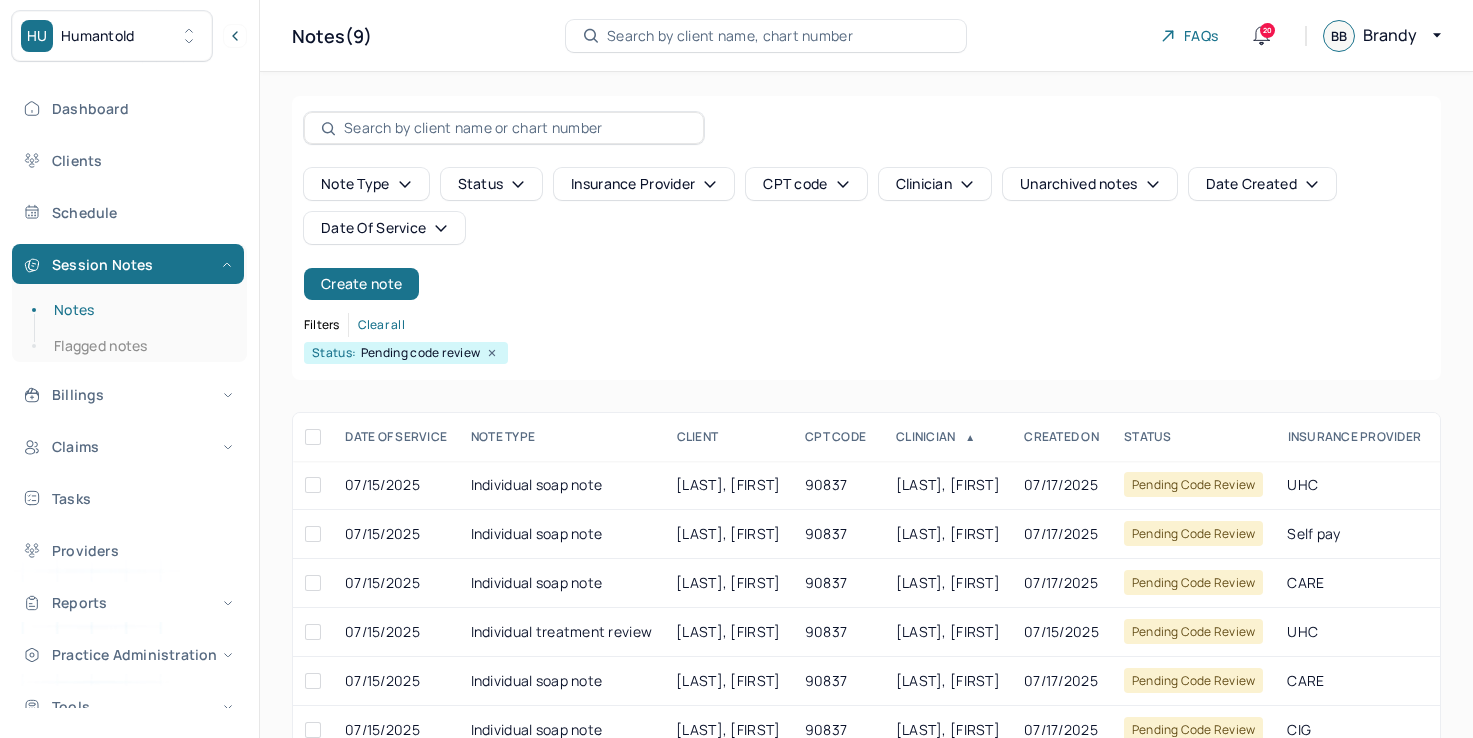 scroll, scrollTop: 102, scrollLeft: 0, axis: vertical 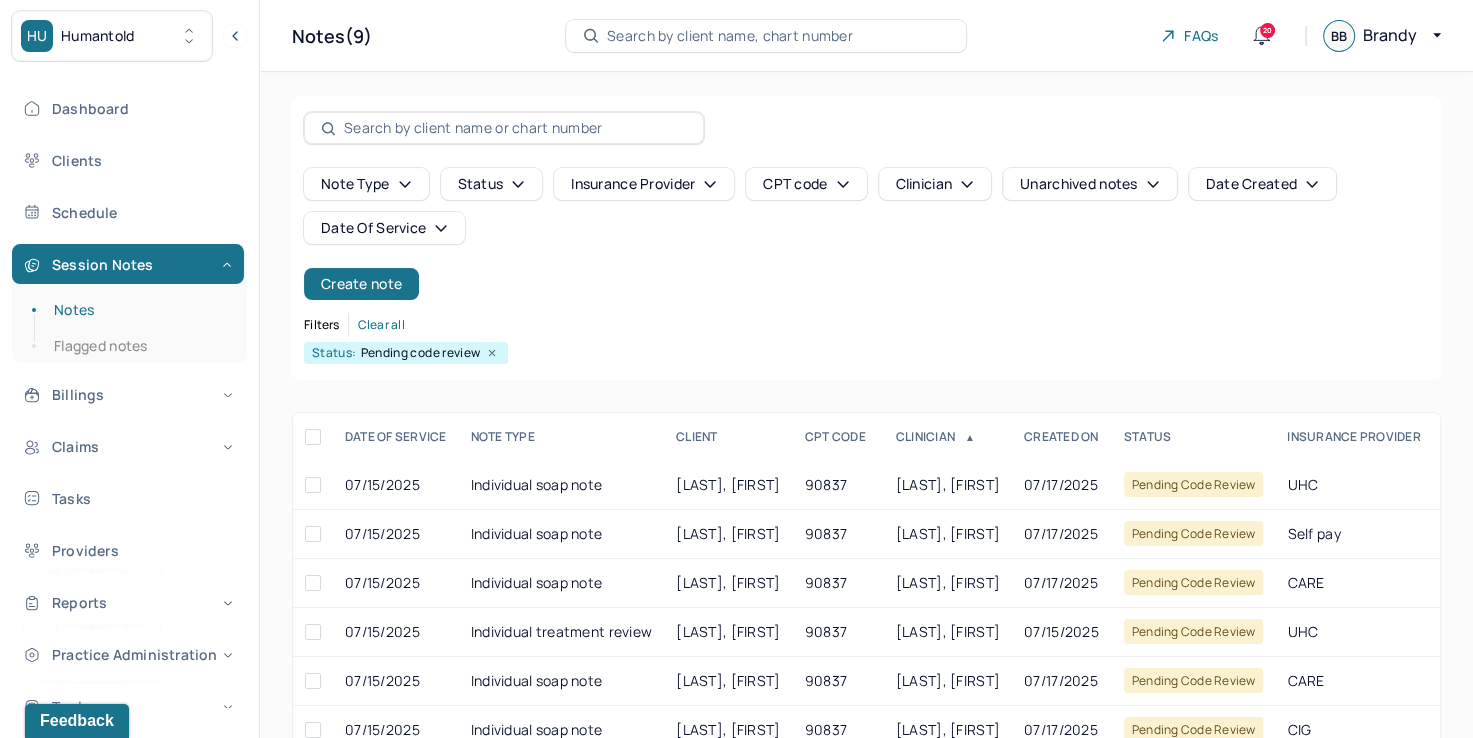 click on "Date Of Service" at bounding box center (384, 228) 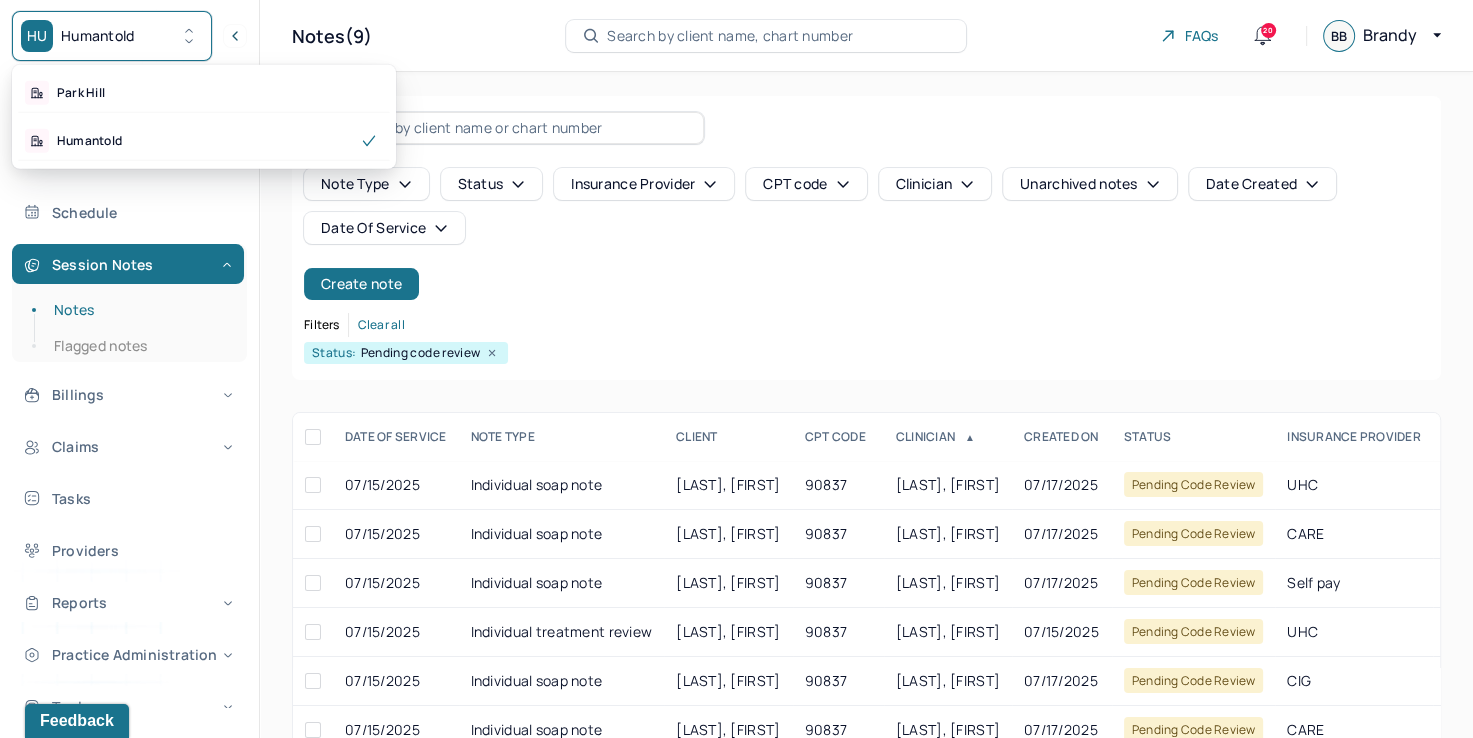 click on "HU Humantold" at bounding box center (112, 36) 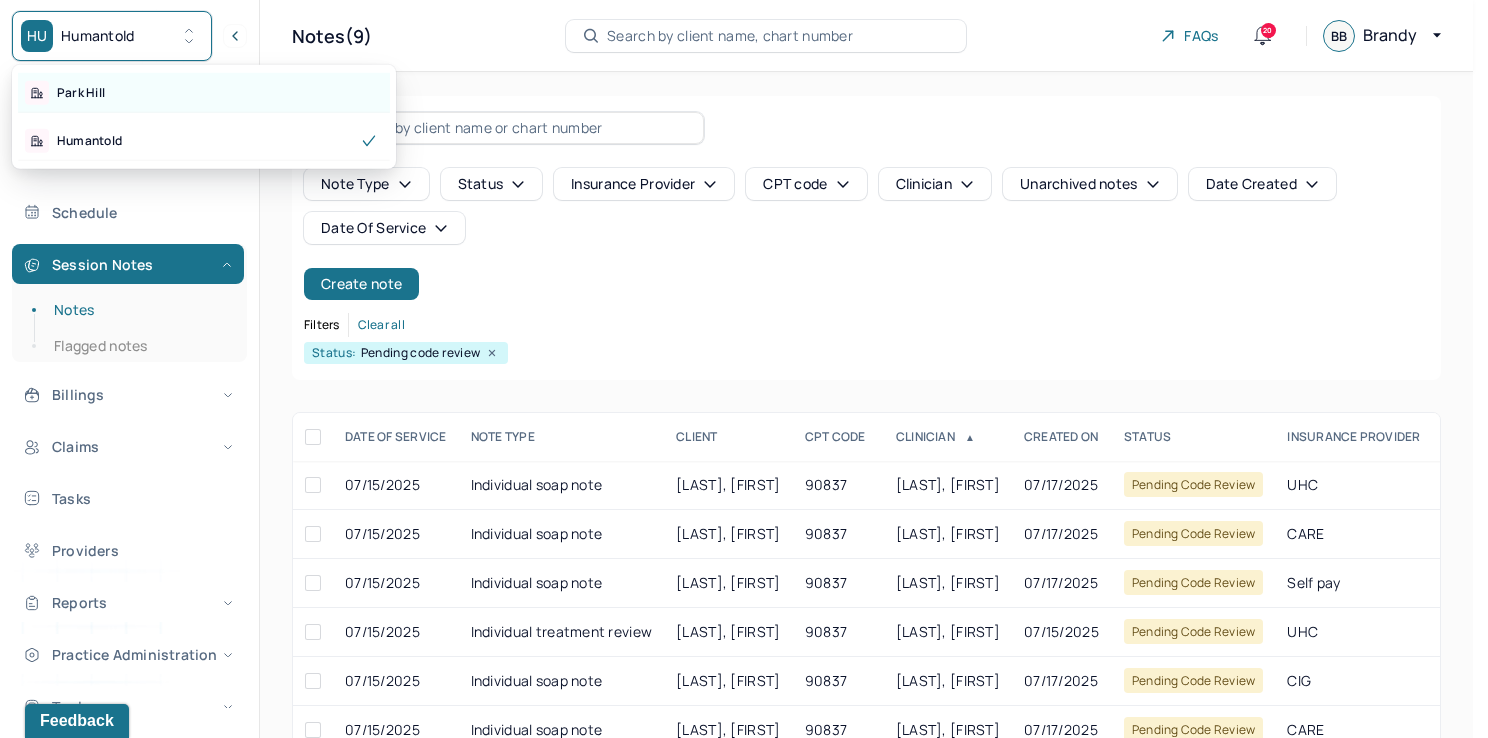 click on "Park Hill" at bounding box center [204, 93] 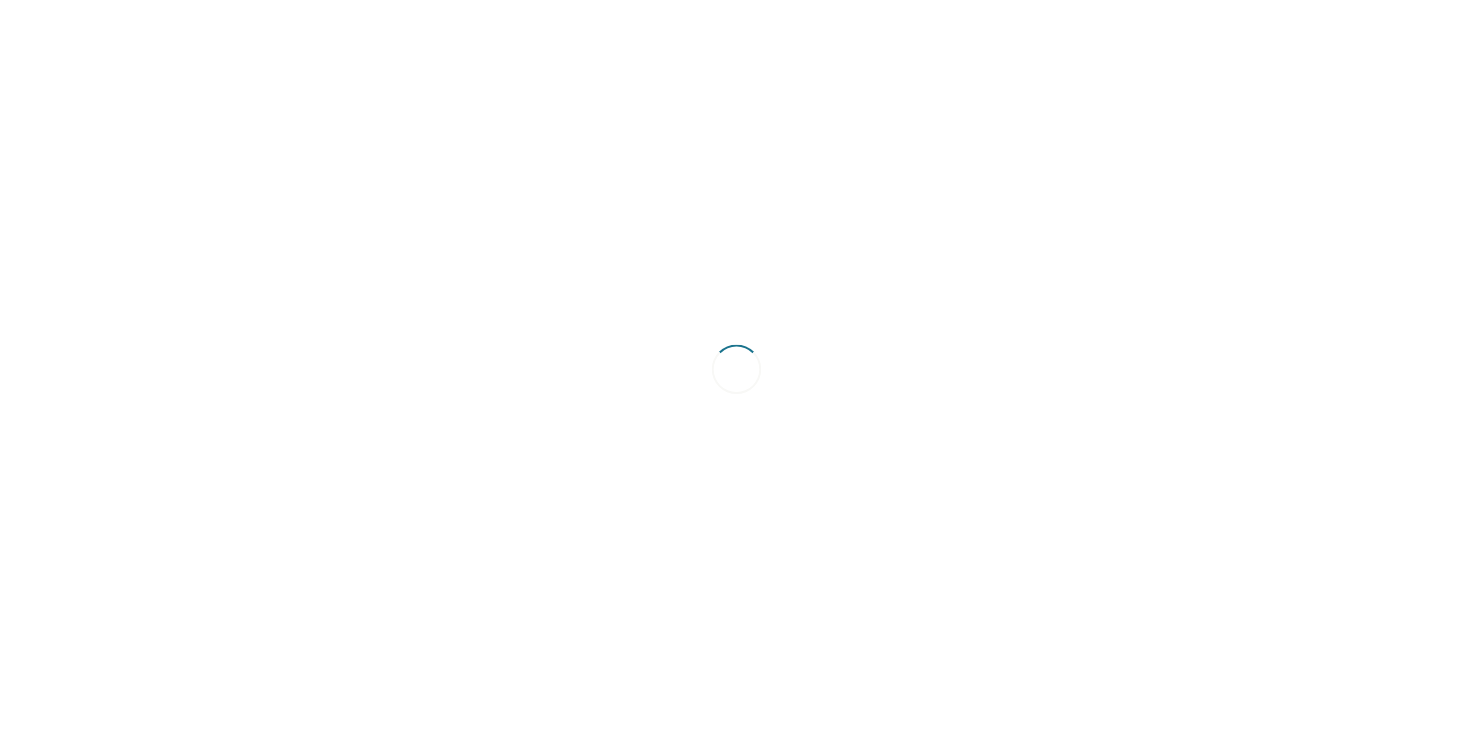 scroll, scrollTop: 0, scrollLeft: 0, axis: both 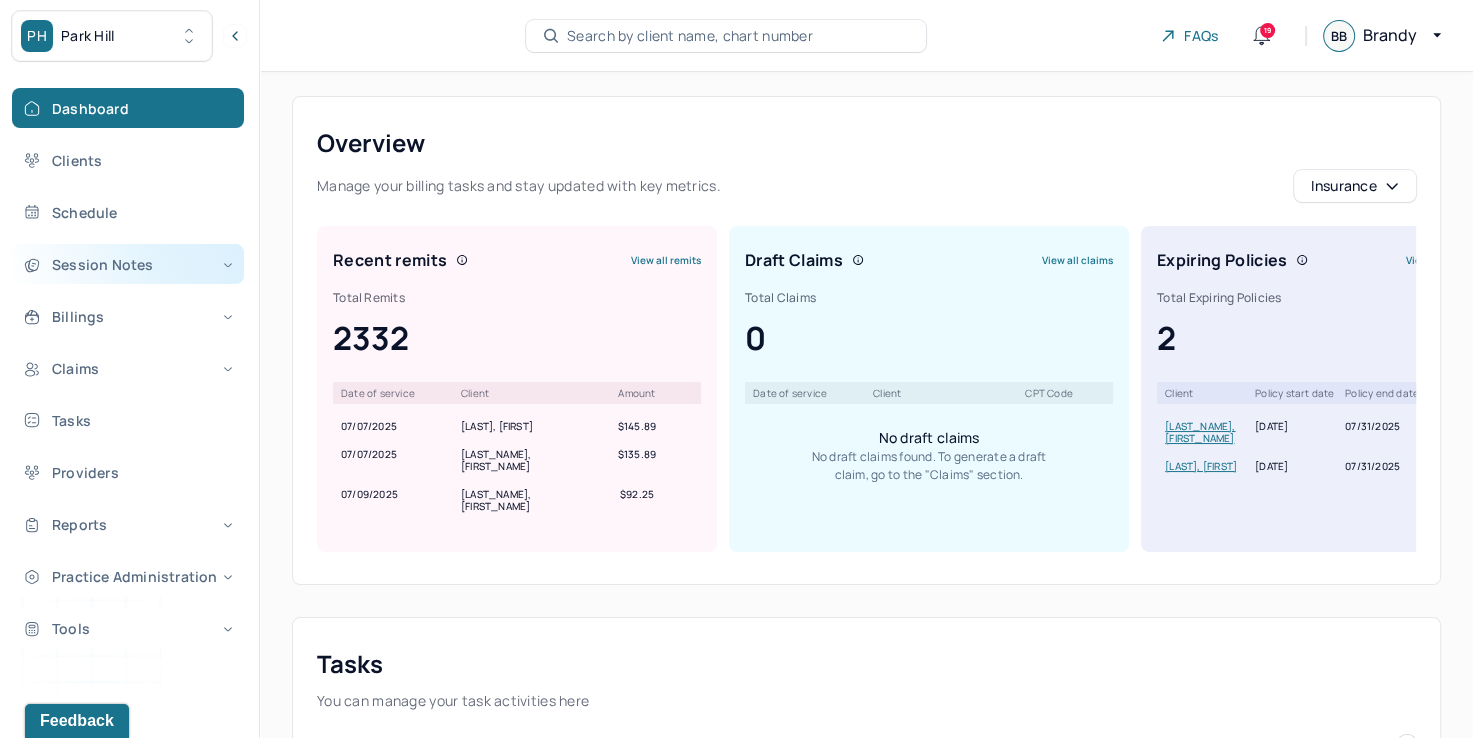 click on "Session Notes" at bounding box center [128, 264] 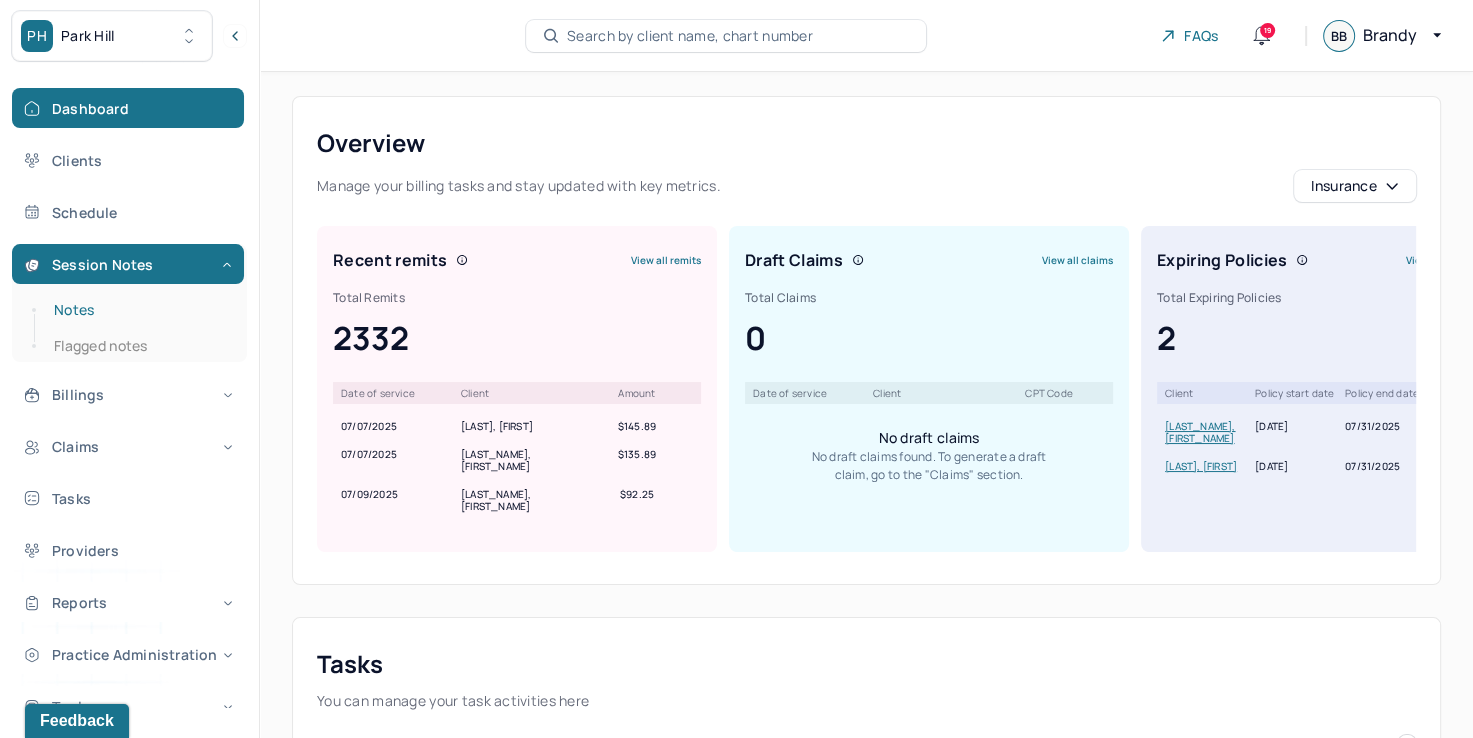 click on "Notes" at bounding box center [139, 310] 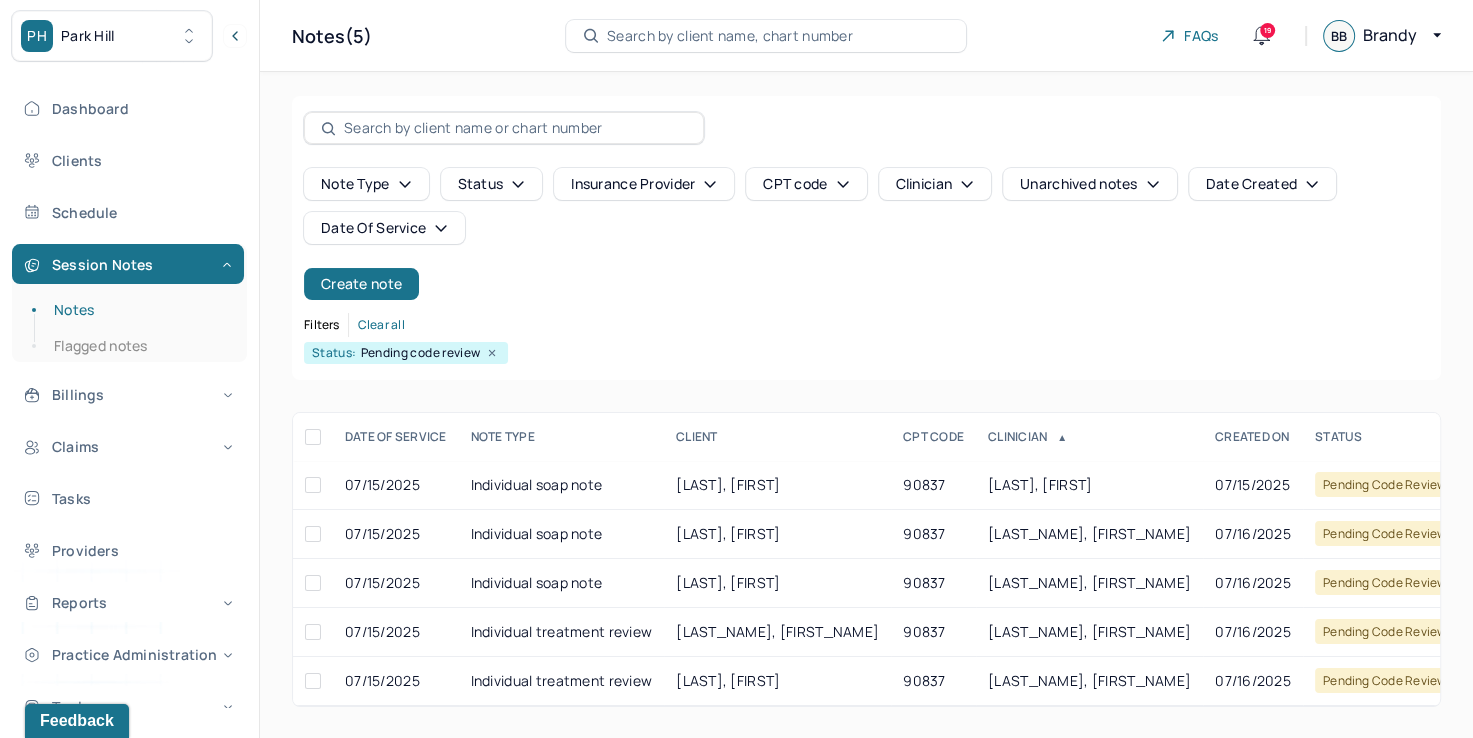 click 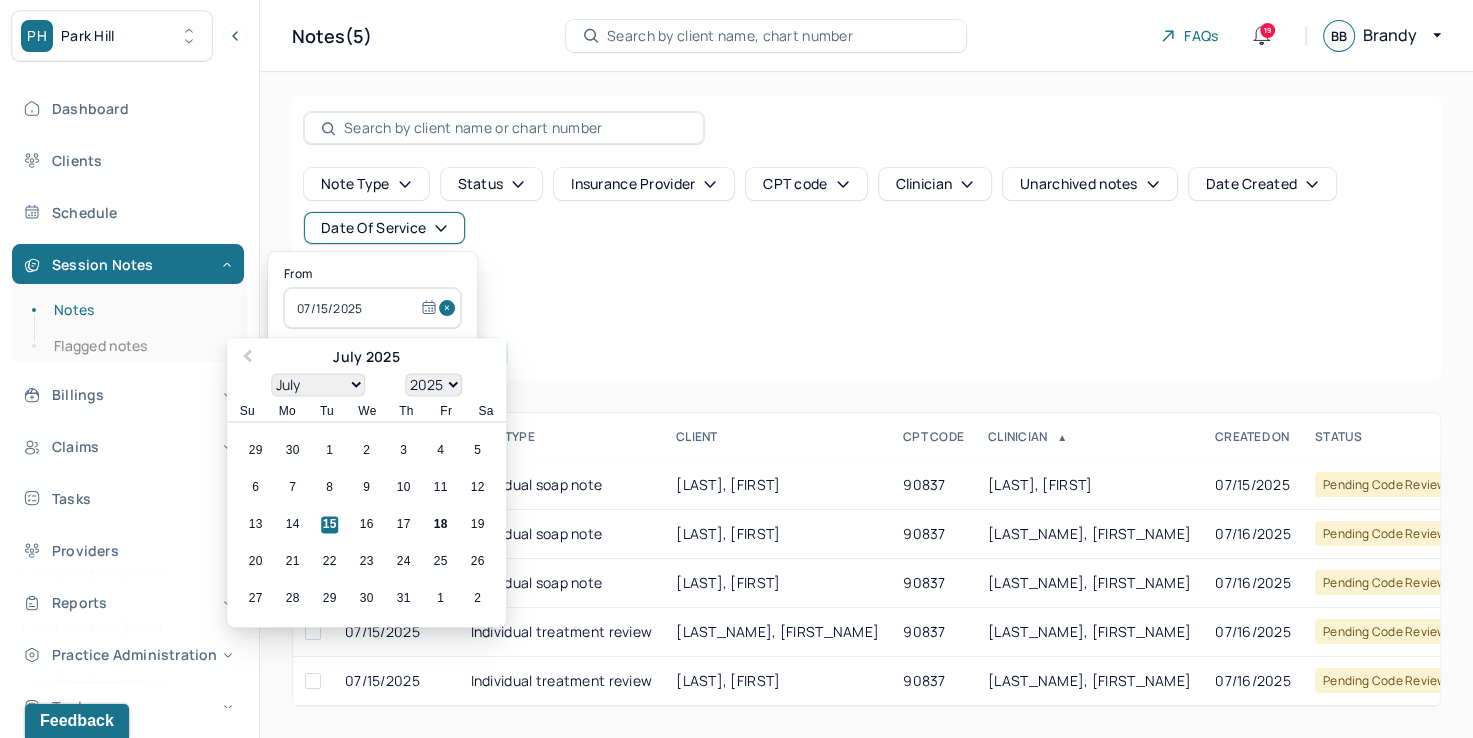 click at bounding box center (450, 308) 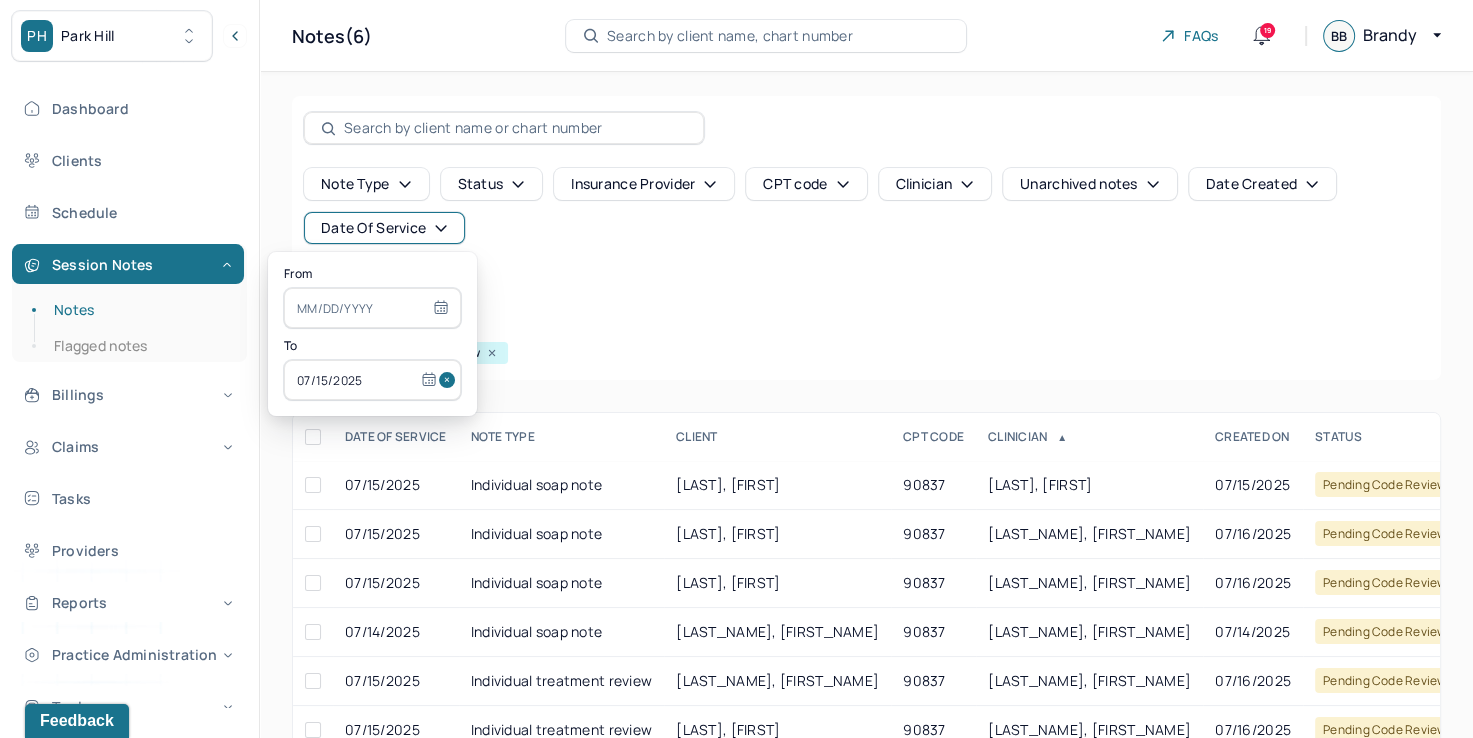 click at bounding box center [450, 380] 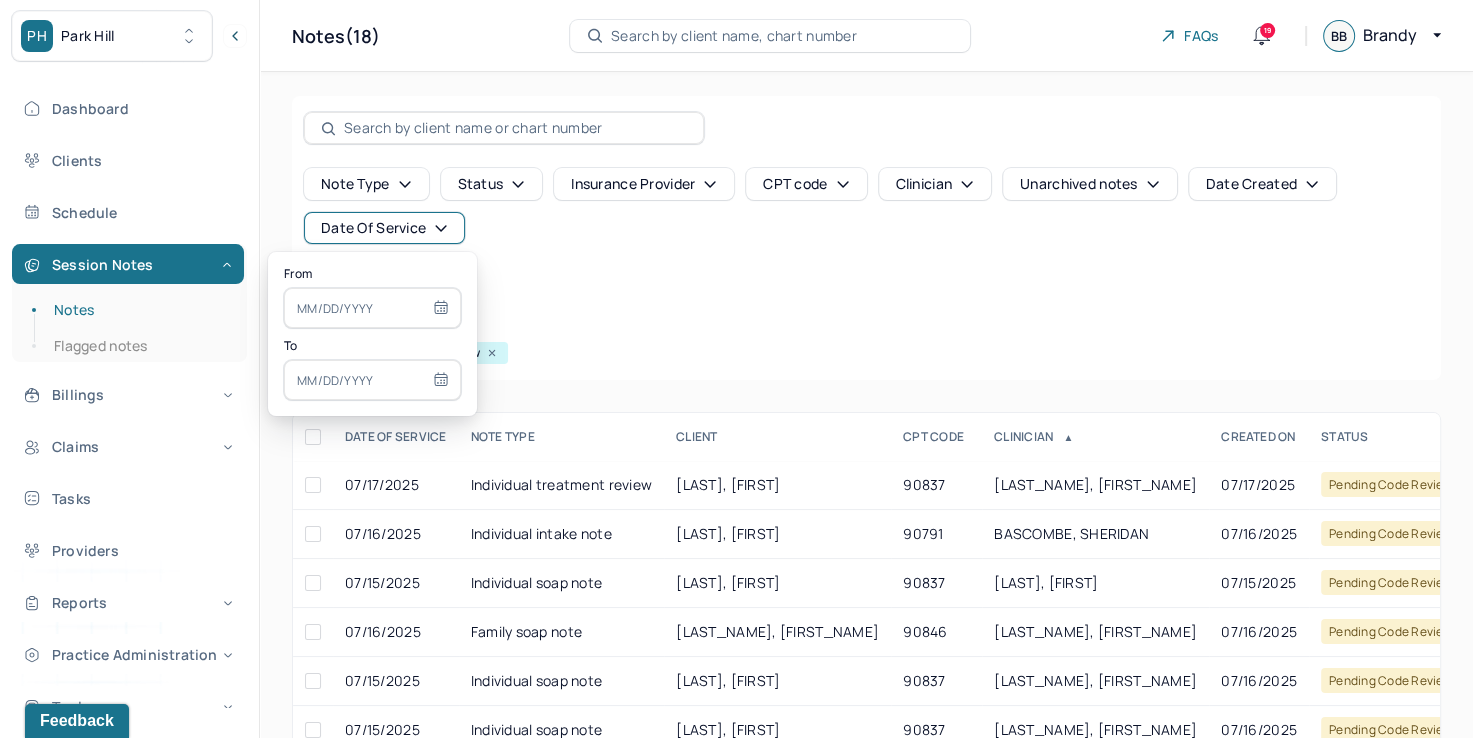 click at bounding box center (372, 308) 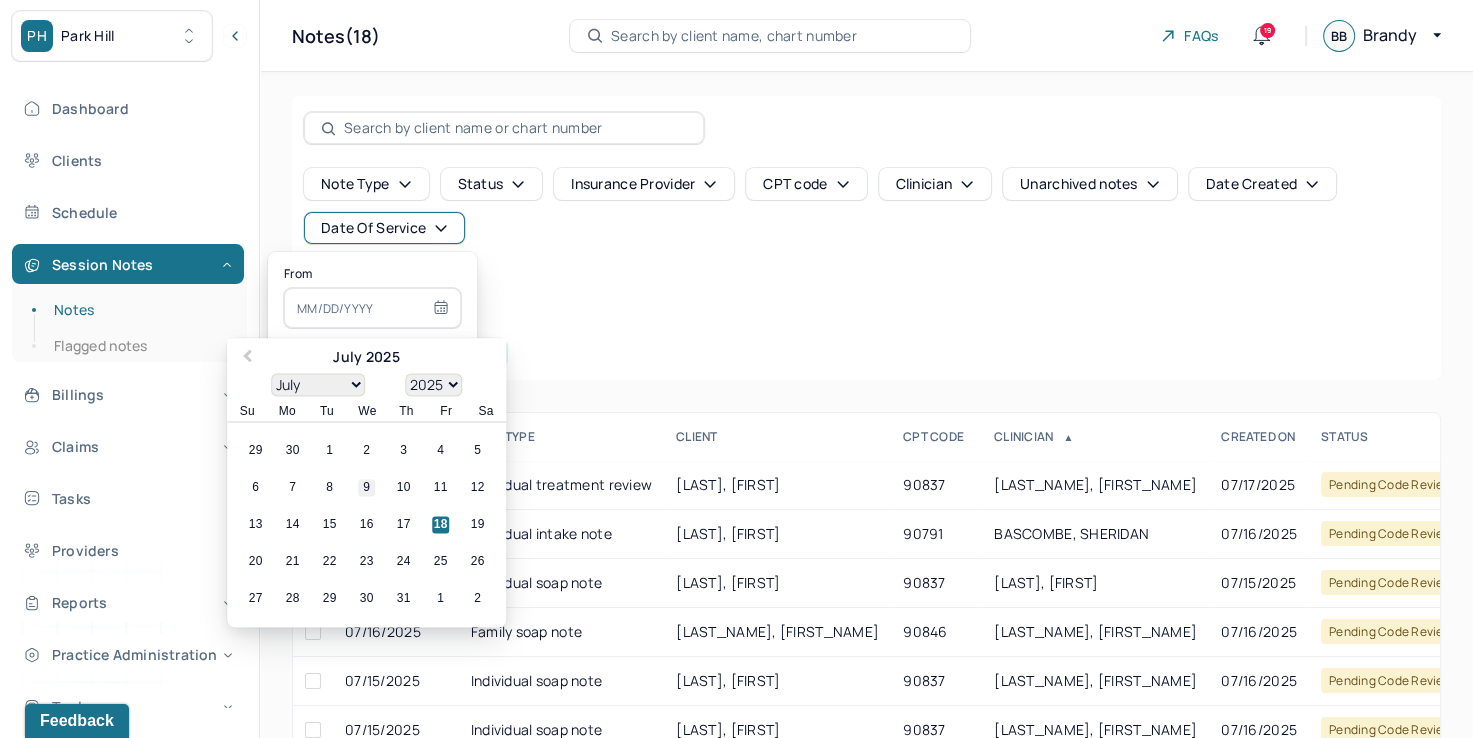 click on "9" at bounding box center [366, 488] 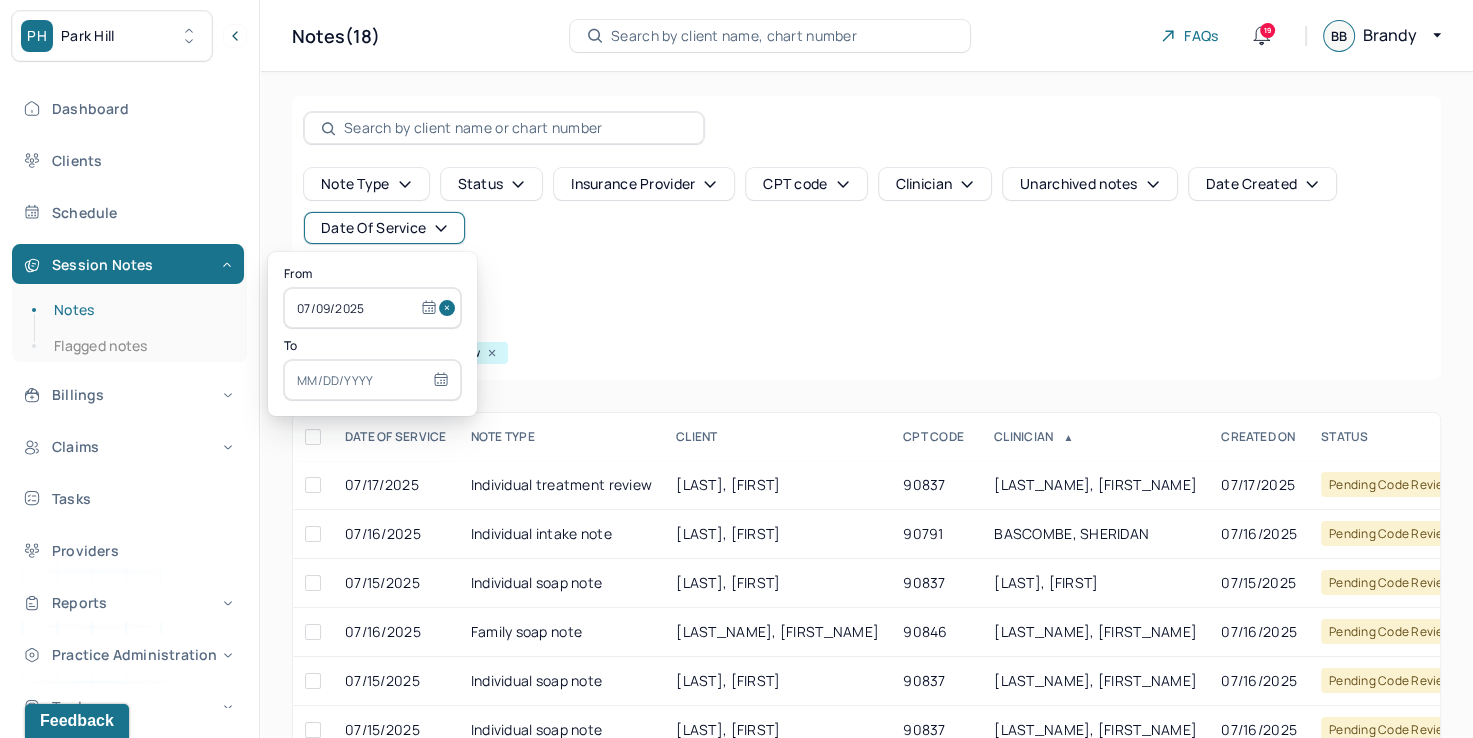click at bounding box center (372, 380) 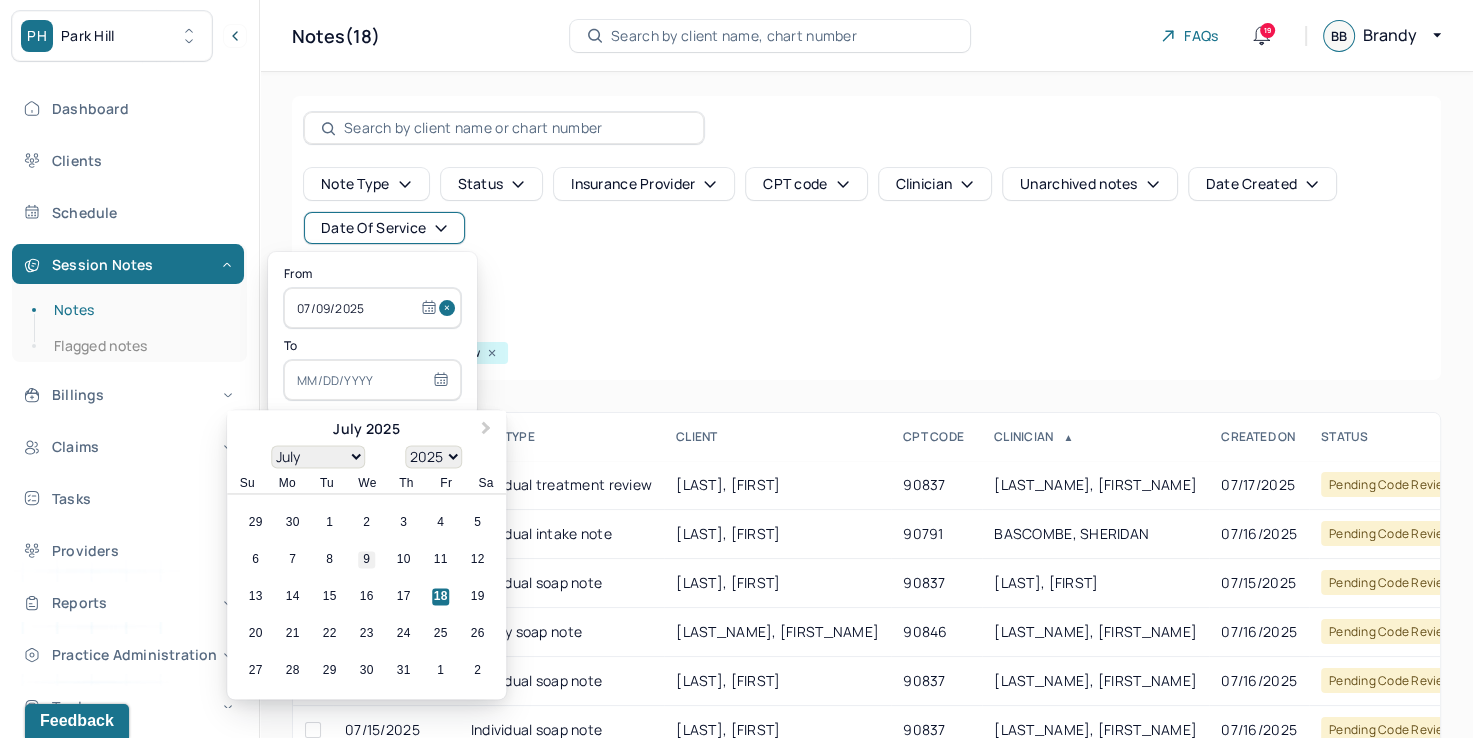 click on "9" at bounding box center [366, 560] 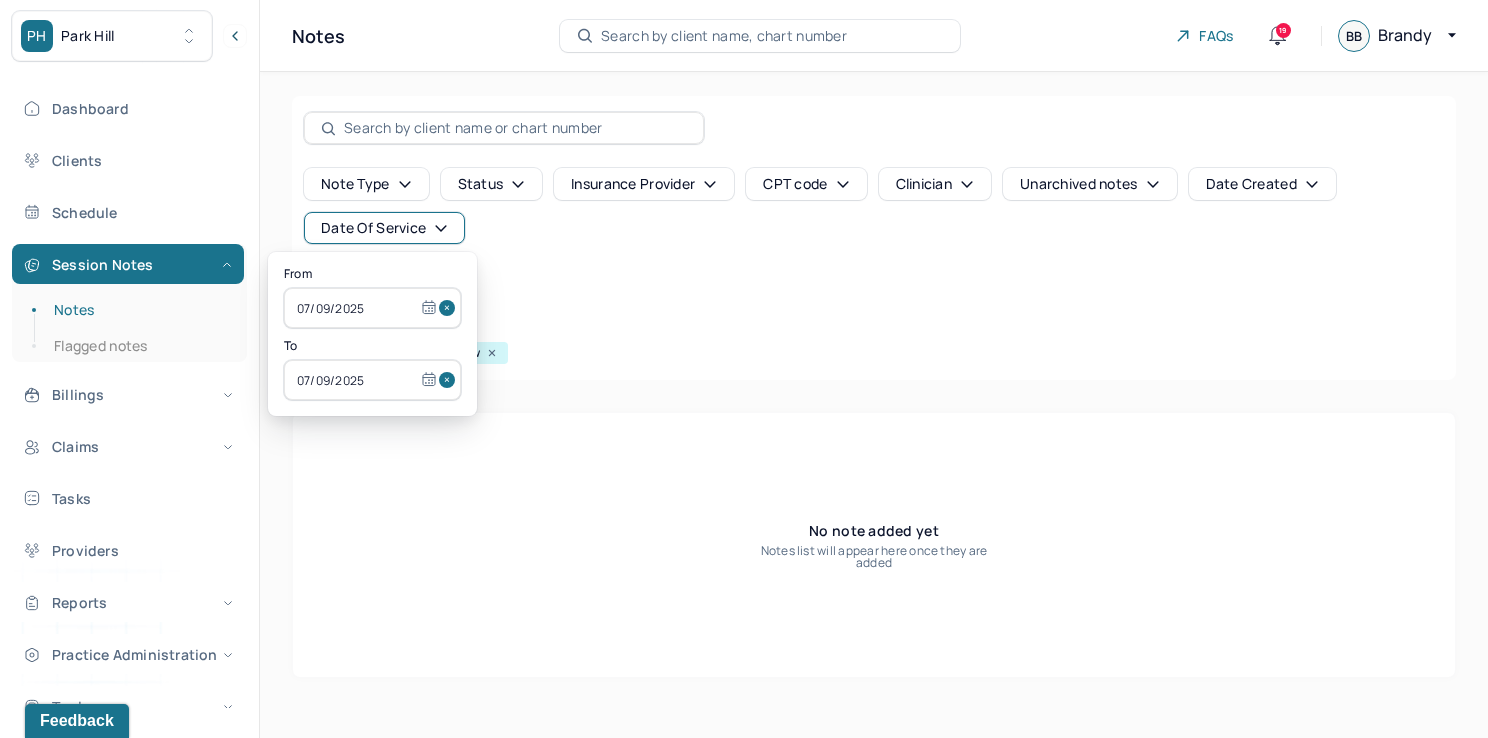 click at bounding box center (450, 308) 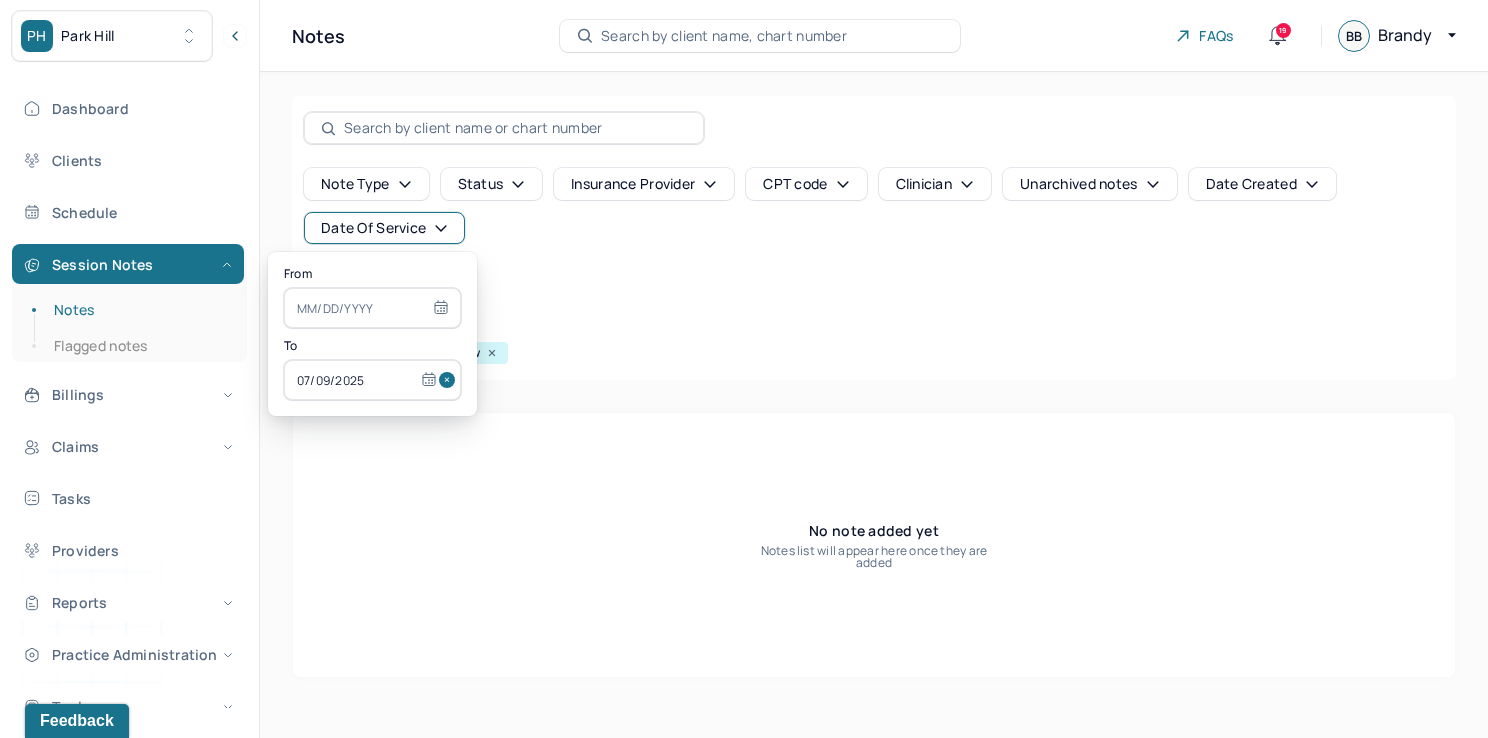 click at bounding box center (450, 380) 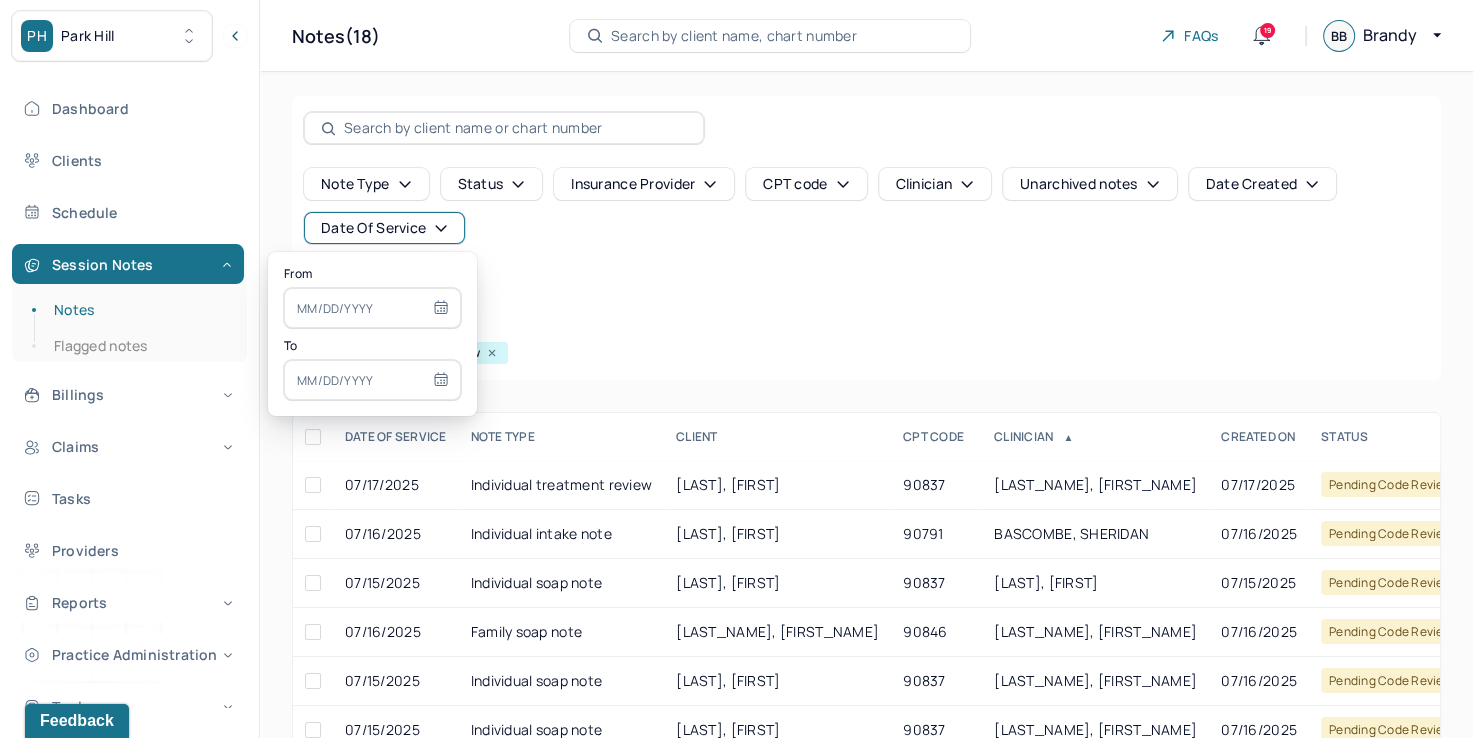 click at bounding box center [372, 308] 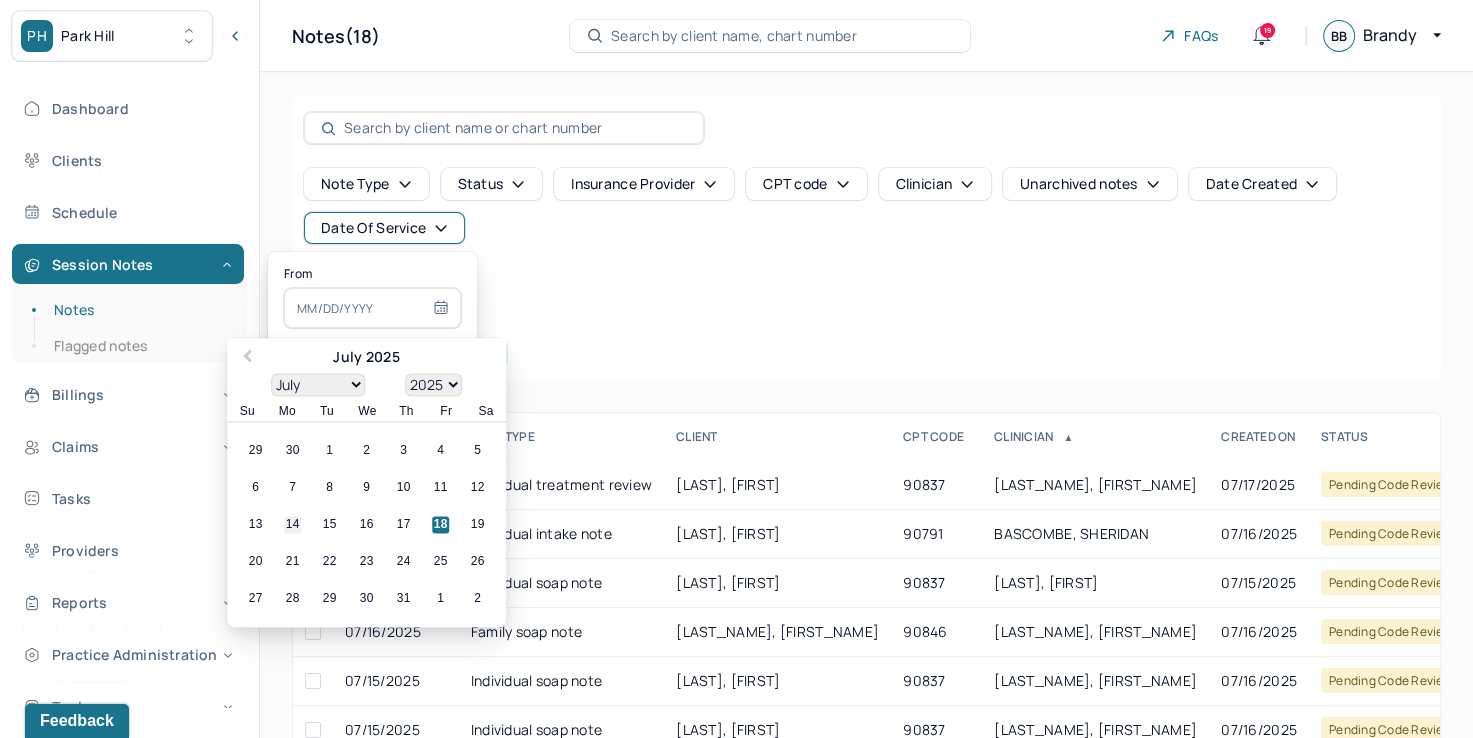 click on "14" at bounding box center [292, 525] 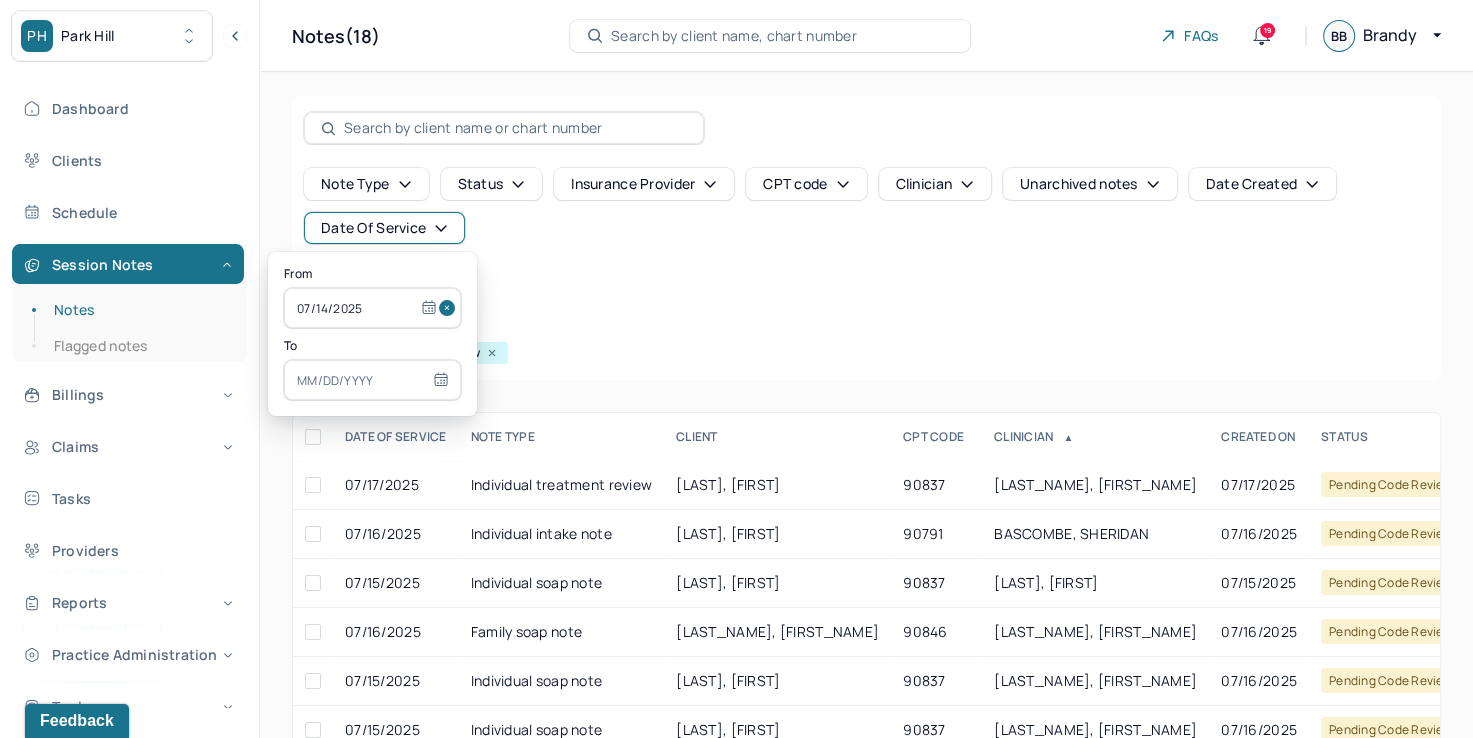 select on "6" 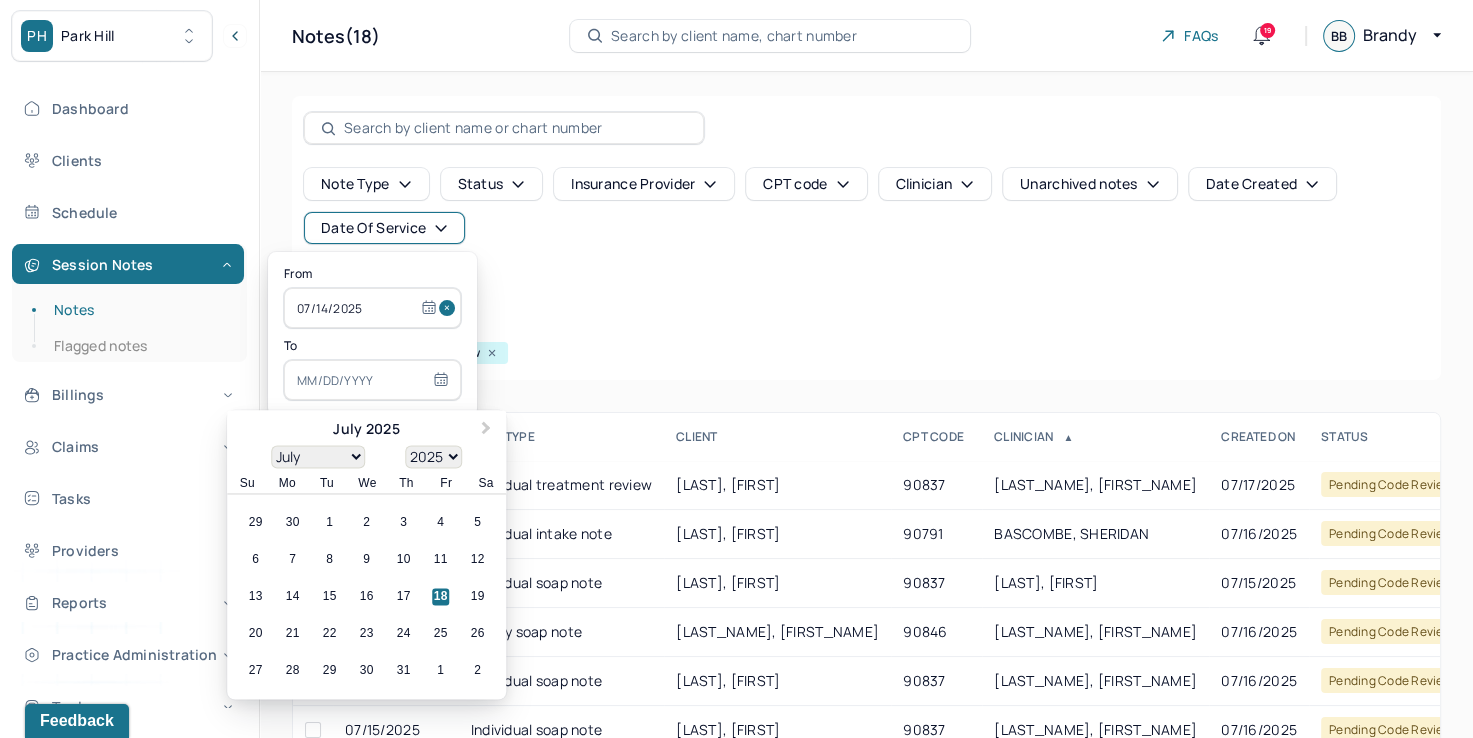 click at bounding box center [372, 380] 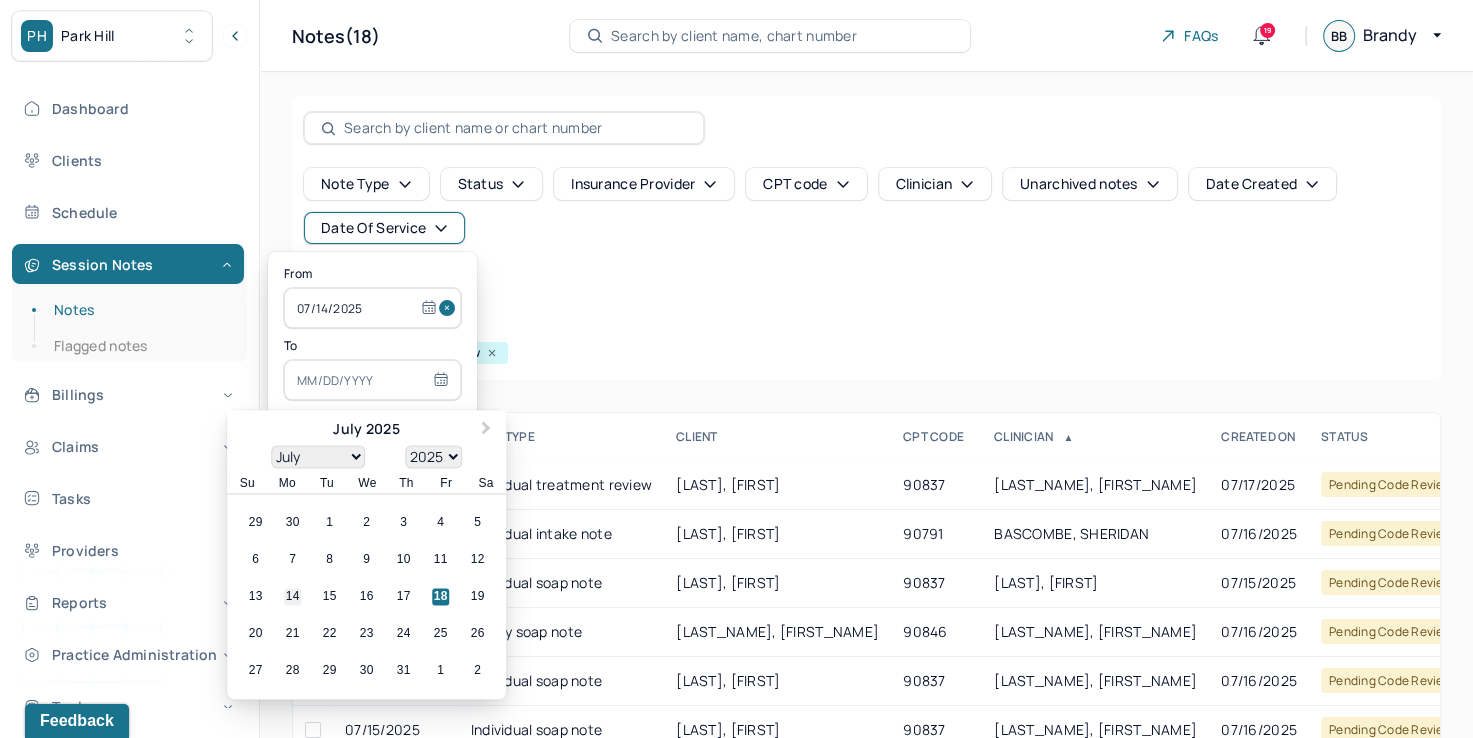 click on "14" at bounding box center [292, 597] 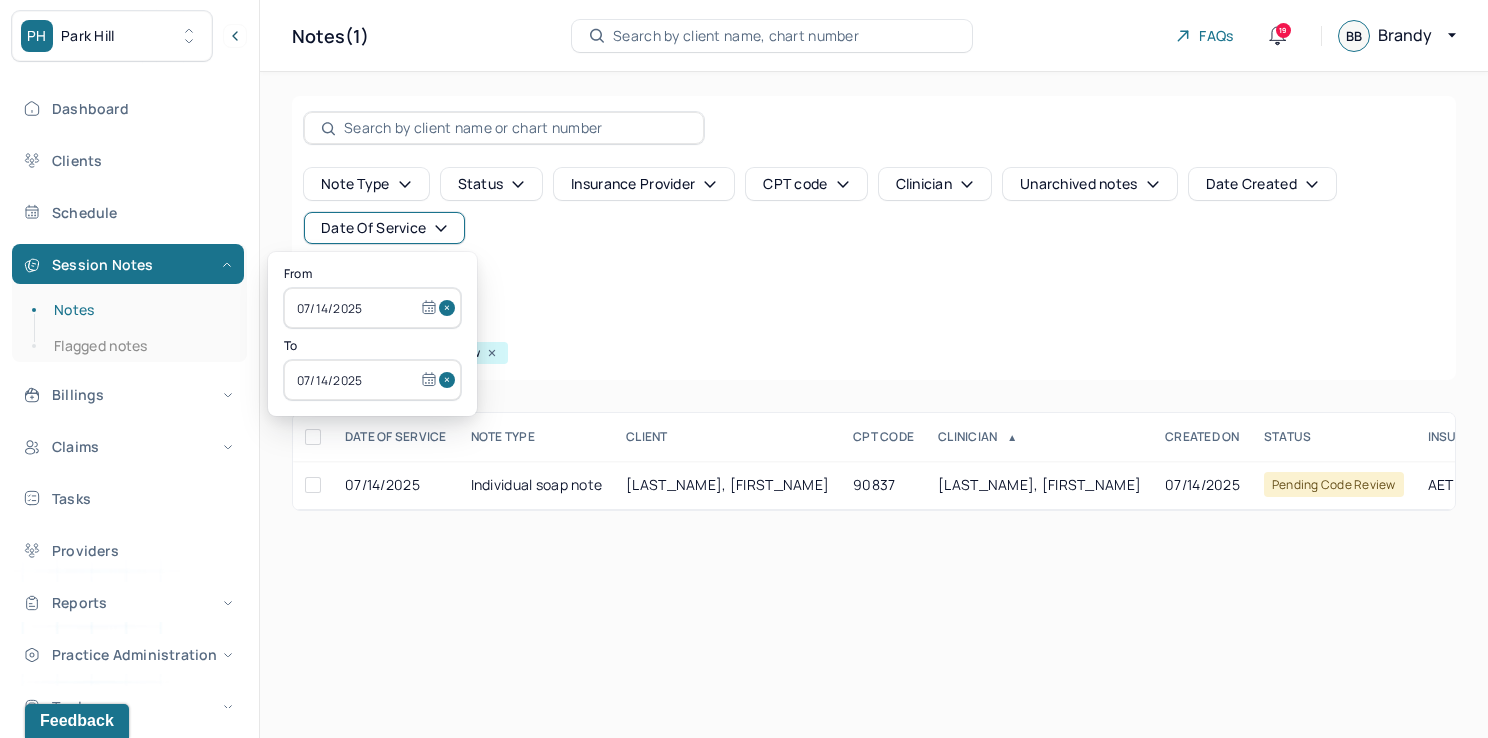 click on "Note type     Status     Insurance provider     CPT code     Clinician     Unarchived notes     Date Created     Date Of Service     Create note" at bounding box center [874, 234] 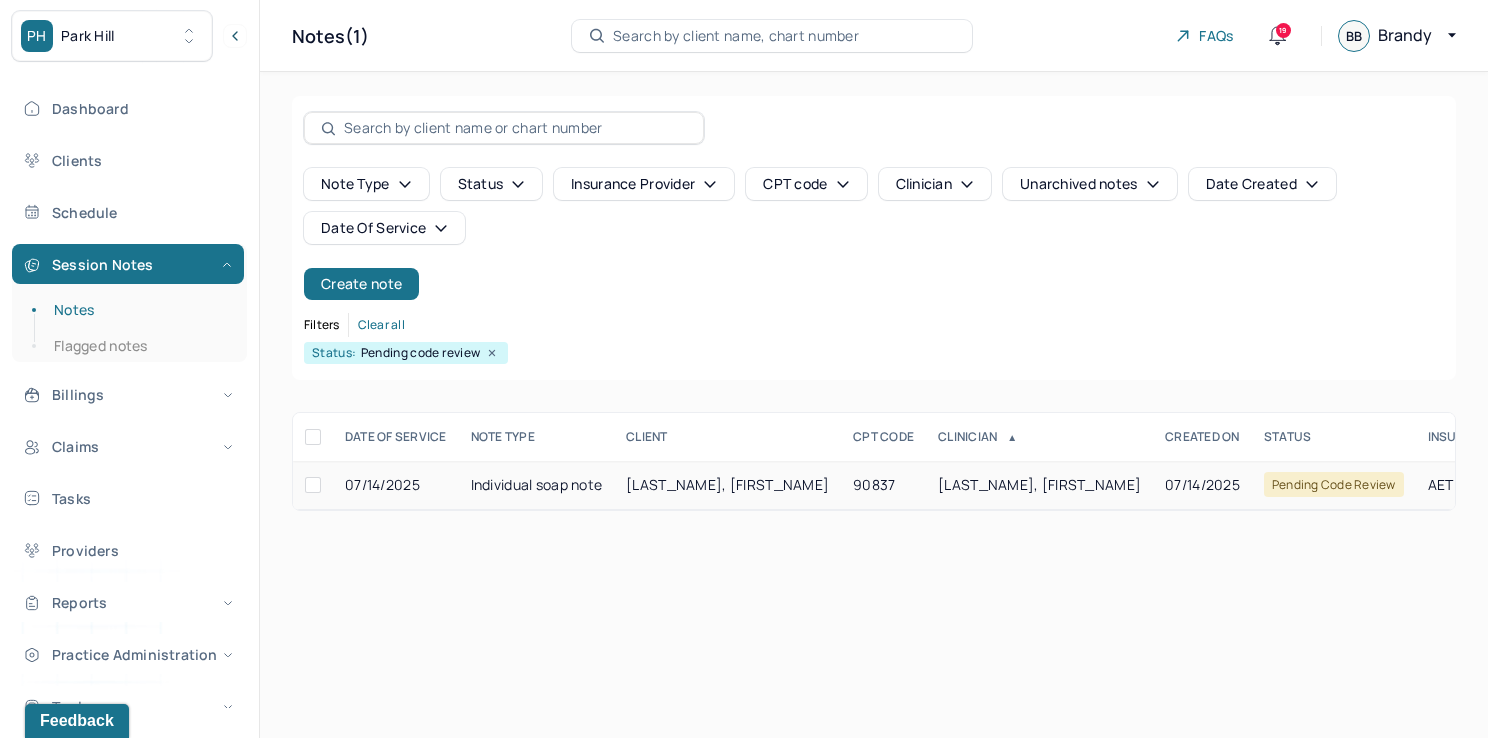 click on "[LAST_NAME], [FIRST_NAME]" at bounding box center (1039, 485) 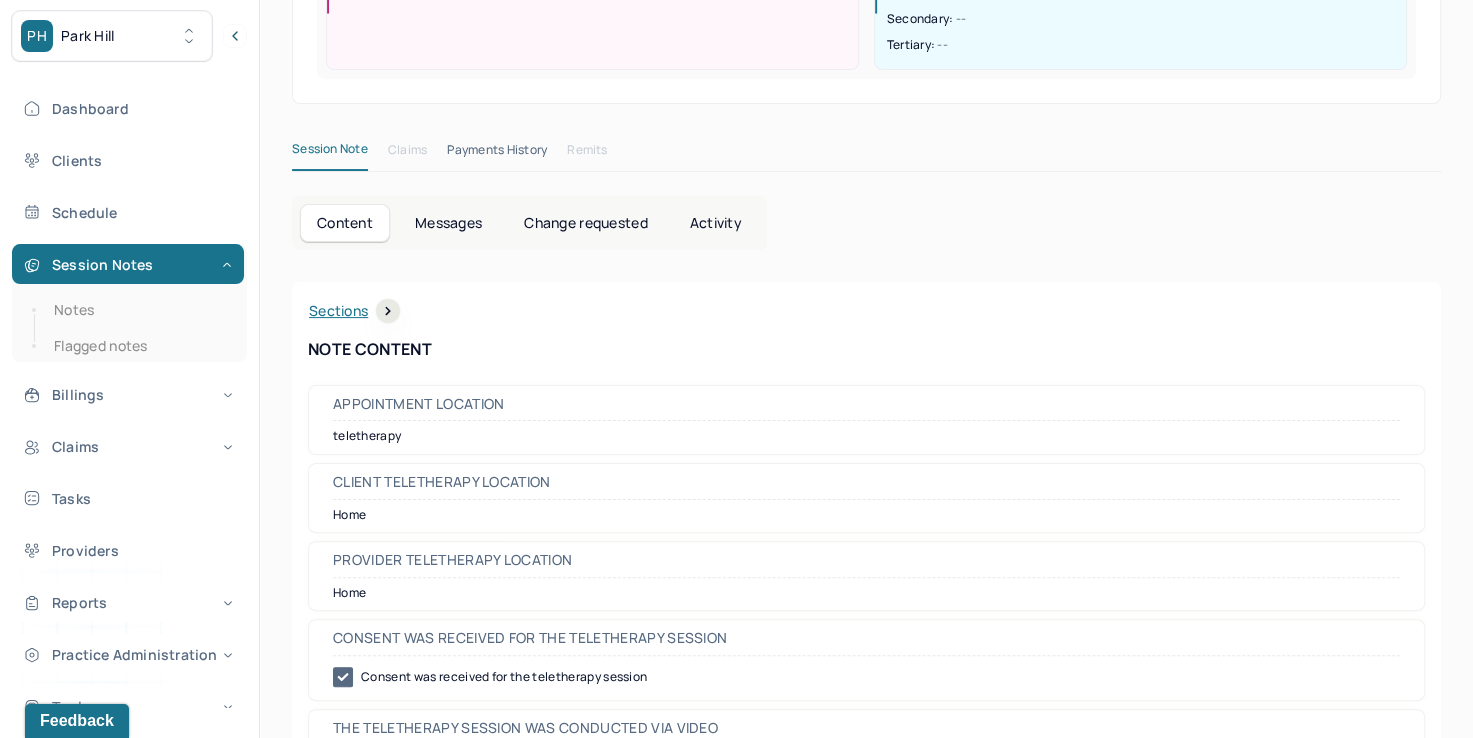 scroll, scrollTop: 0, scrollLeft: 0, axis: both 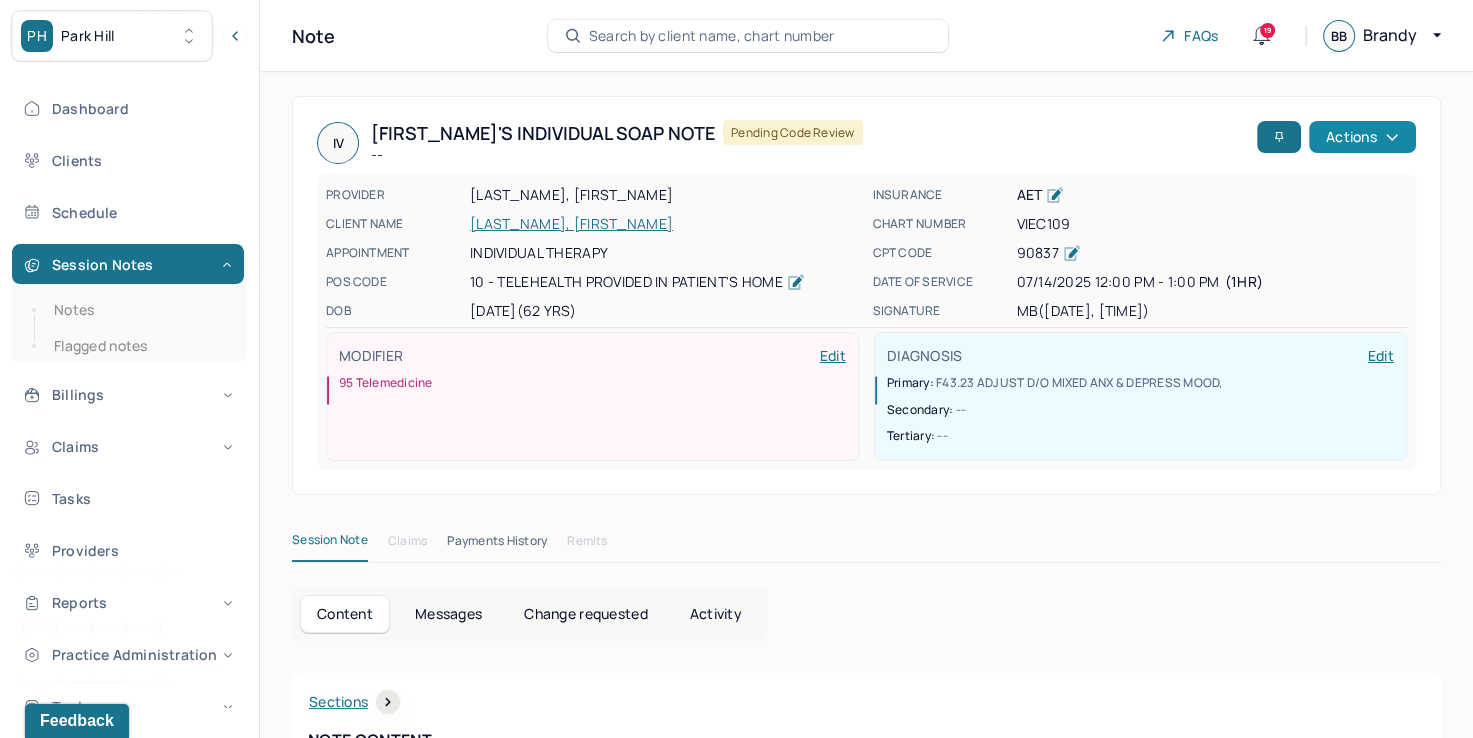 click 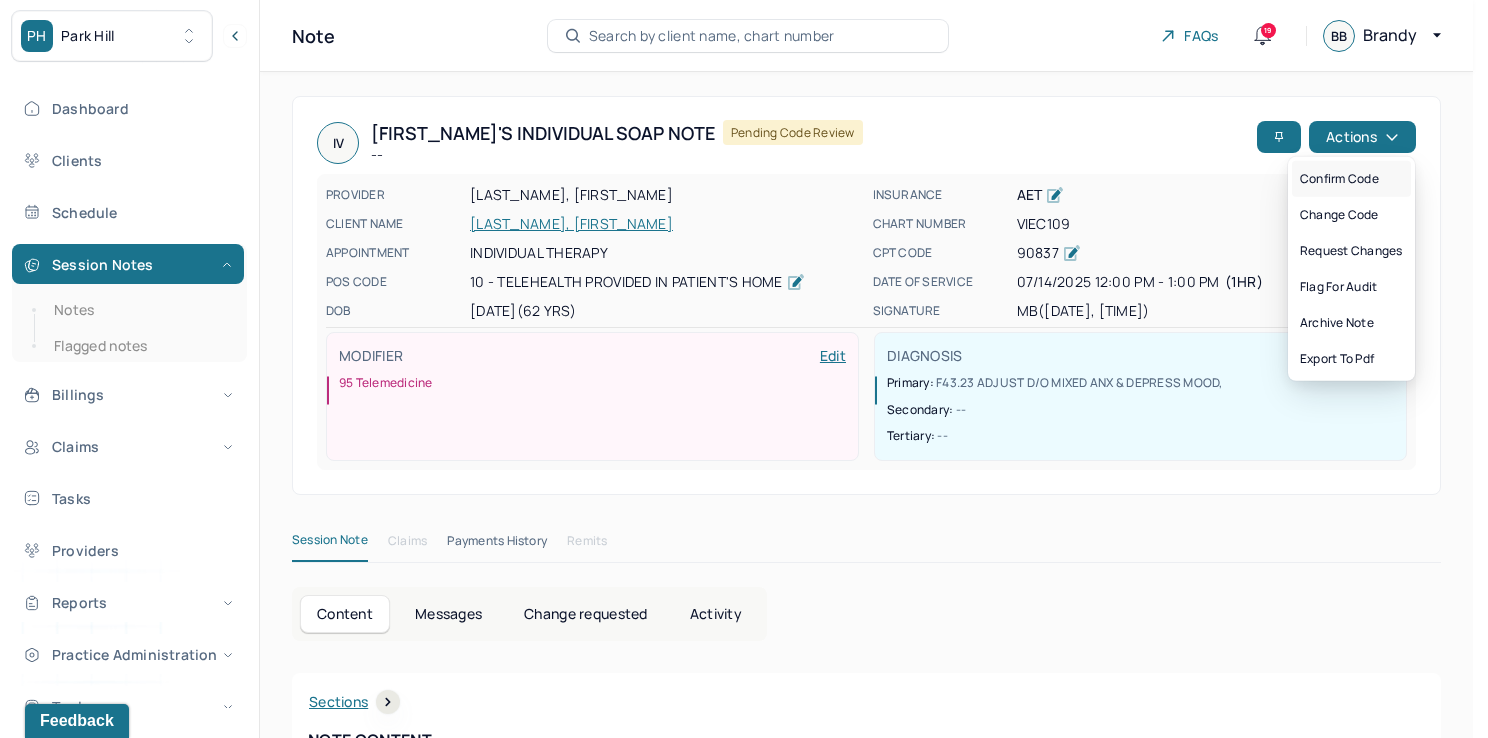 click on "Confirm code" at bounding box center (1351, 179) 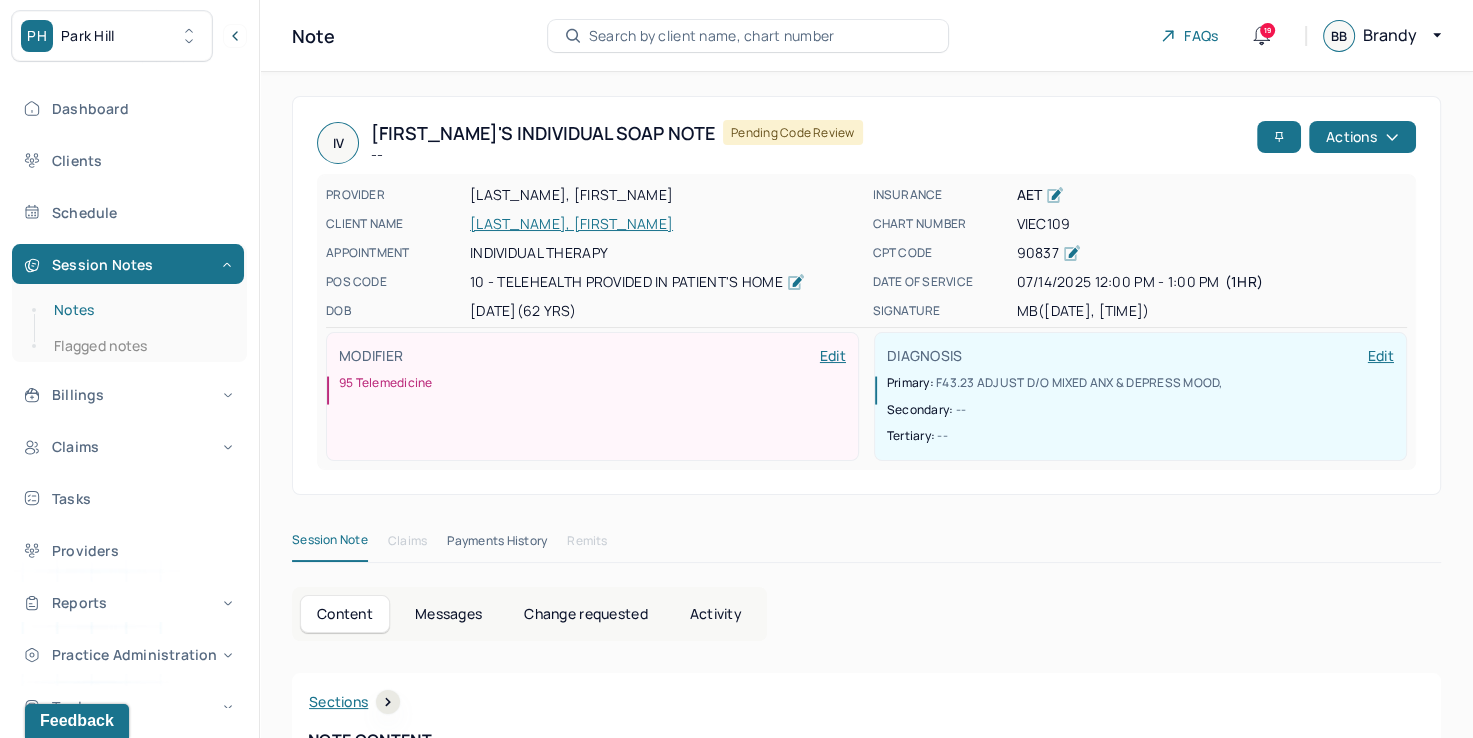 click on "Notes" at bounding box center [139, 310] 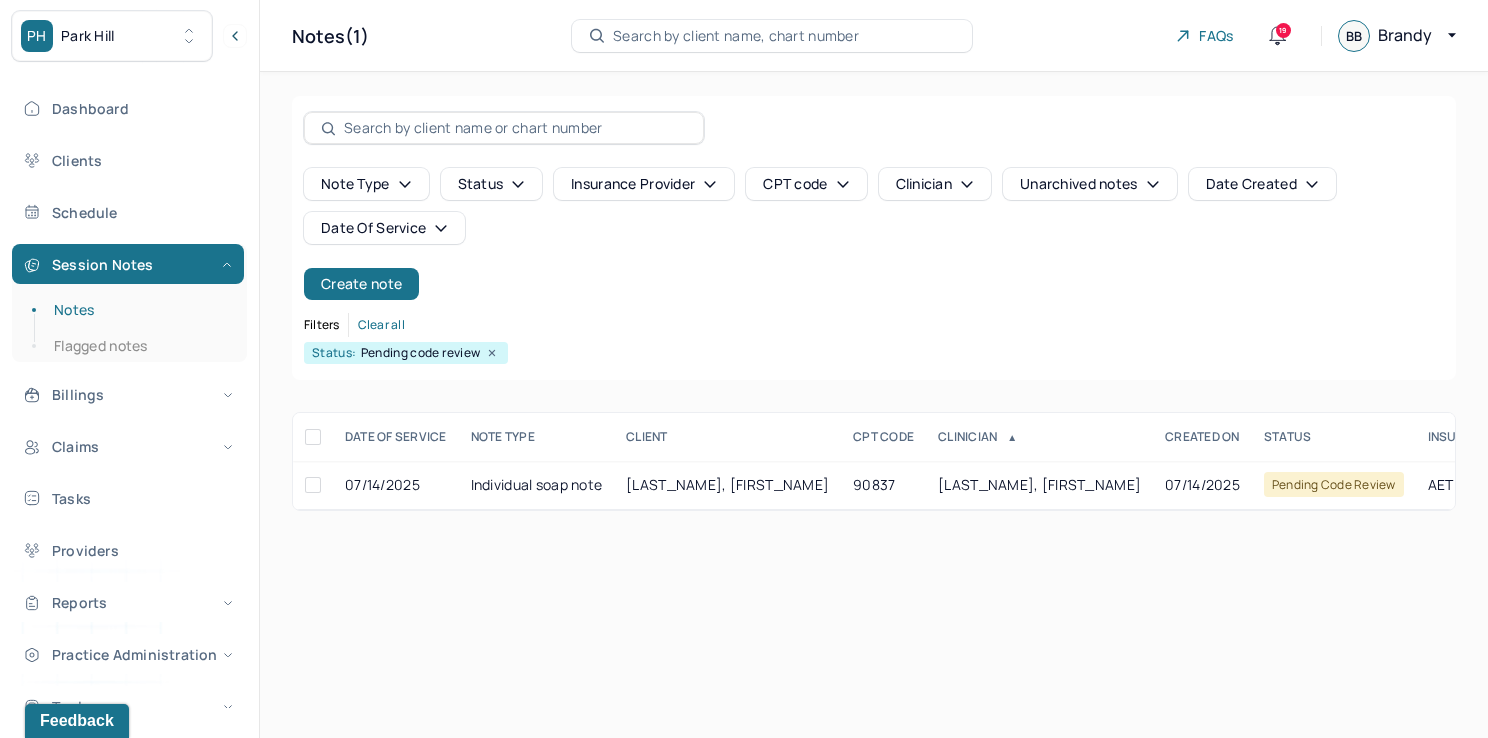 click on "Date Of Service" at bounding box center [384, 228] 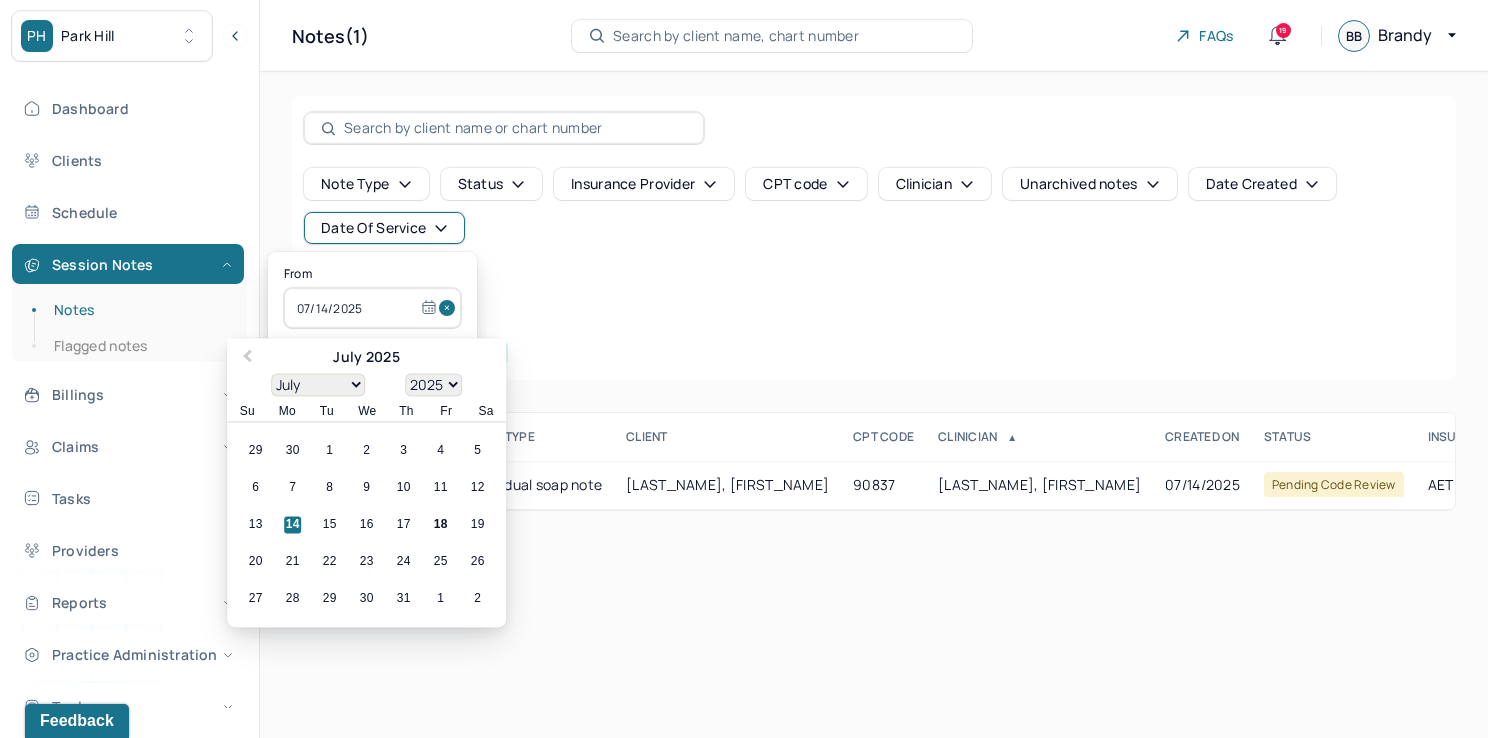 click at bounding box center [450, 308] 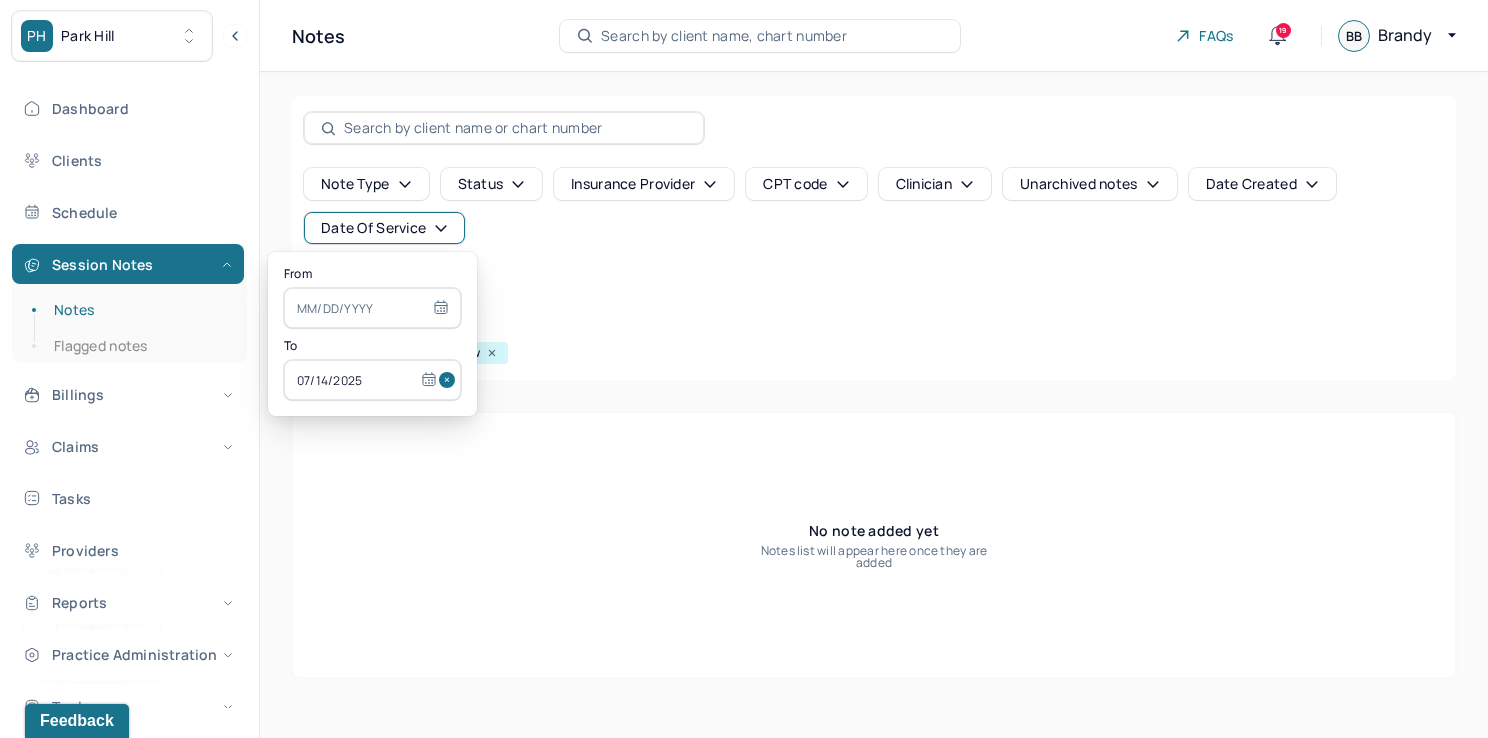 click at bounding box center [450, 380] 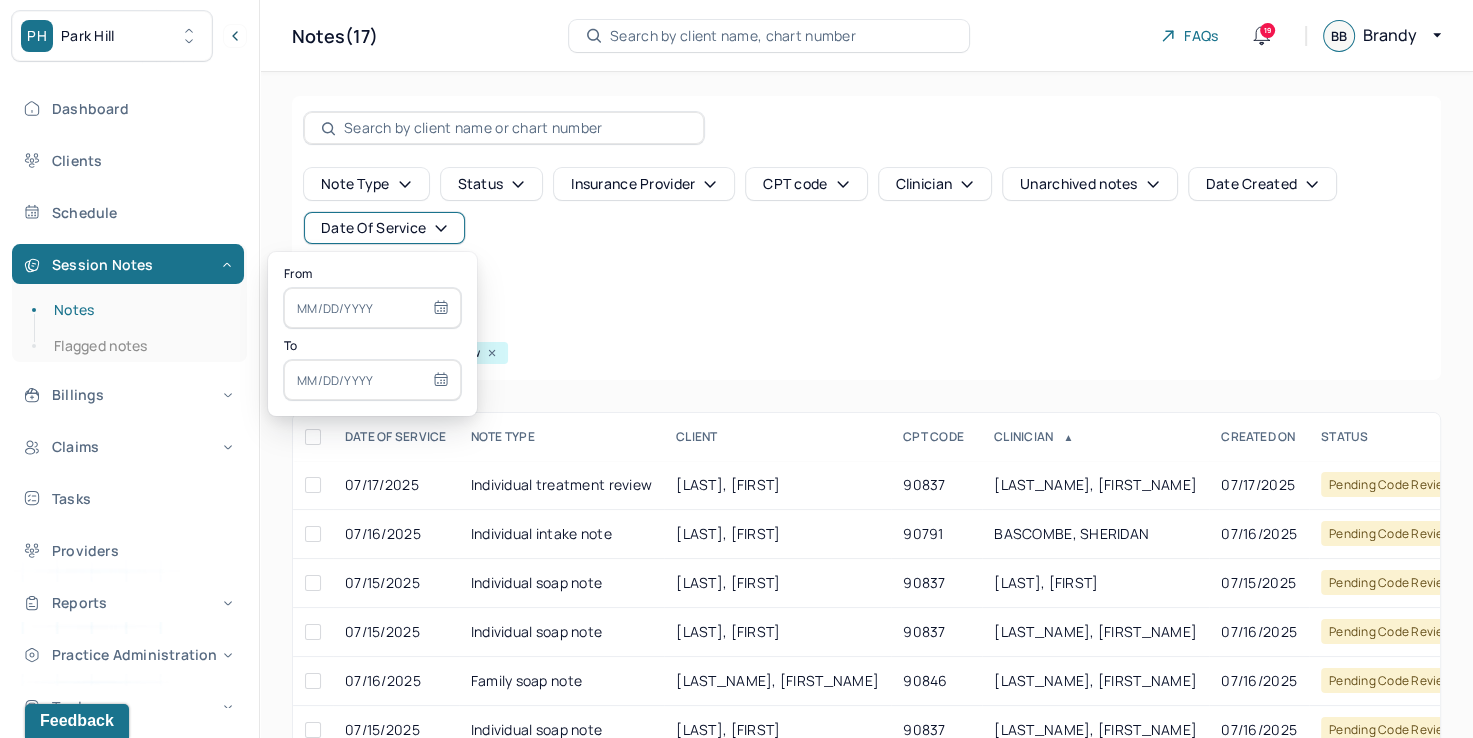 click at bounding box center [372, 308] 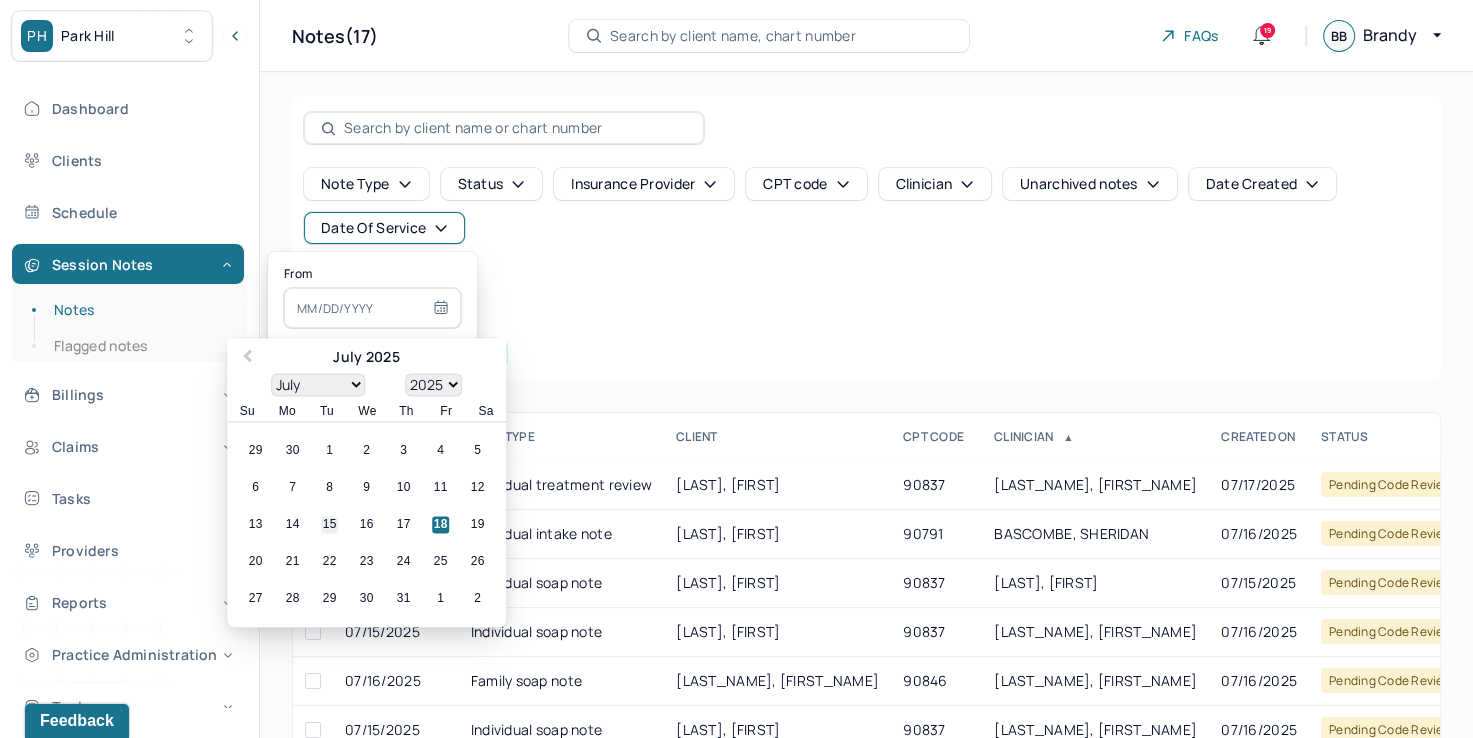 click on "15" at bounding box center [329, 525] 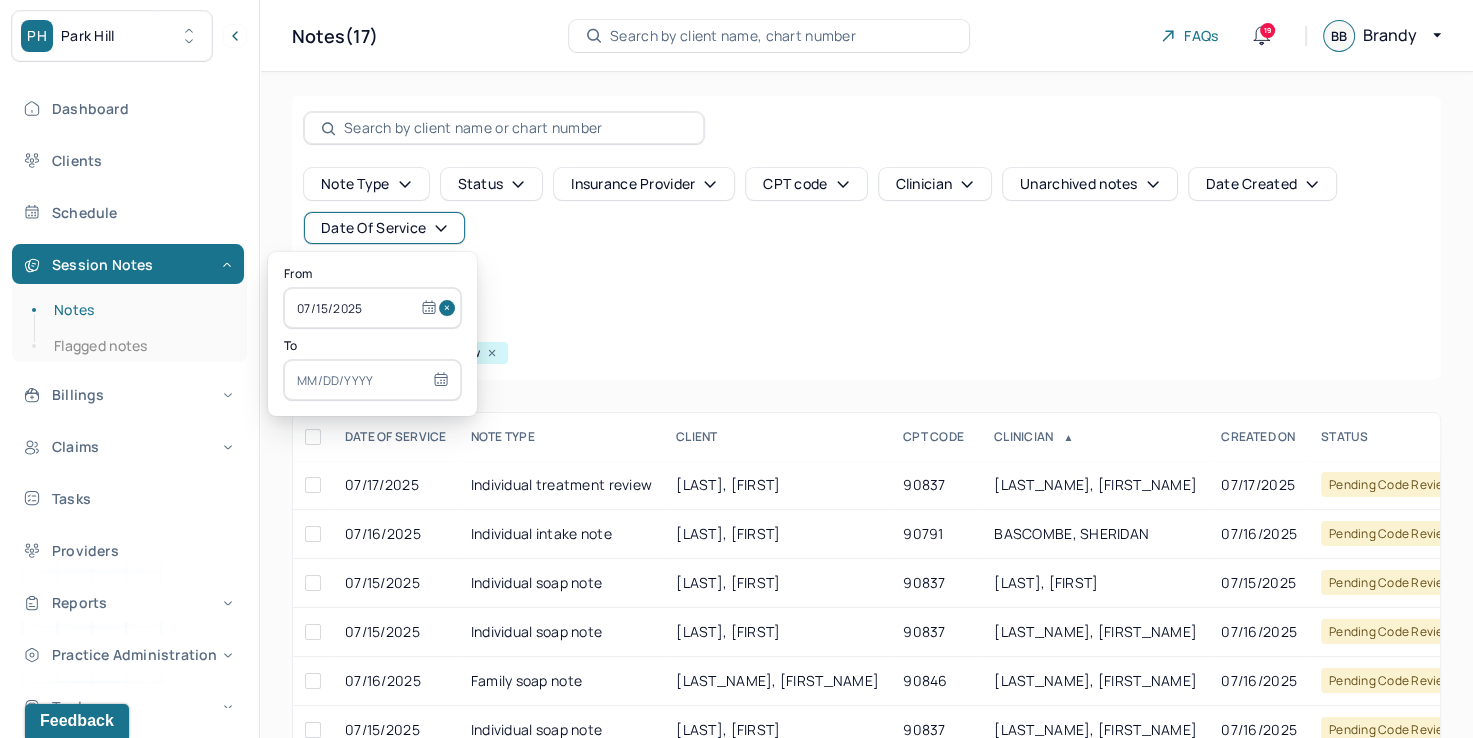 click at bounding box center [372, 380] 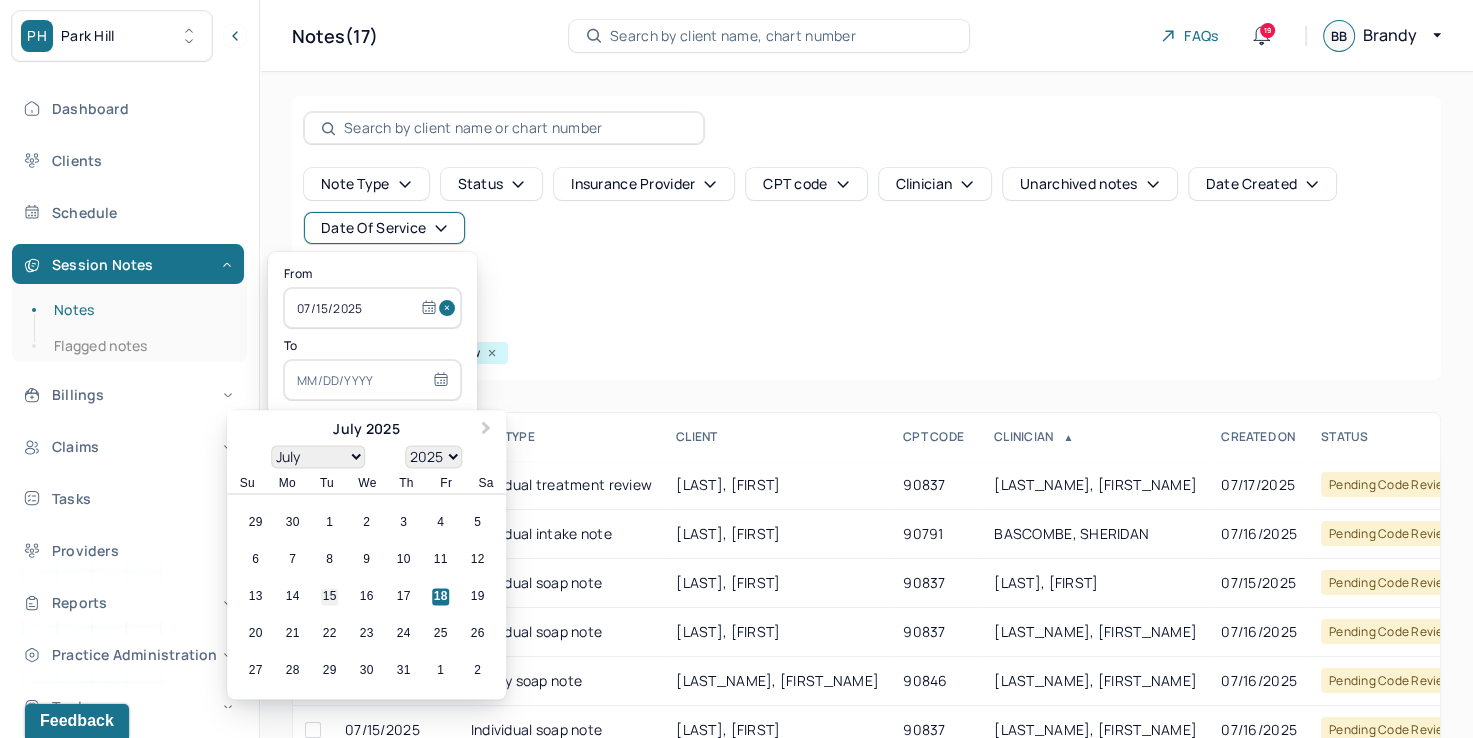 click on "15" at bounding box center (329, 597) 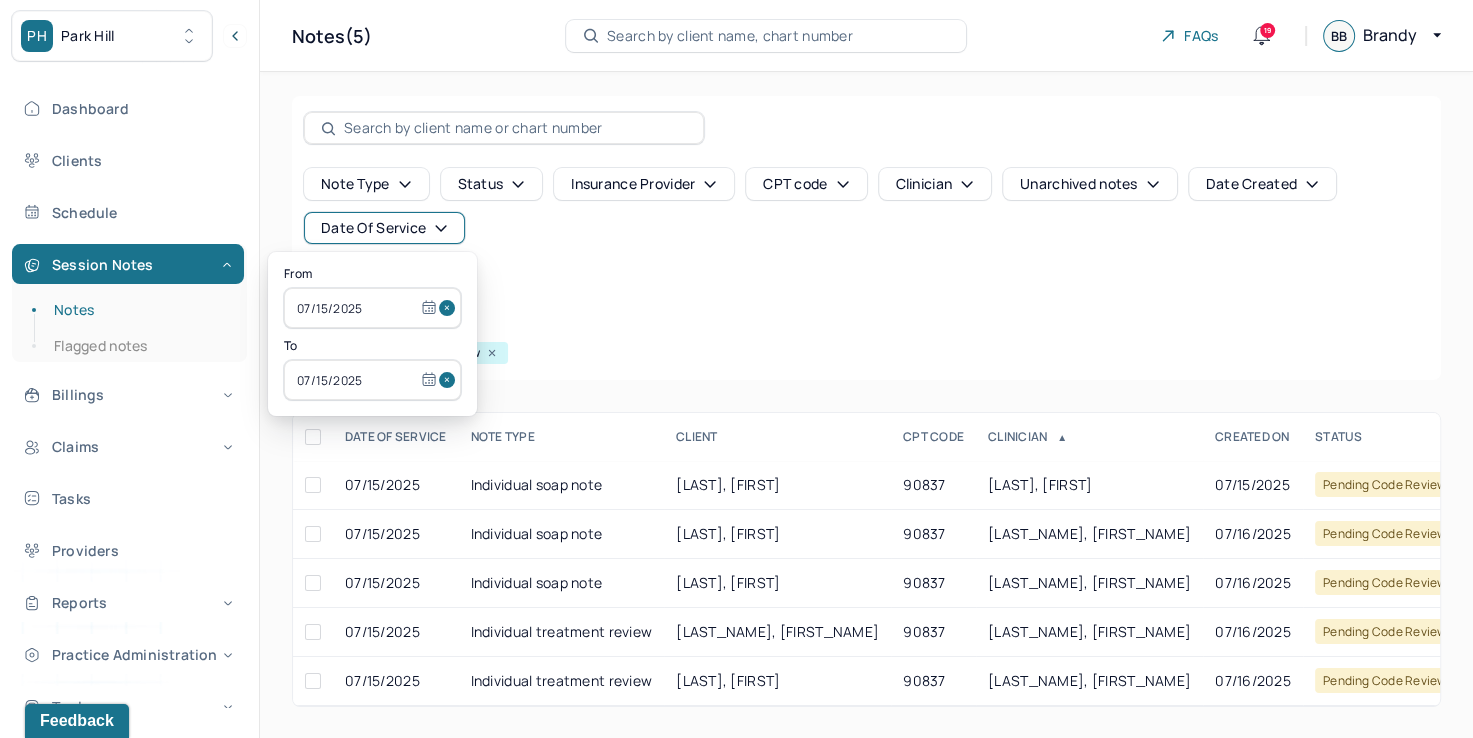 click on "Note type     Status     Insurance provider     CPT code     Clinician     Unarchived notes     Date Created     Date Of Service     Create note   Filters   Clear all   Status: Pending code review" at bounding box center (866, 238) 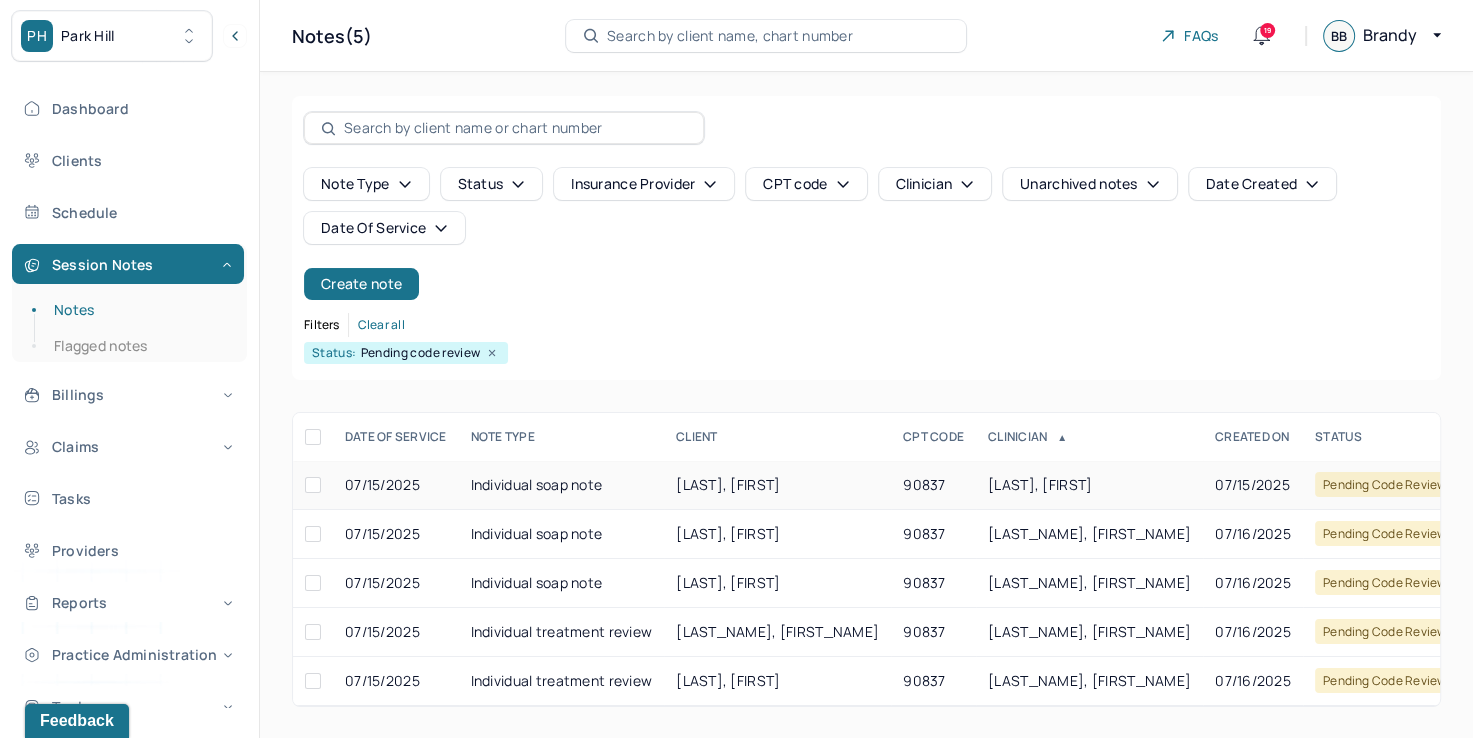 click on "[LAST], [FIRST]" at bounding box center (1040, 484) 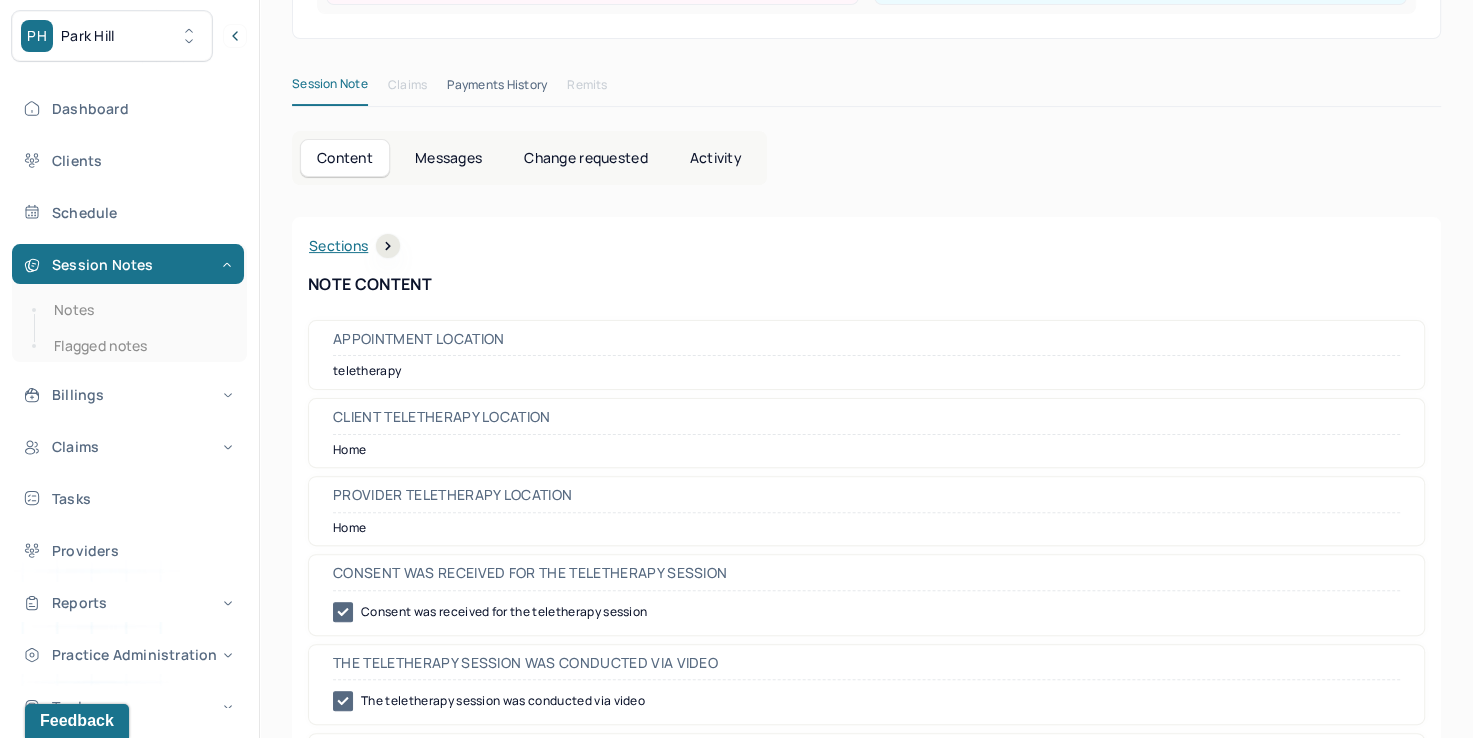 scroll, scrollTop: 0, scrollLeft: 0, axis: both 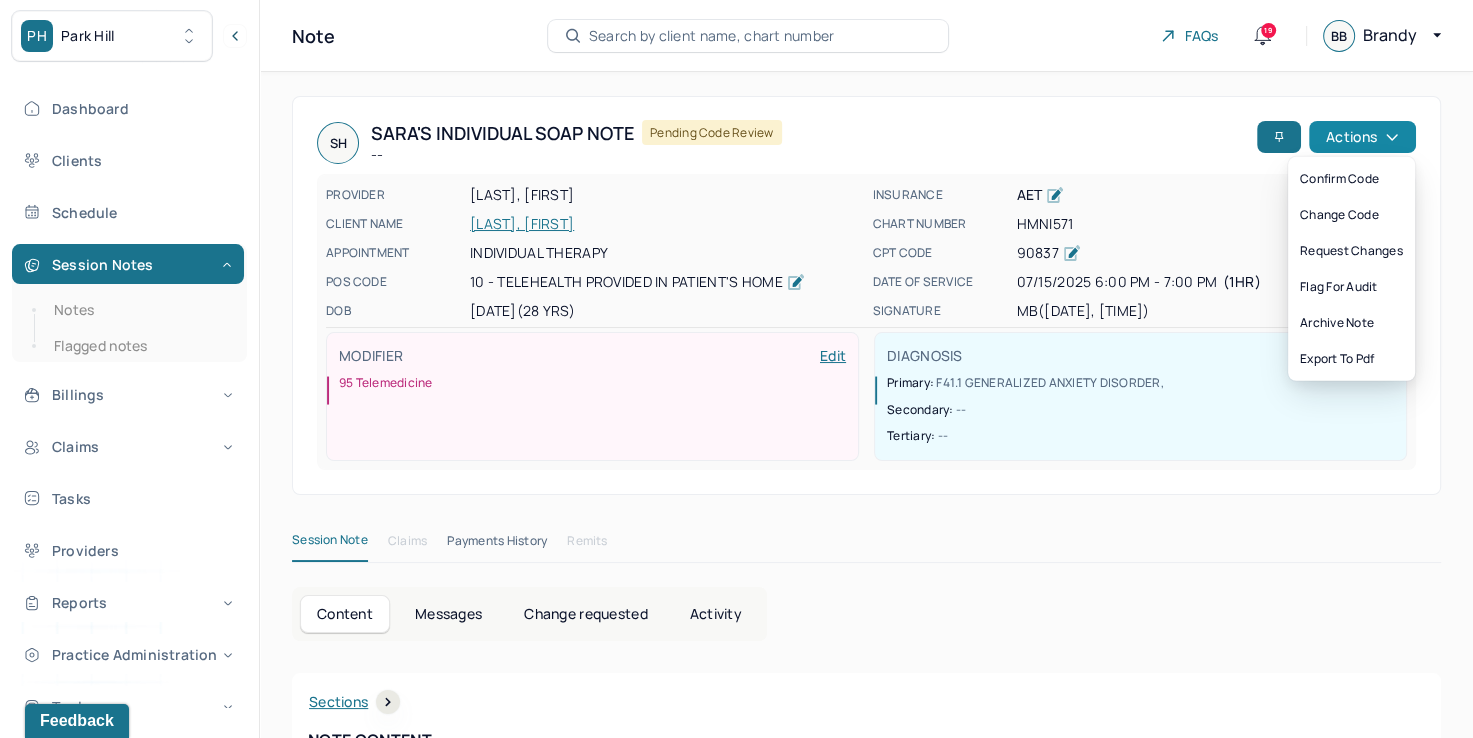 click on "Actions" at bounding box center (1362, 137) 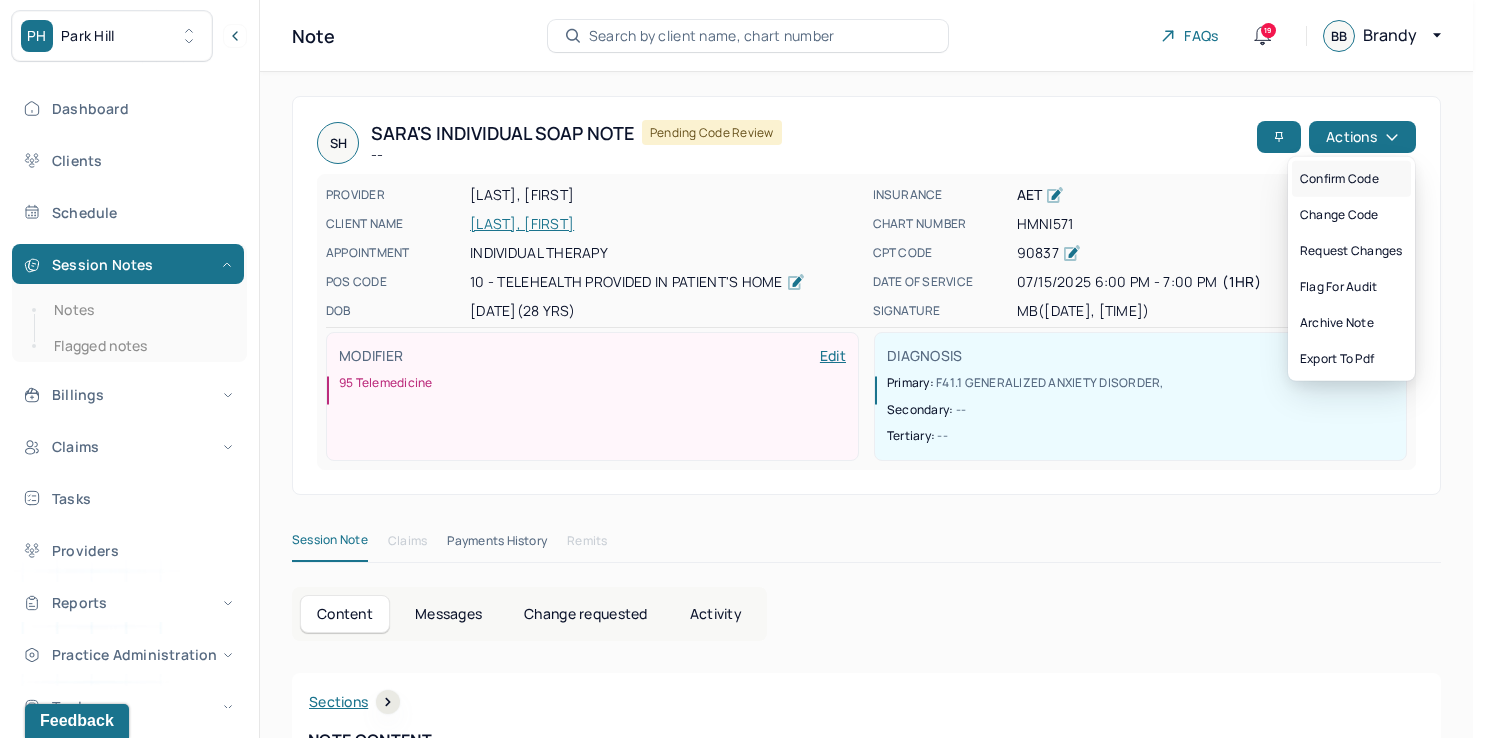 click on "Confirm code" at bounding box center (1351, 179) 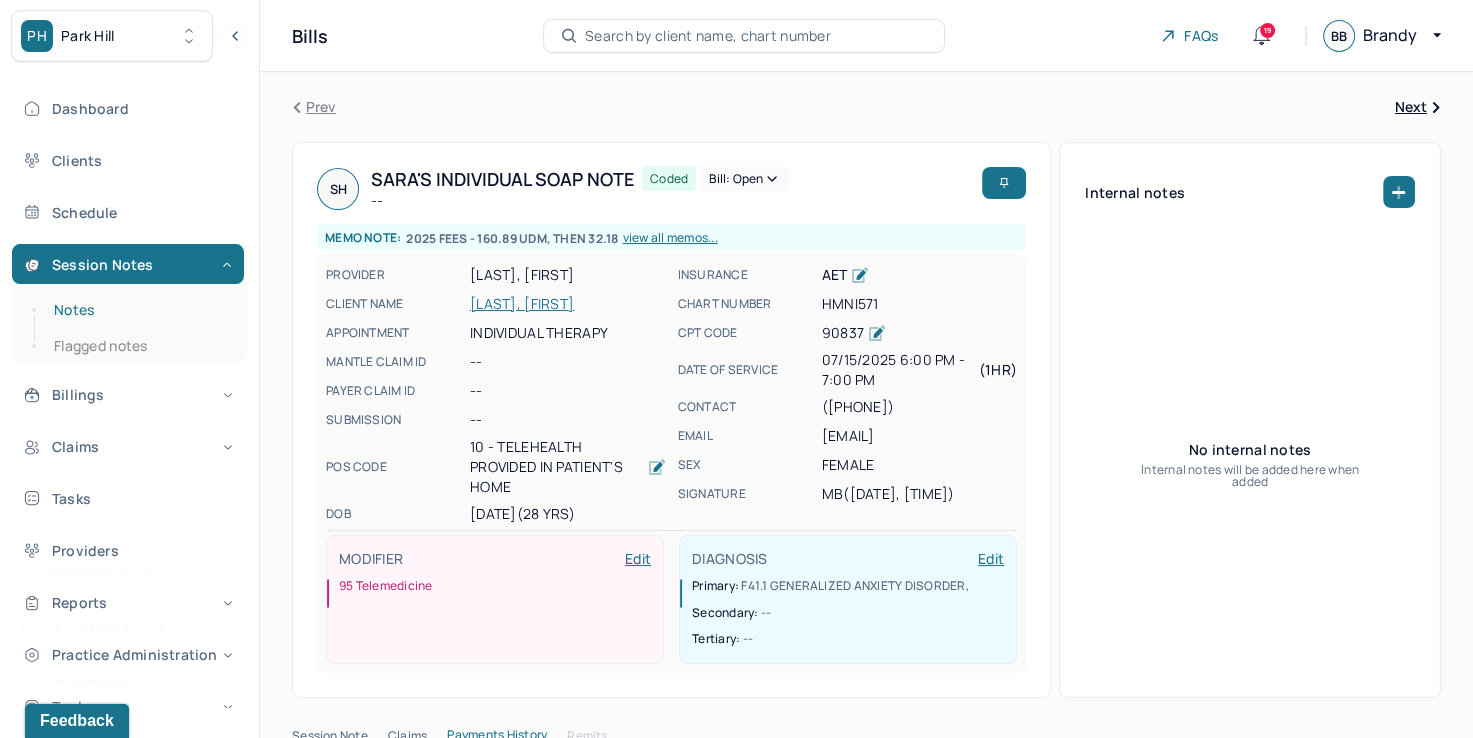 click on "Notes" at bounding box center (139, 310) 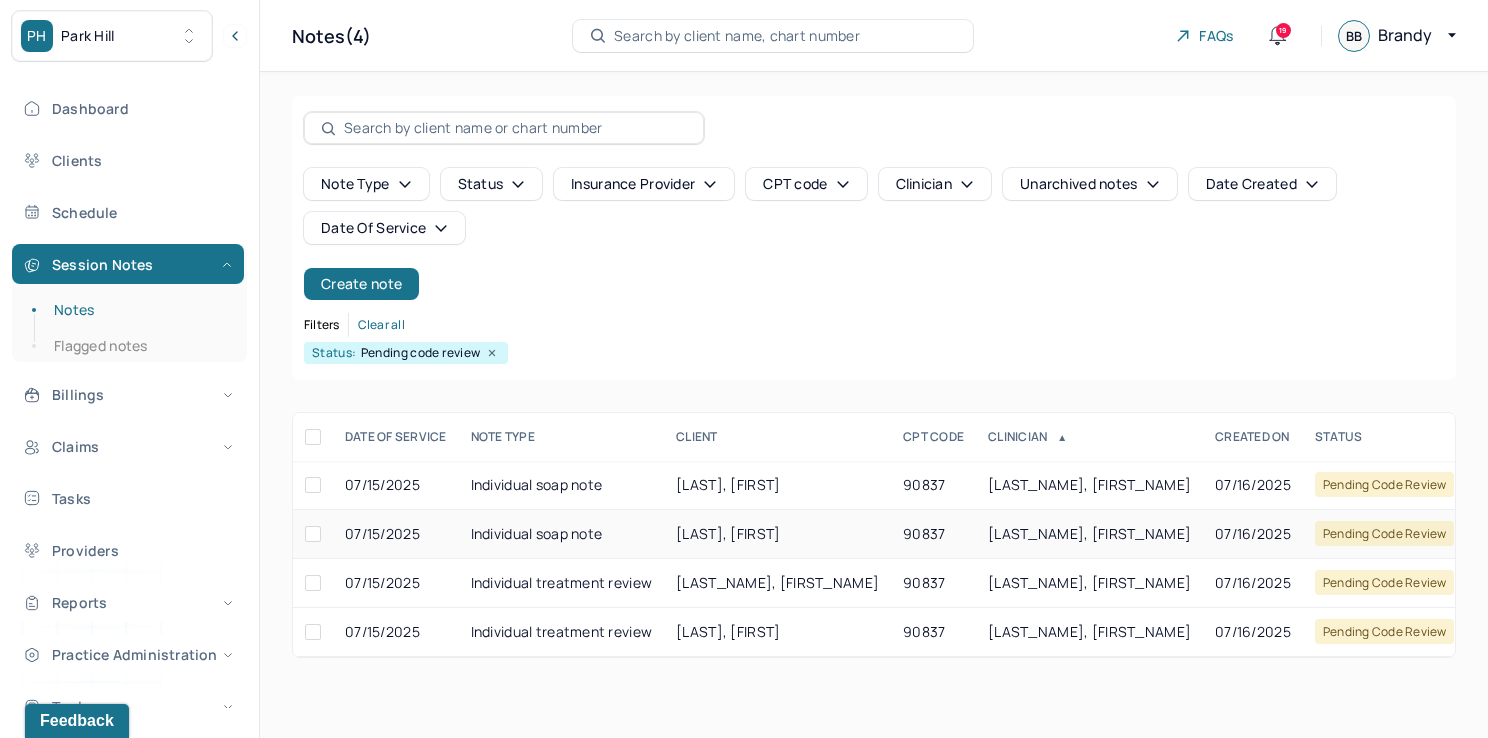 click on "[LAST_NAME], [FIRST_NAME]" at bounding box center (1089, 533) 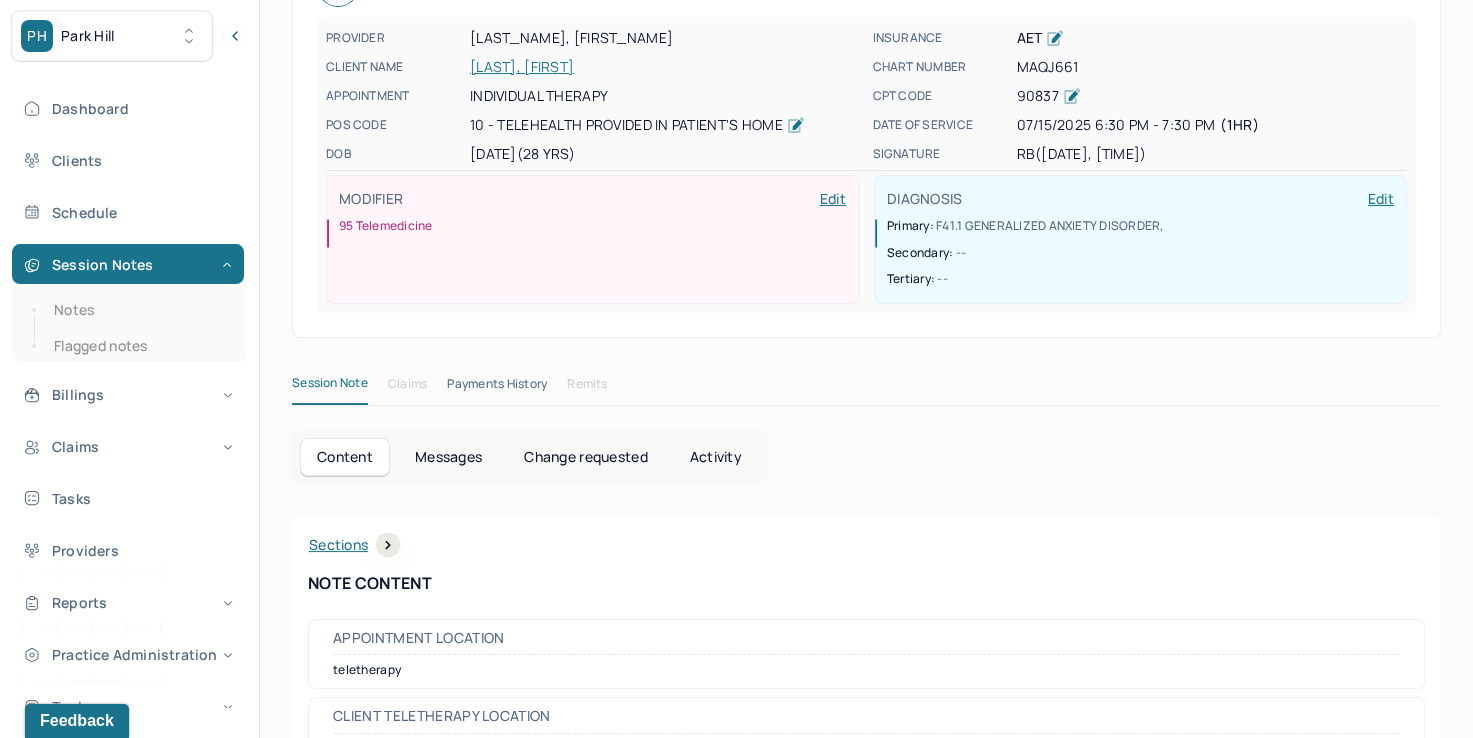 scroll, scrollTop: 0, scrollLeft: 0, axis: both 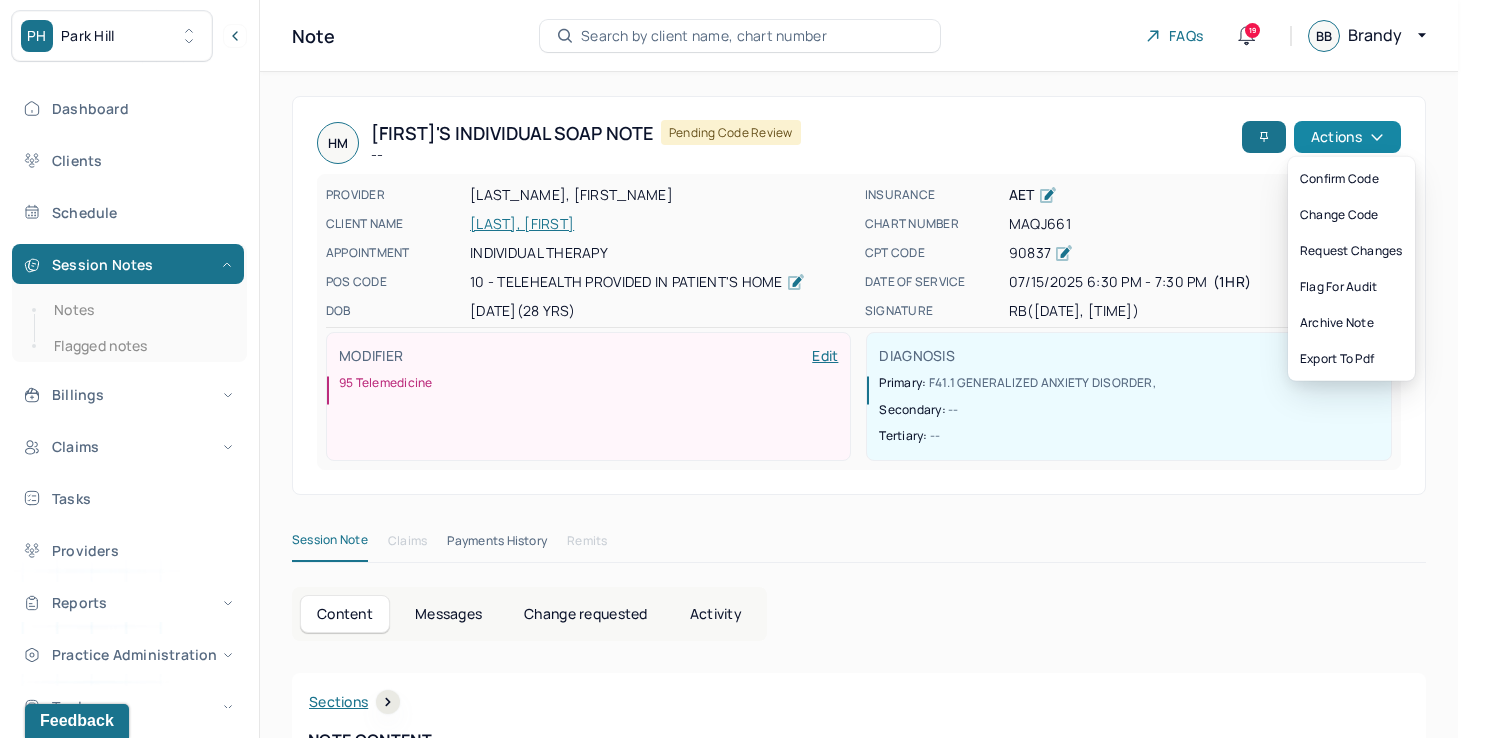click on "Actions" at bounding box center (1347, 137) 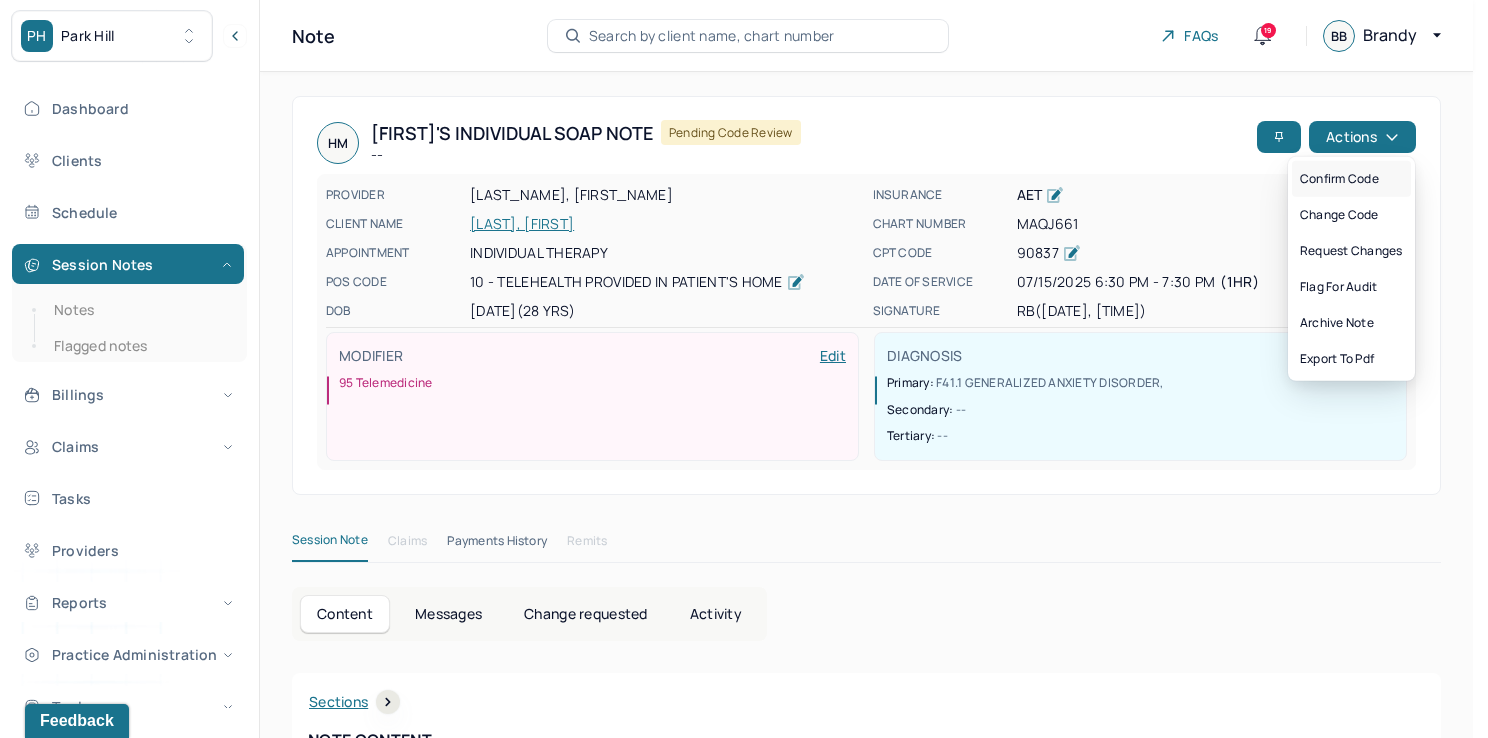 click on "Confirm code" at bounding box center [1351, 179] 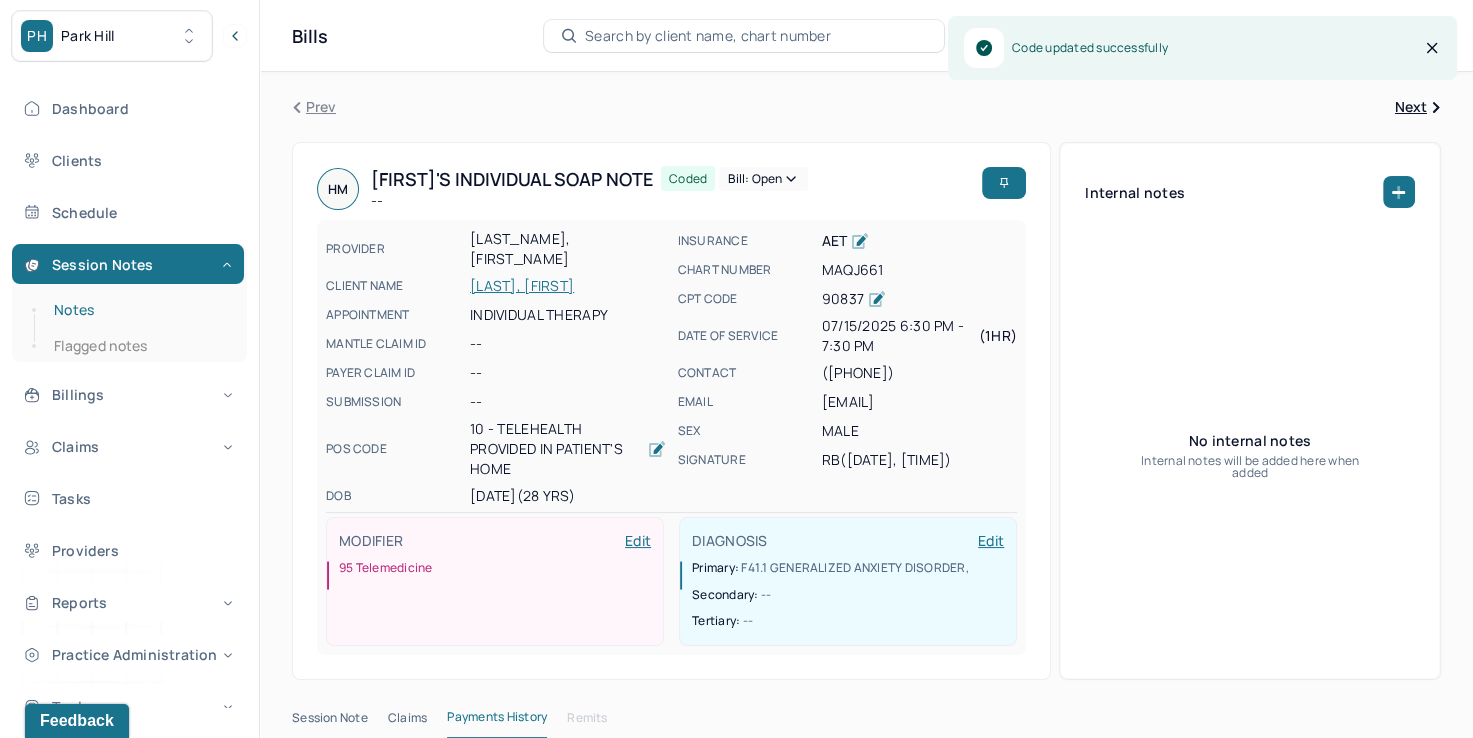 drag, startPoint x: 111, startPoint y: 302, endPoint x: 148, endPoint y: 297, distance: 37.336308 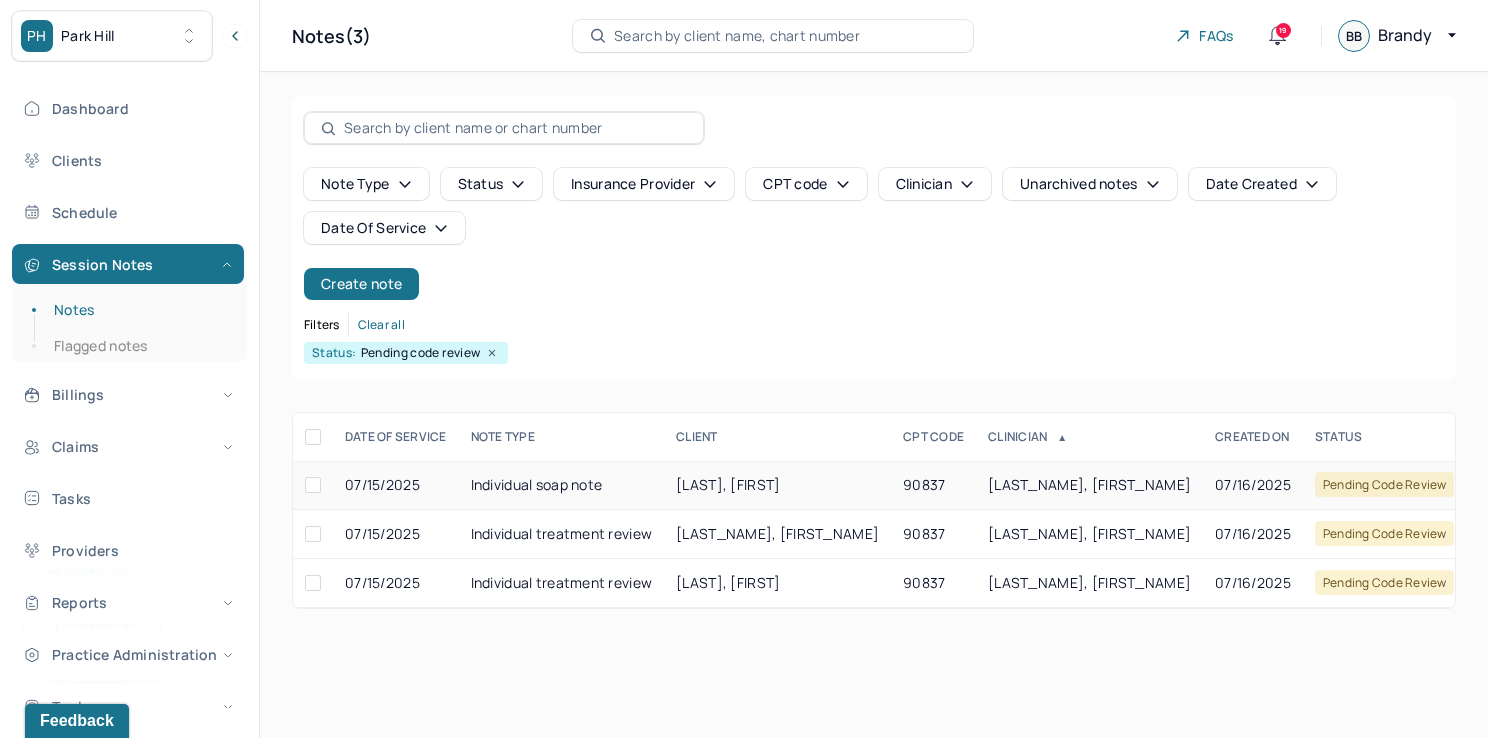 click on "[LAST_NAME], [FIRST_NAME]" at bounding box center (1089, 484) 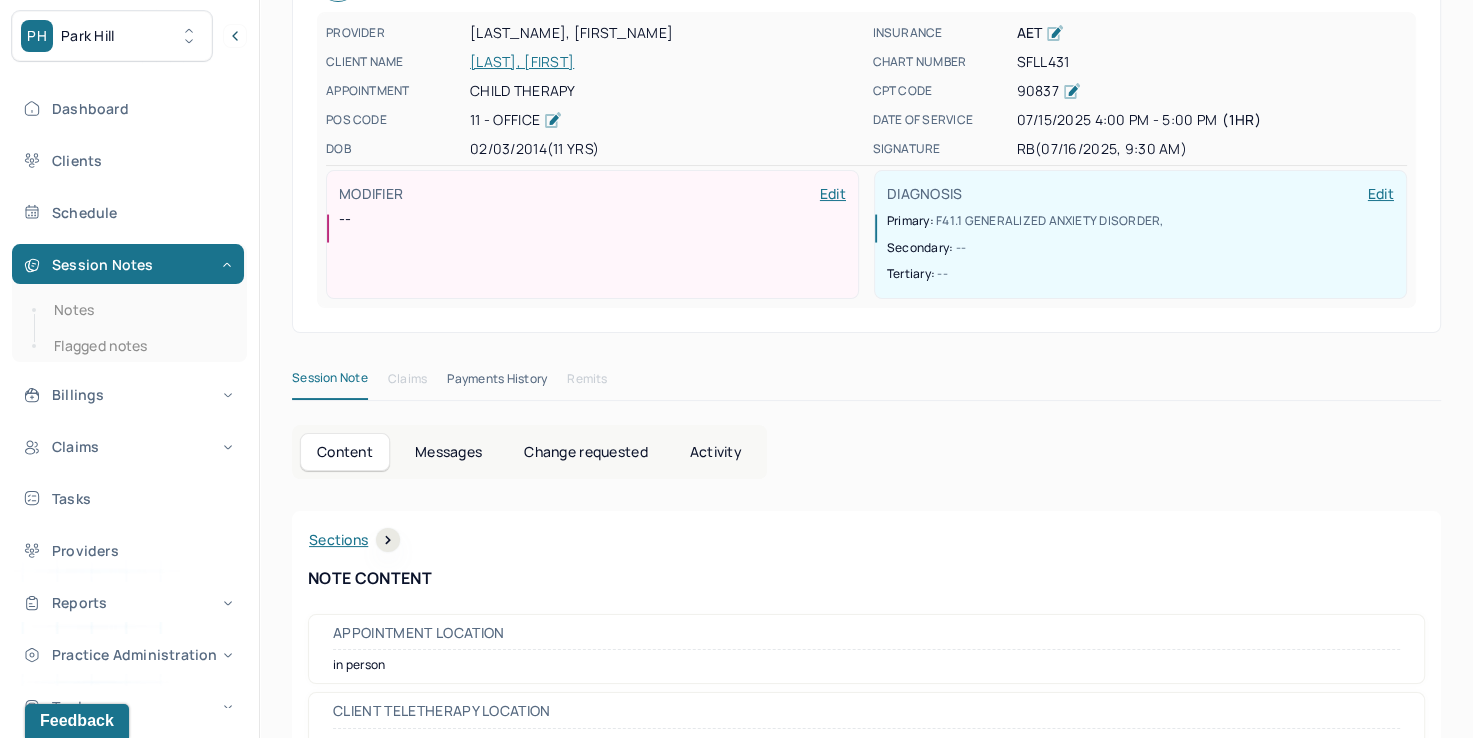 scroll, scrollTop: 0, scrollLeft: 0, axis: both 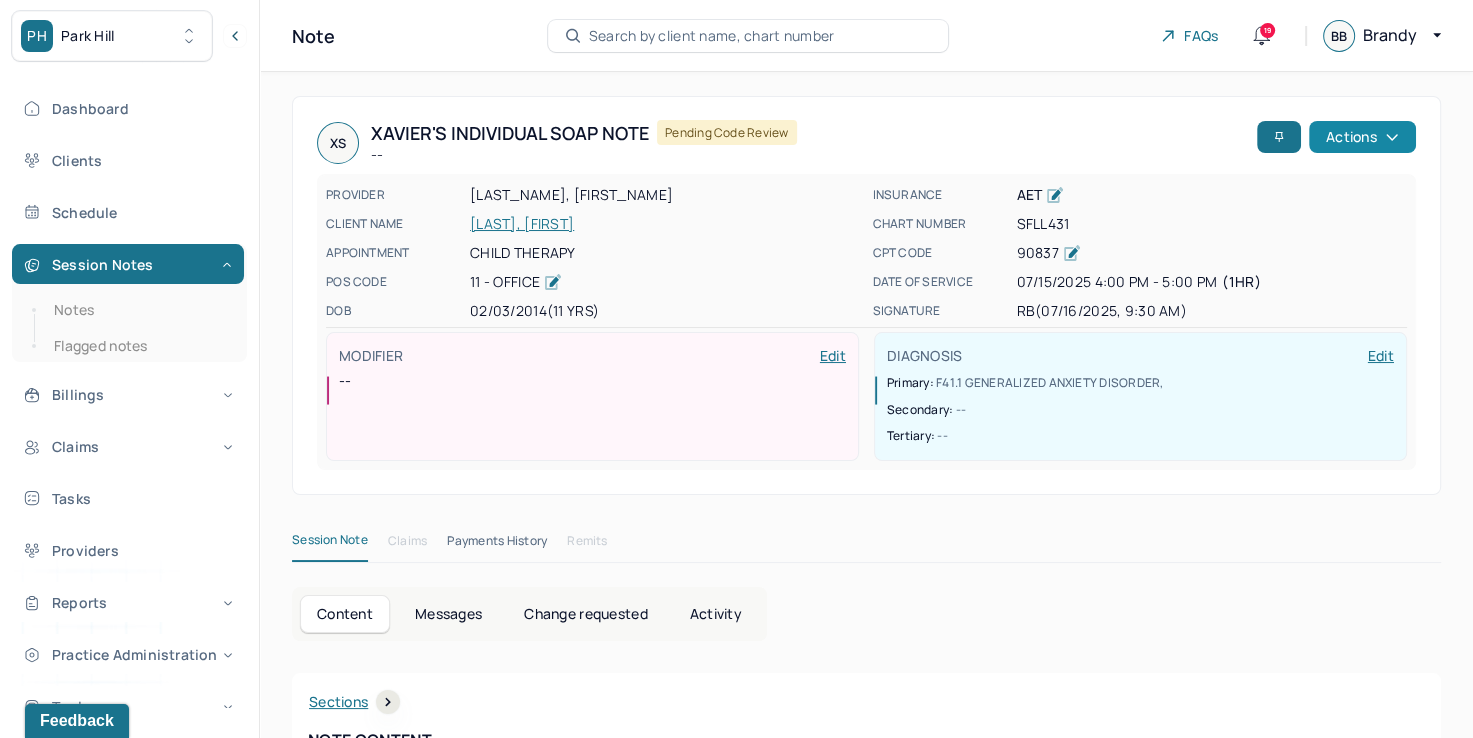 click 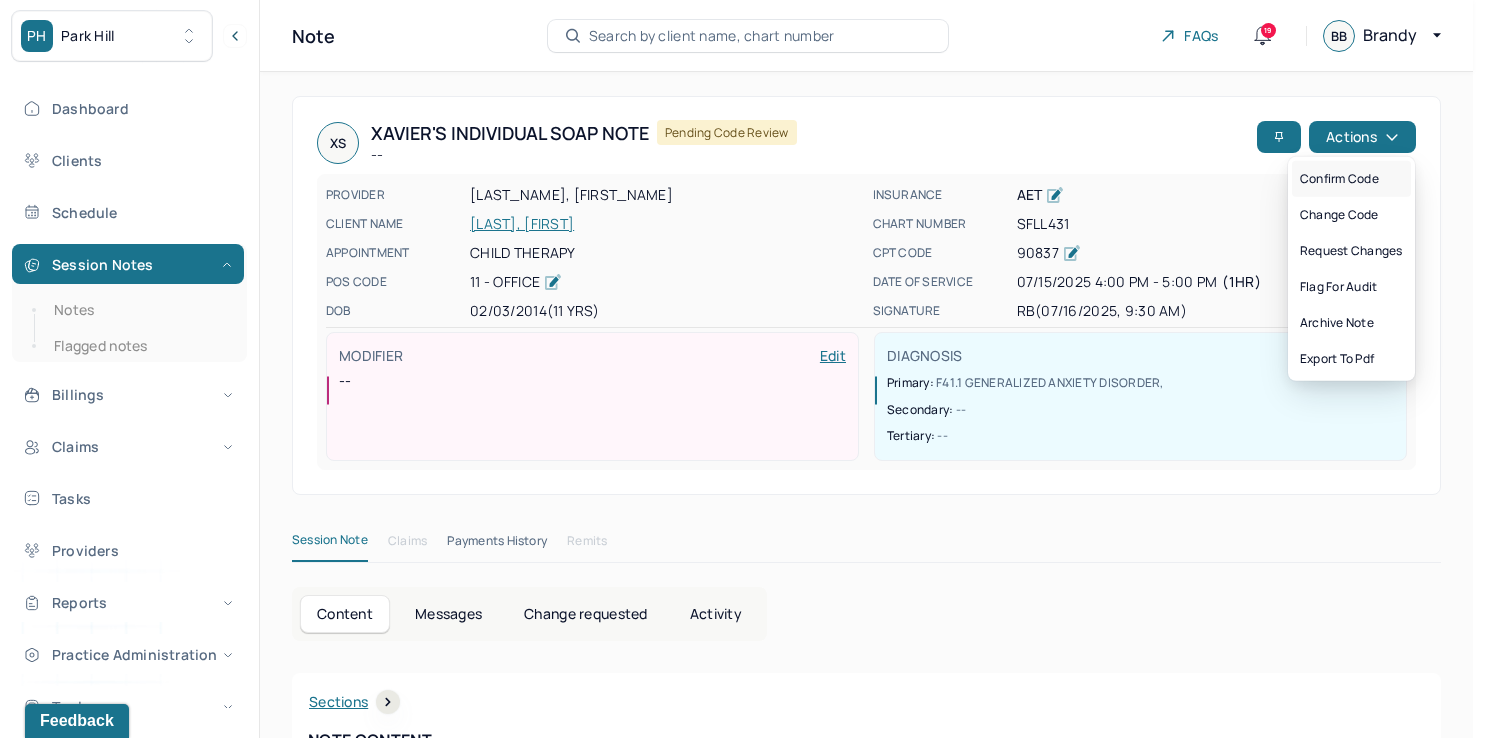 click on "Confirm code" at bounding box center (1351, 179) 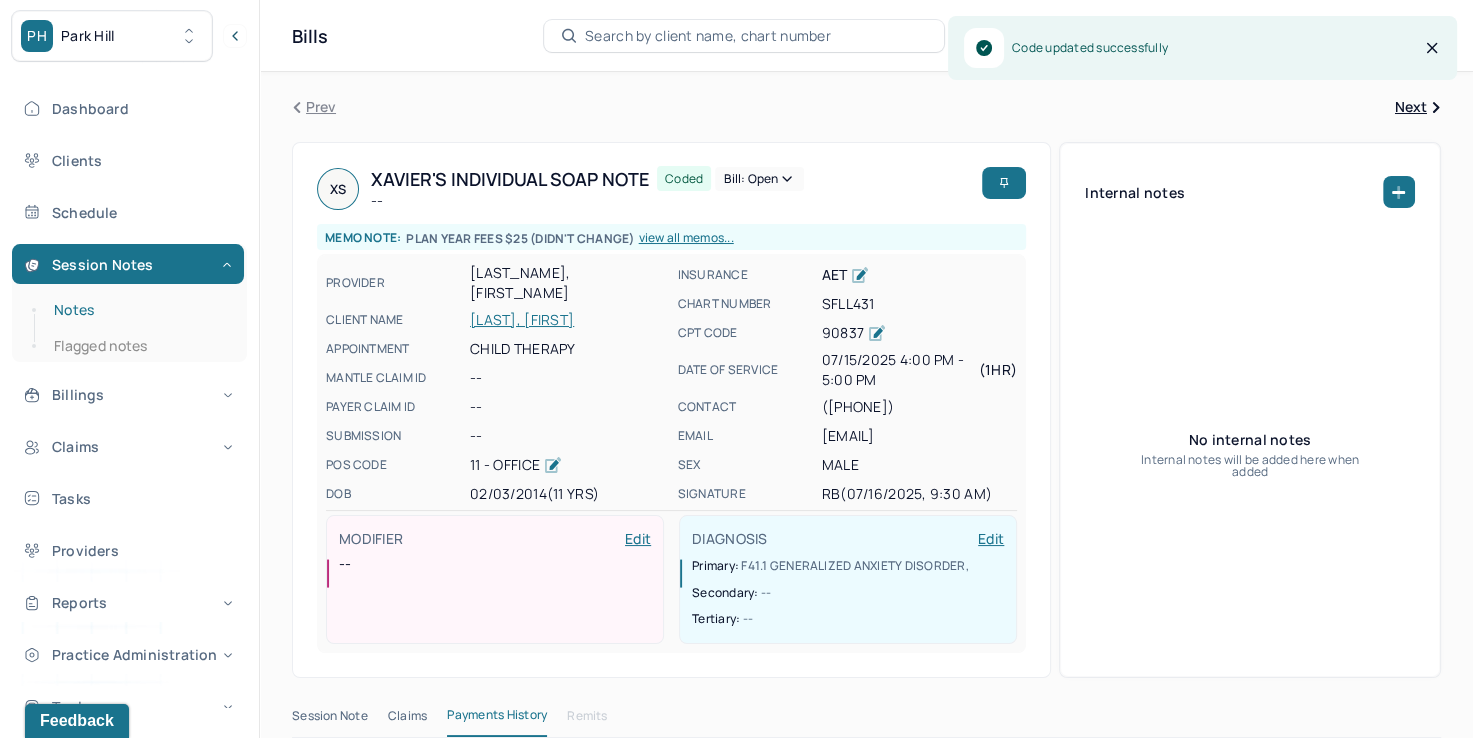 click on "Notes" at bounding box center (139, 310) 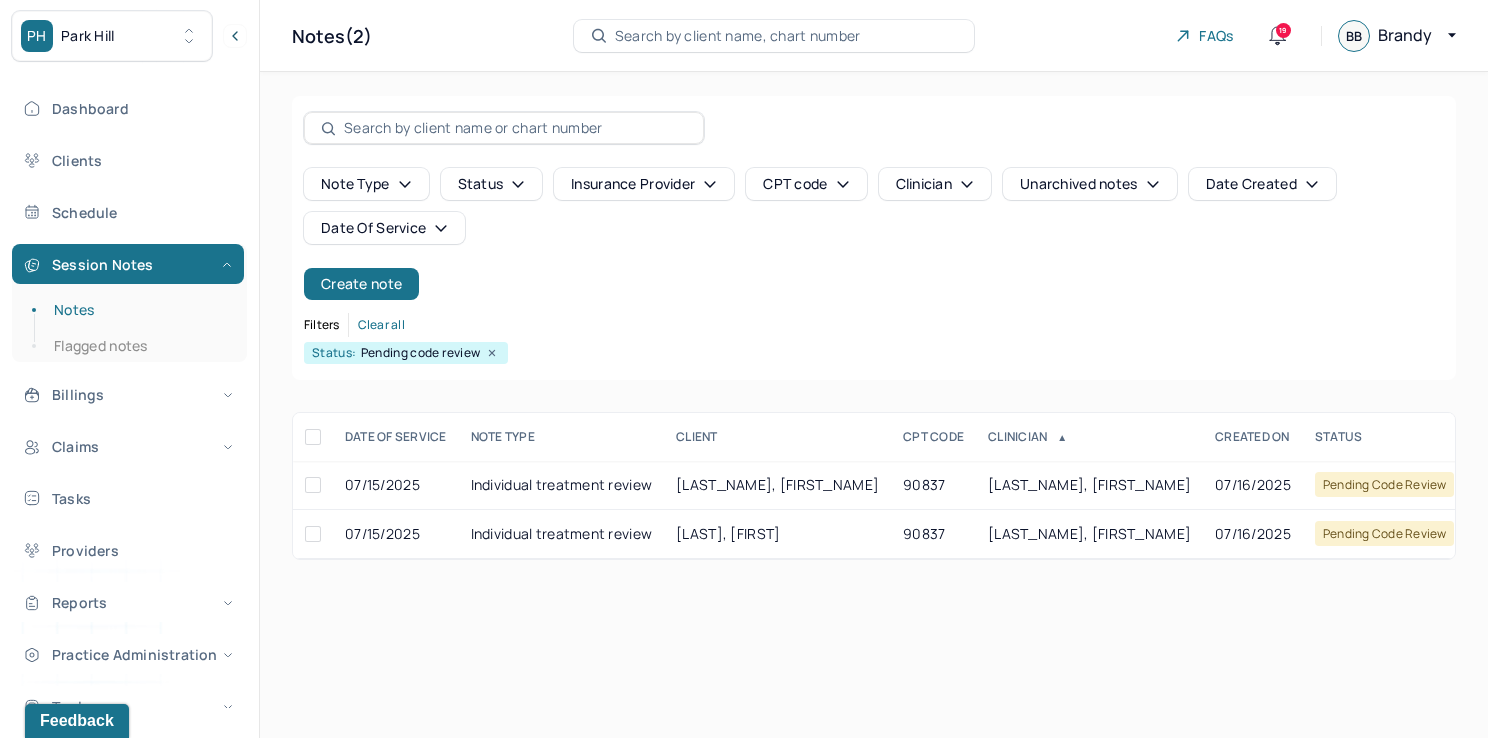 click on "Date Of Service" at bounding box center (384, 228) 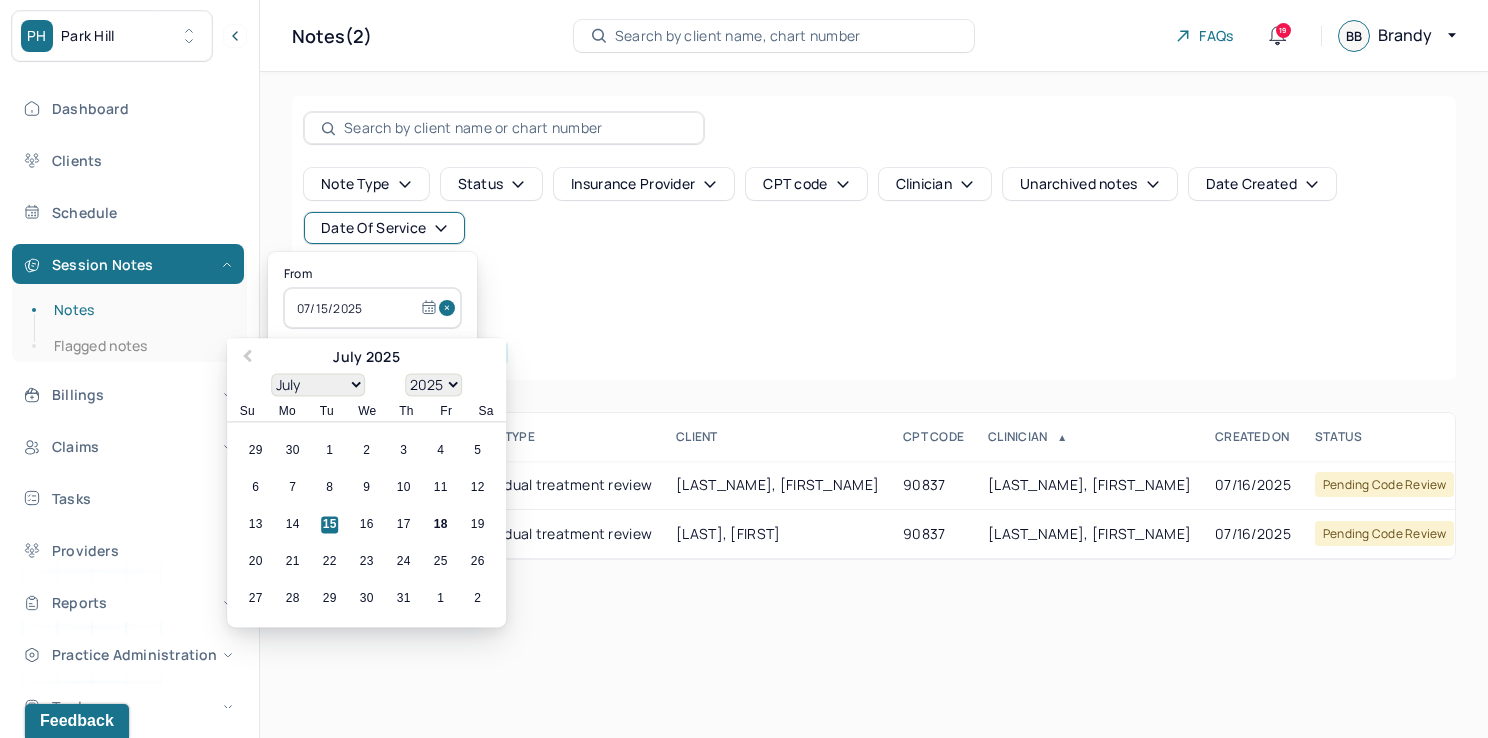 click at bounding box center (450, 308) 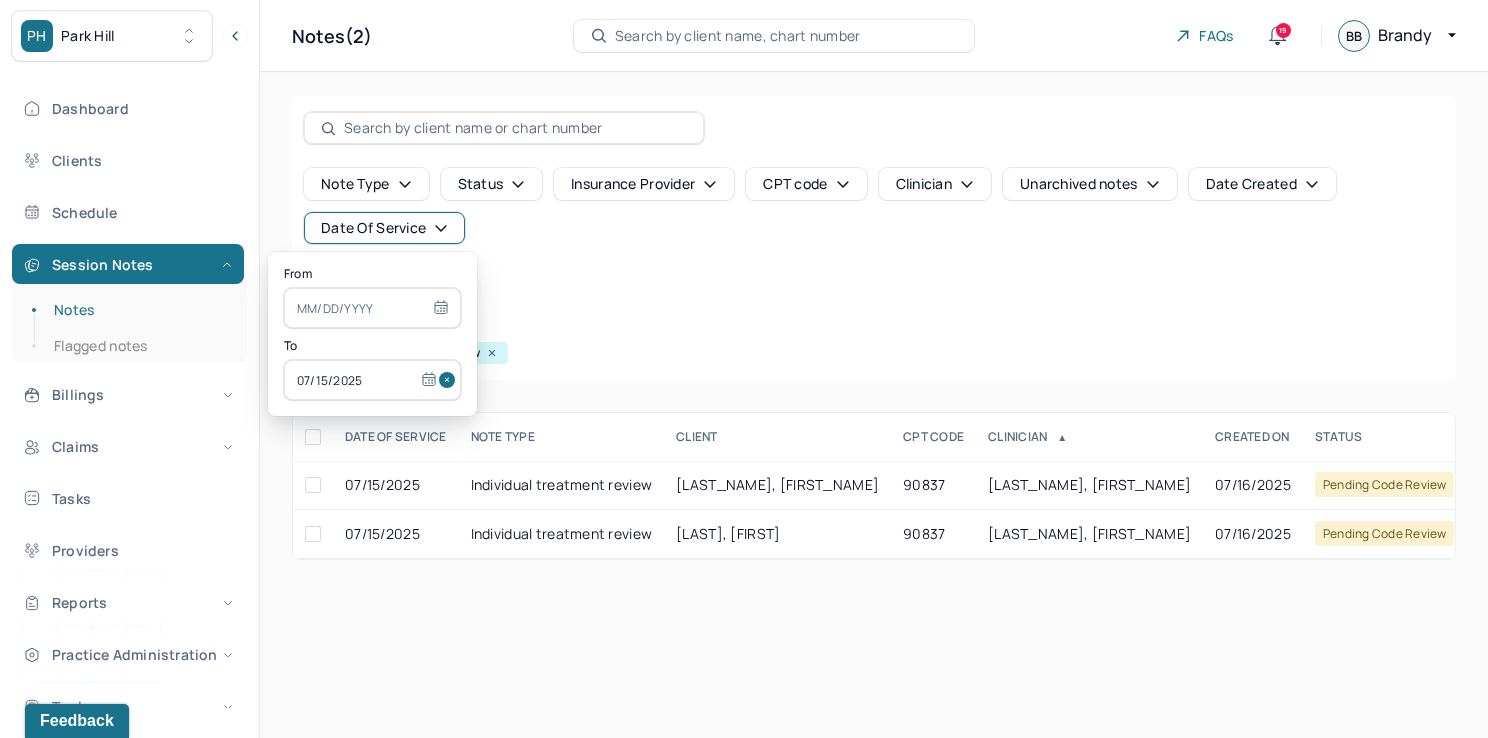 click at bounding box center (450, 380) 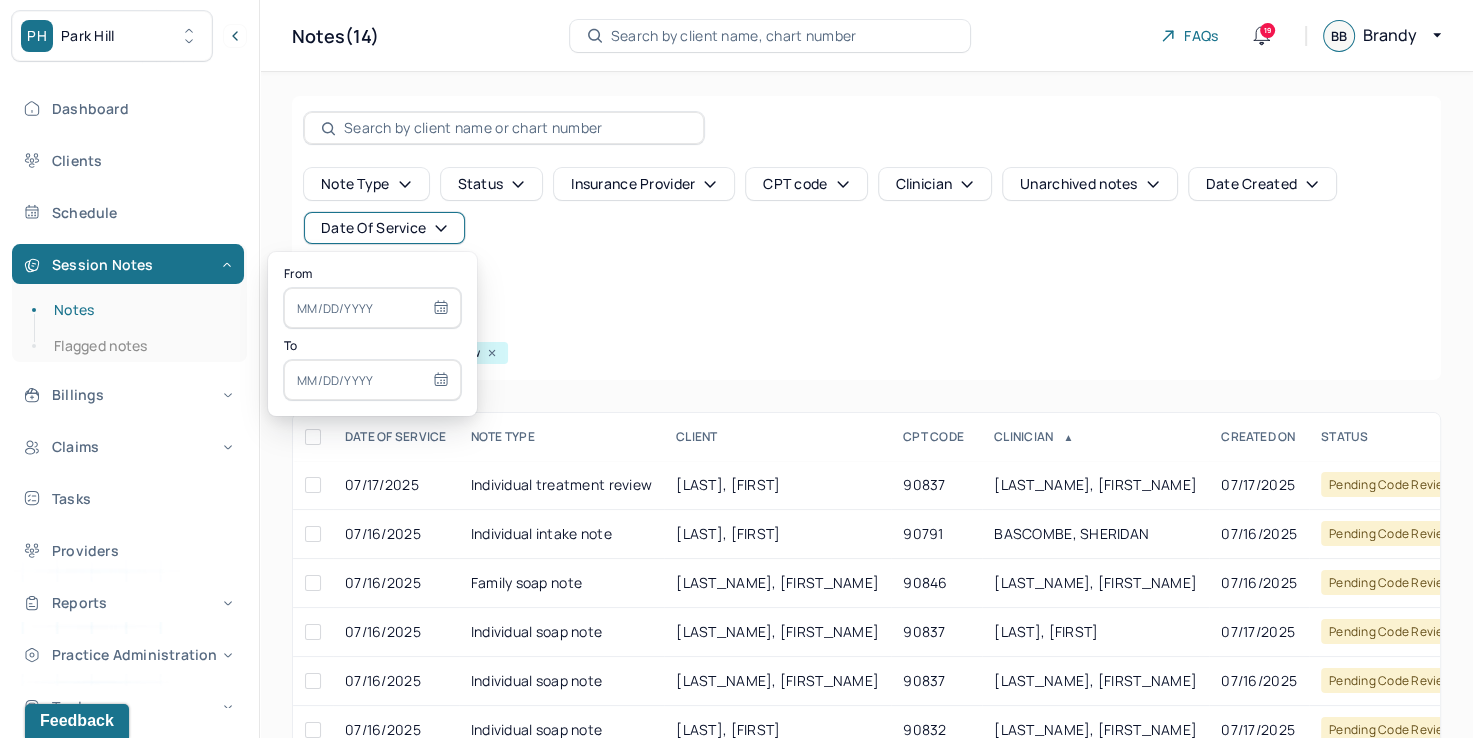select on "6" 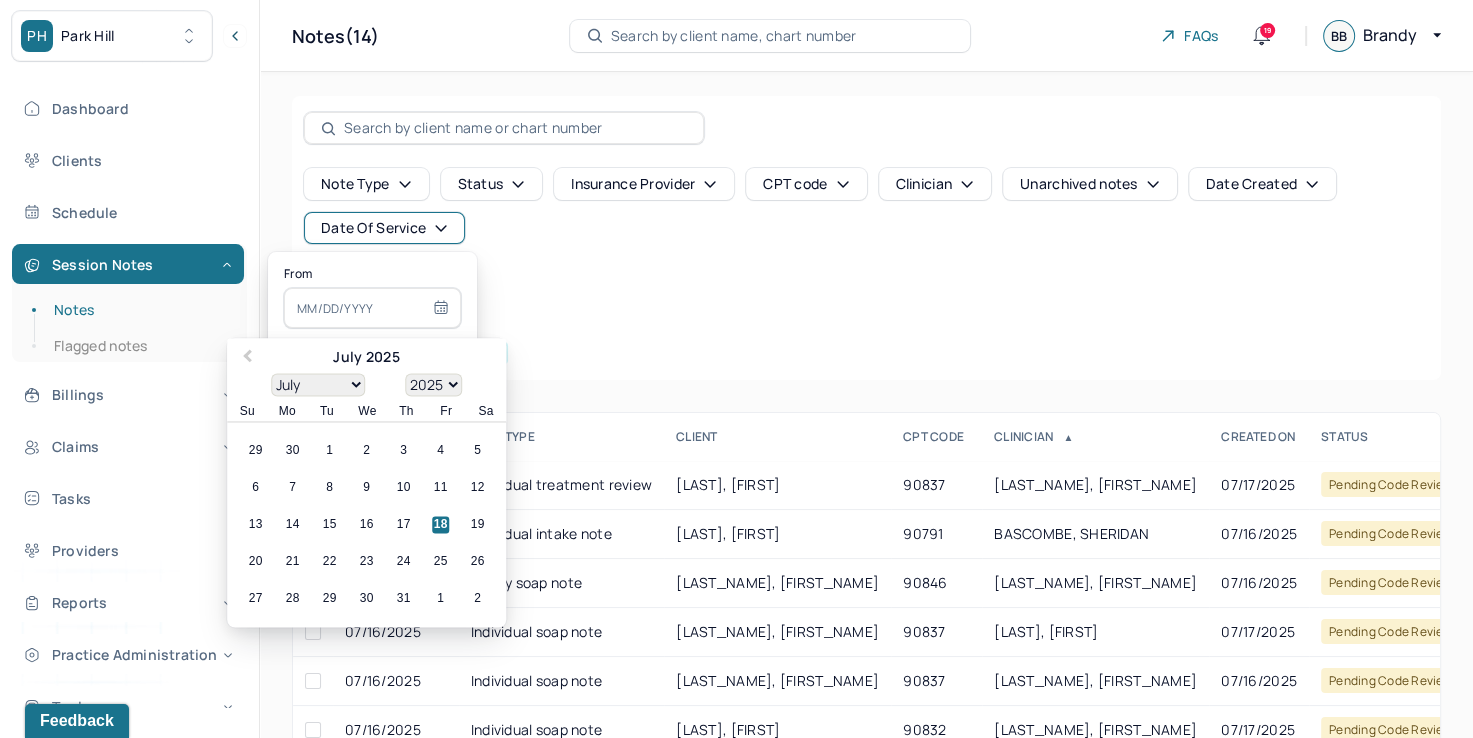 click at bounding box center (372, 308) 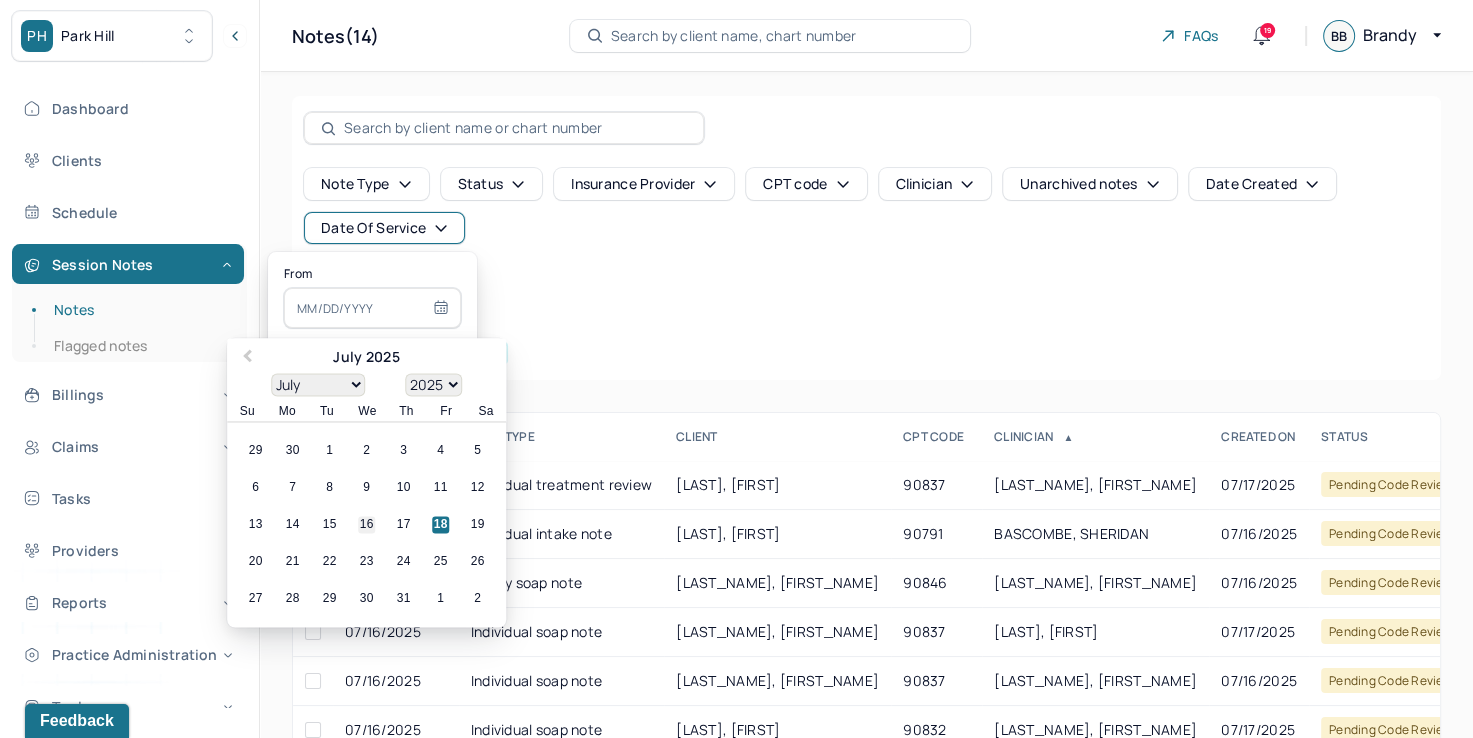 click on "16" at bounding box center (366, 525) 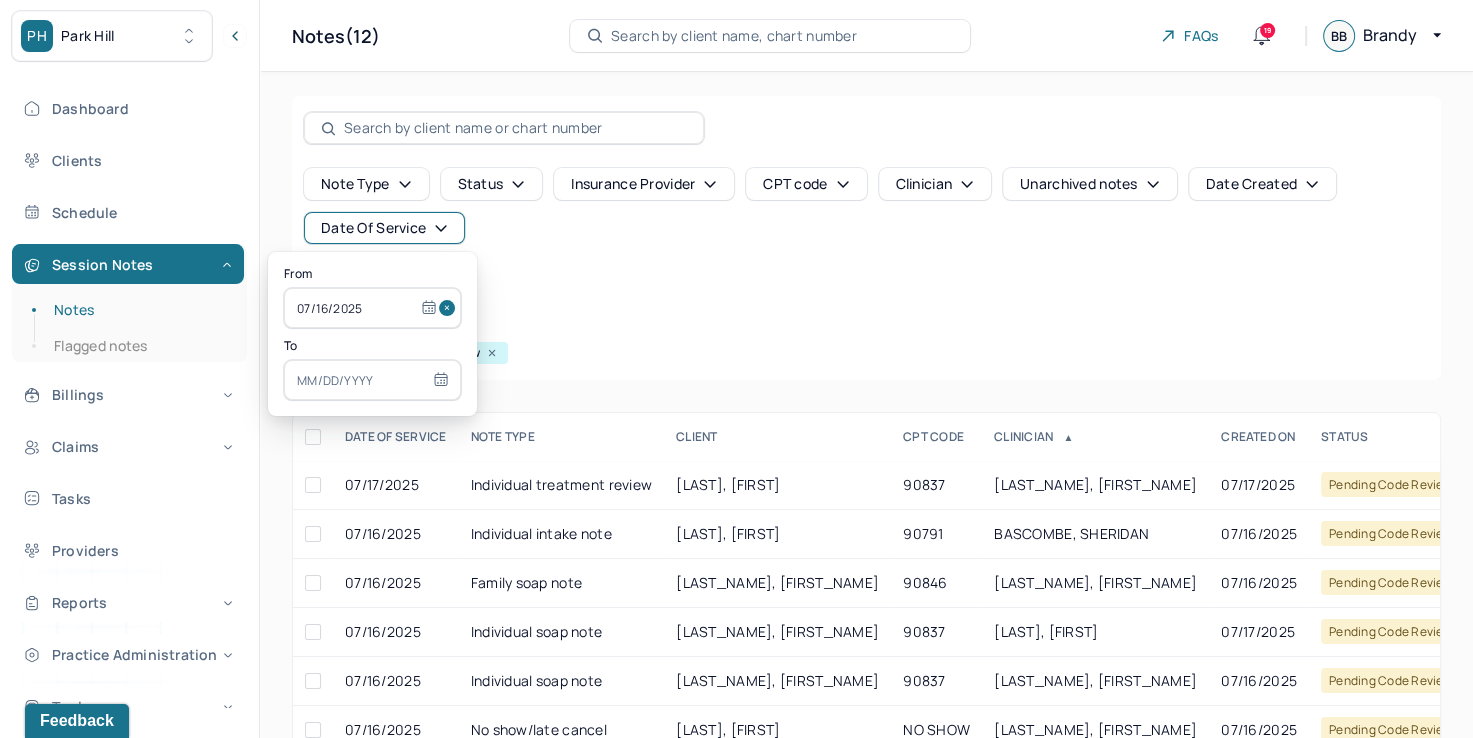 select on "6" 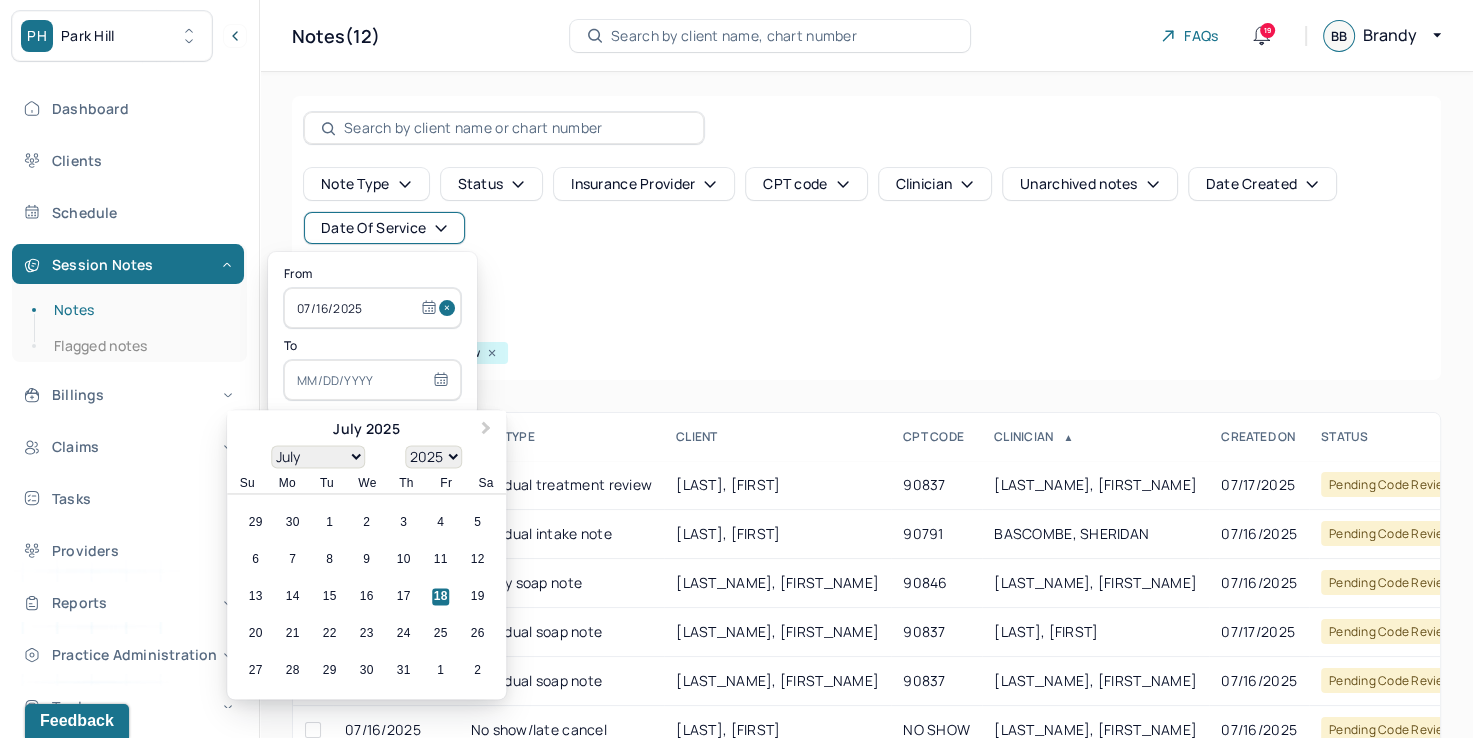 click at bounding box center (372, 380) 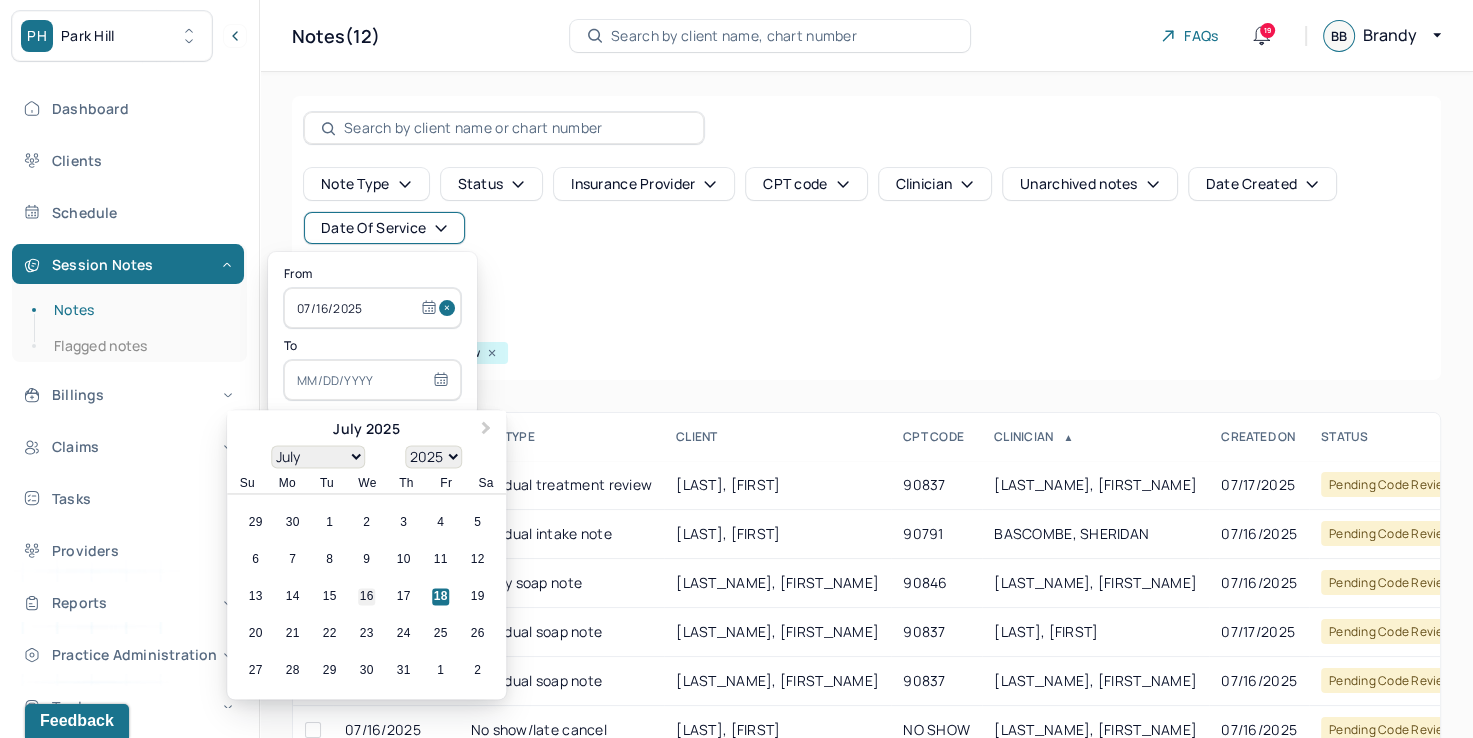 click on "16" at bounding box center (366, 597) 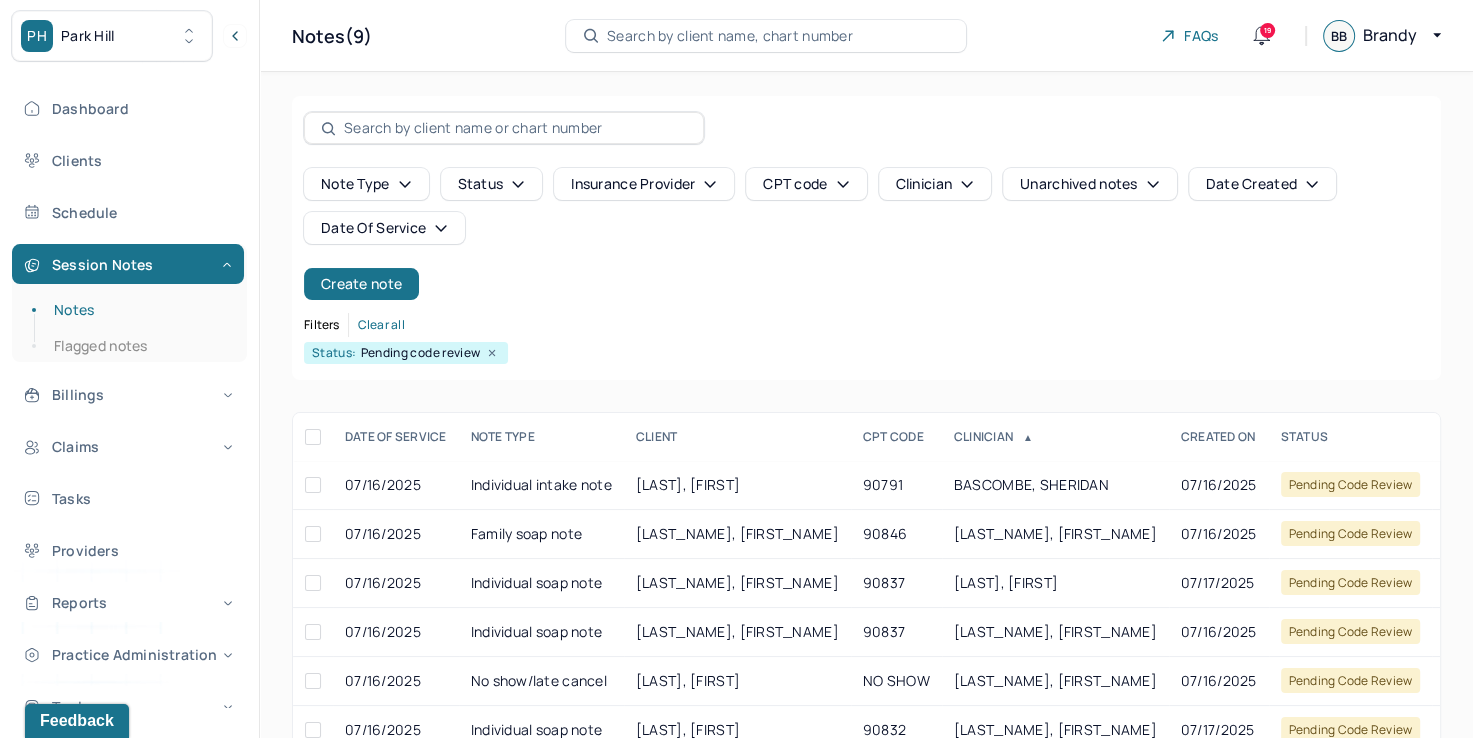click on "Filters   Clear all" at bounding box center (866, 325) 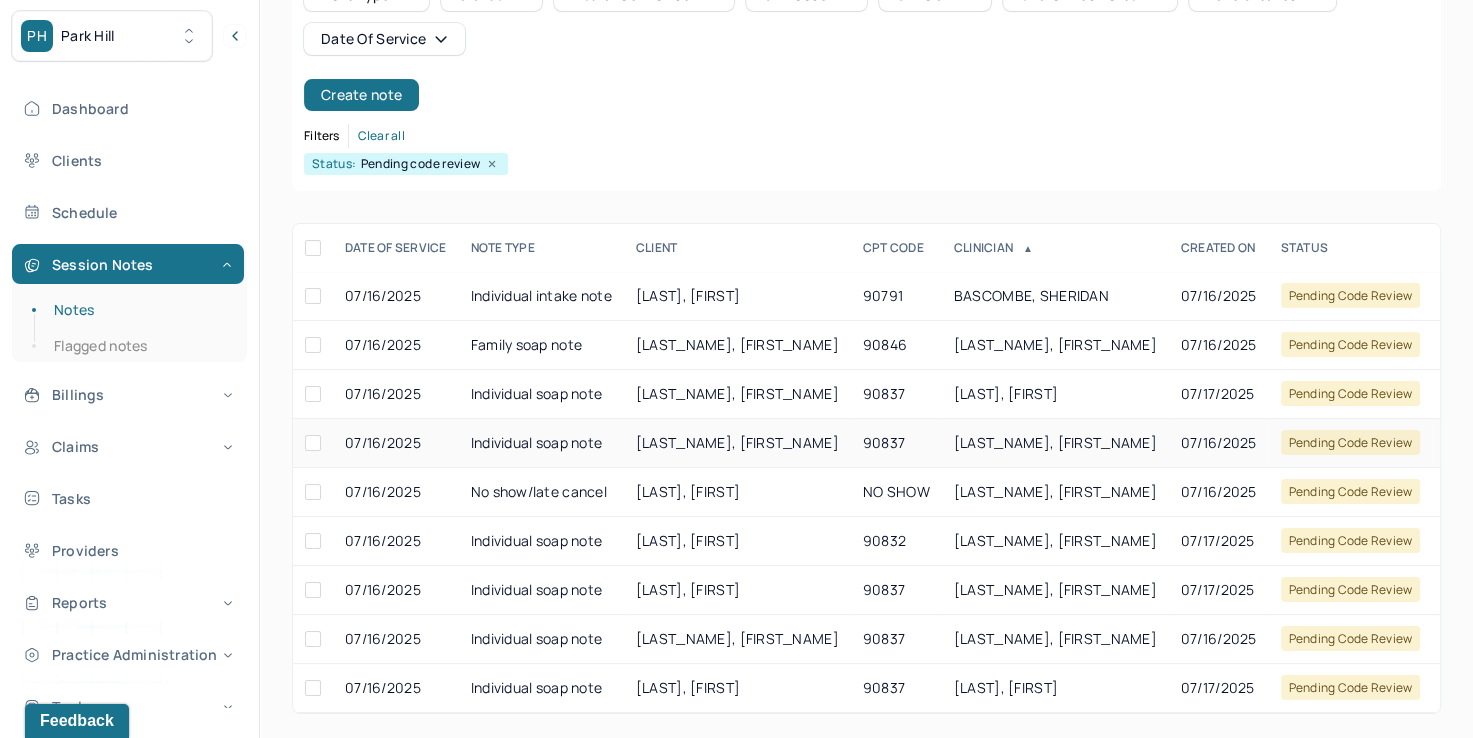 scroll, scrollTop: 202, scrollLeft: 0, axis: vertical 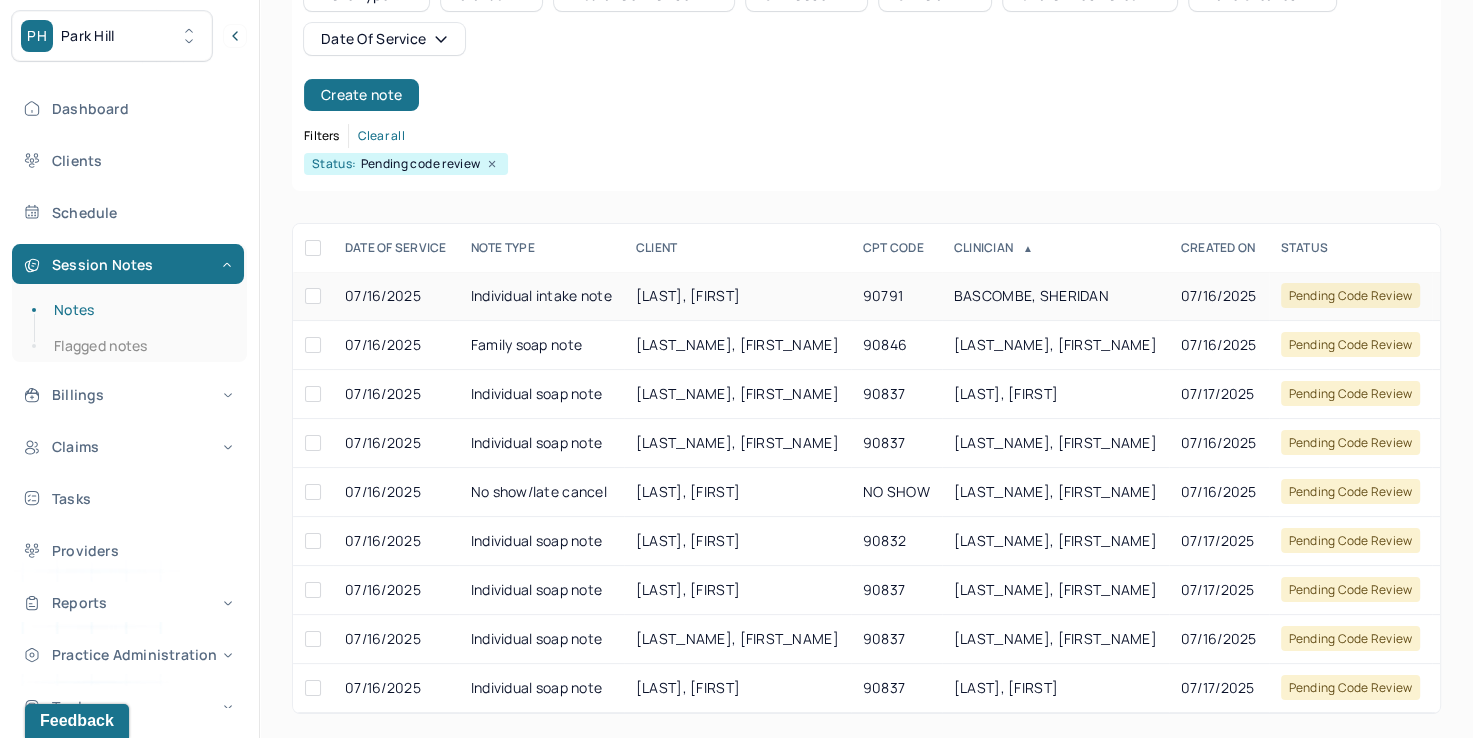 click on "BASCOMBE, SHERIDAN" at bounding box center [1031, 295] 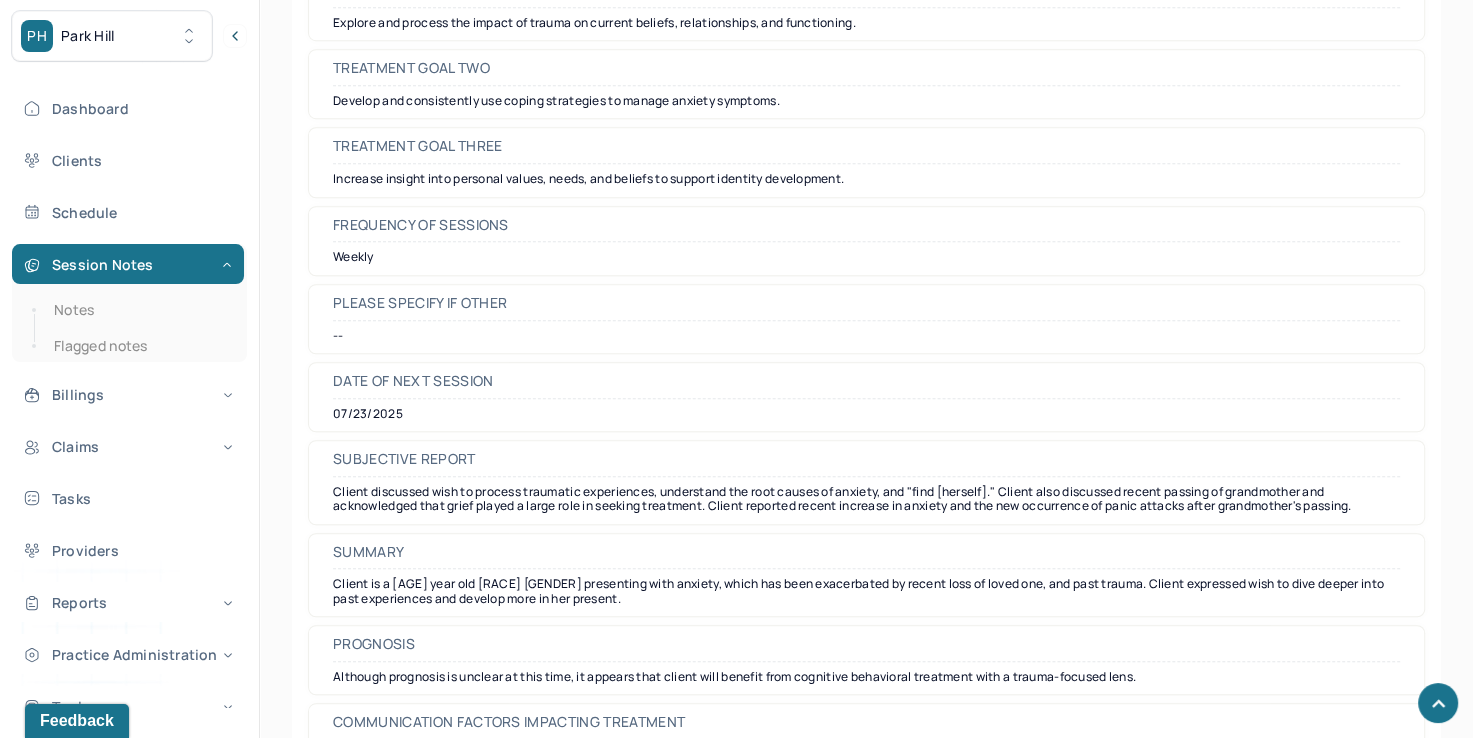 scroll, scrollTop: 8910, scrollLeft: 0, axis: vertical 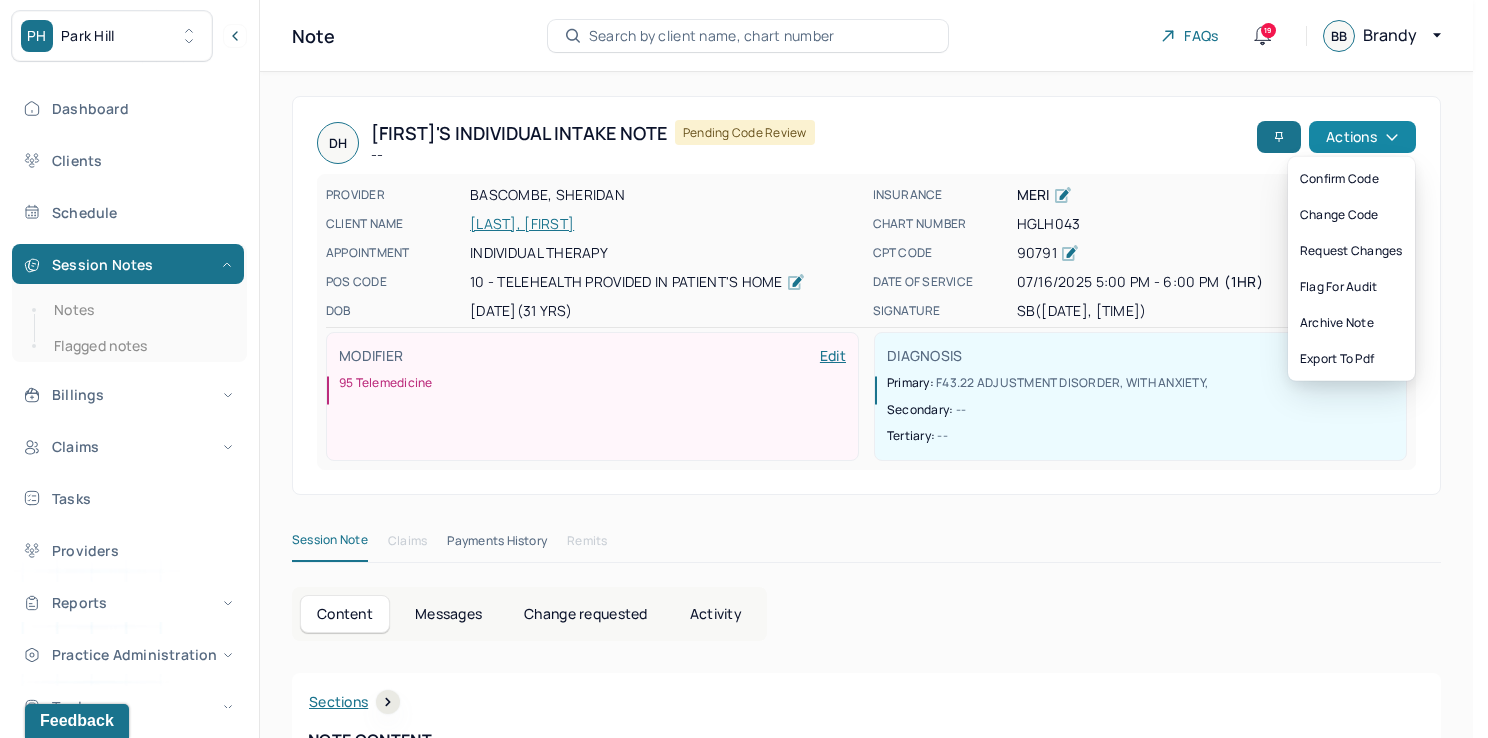 click on "Actions" at bounding box center [1362, 137] 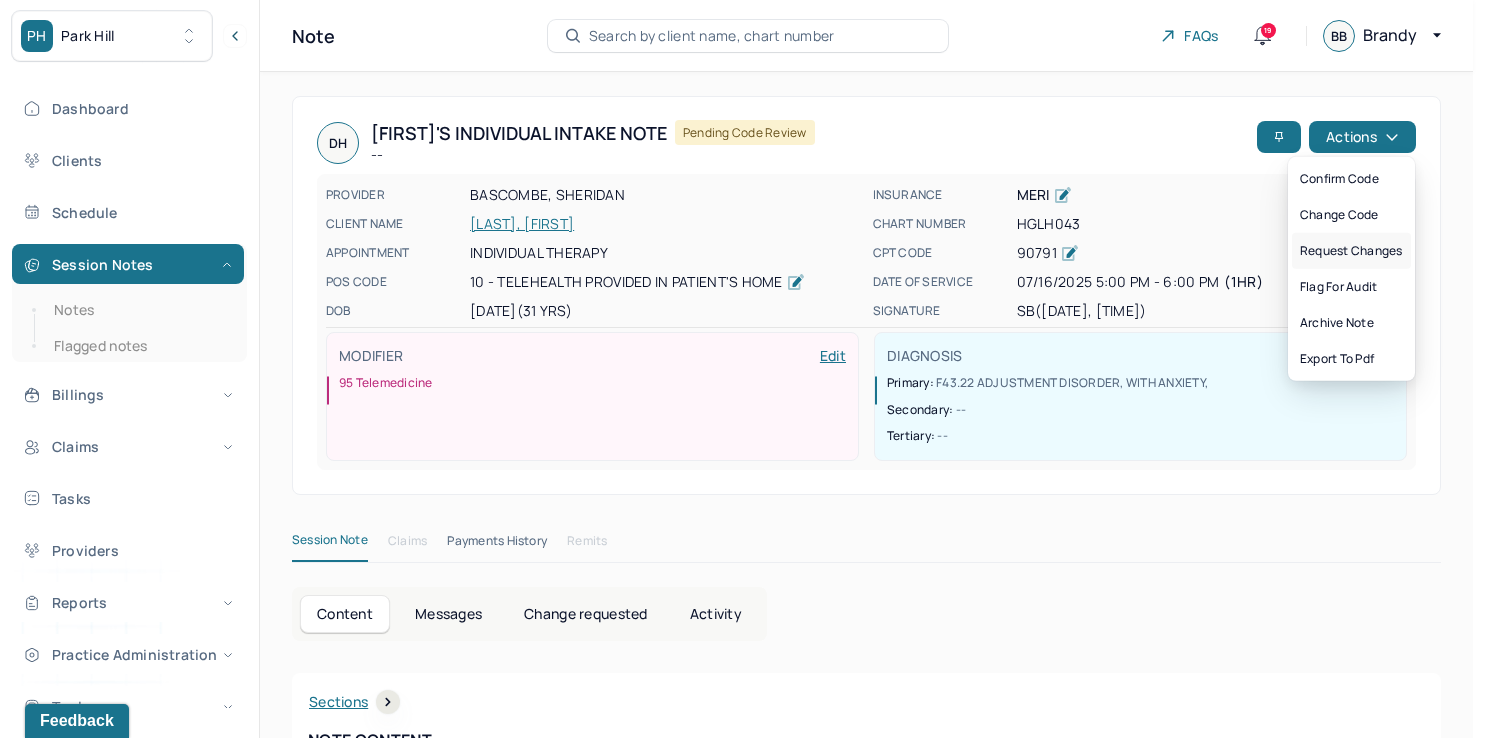 click on "Request changes" at bounding box center [1351, 251] 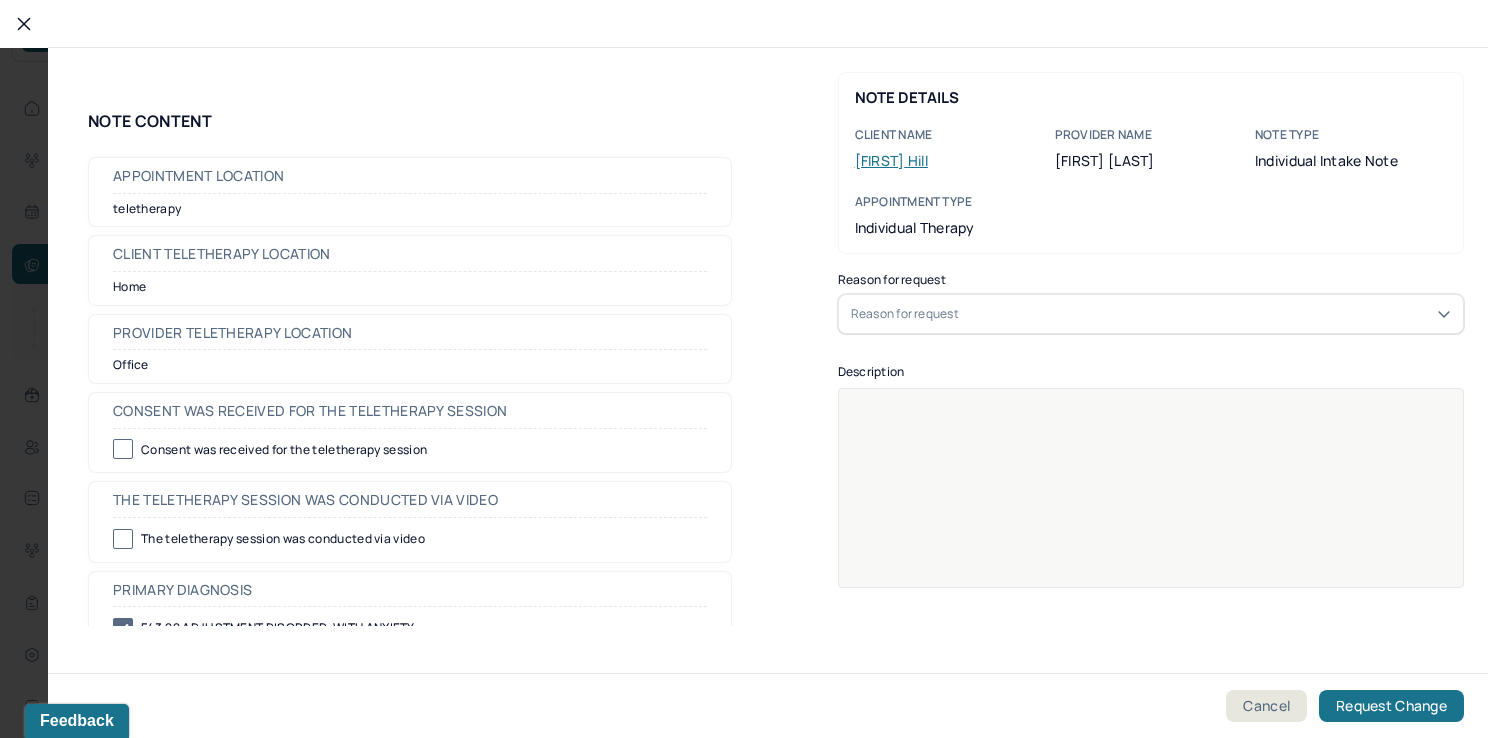 click on "NOTE DETAILS Client name [FIRST]   [LAST] Provider name [FIRST] [LAST] Note type Individual intake note Appointment Type individual therapy Reason for request Reason for request Description" at bounding box center [1151, 330] 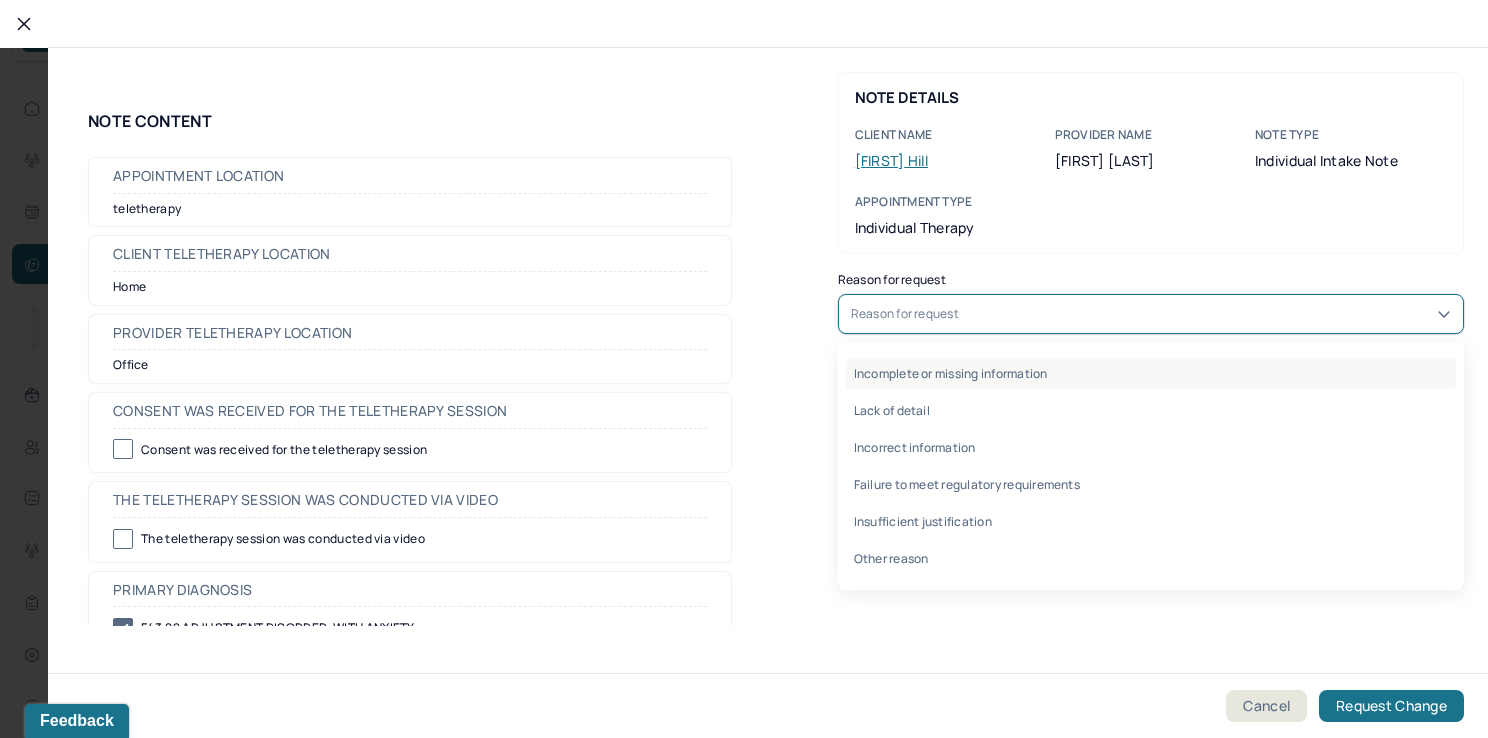 click on "Incomplete or missing information" at bounding box center (1151, 373) 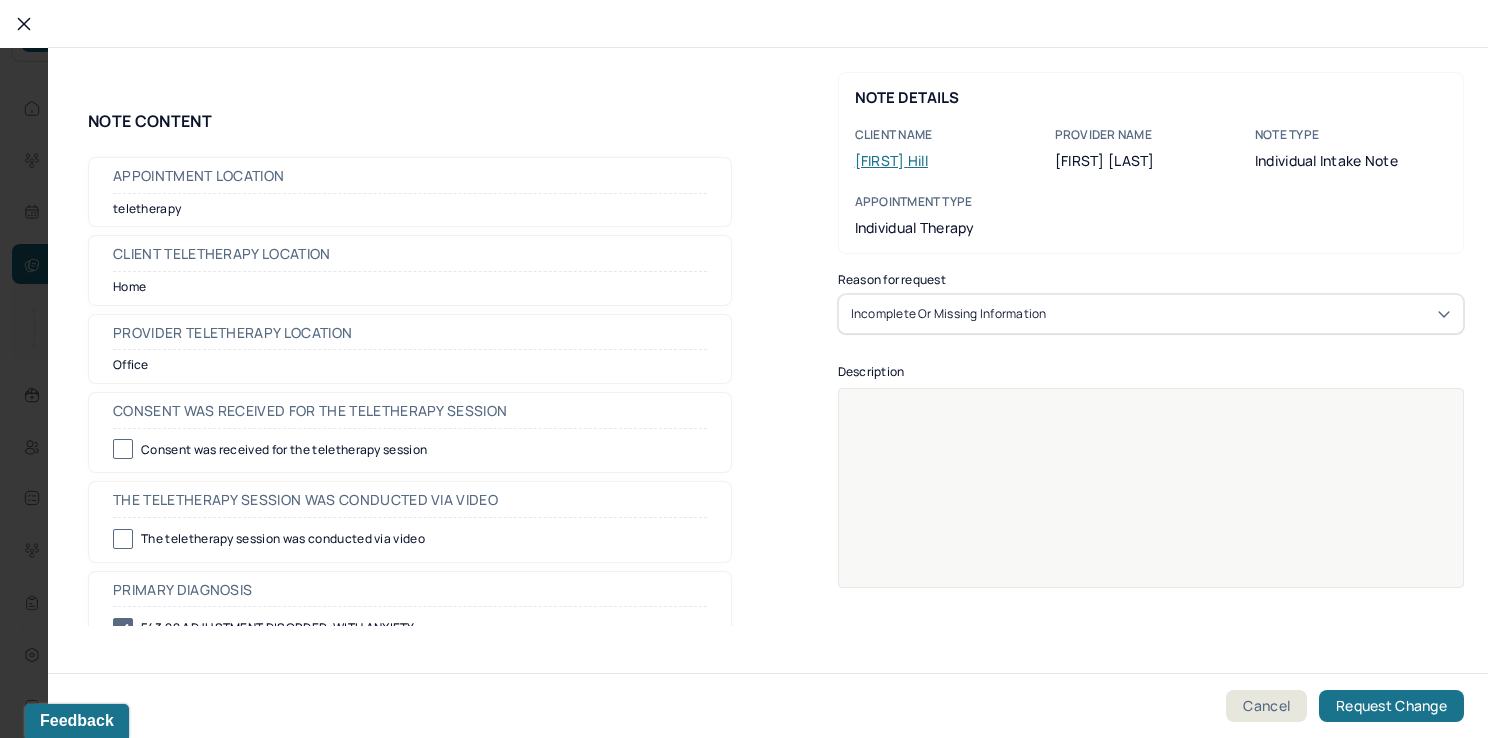 click at bounding box center [1151, 501] 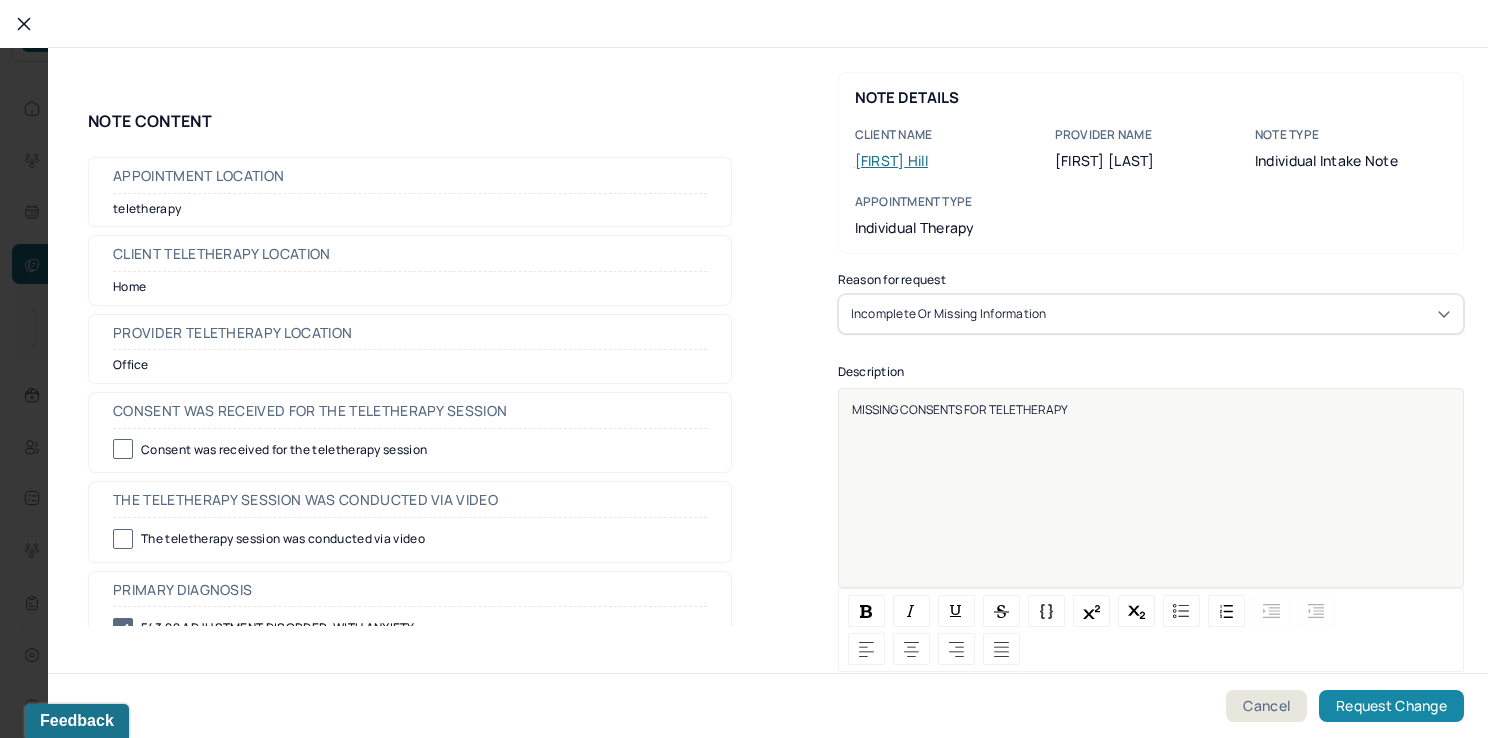 click on "Request Change" at bounding box center (1391, 706) 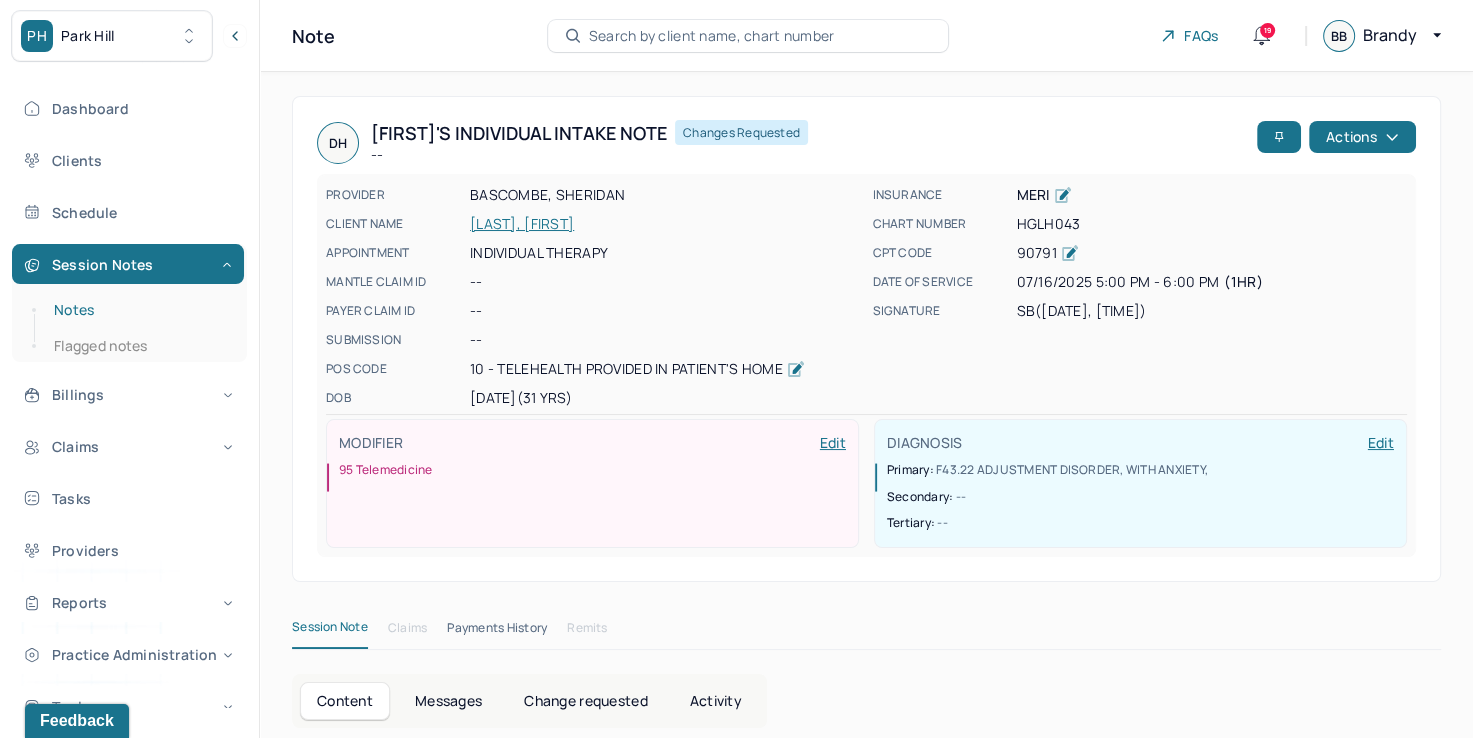 click on "Notes" at bounding box center [139, 310] 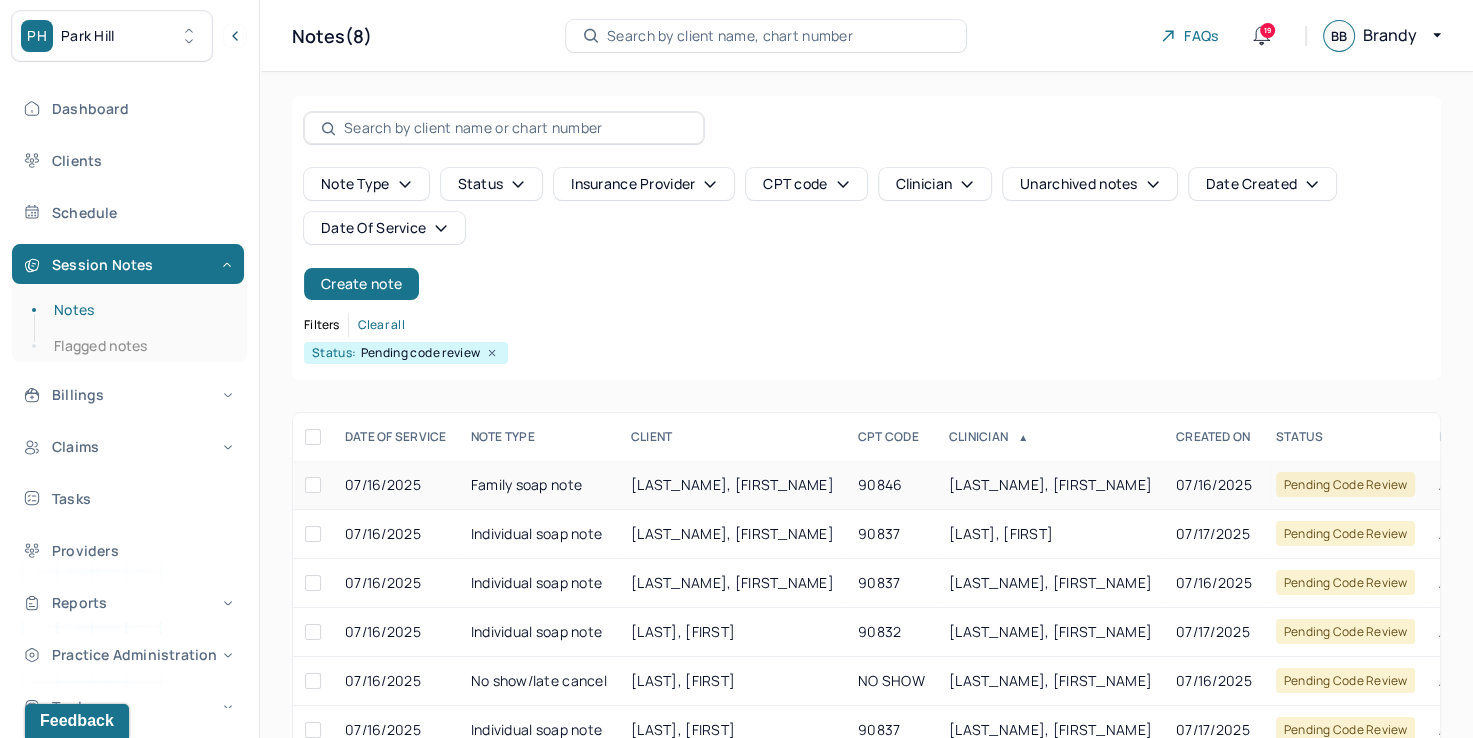click on "[LAST_NAME], [FIRST_NAME]" at bounding box center (1050, 484) 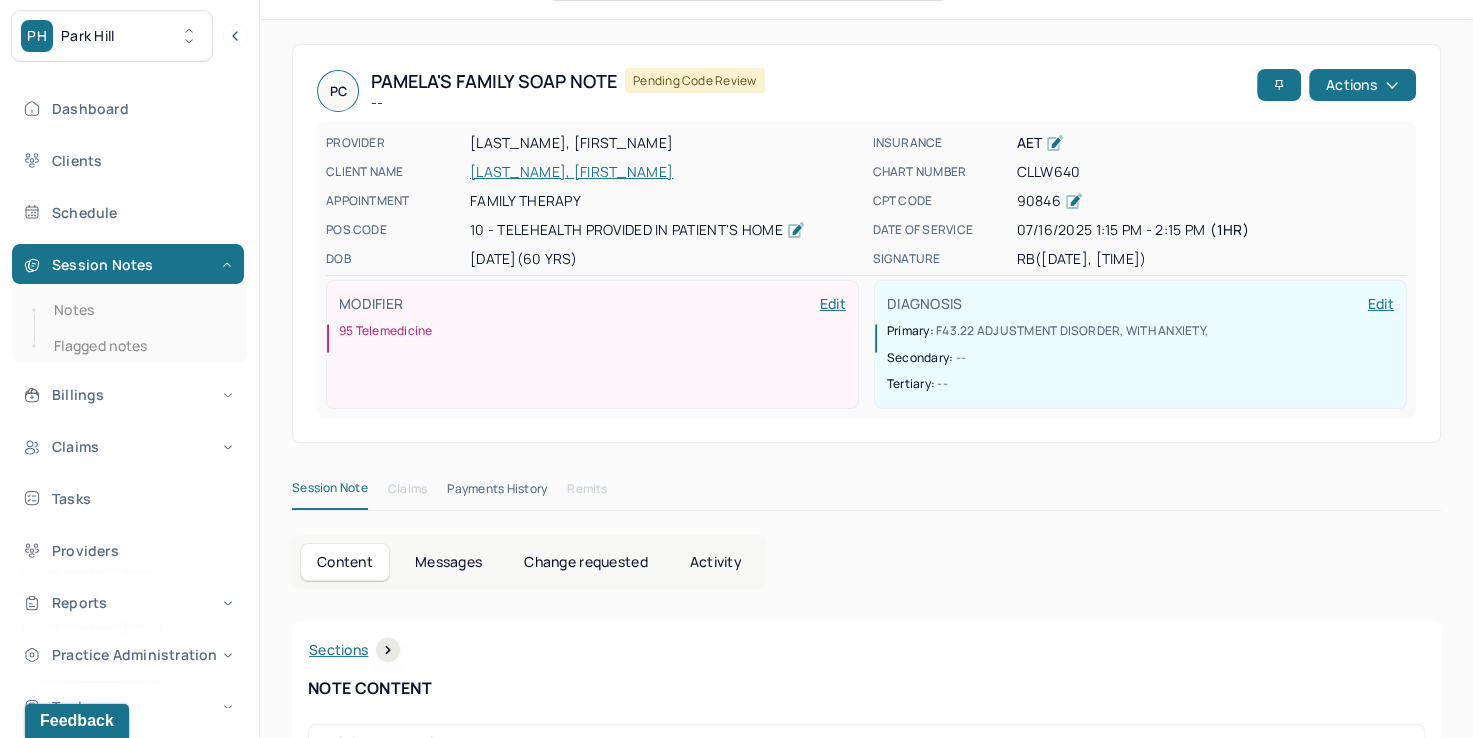 scroll, scrollTop: 0, scrollLeft: 0, axis: both 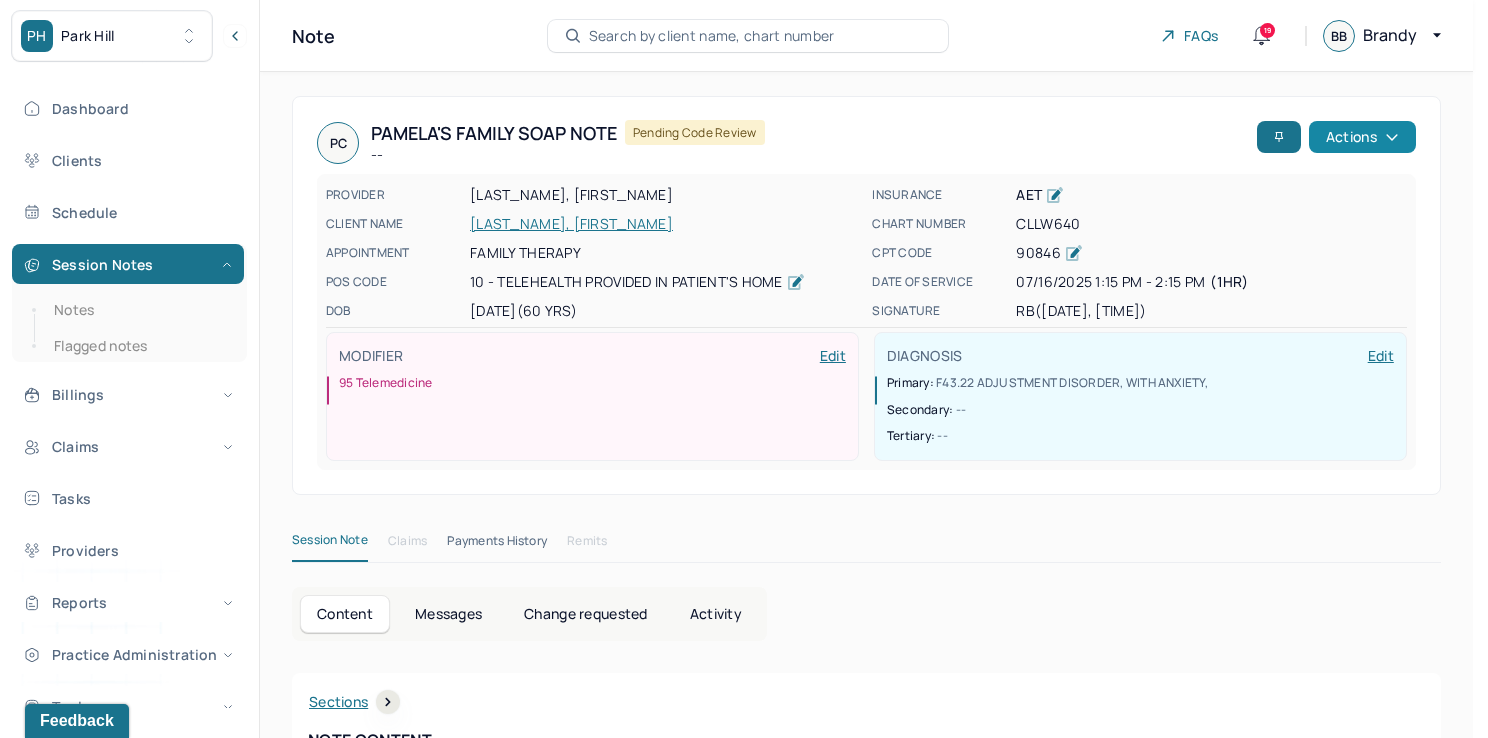 click on "Actions" at bounding box center (1362, 137) 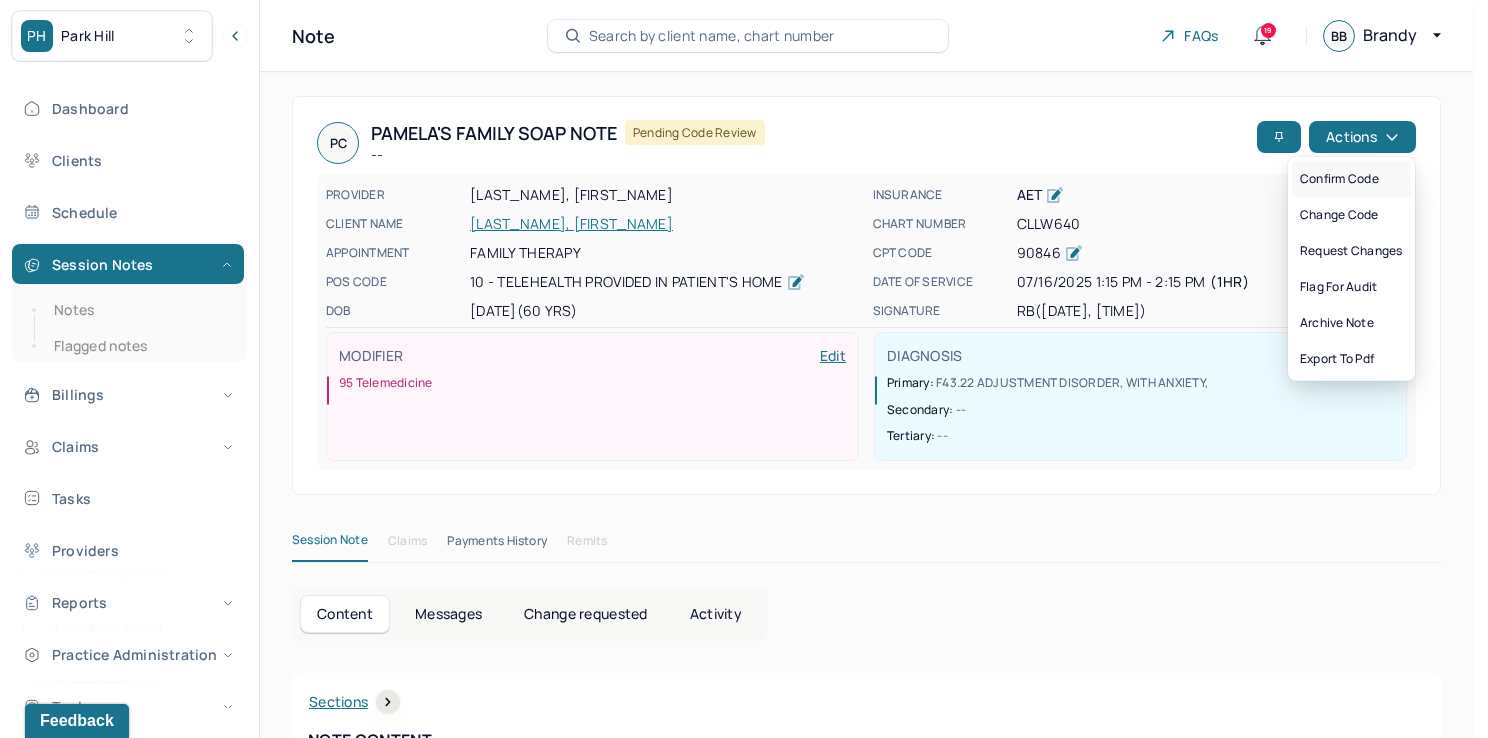 click on "Confirm code" at bounding box center (1351, 179) 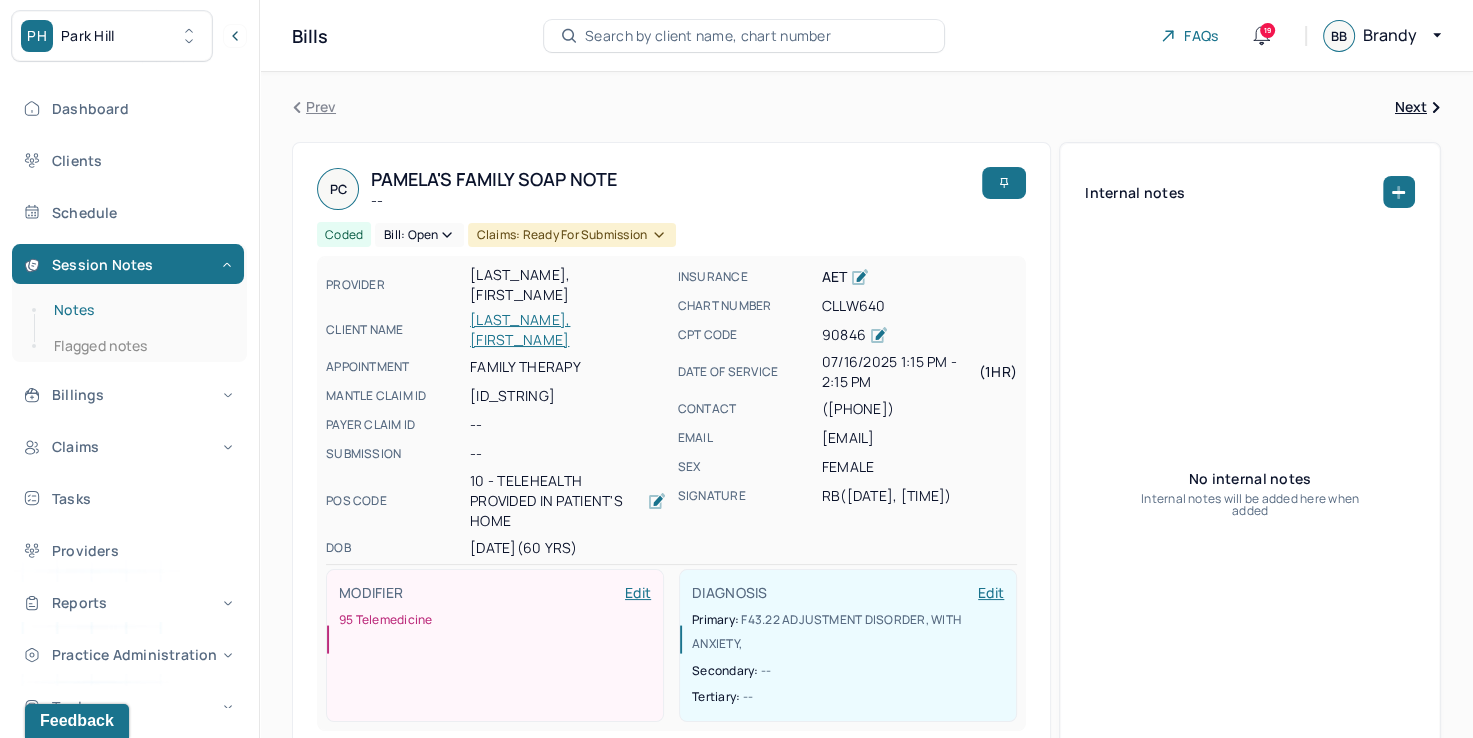 click on "Notes" at bounding box center (139, 310) 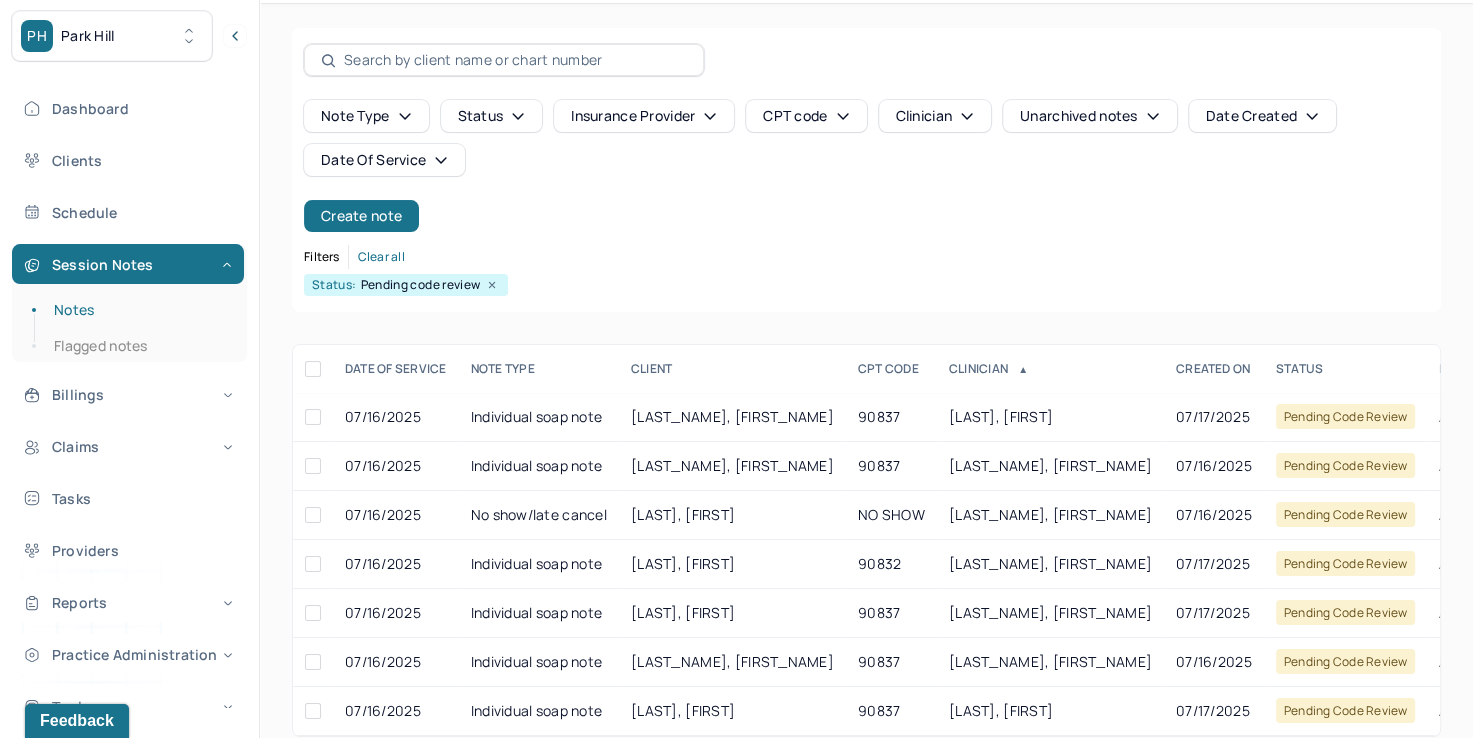 scroll, scrollTop: 100, scrollLeft: 0, axis: vertical 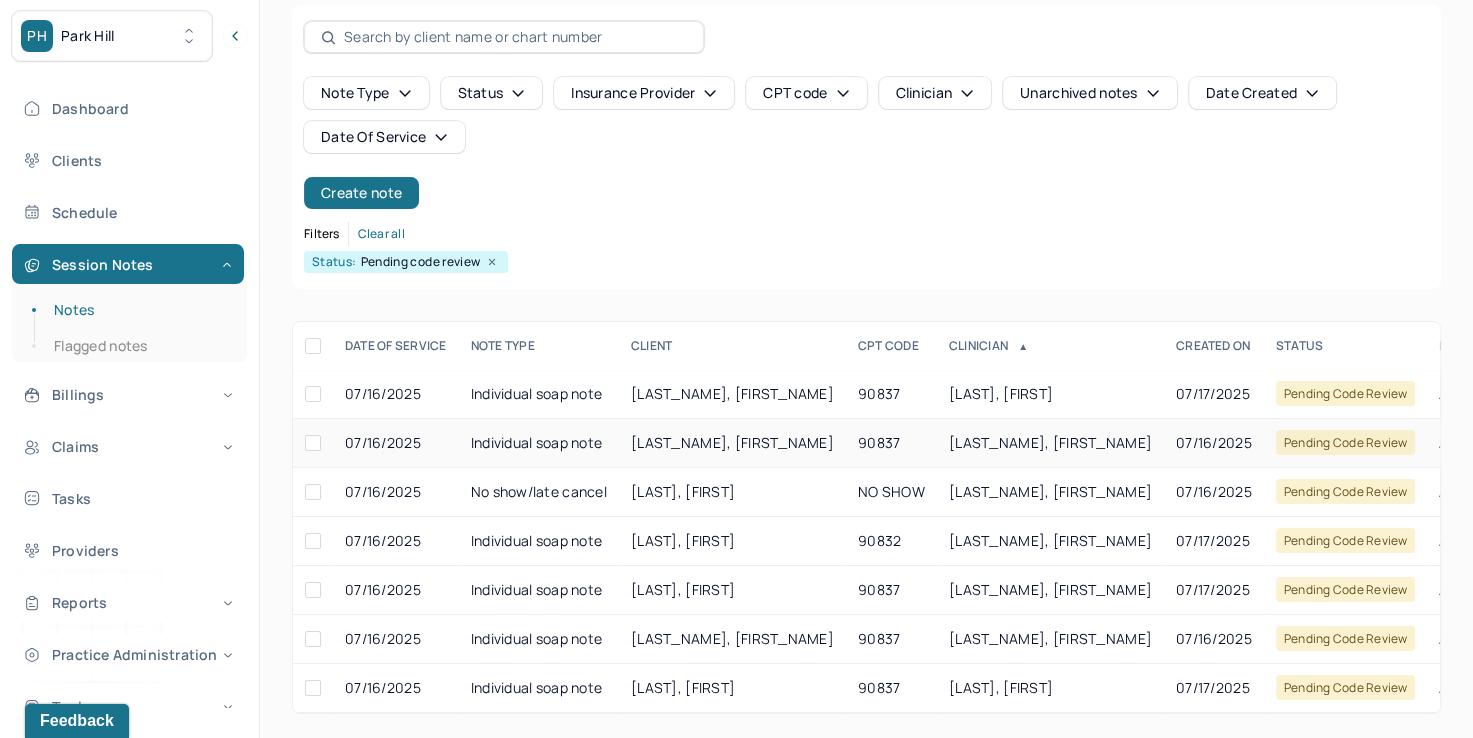 click on "[LAST_NAME], [FIRST_NAME]" at bounding box center (1050, 442) 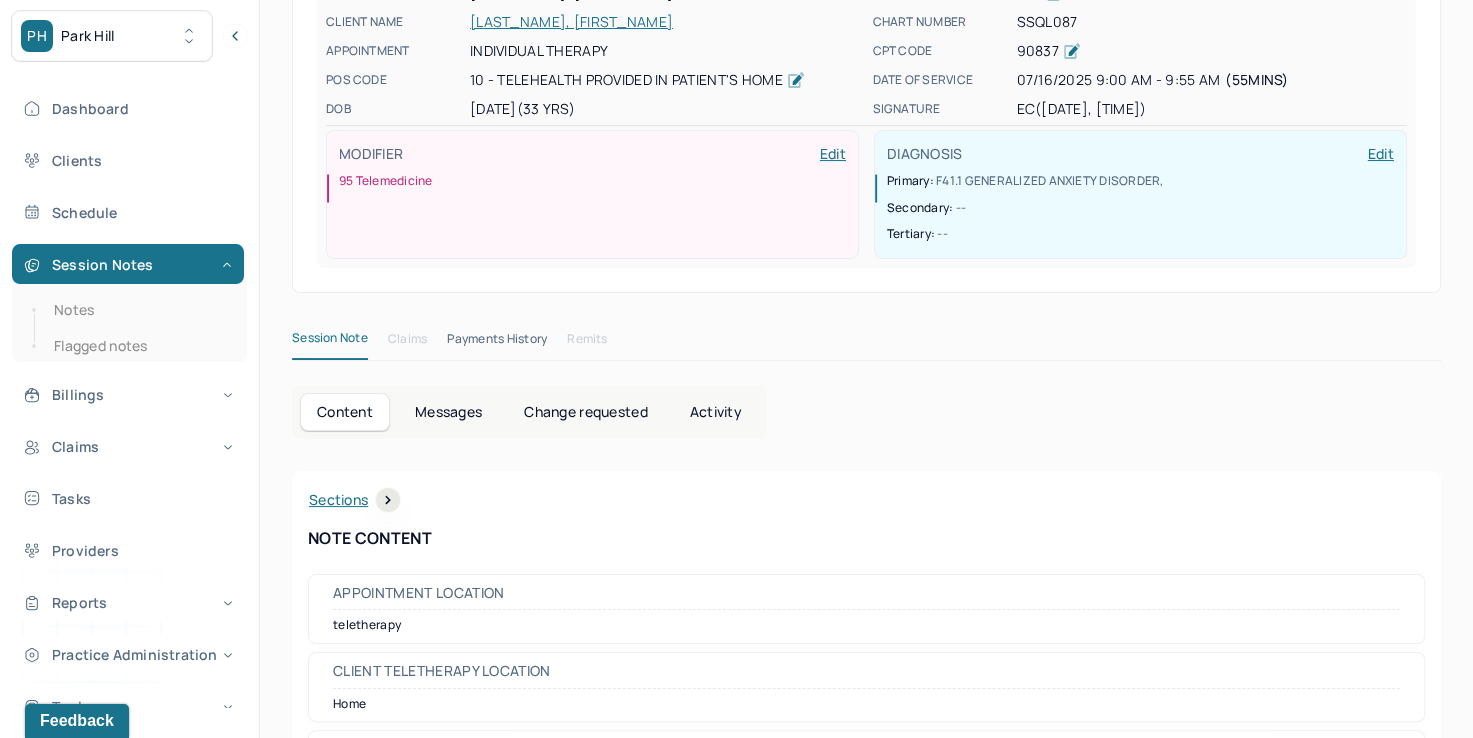 scroll, scrollTop: 0, scrollLeft: 0, axis: both 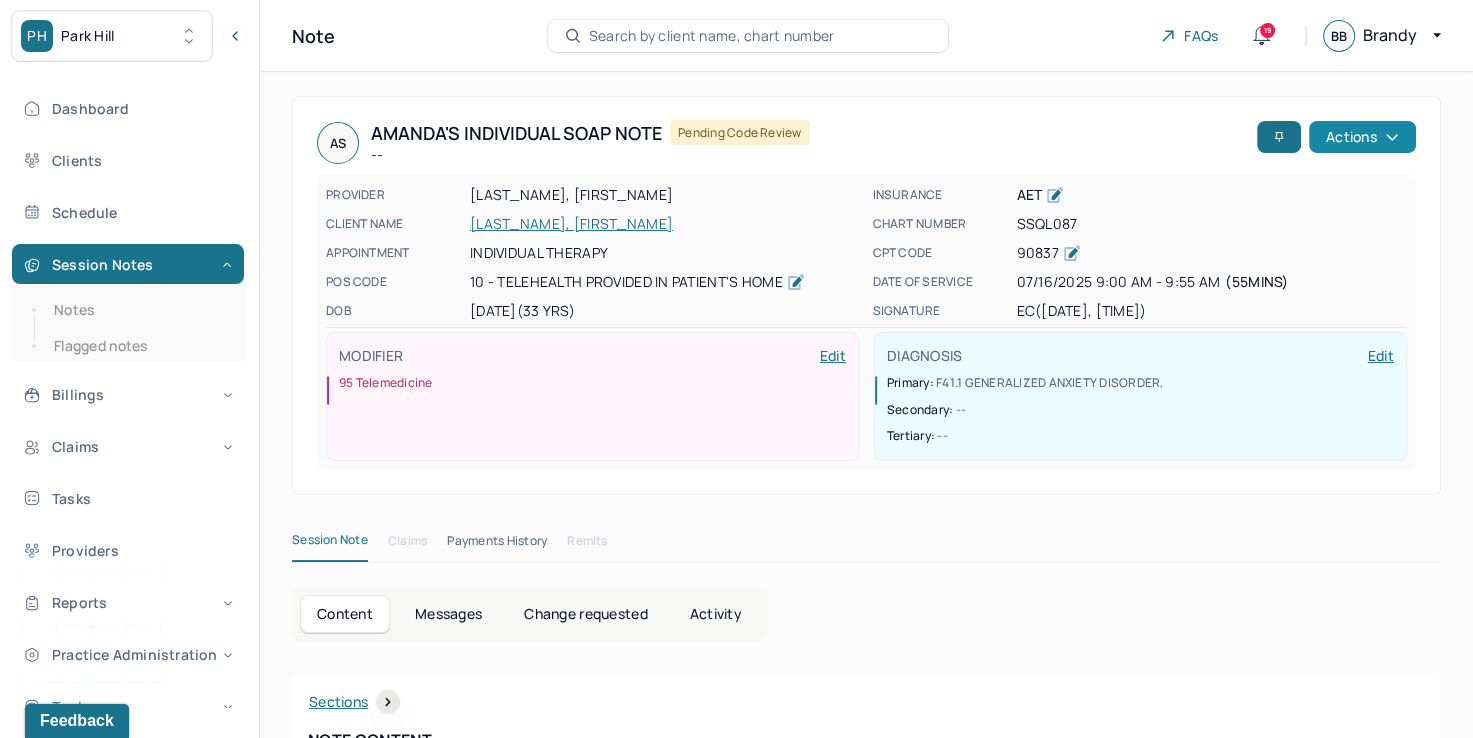 click on "Actions" at bounding box center (1362, 137) 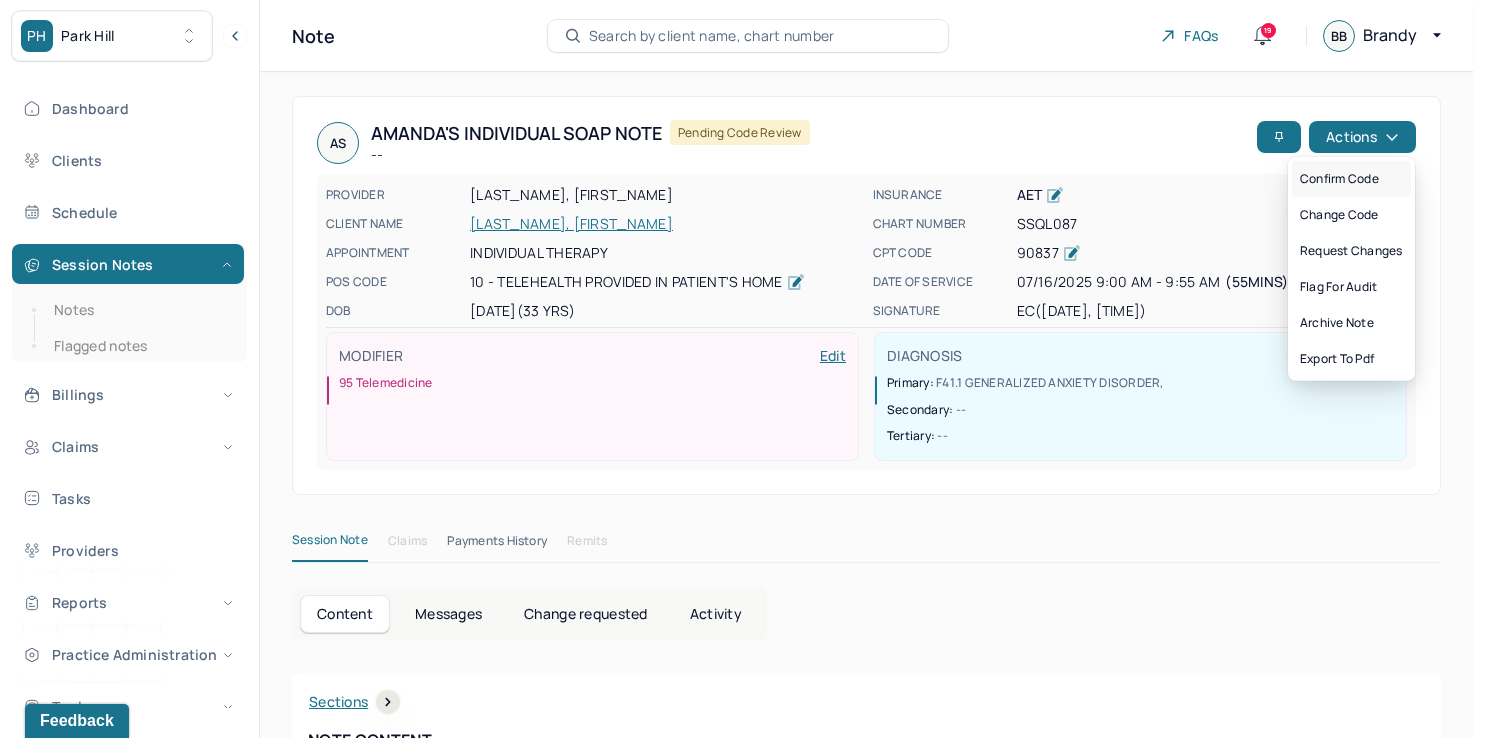 click on "Confirm code" at bounding box center [1351, 179] 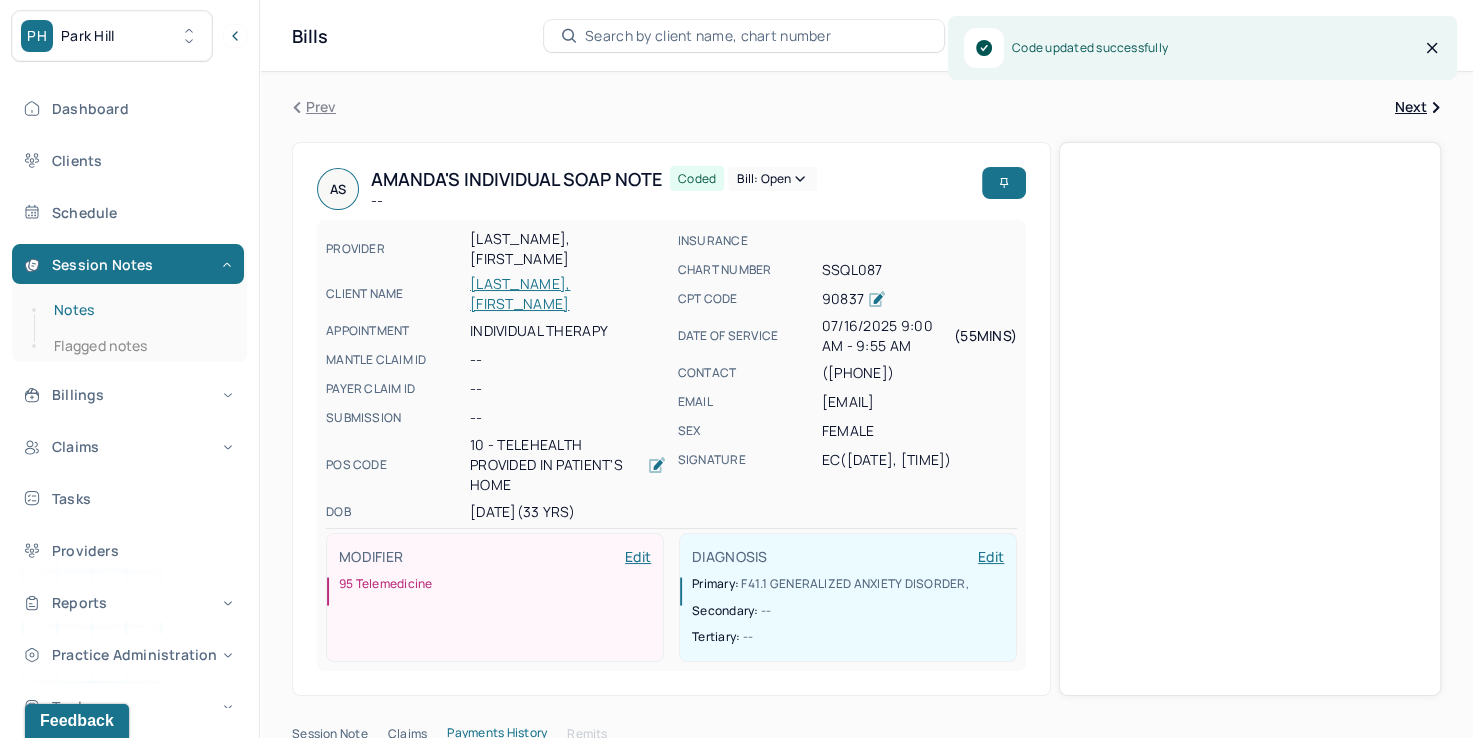 drag, startPoint x: 68, startPoint y: 310, endPoint x: 86, endPoint y: 310, distance: 18 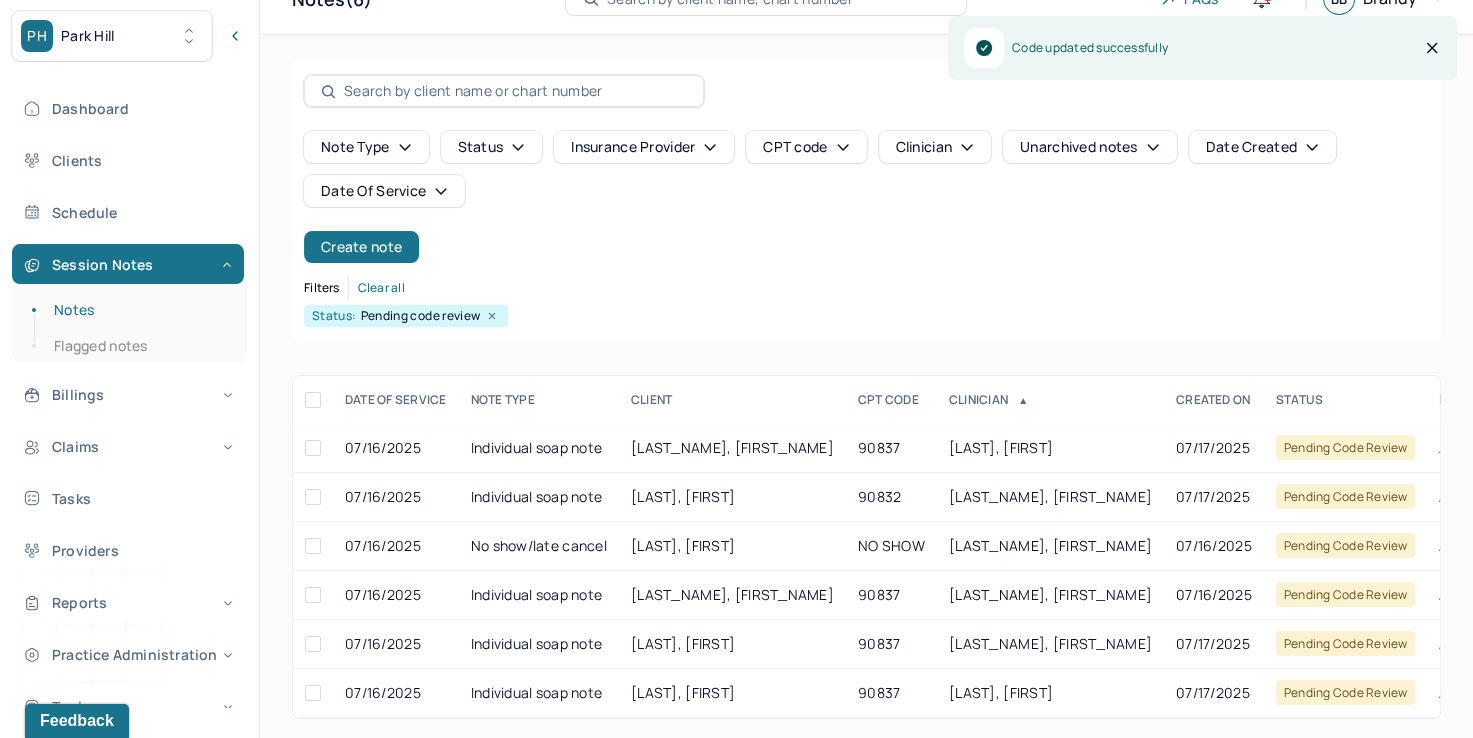 scroll, scrollTop: 56, scrollLeft: 0, axis: vertical 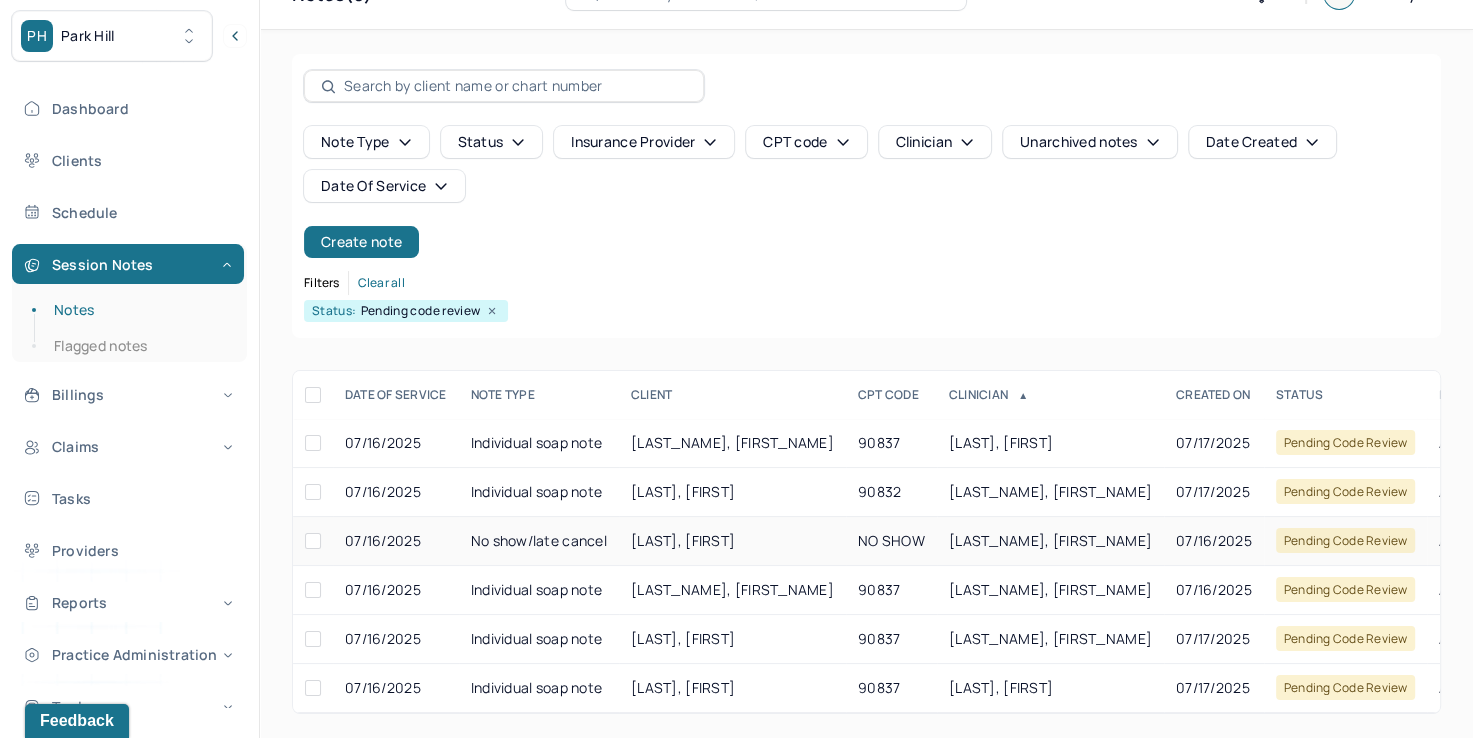 click on "[LAST_NAME], [FIRST_NAME]" at bounding box center (1050, 540) 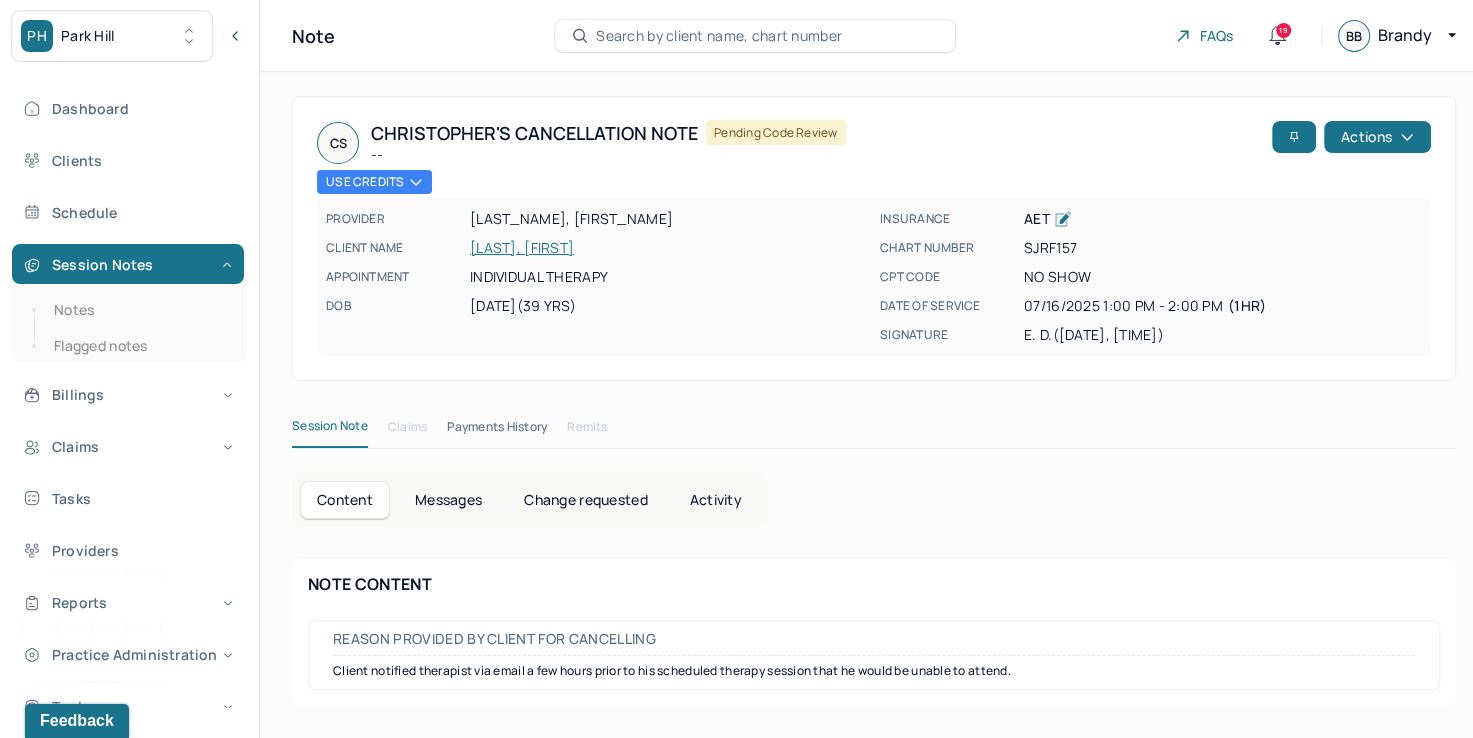 scroll, scrollTop: 0, scrollLeft: 0, axis: both 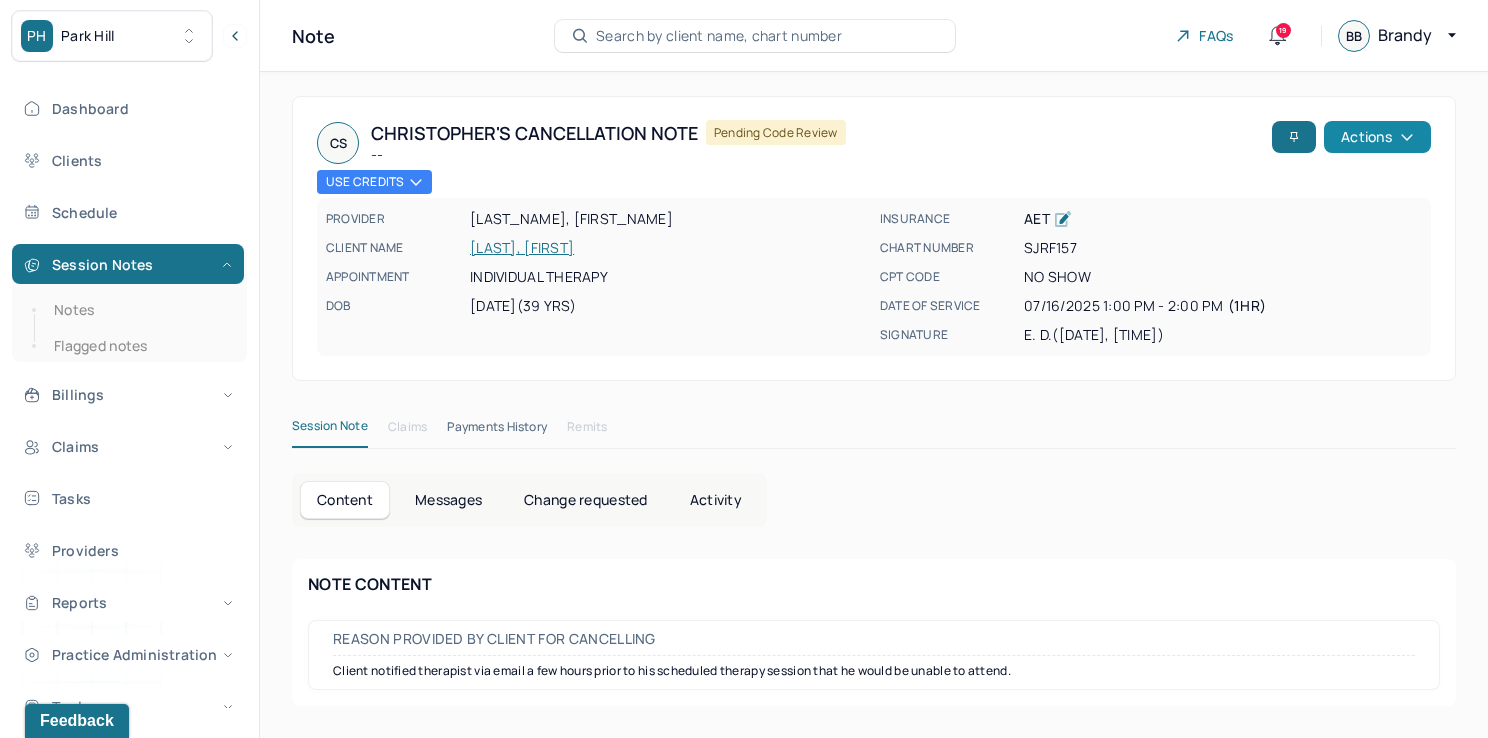 click on "Actions" at bounding box center (1377, 137) 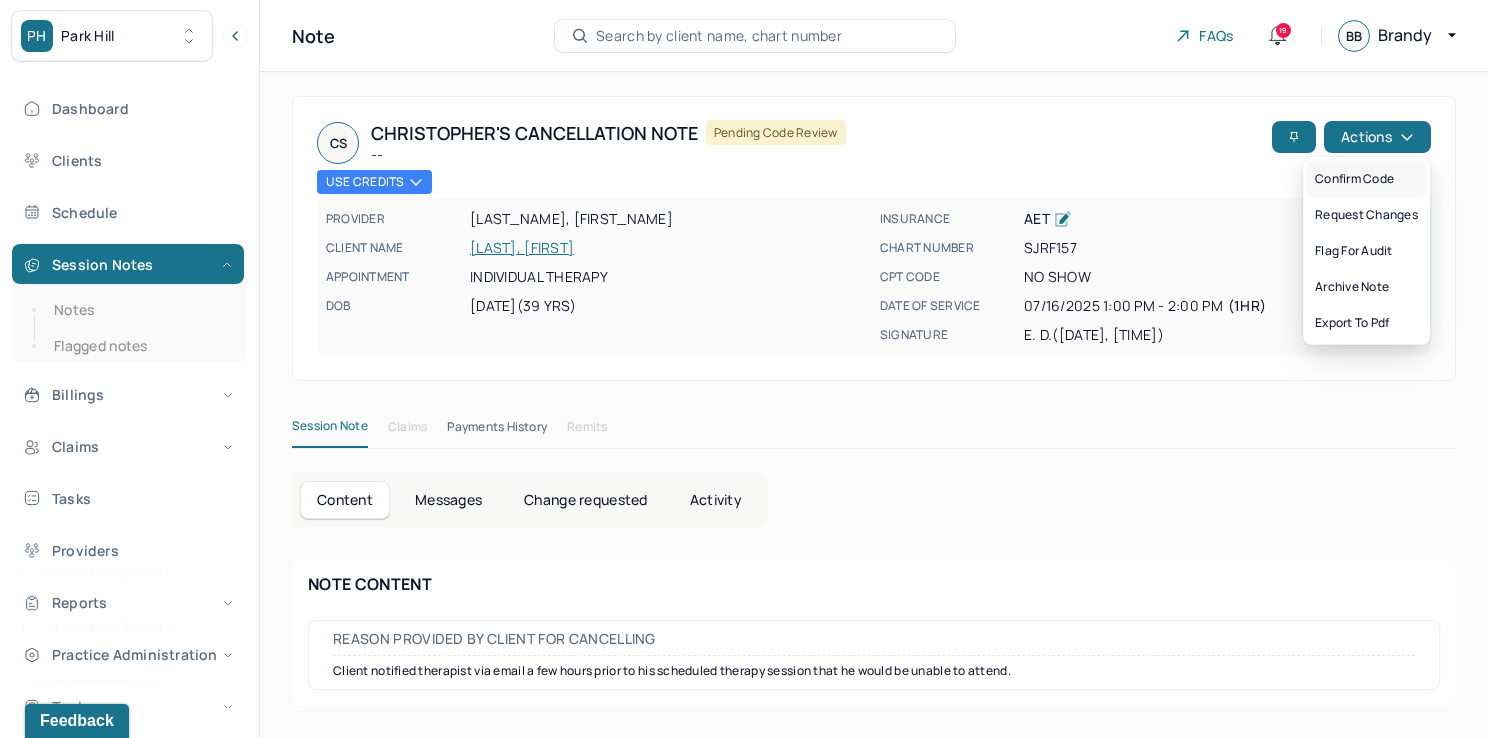 click on "Confirm code" at bounding box center [1366, 179] 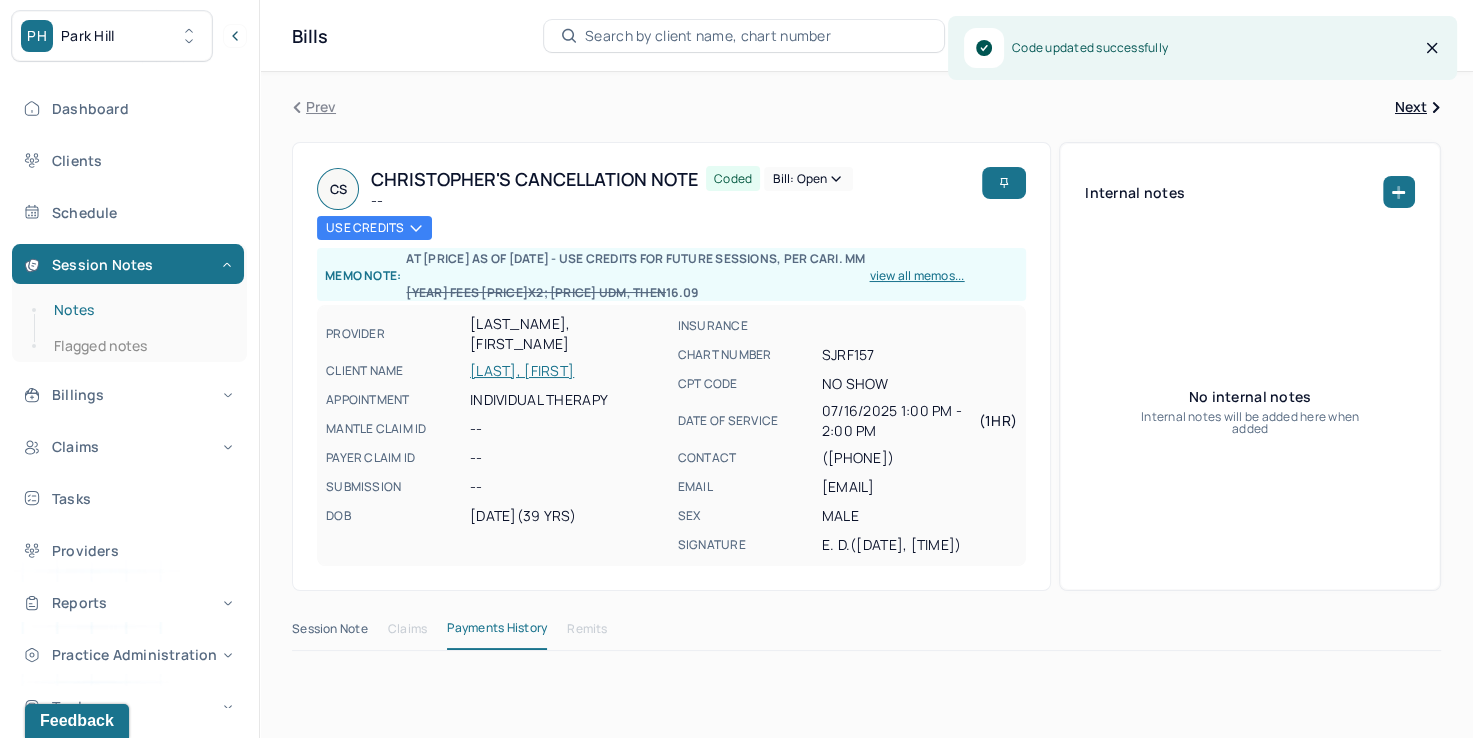click on "Notes" at bounding box center [139, 310] 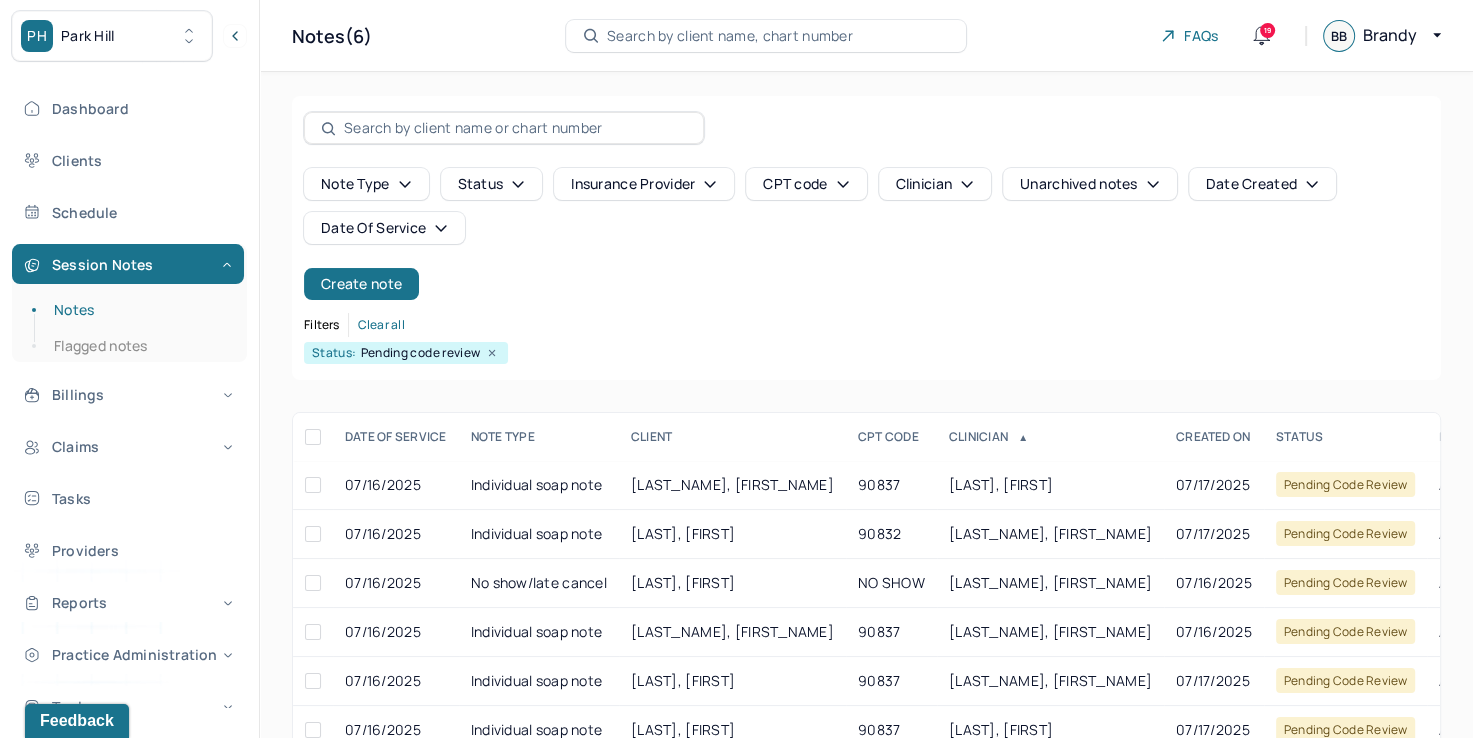 scroll, scrollTop: 56, scrollLeft: 0, axis: vertical 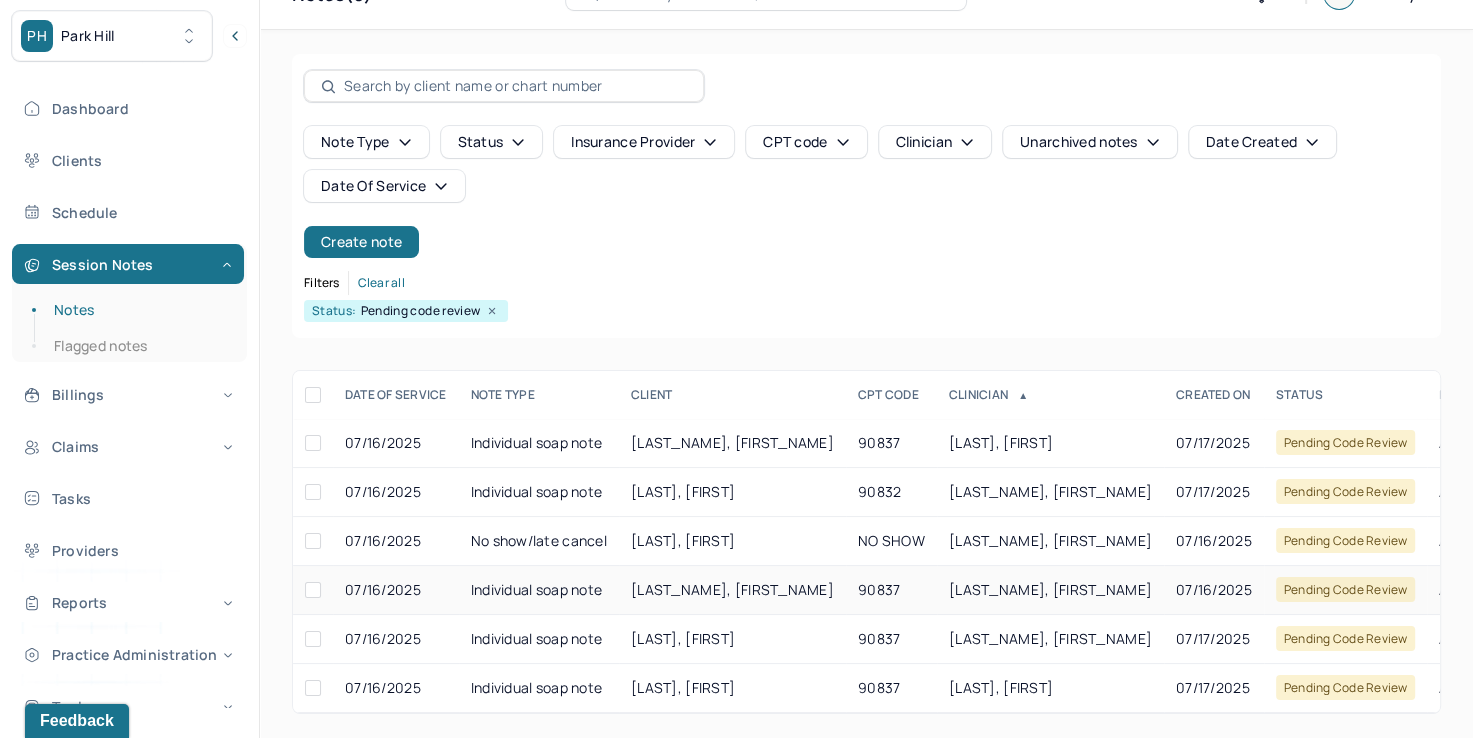 click on "[LAST_NAME], [FIRST_NAME]" at bounding box center (1050, 589) 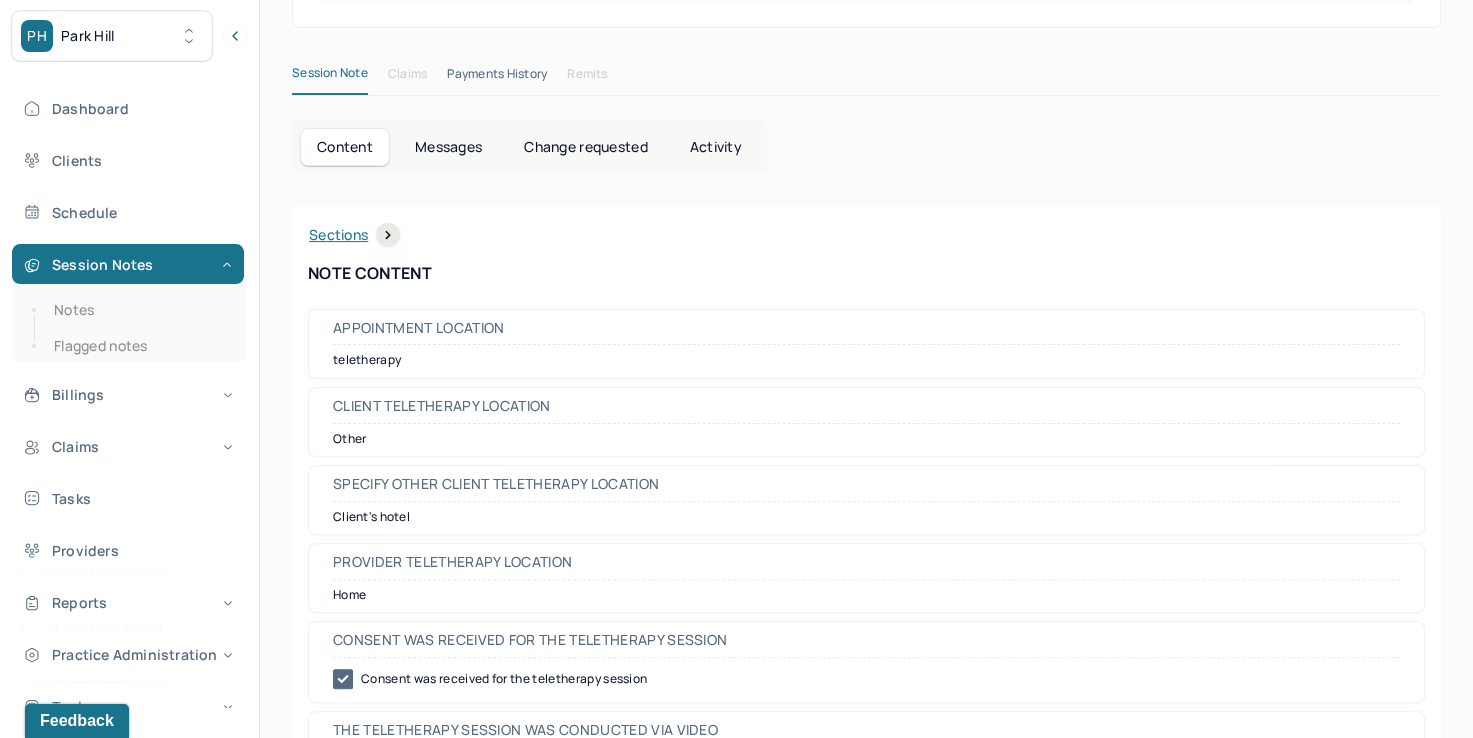 scroll, scrollTop: 0, scrollLeft: 0, axis: both 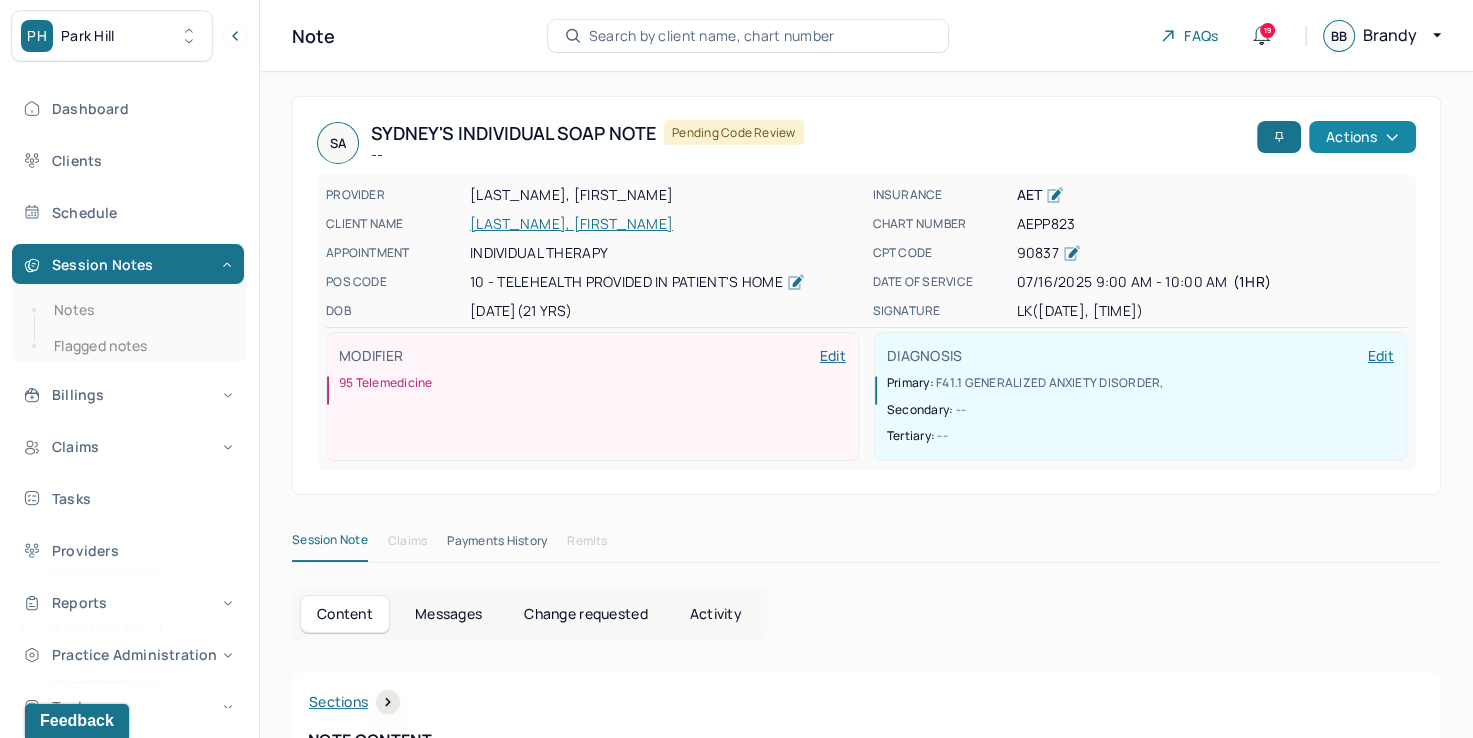 click on "Actions" at bounding box center (1362, 137) 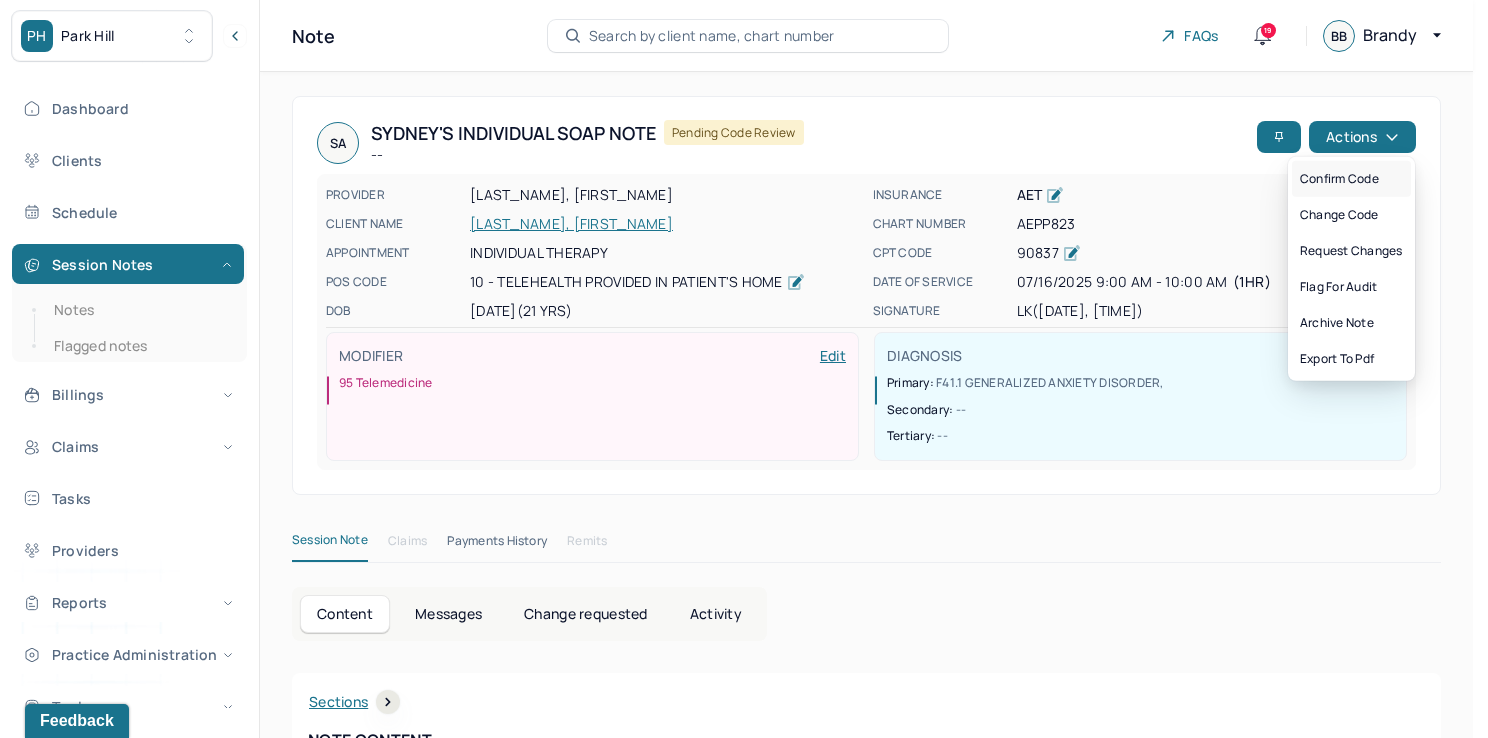 drag, startPoint x: 1377, startPoint y: 176, endPoint x: 1348, endPoint y: 176, distance: 29 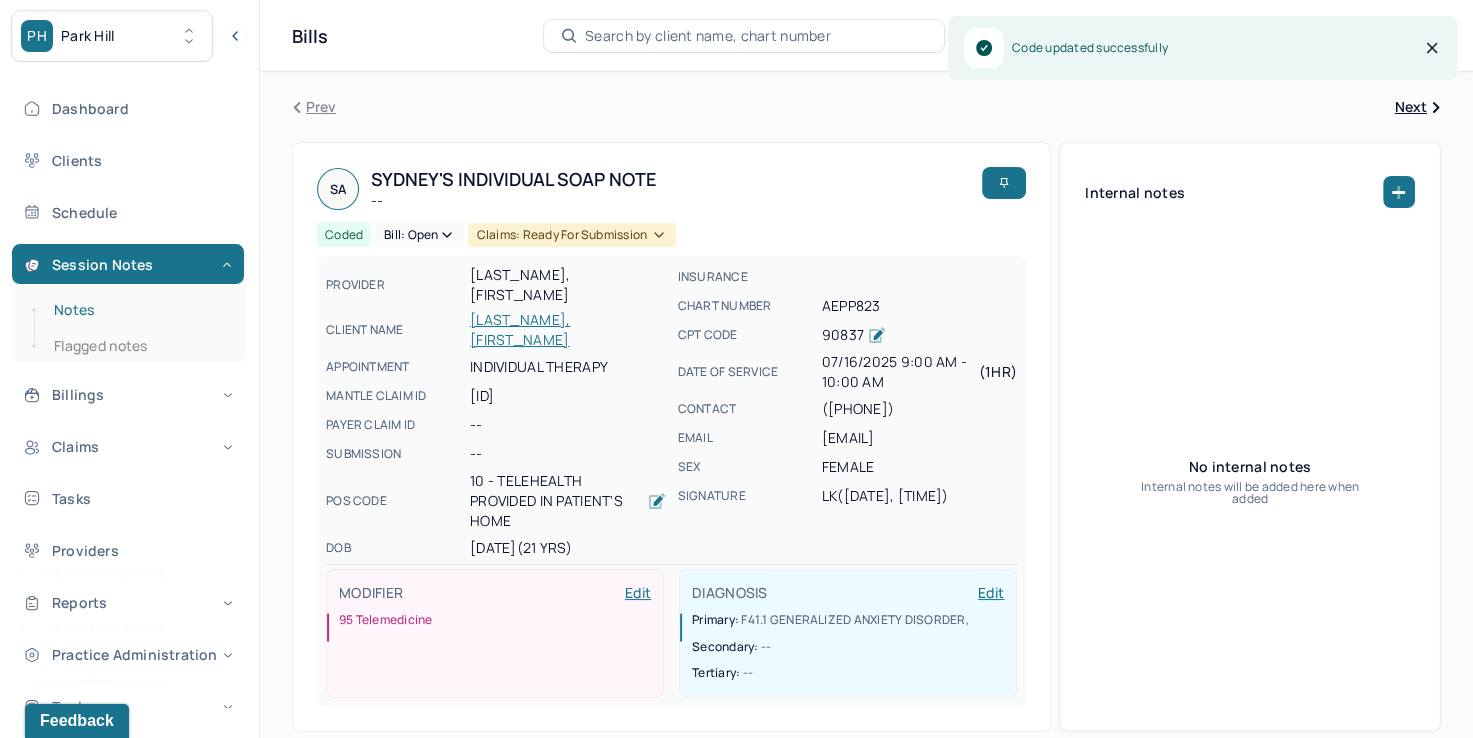 click on "Notes" at bounding box center (139, 310) 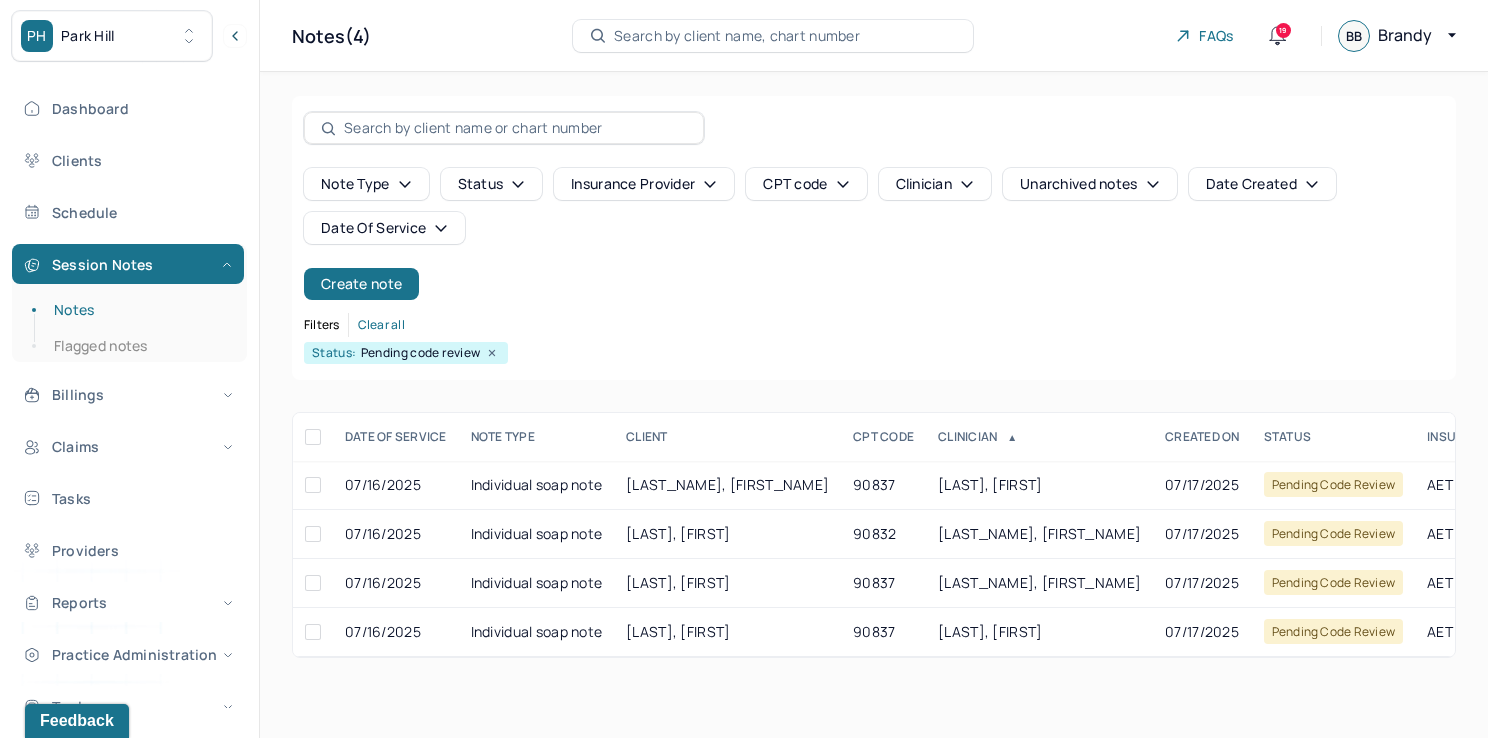 click on "Date Of Service" at bounding box center [384, 228] 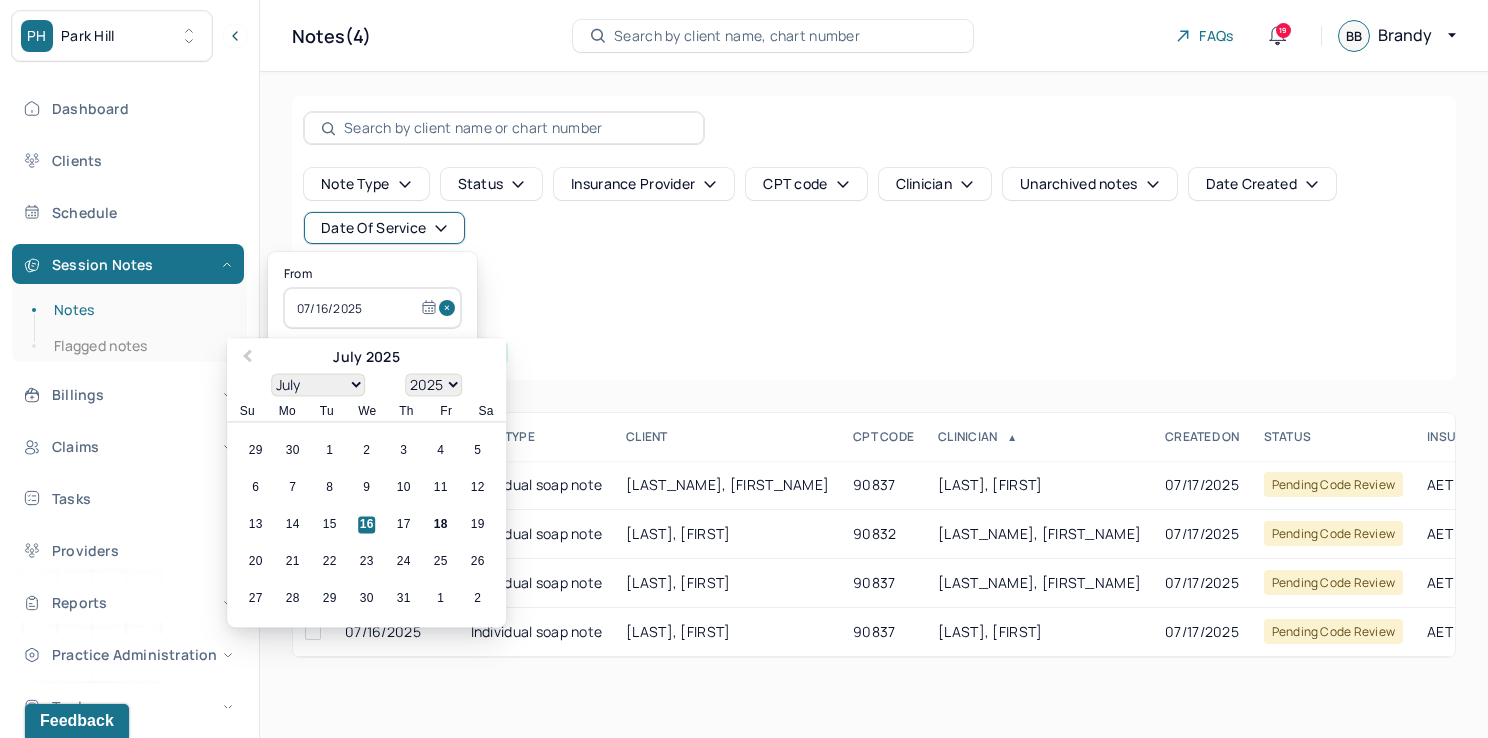 click at bounding box center [450, 308] 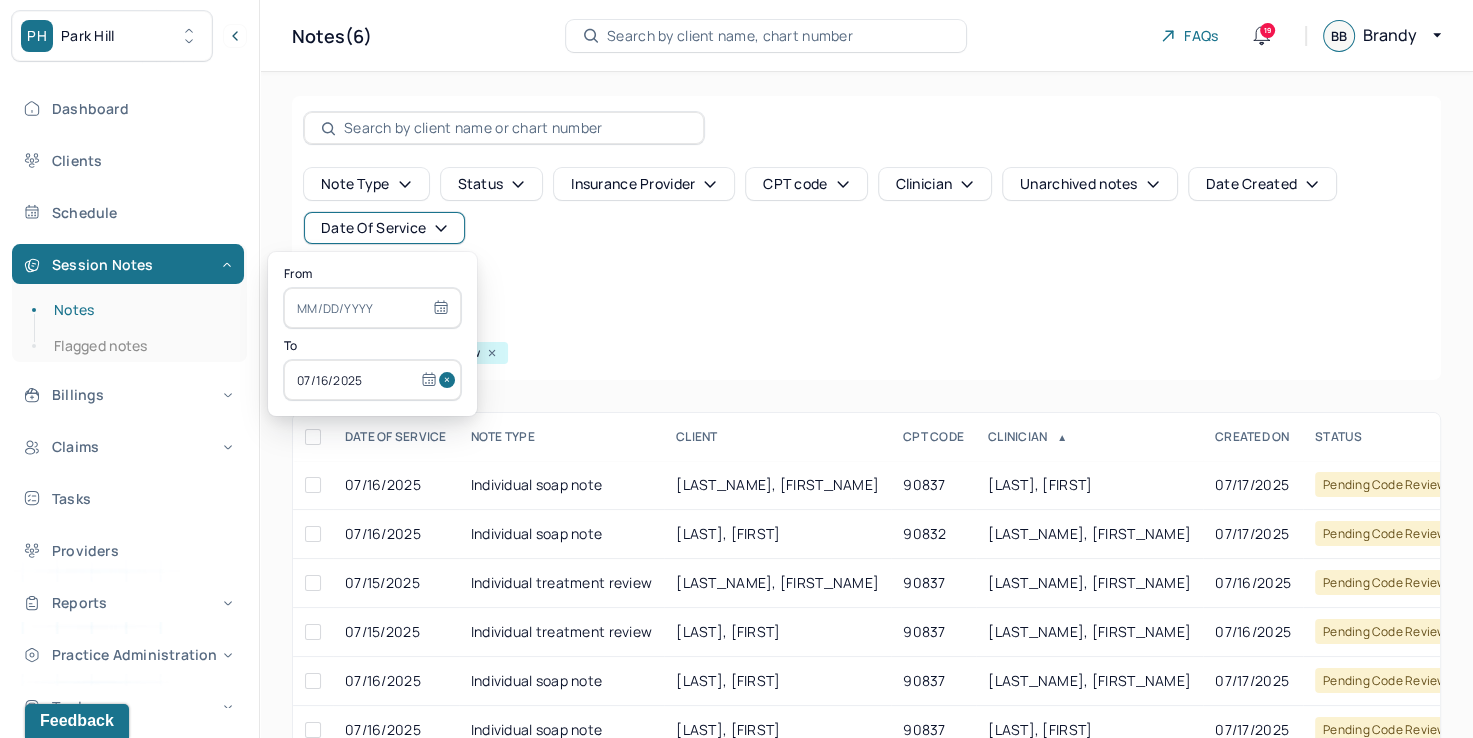 click at bounding box center (450, 380) 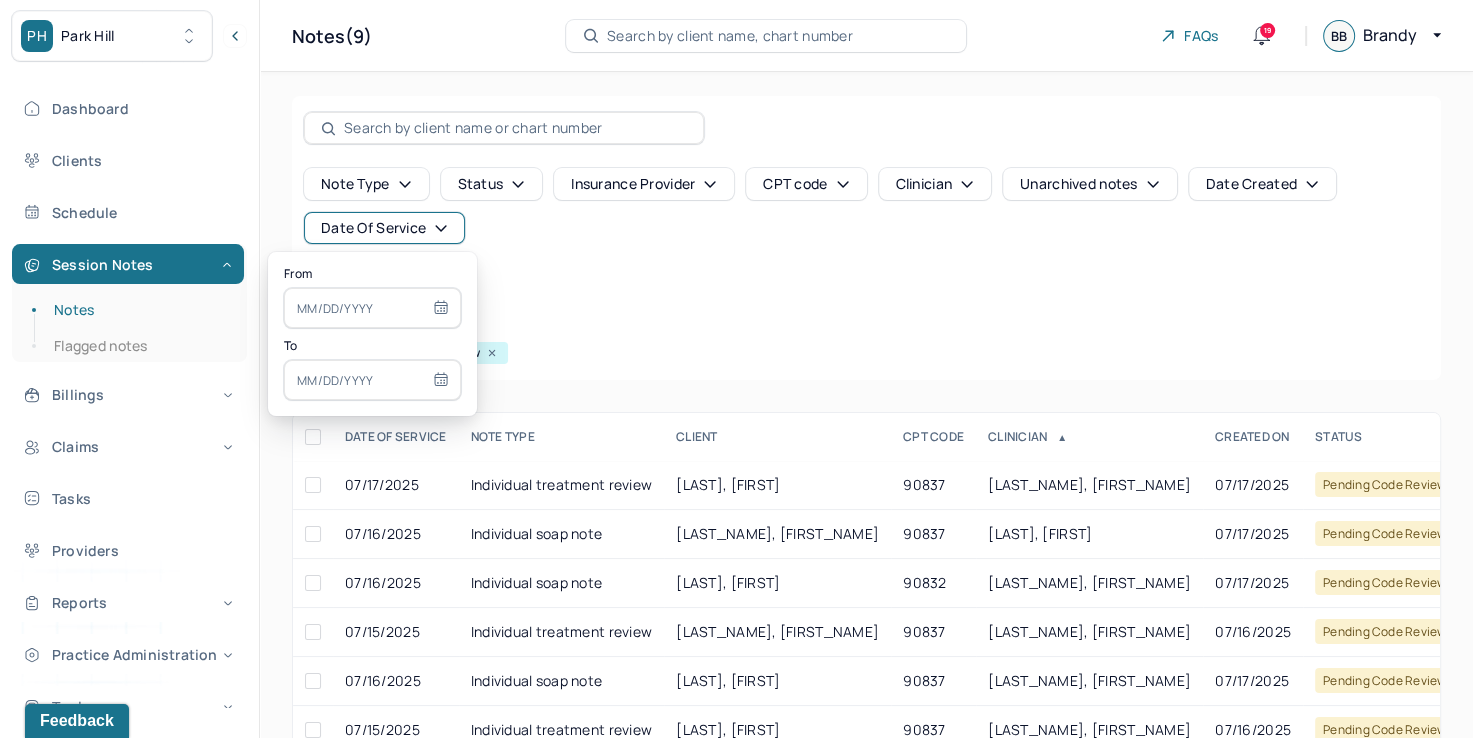 click at bounding box center [372, 308] 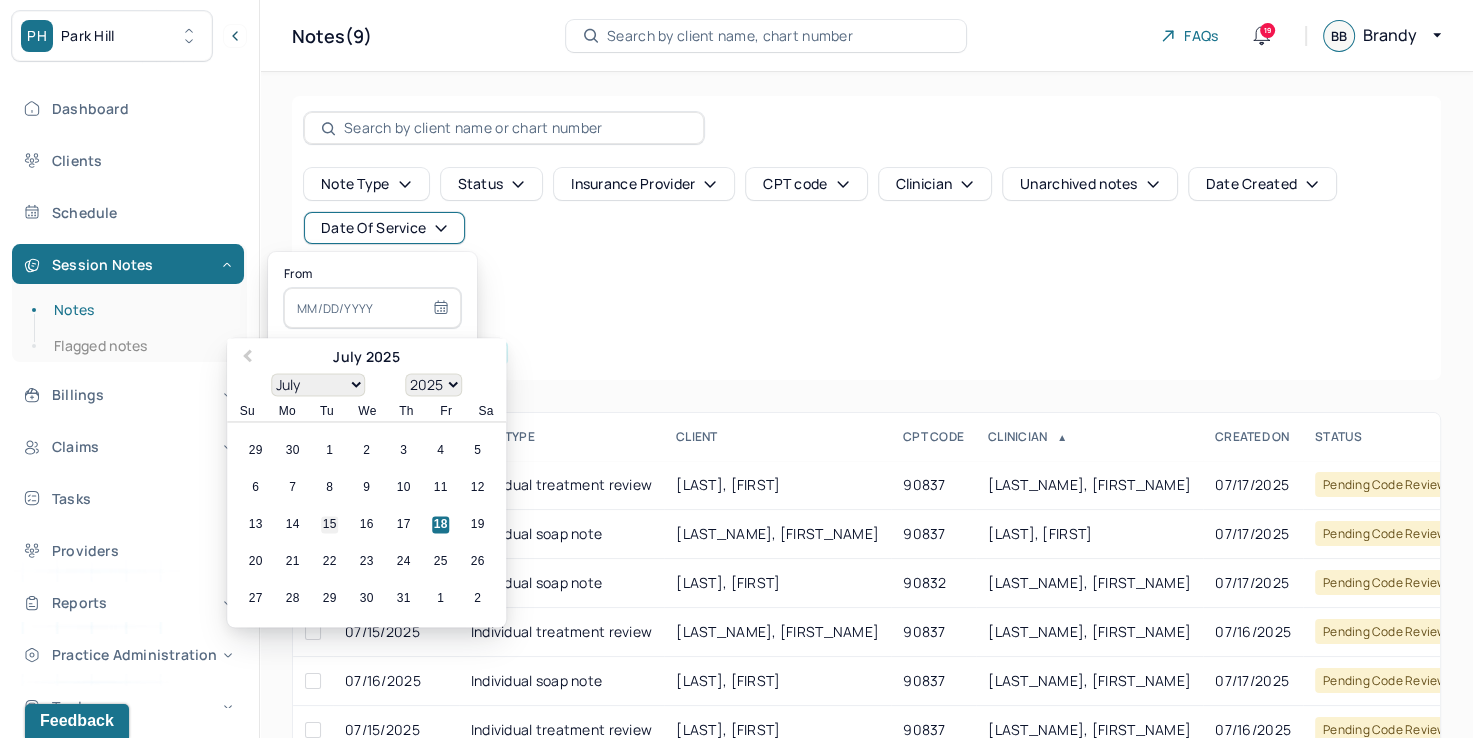 click on "15" at bounding box center [329, 525] 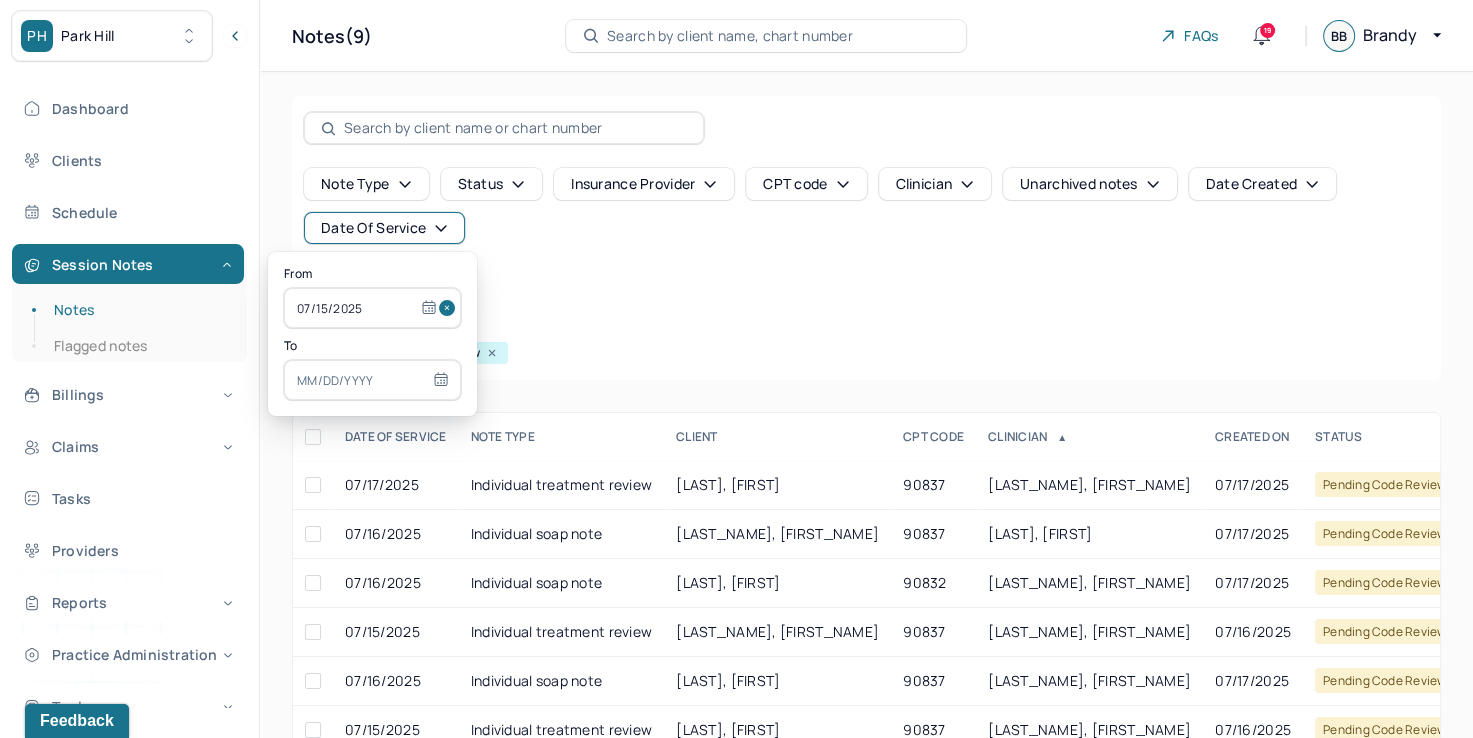 select on "6" 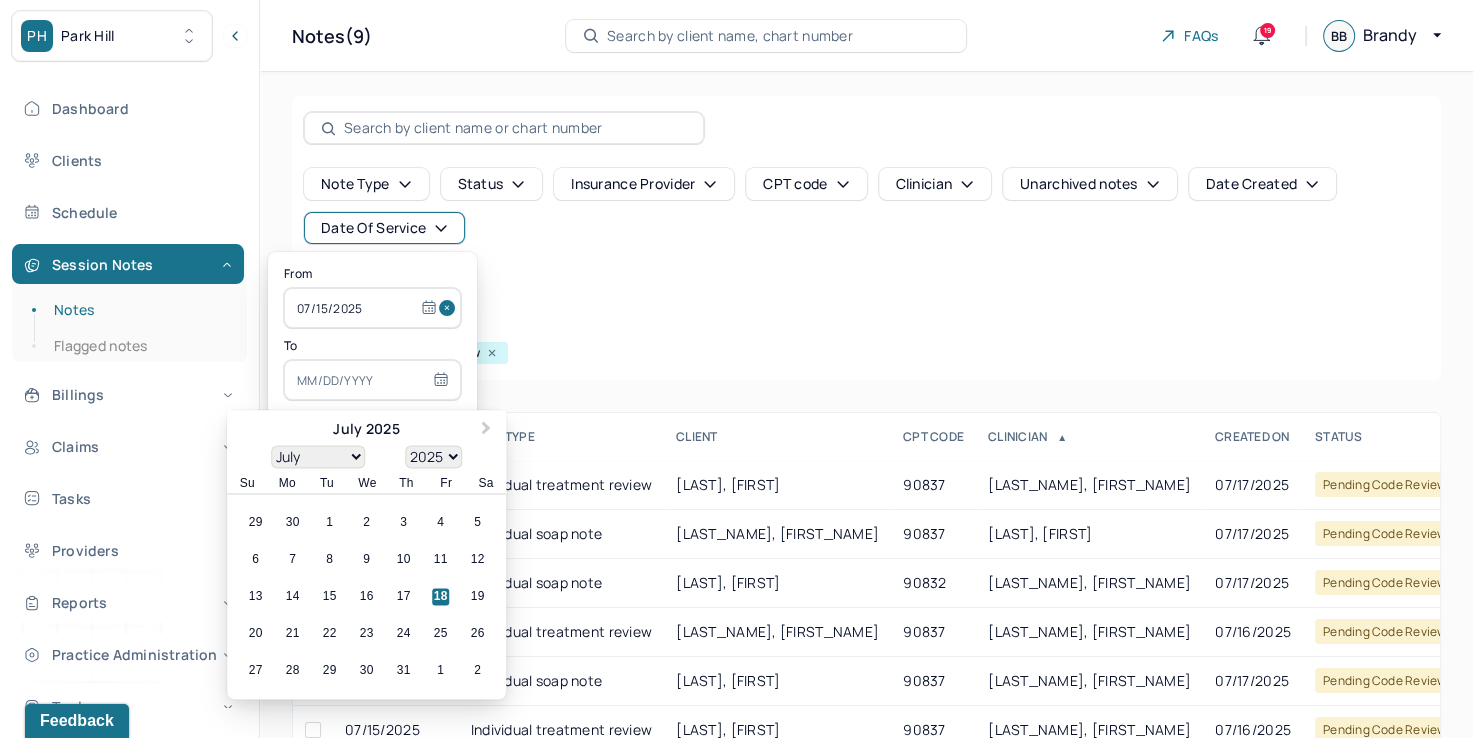 click at bounding box center [372, 380] 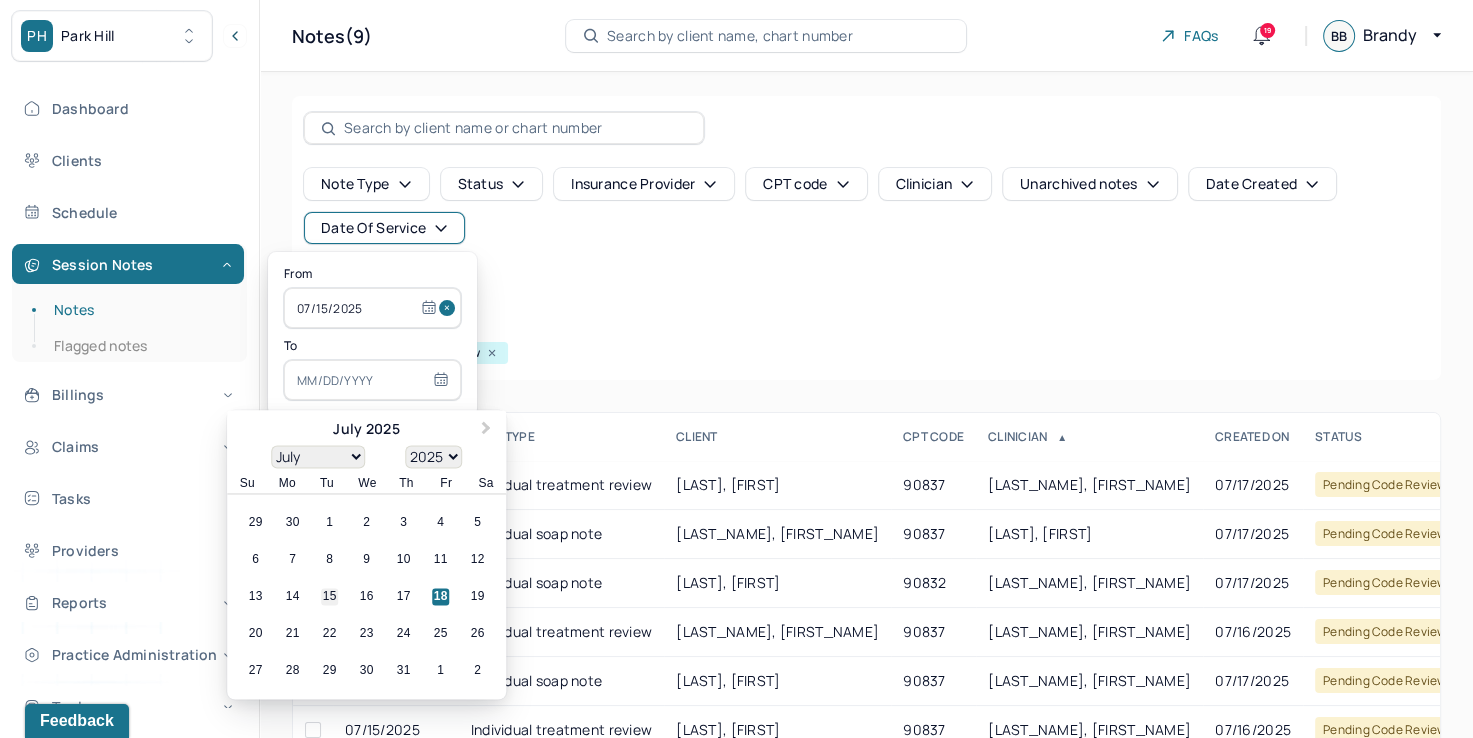 click on "15" at bounding box center [329, 597] 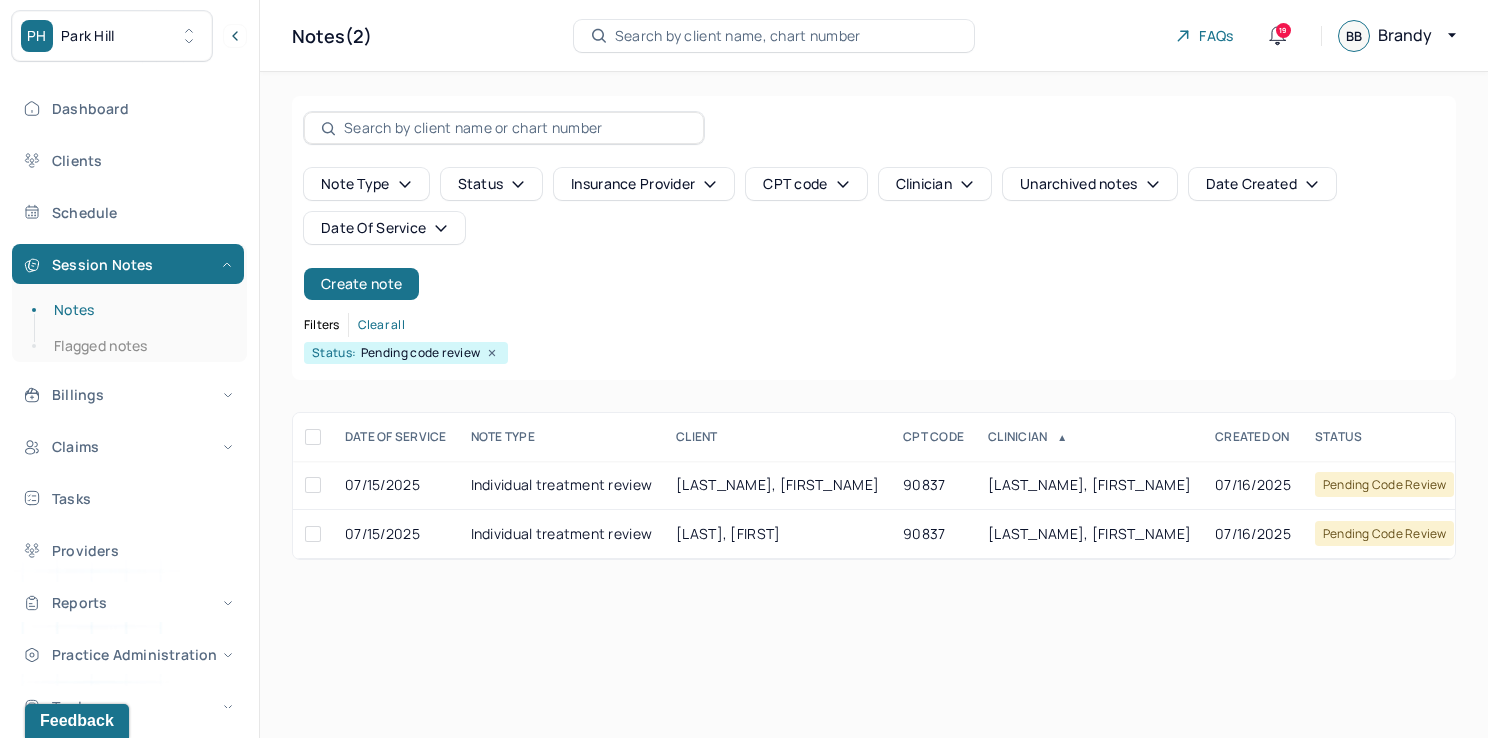click on "Filters   Clear all" at bounding box center (874, 325) 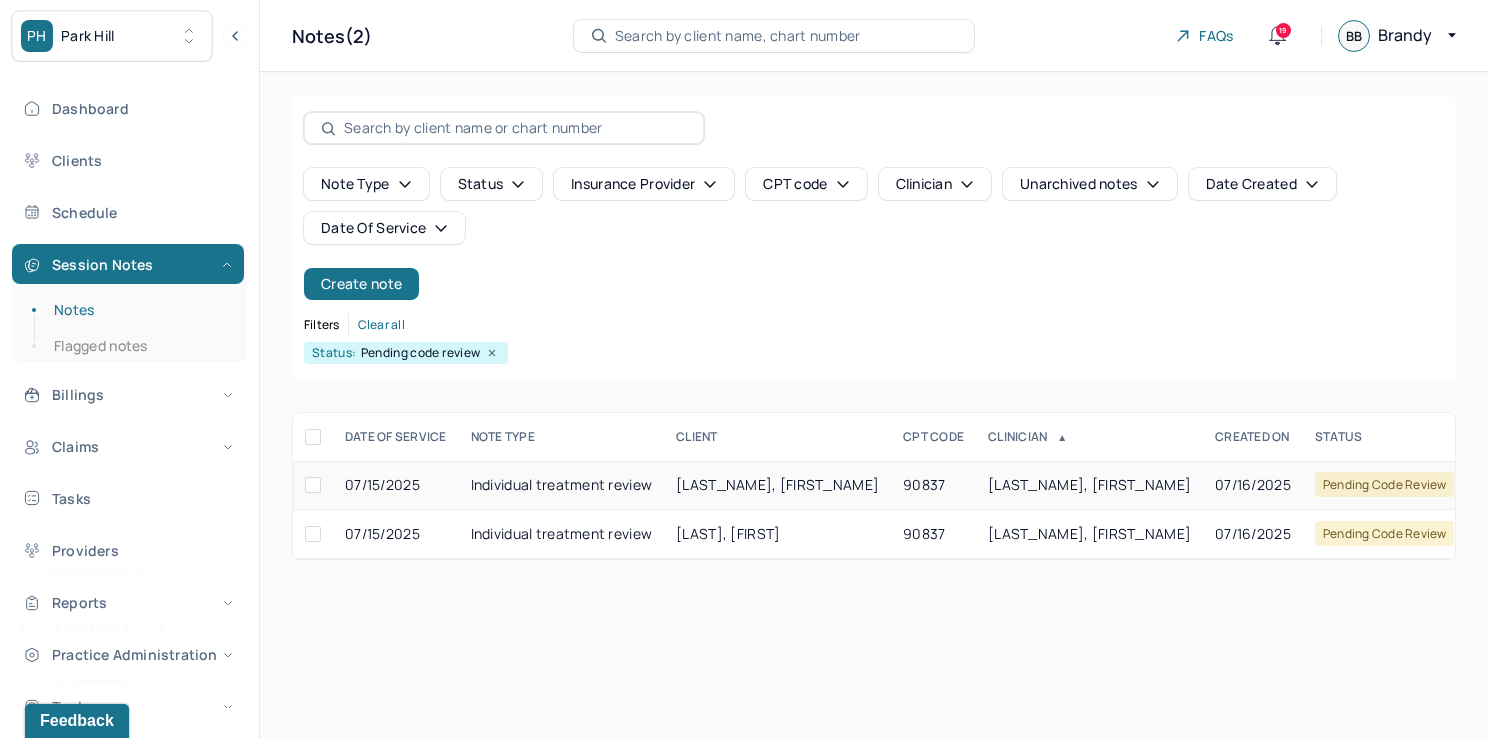 click on "[LAST_NAME], [FIRST_NAME]" at bounding box center (1089, 485) 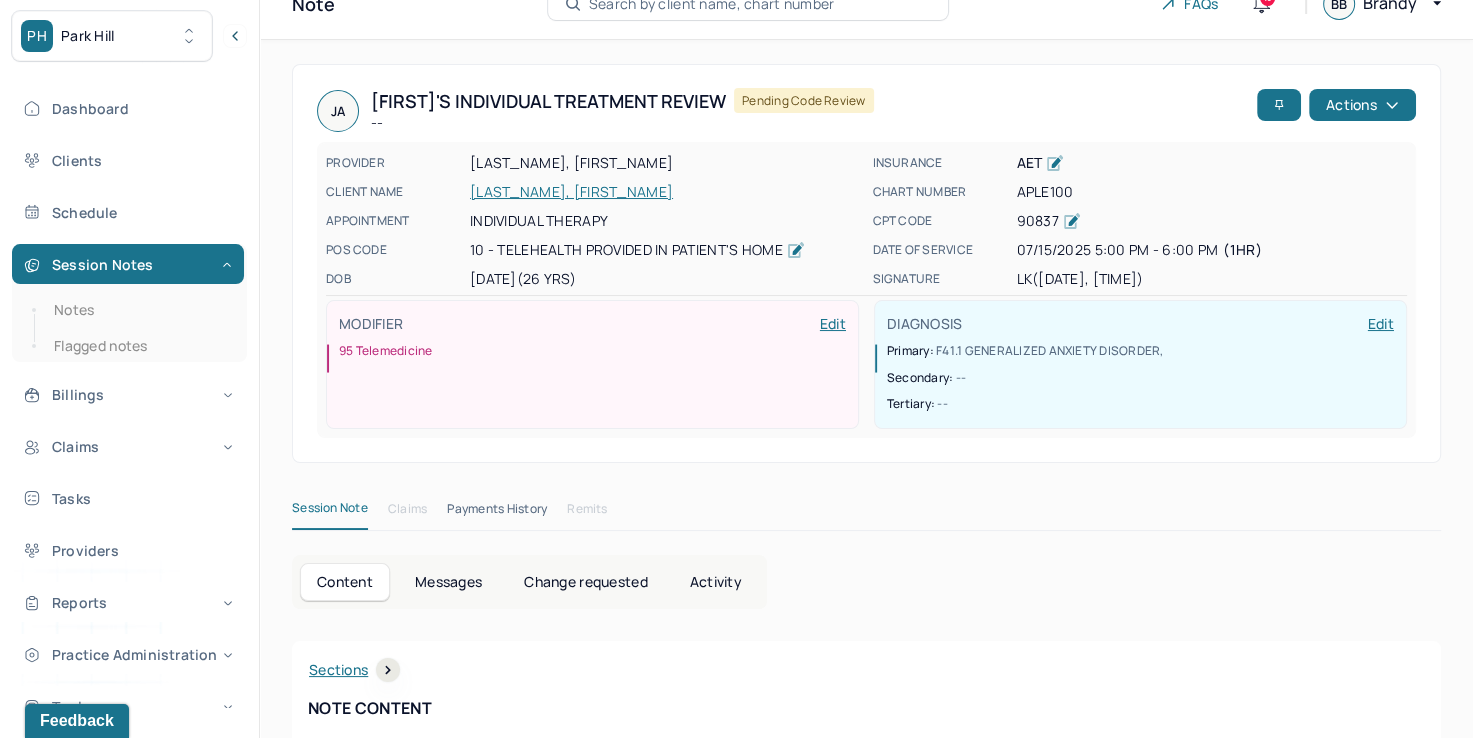 scroll, scrollTop: 0, scrollLeft: 0, axis: both 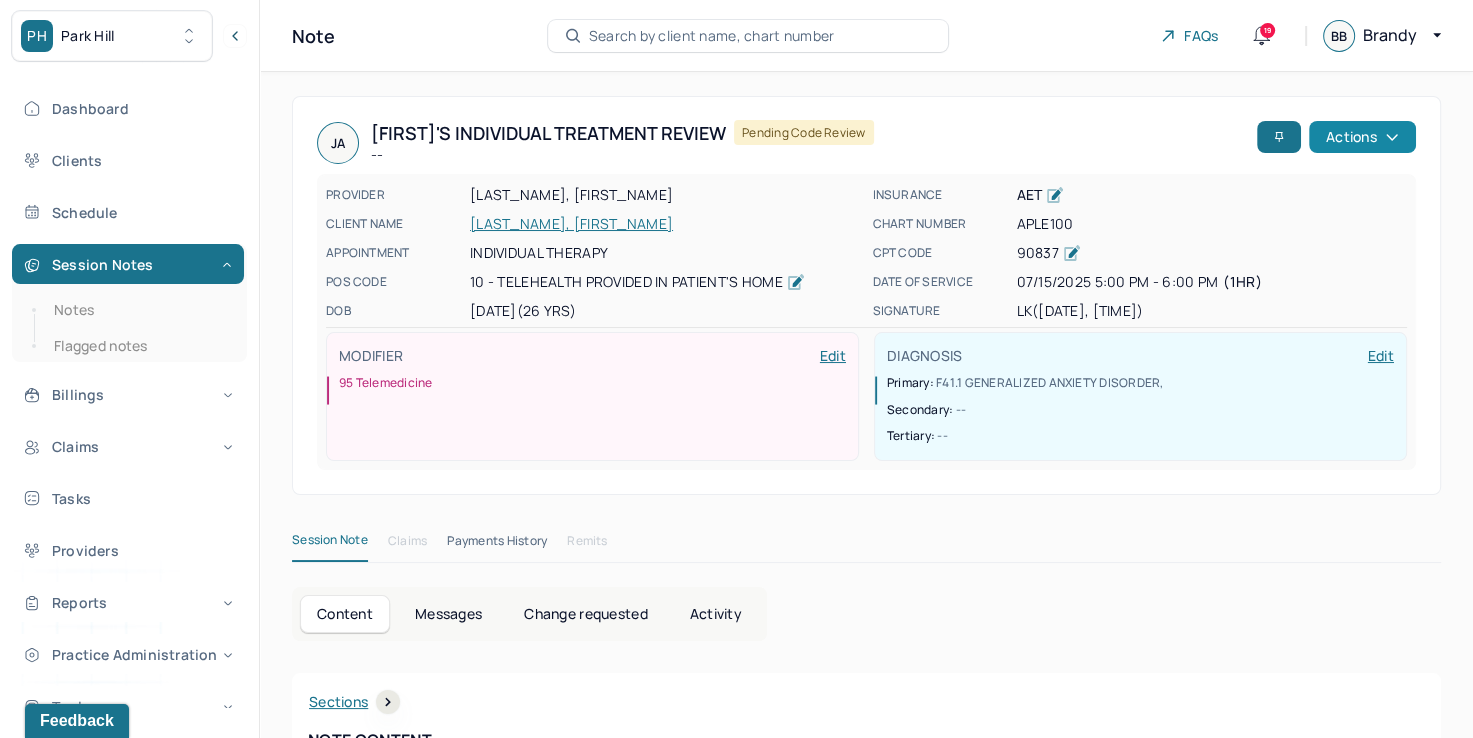 click on "Actions" at bounding box center (1362, 137) 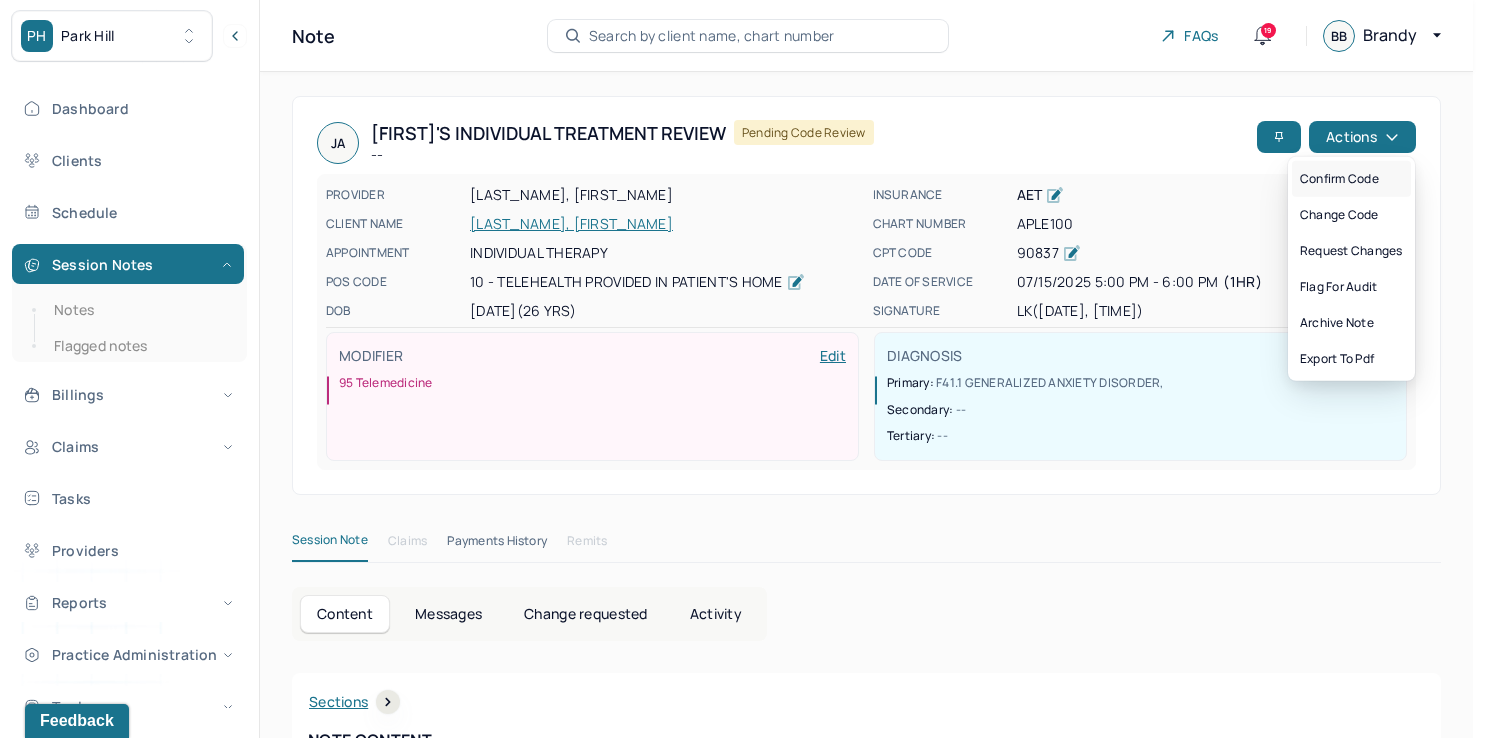 click on "Confirm code" at bounding box center [1351, 179] 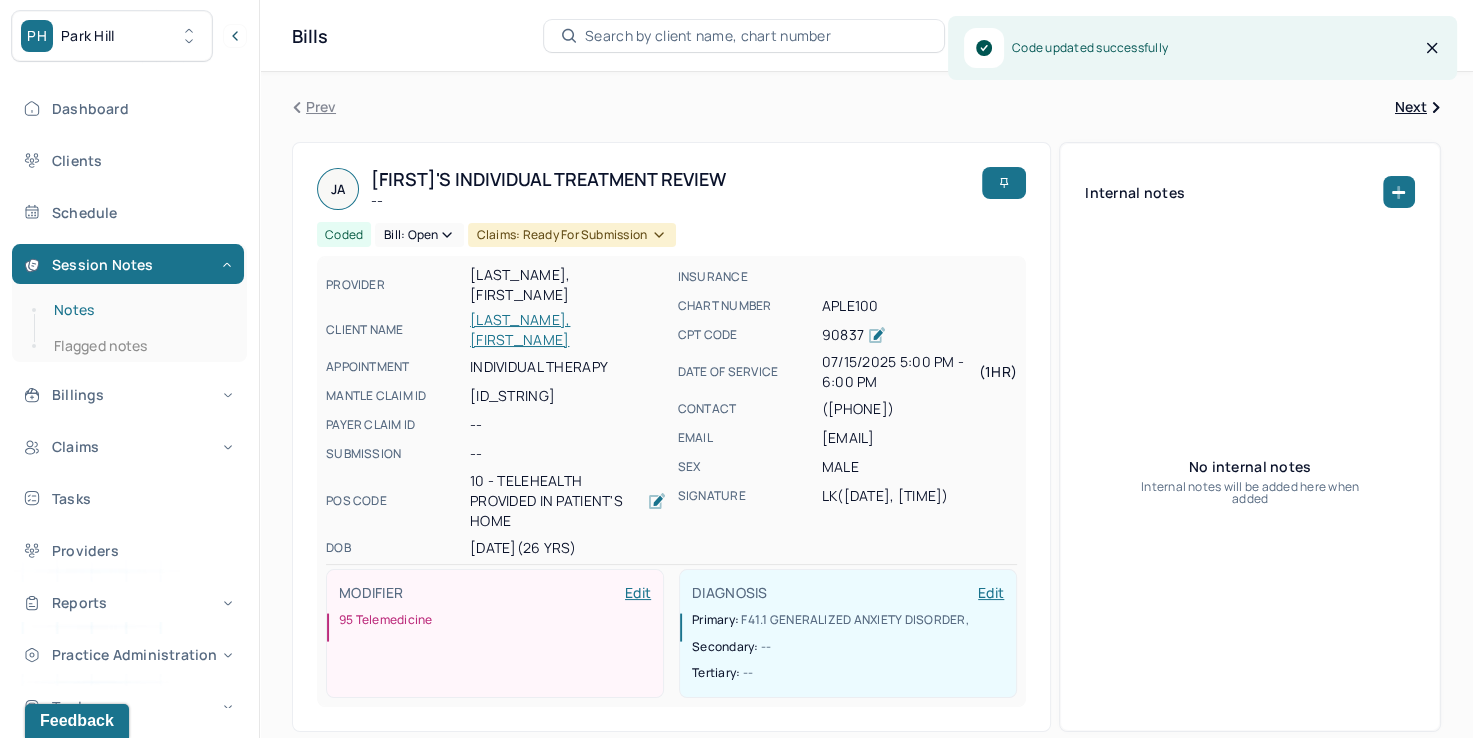 click on "Notes" at bounding box center (139, 310) 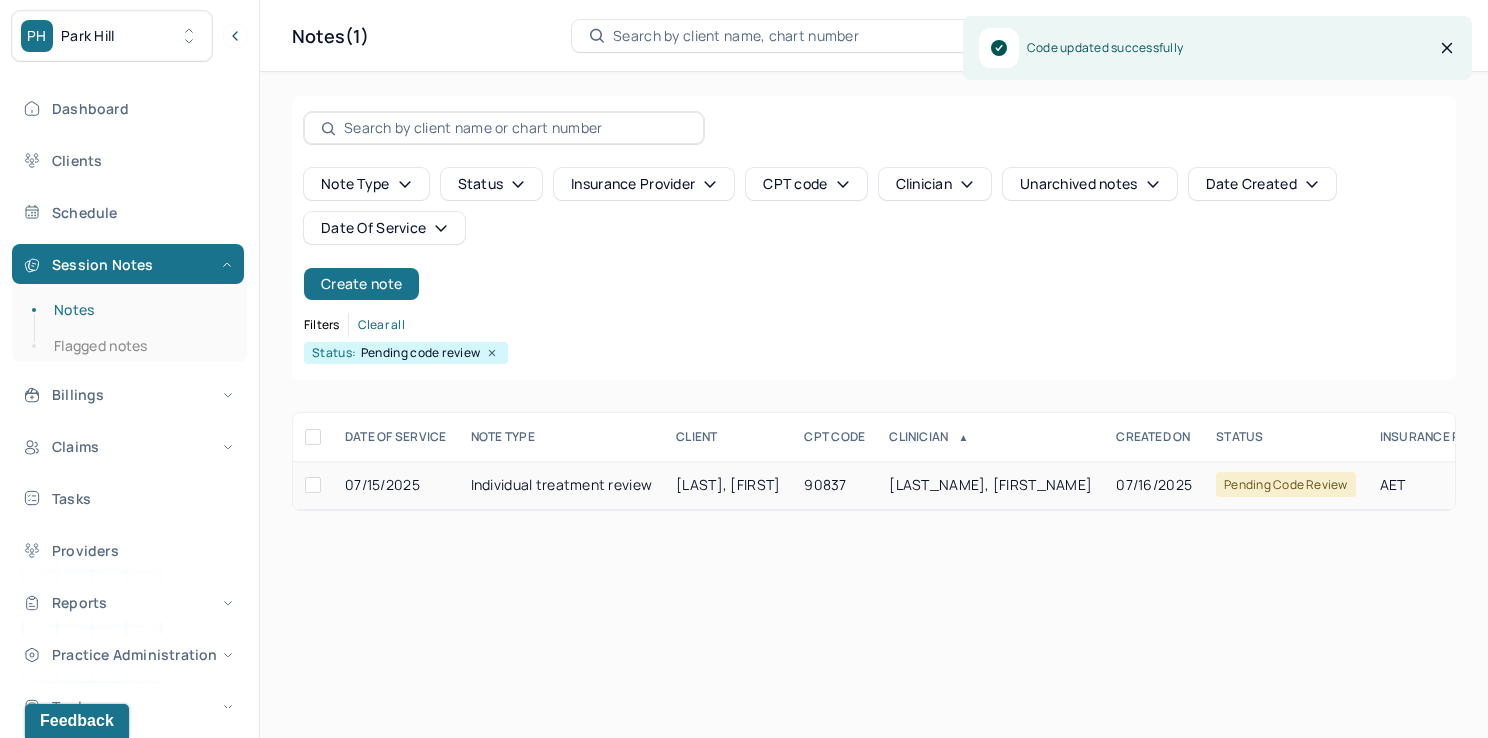 click on "[LAST_NAME], [FIRST_NAME]" at bounding box center (990, 485) 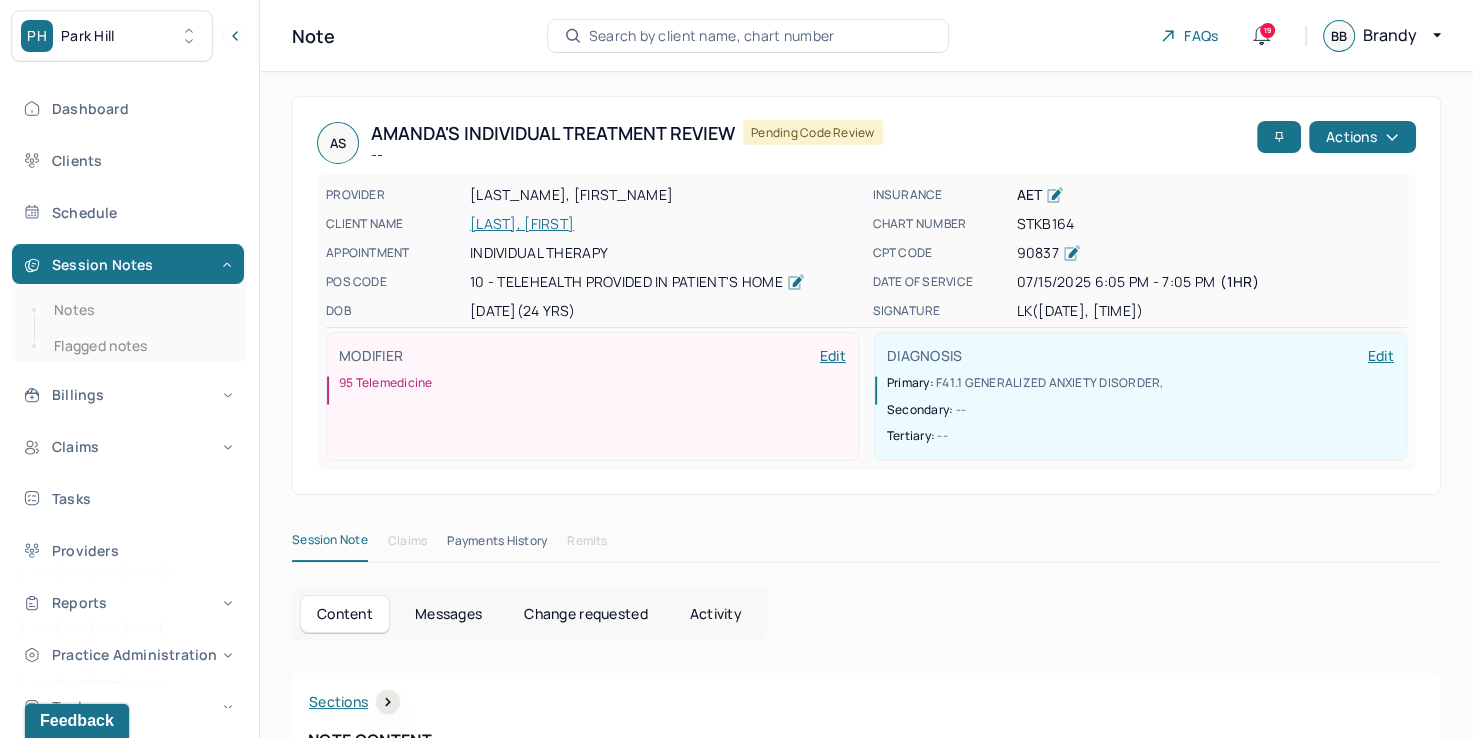 scroll, scrollTop: 0, scrollLeft: 0, axis: both 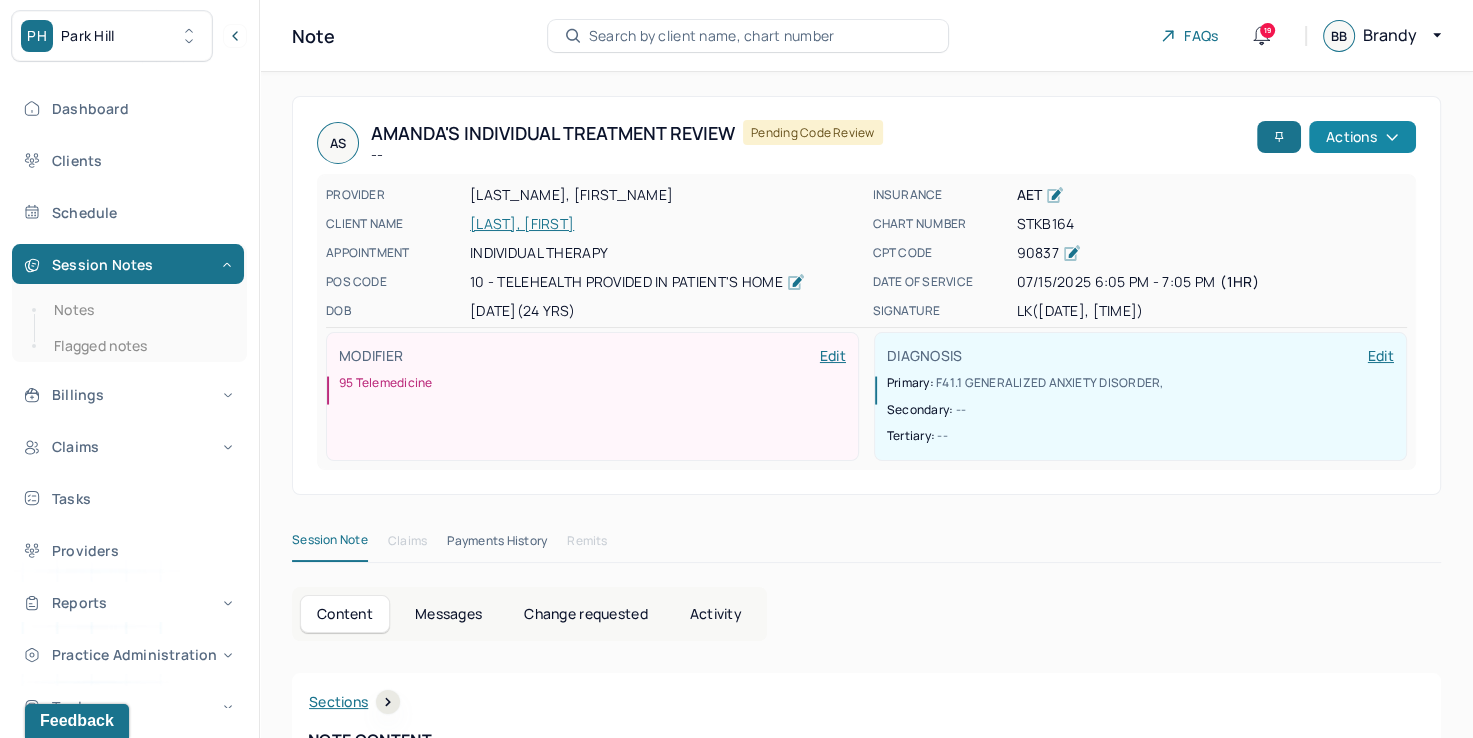 click 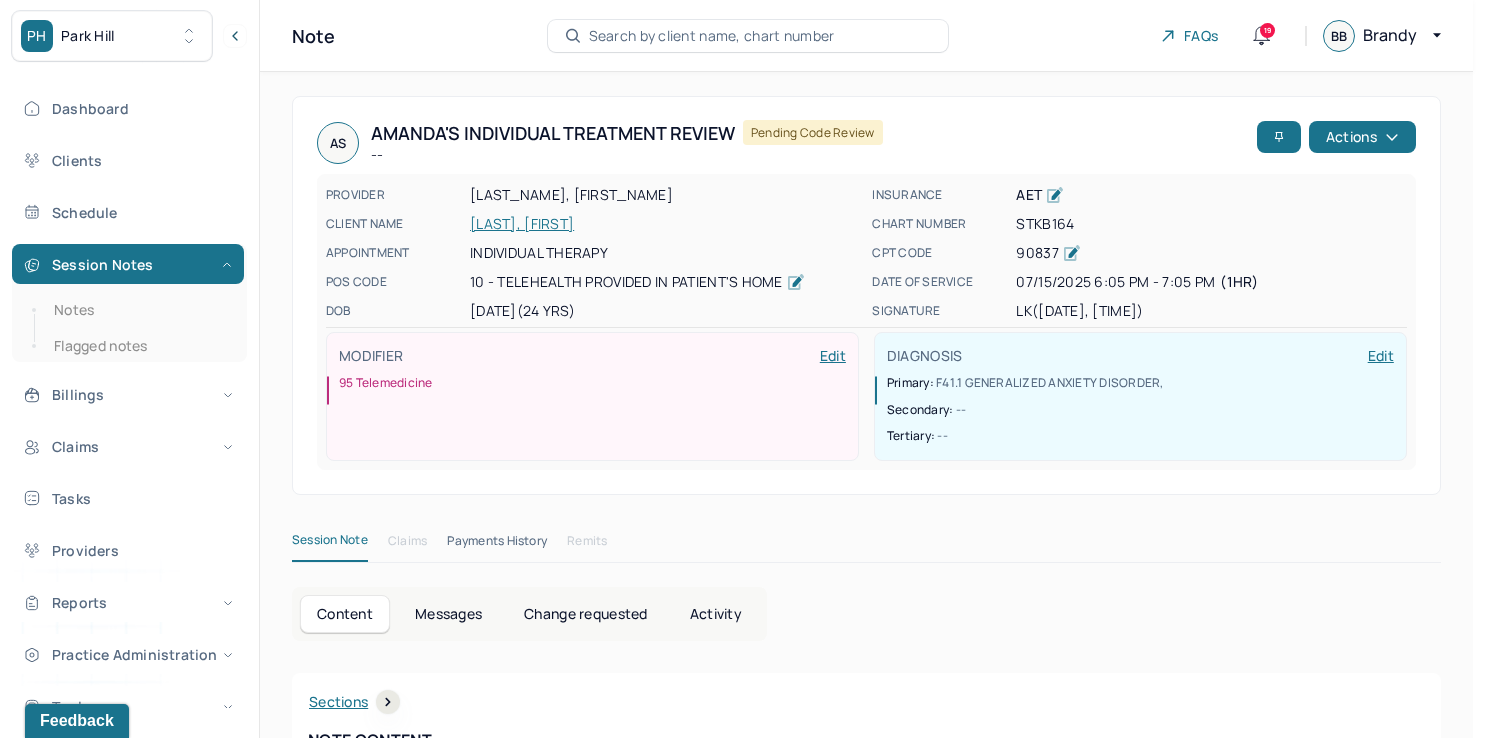 drag, startPoint x: 1114, startPoint y: 194, endPoint x: 1110, endPoint y: 168, distance: 26.305893 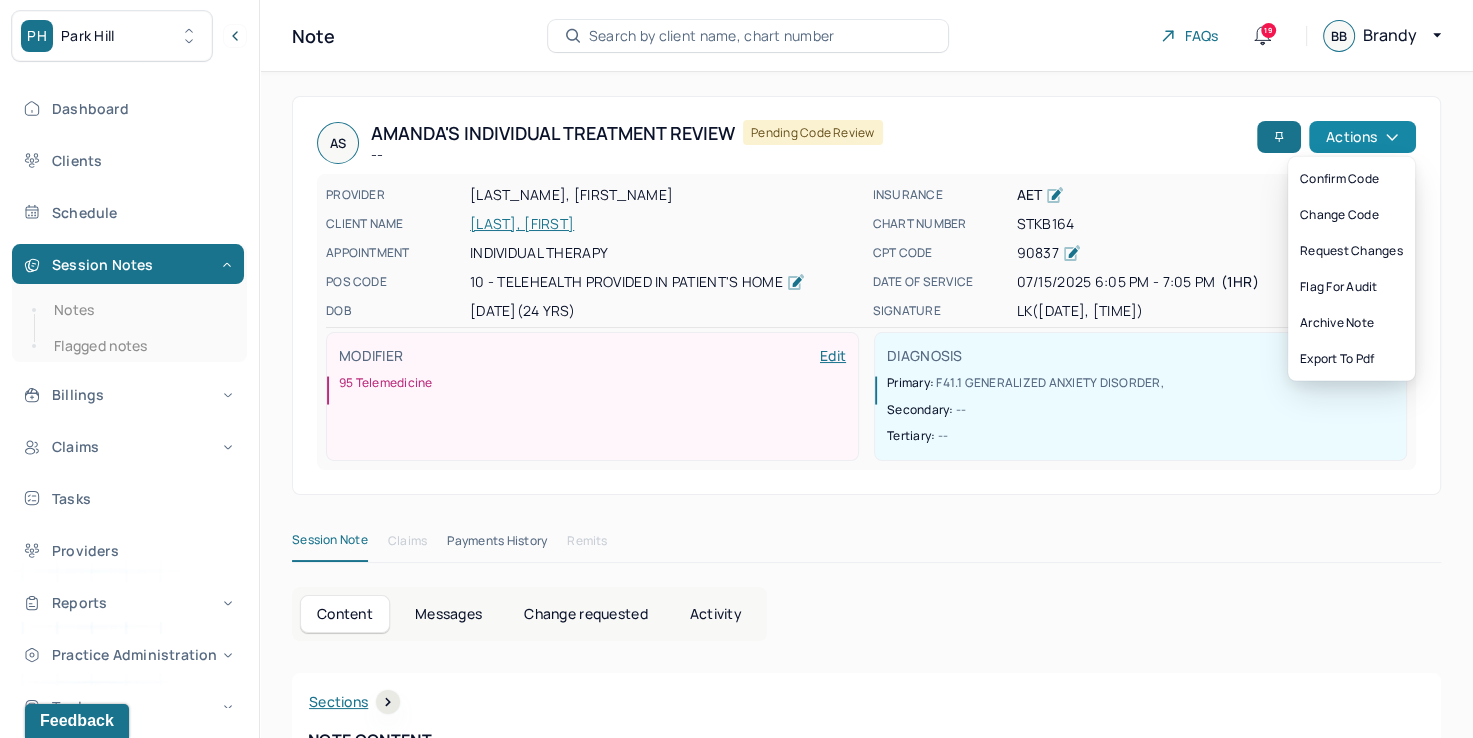 click on "Actions" at bounding box center (1362, 137) 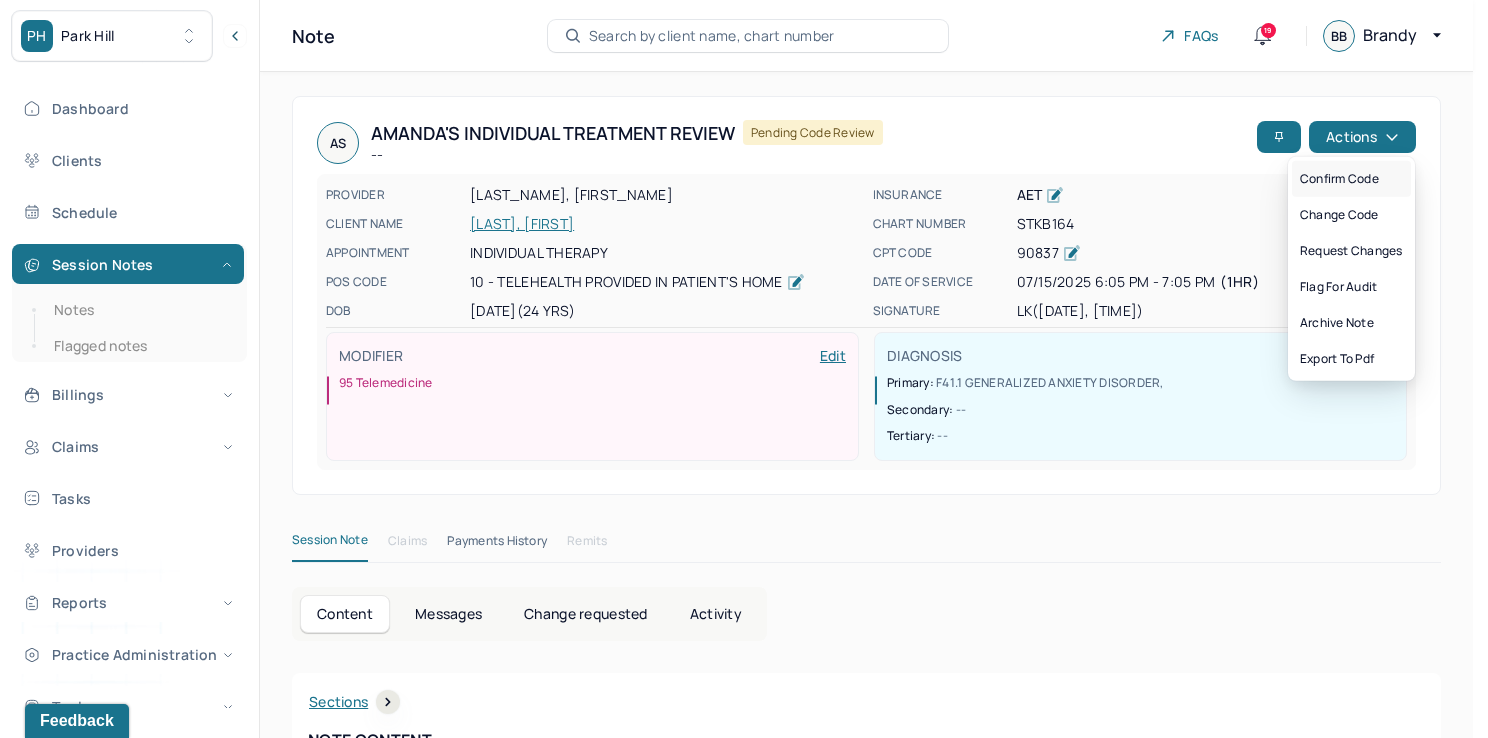 click on "Confirm code" at bounding box center [1351, 179] 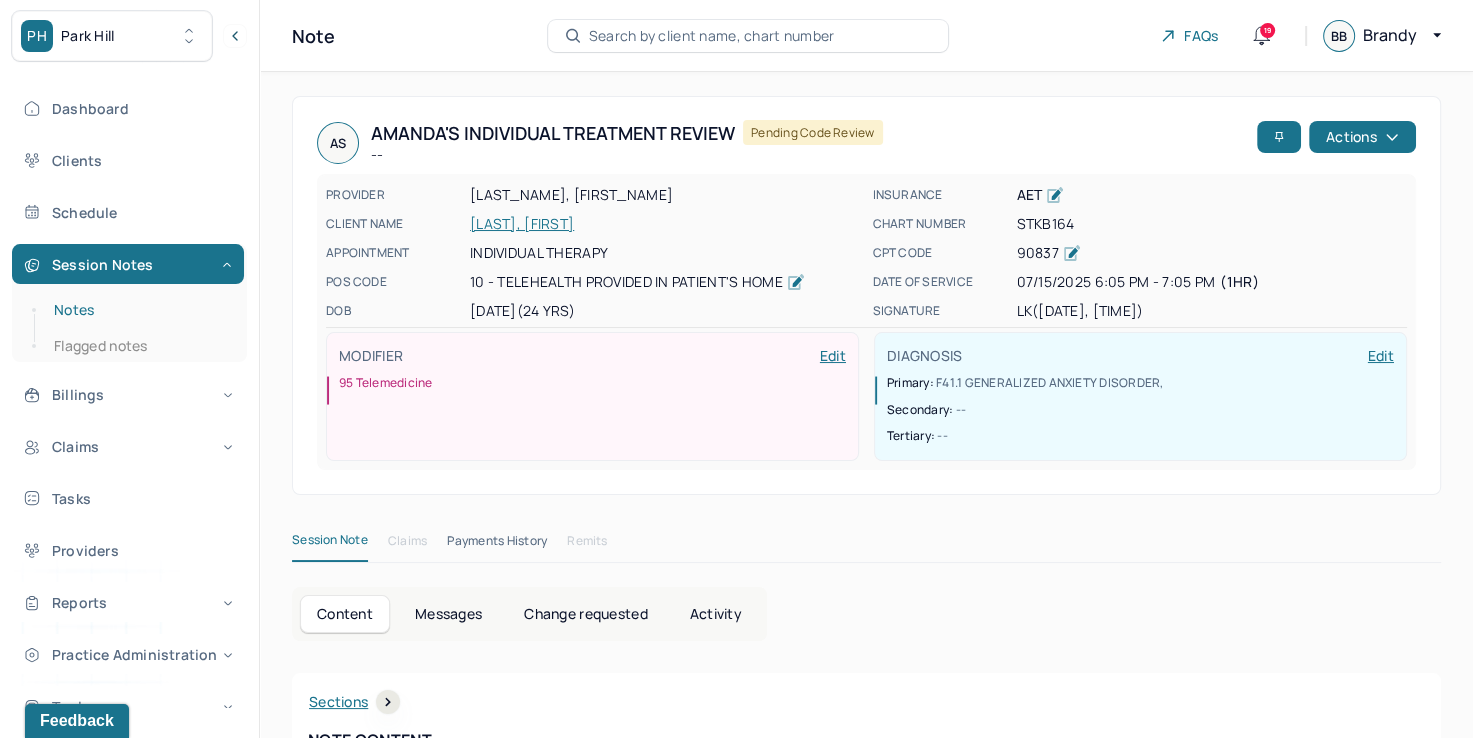 drag, startPoint x: 114, startPoint y: 312, endPoint x: 127, endPoint y: 311, distance: 13.038404 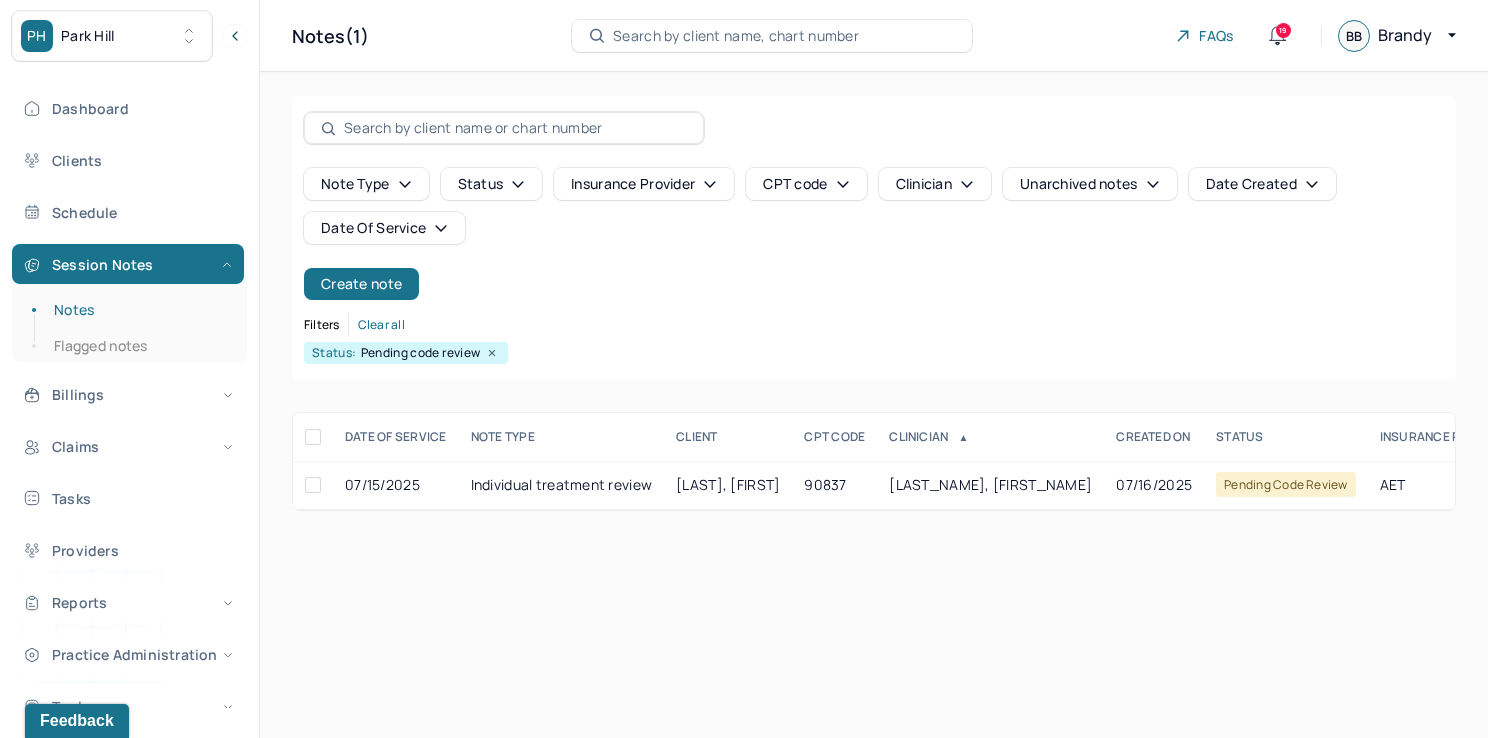 click 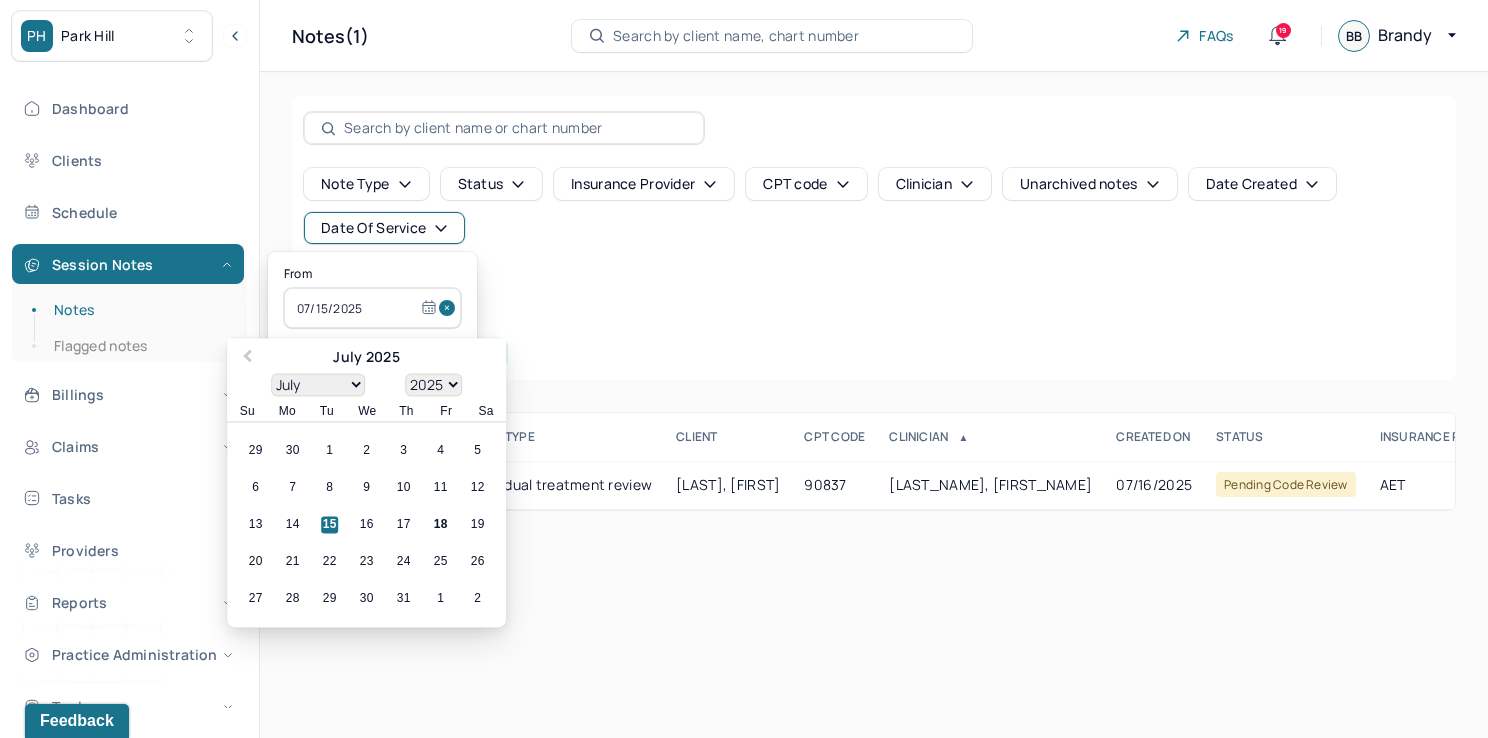click at bounding box center (450, 308) 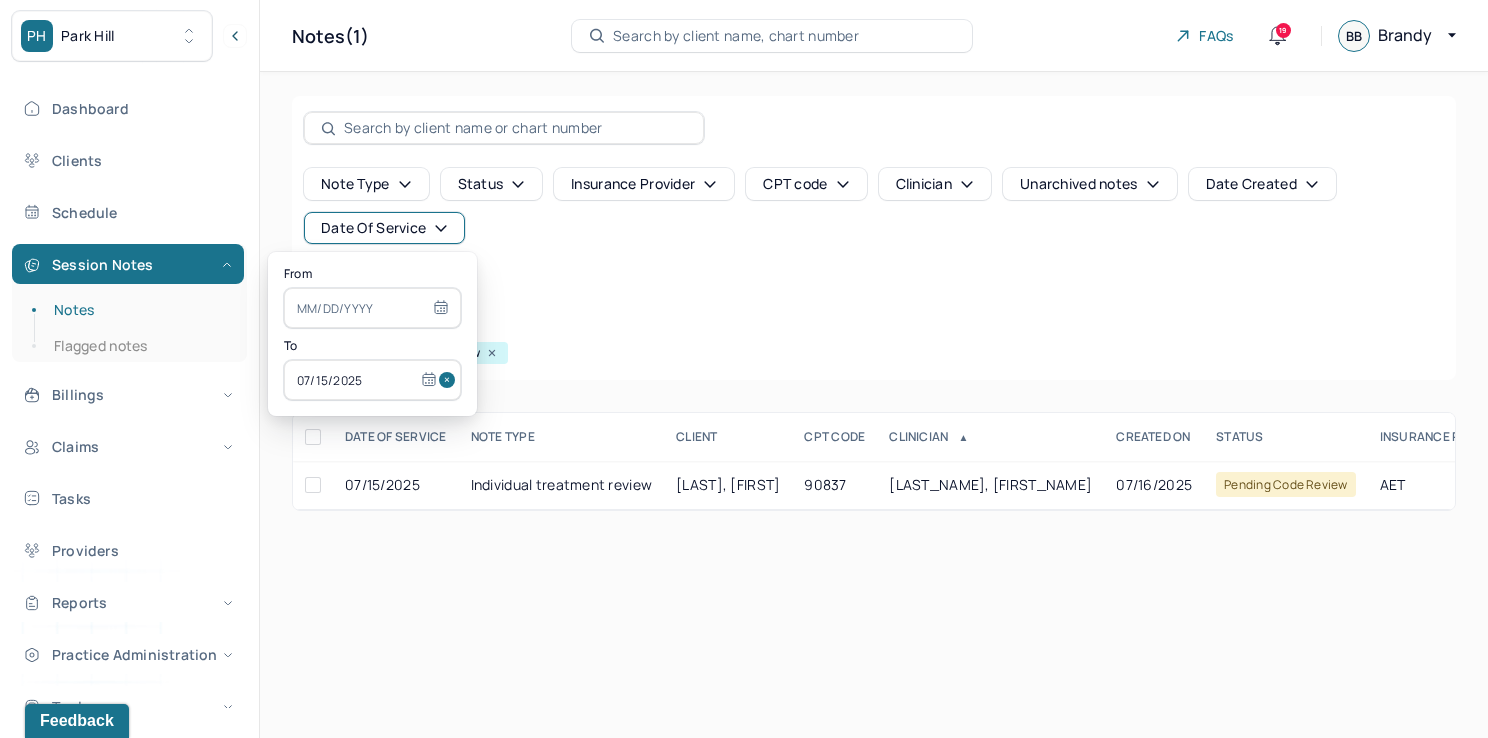 click at bounding box center (450, 380) 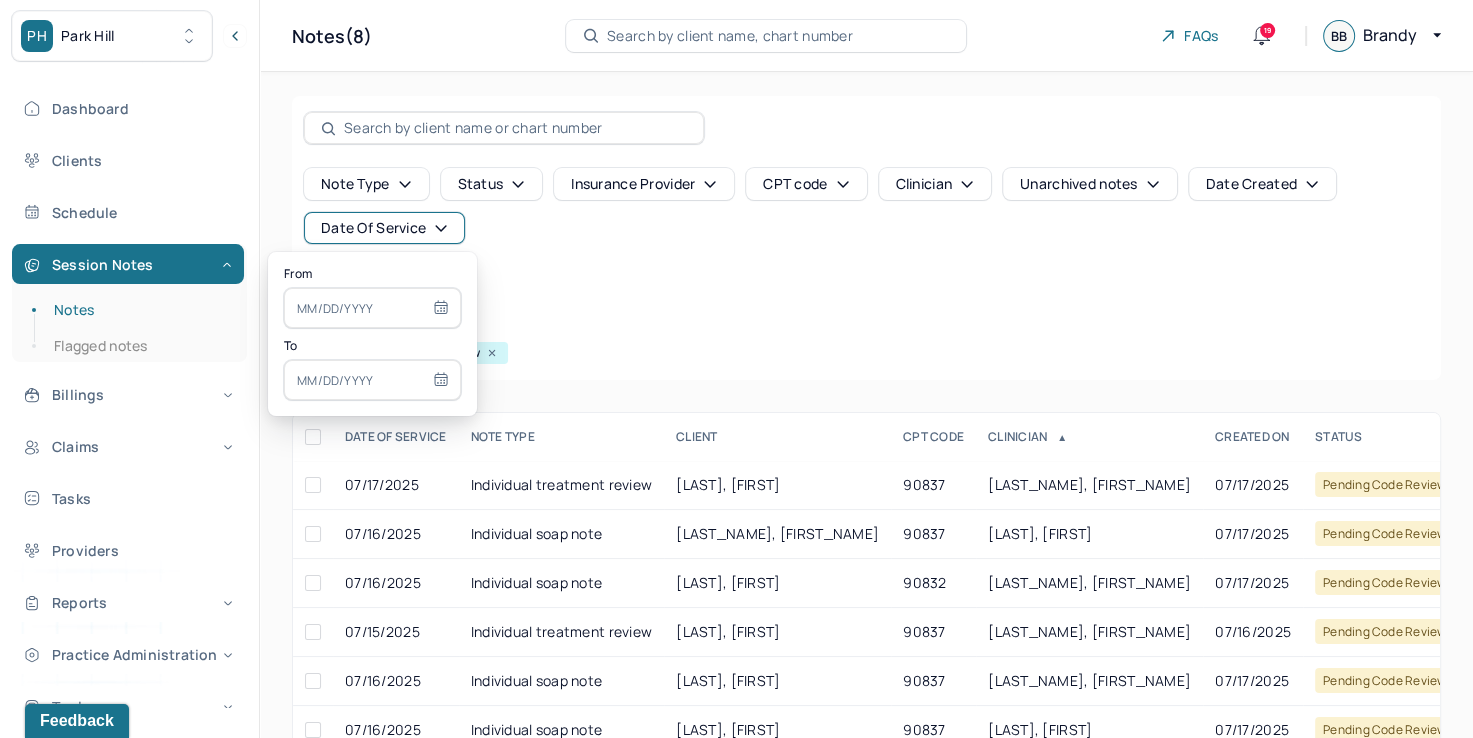 click at bounding box center [372, 308] 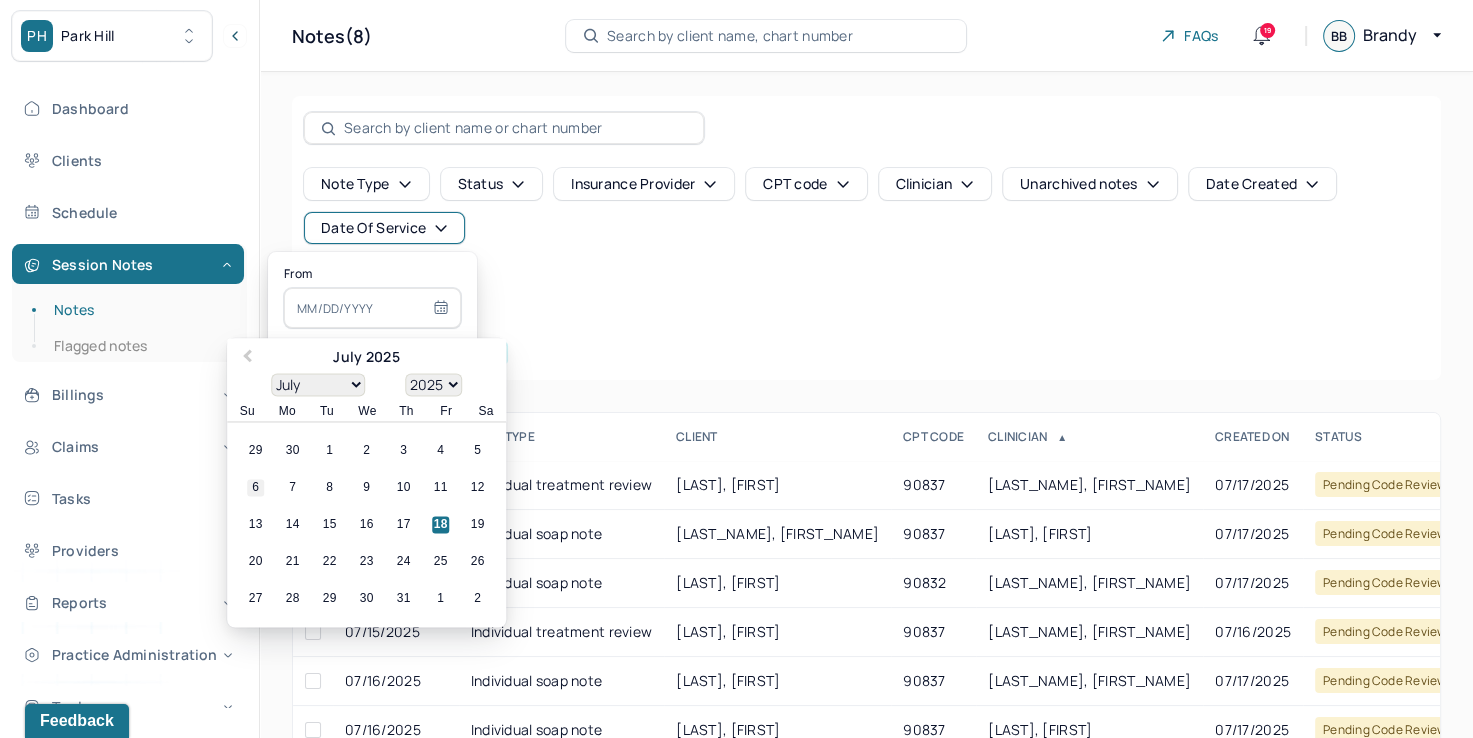 click on "6" at bounding box center (255, 488) 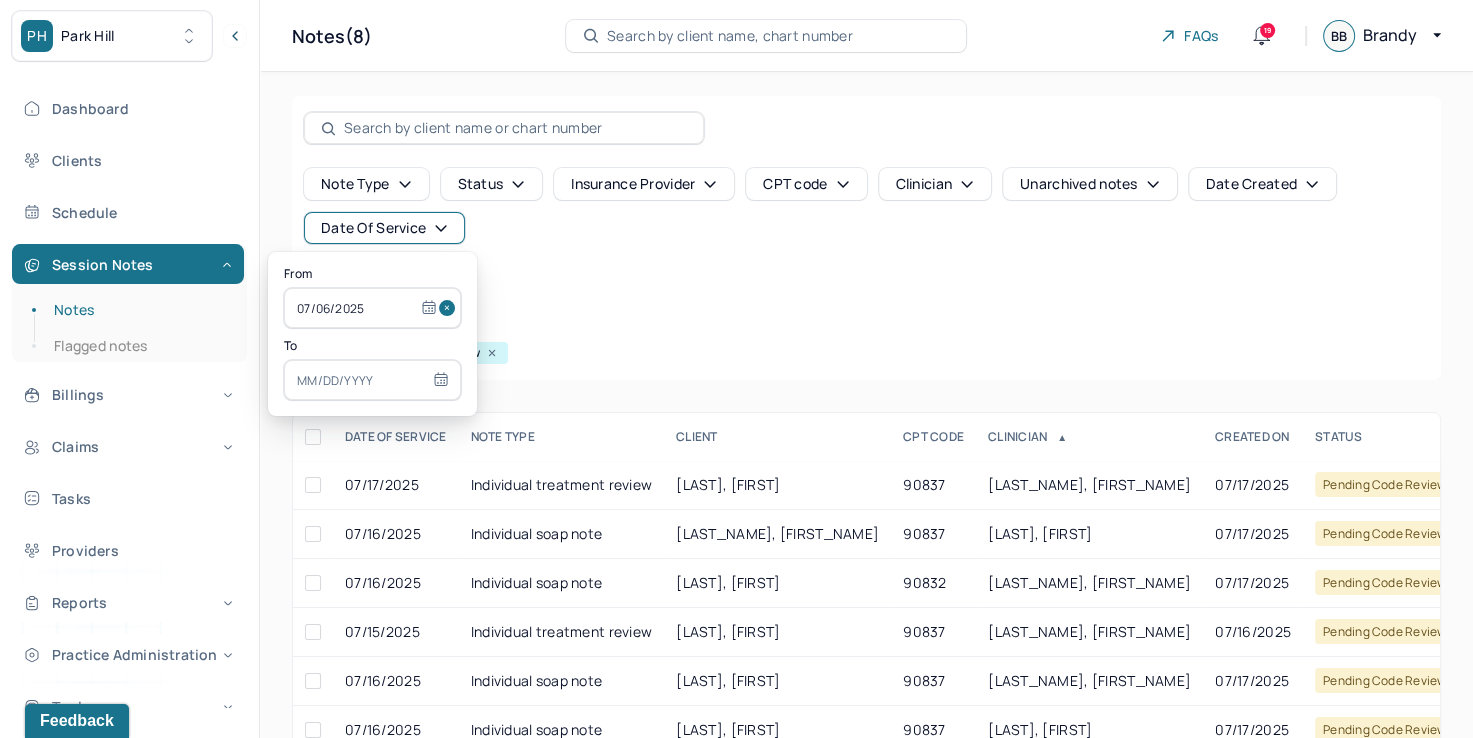select on "6" 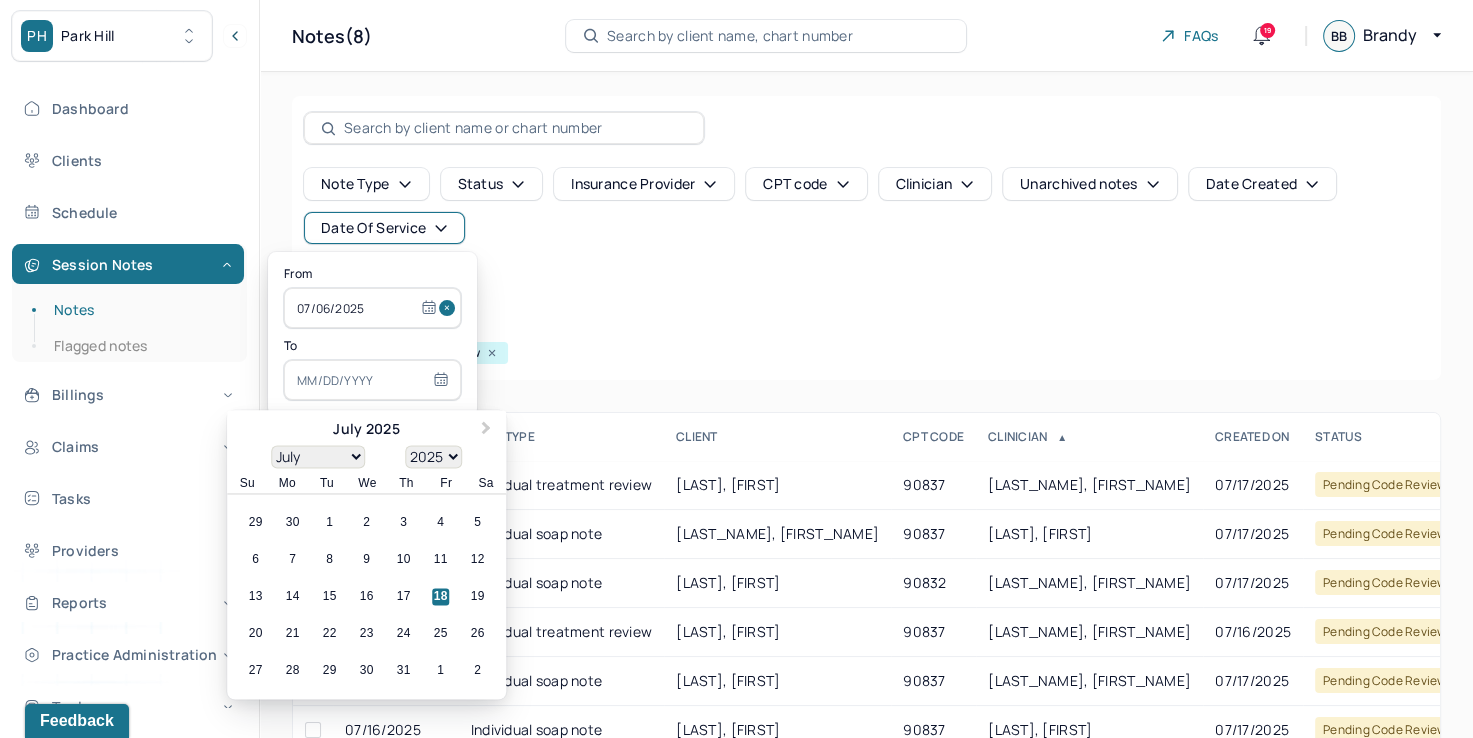click at bounding box center [372, 380] 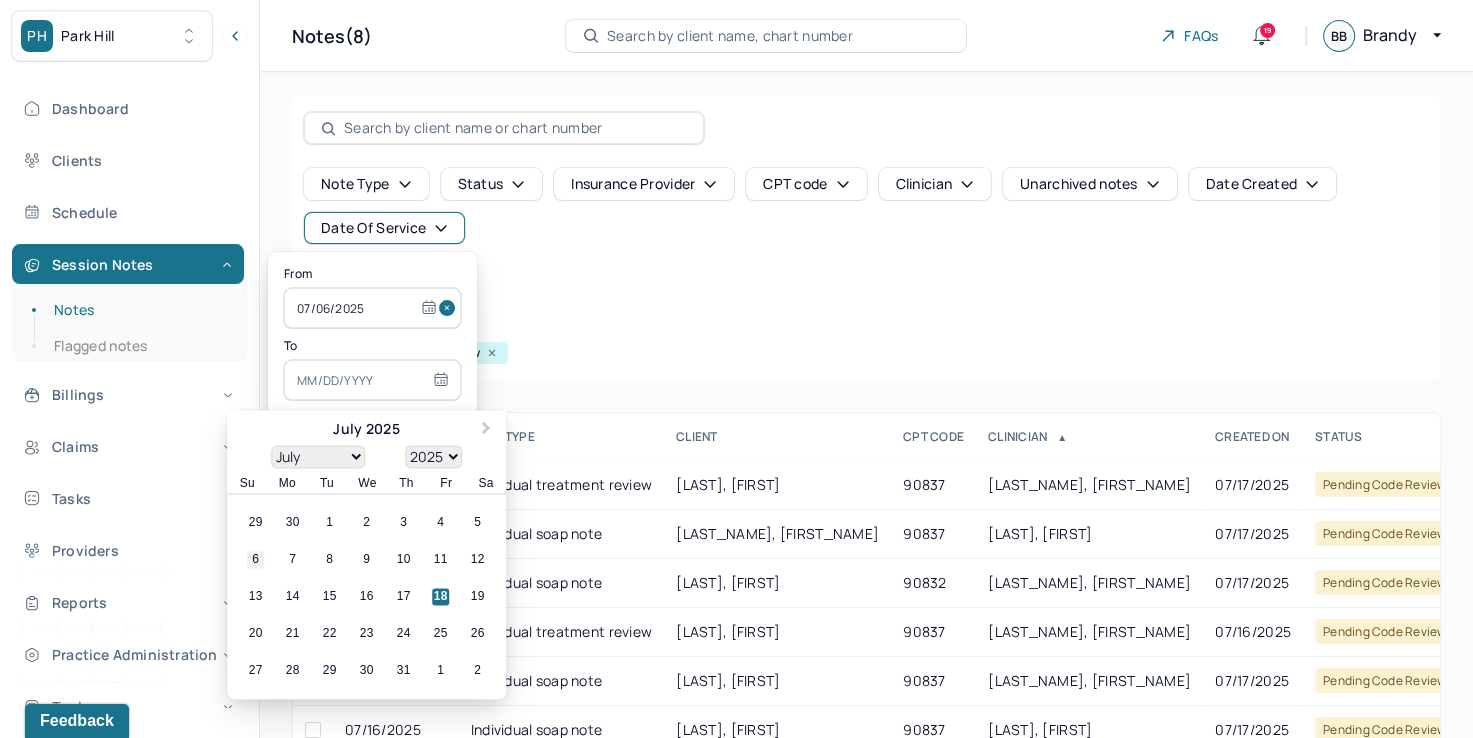 click on "6" at bounding box center (255, 560) 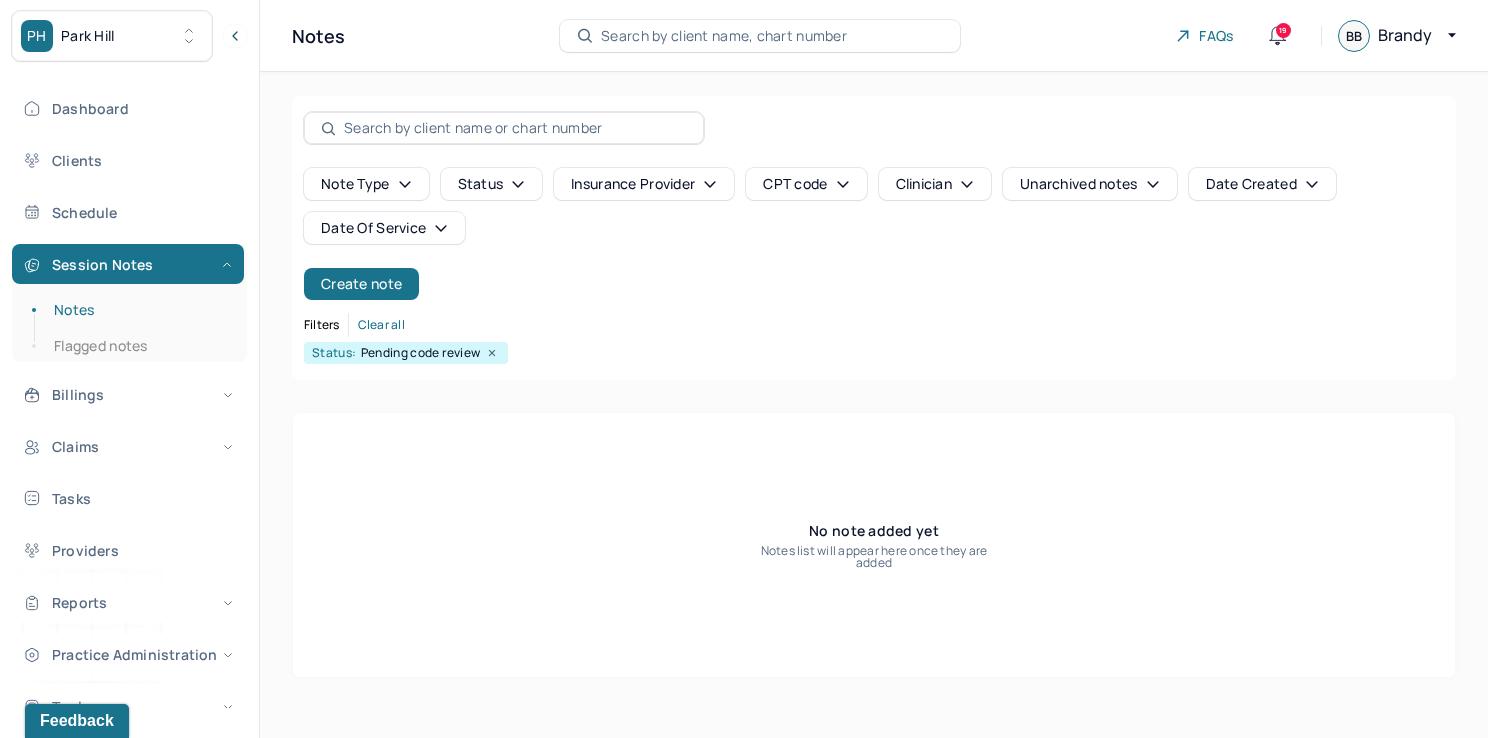 click on "Note type     Status     Insurance provider     CPT code     Clinician     Unarchived notes     Date Created     Date Of Service     Create note" at bounding box center [874, 234] 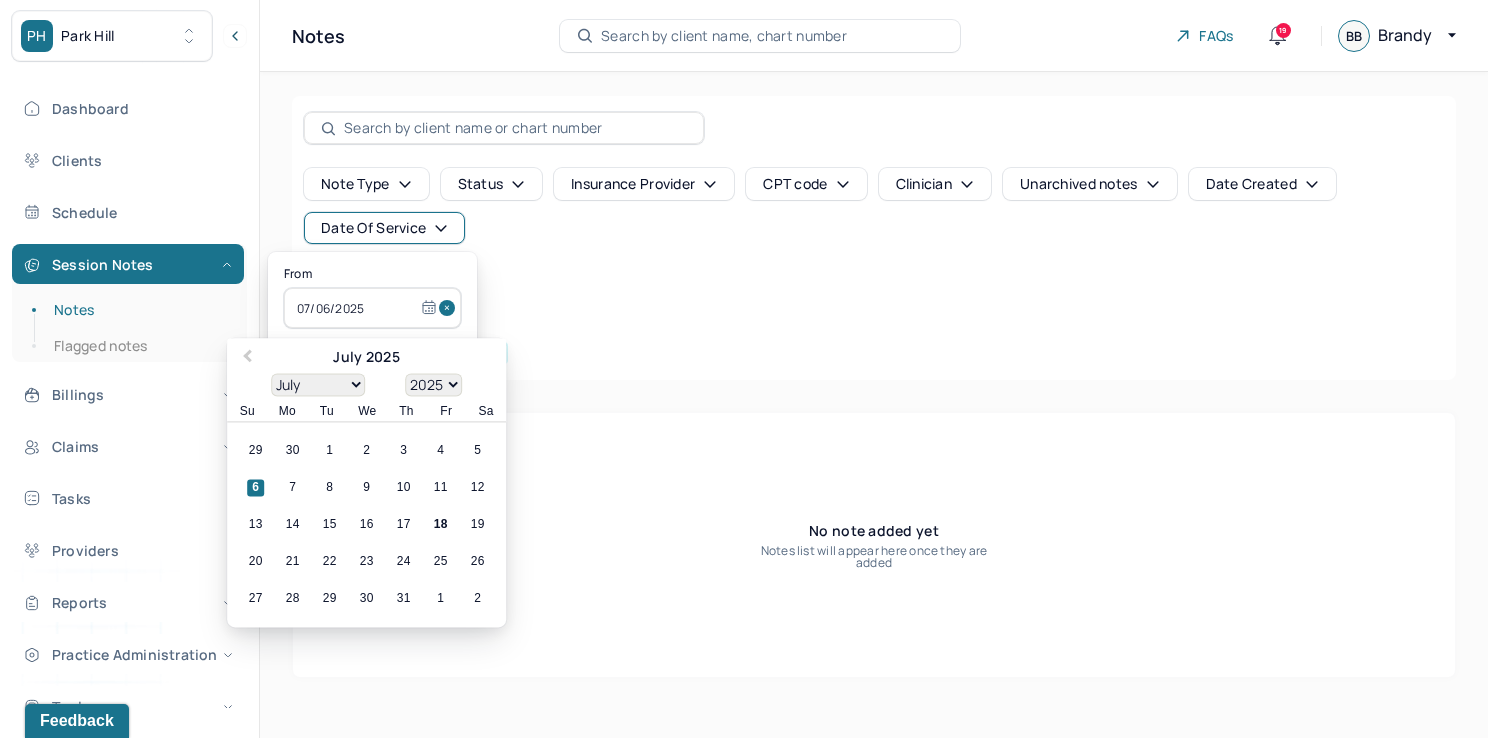 click at bounding box center (450, 308) 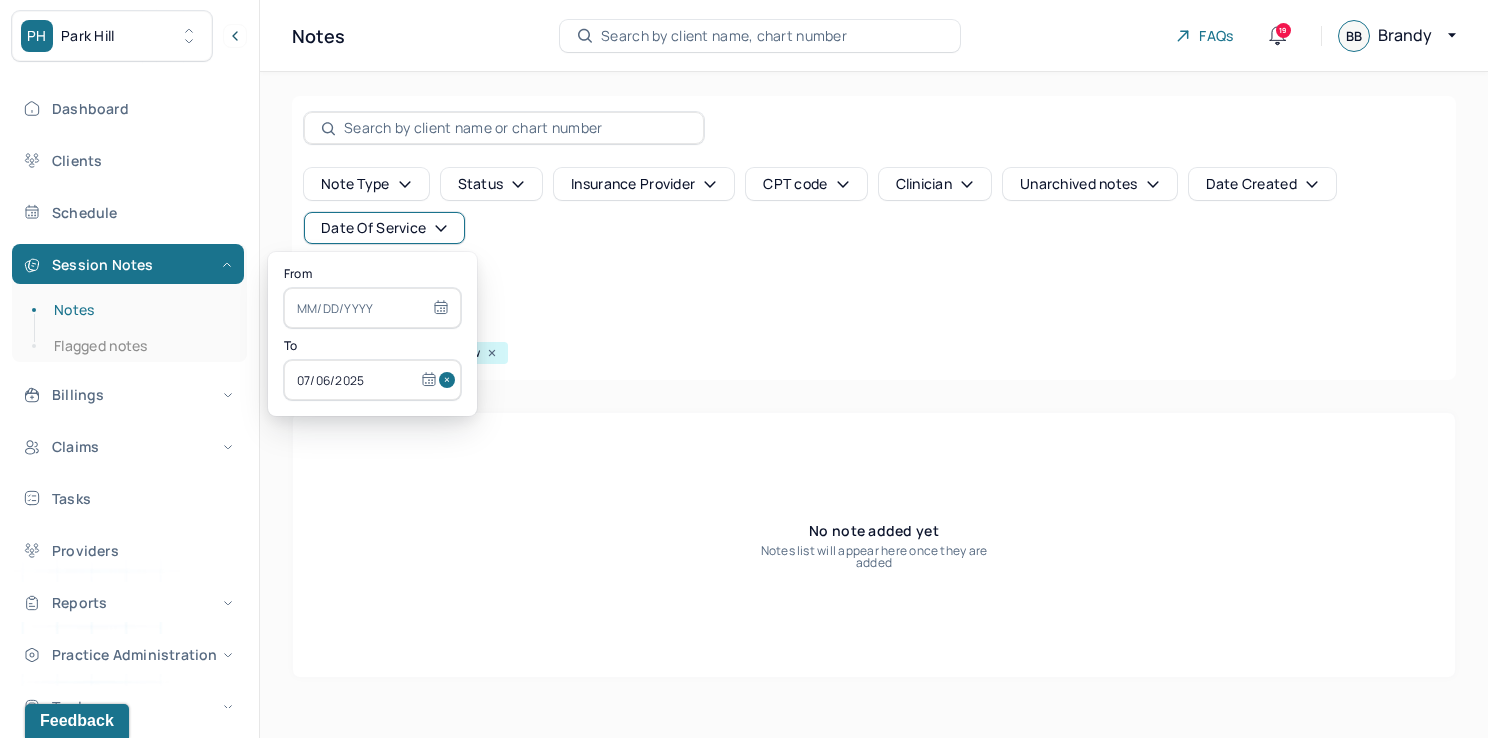 click at bounding box center [450, 380] 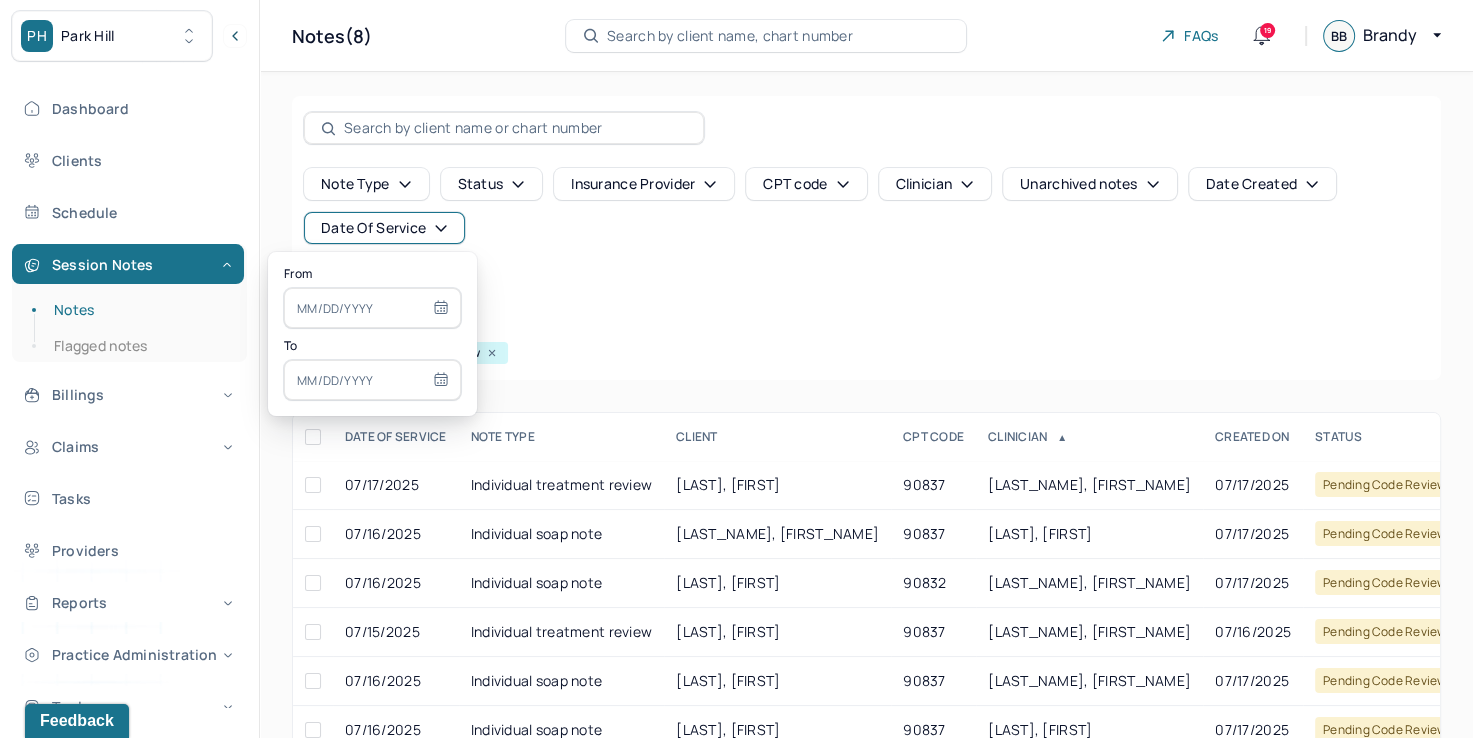 click at bounding box center (372, 308) 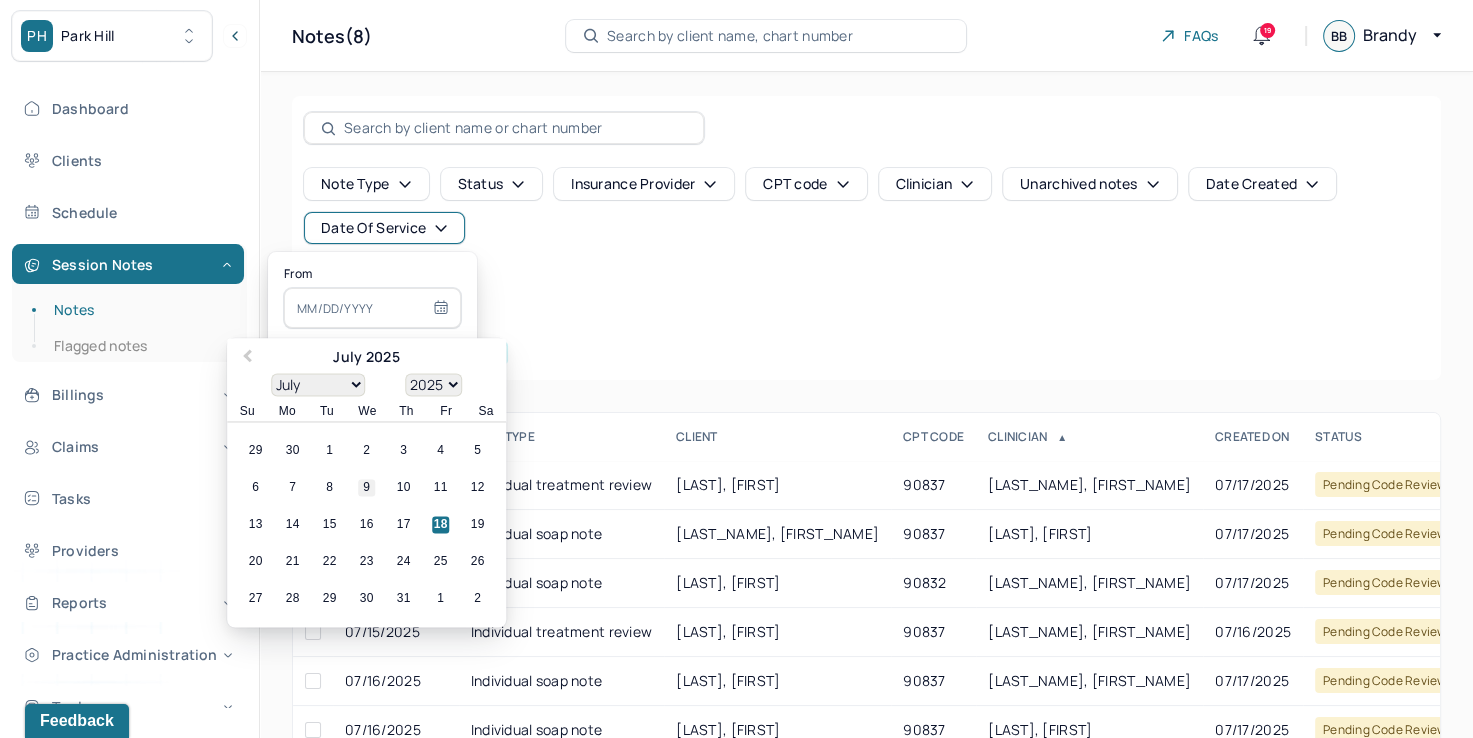 click on "9" at bounding box center [366, 488] 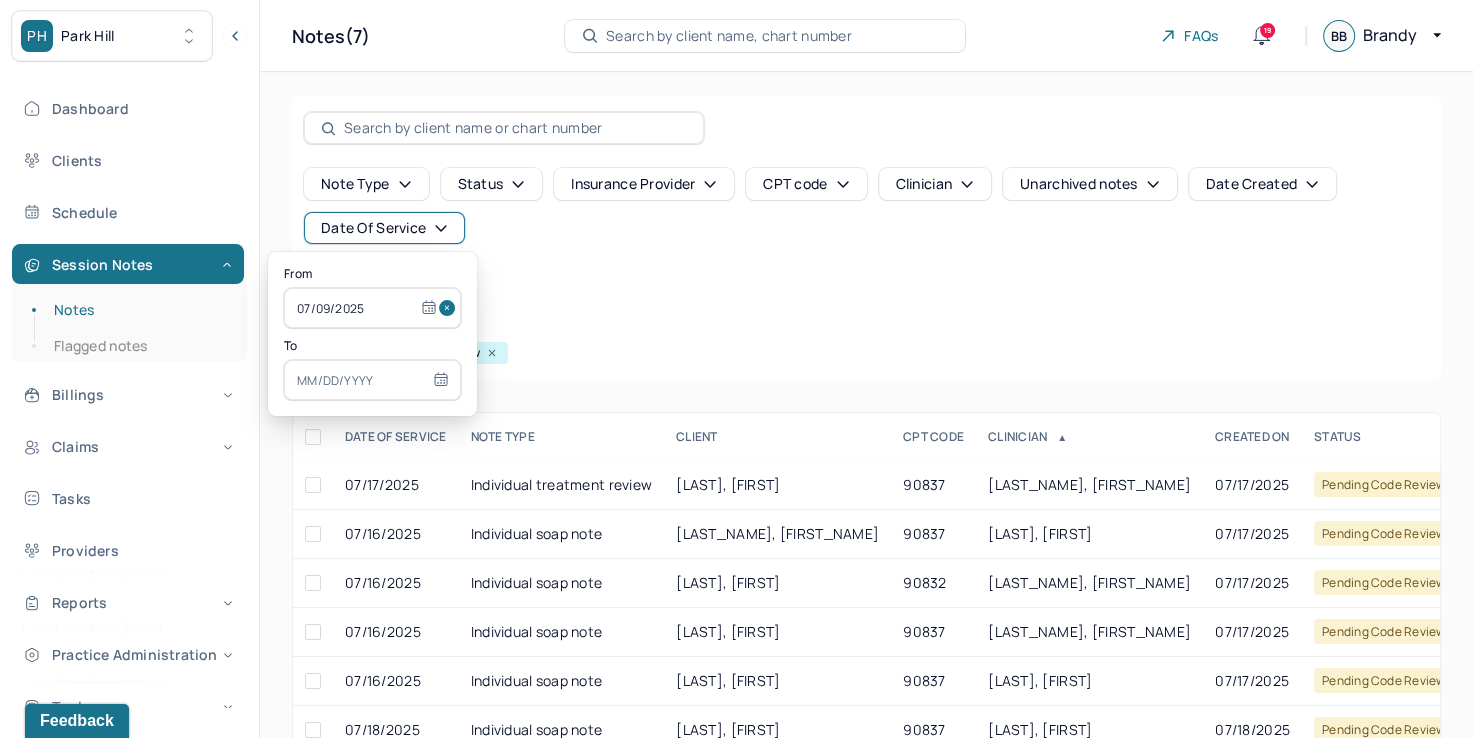 click at bounding box center [372, 380] 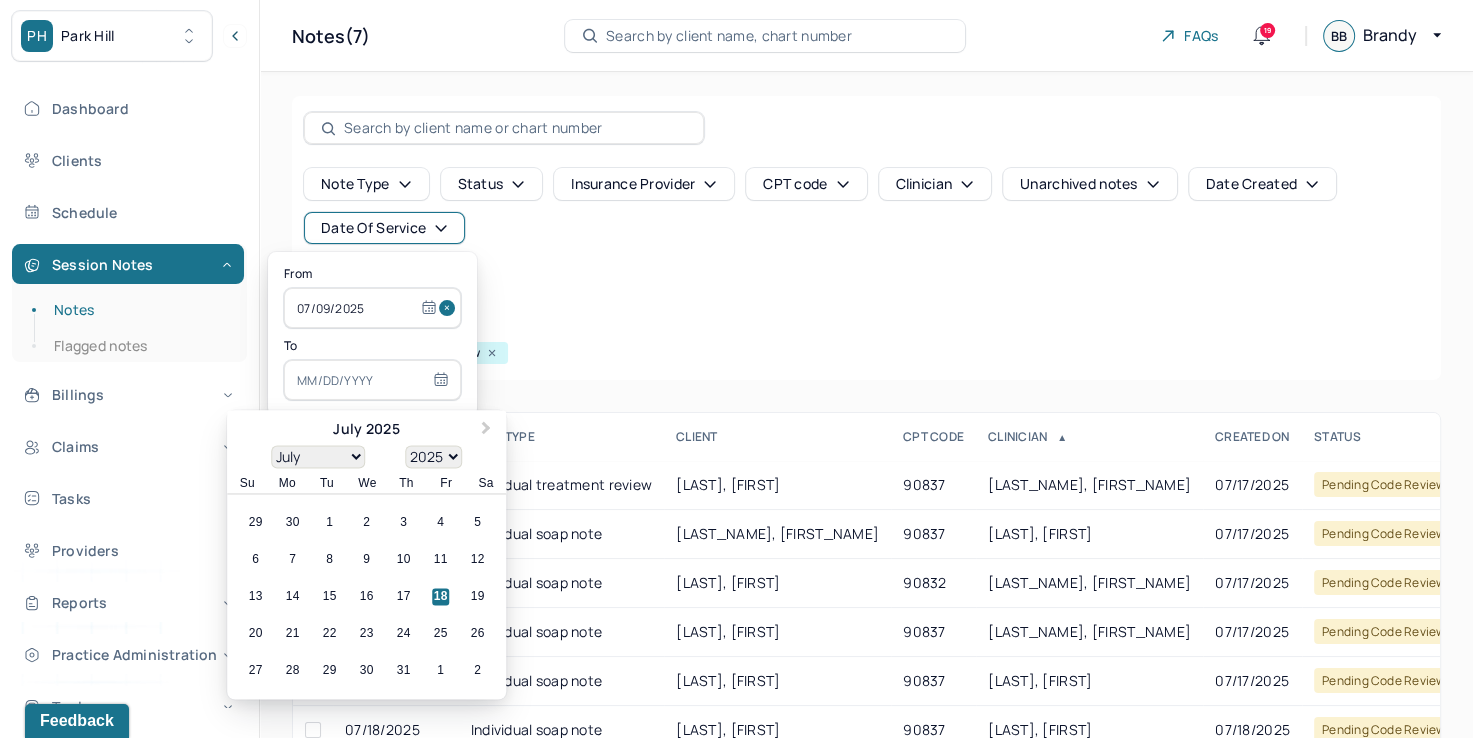 click on "6 7 8 9 10 11 12" at bounding box center (366, 560) 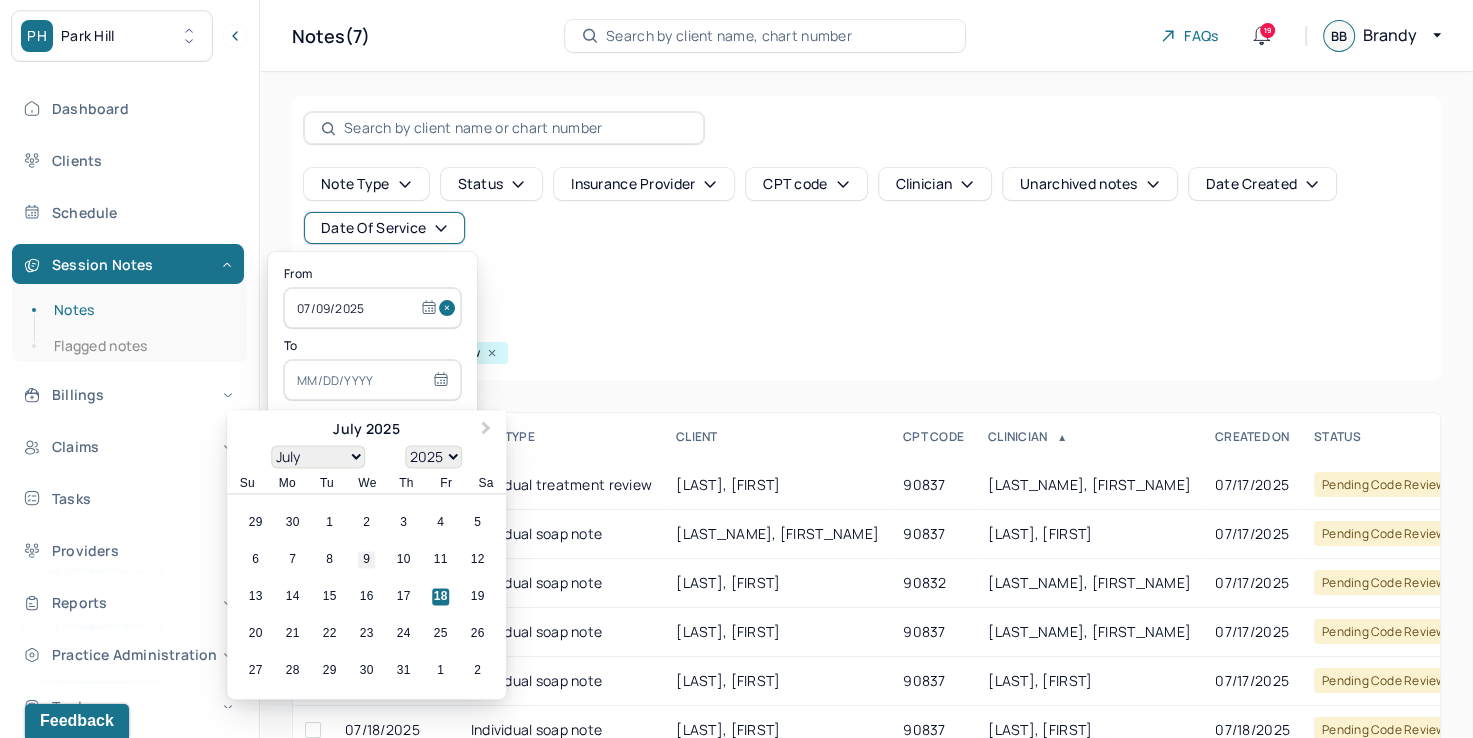 click on "9" at bounding box center (366, 560) 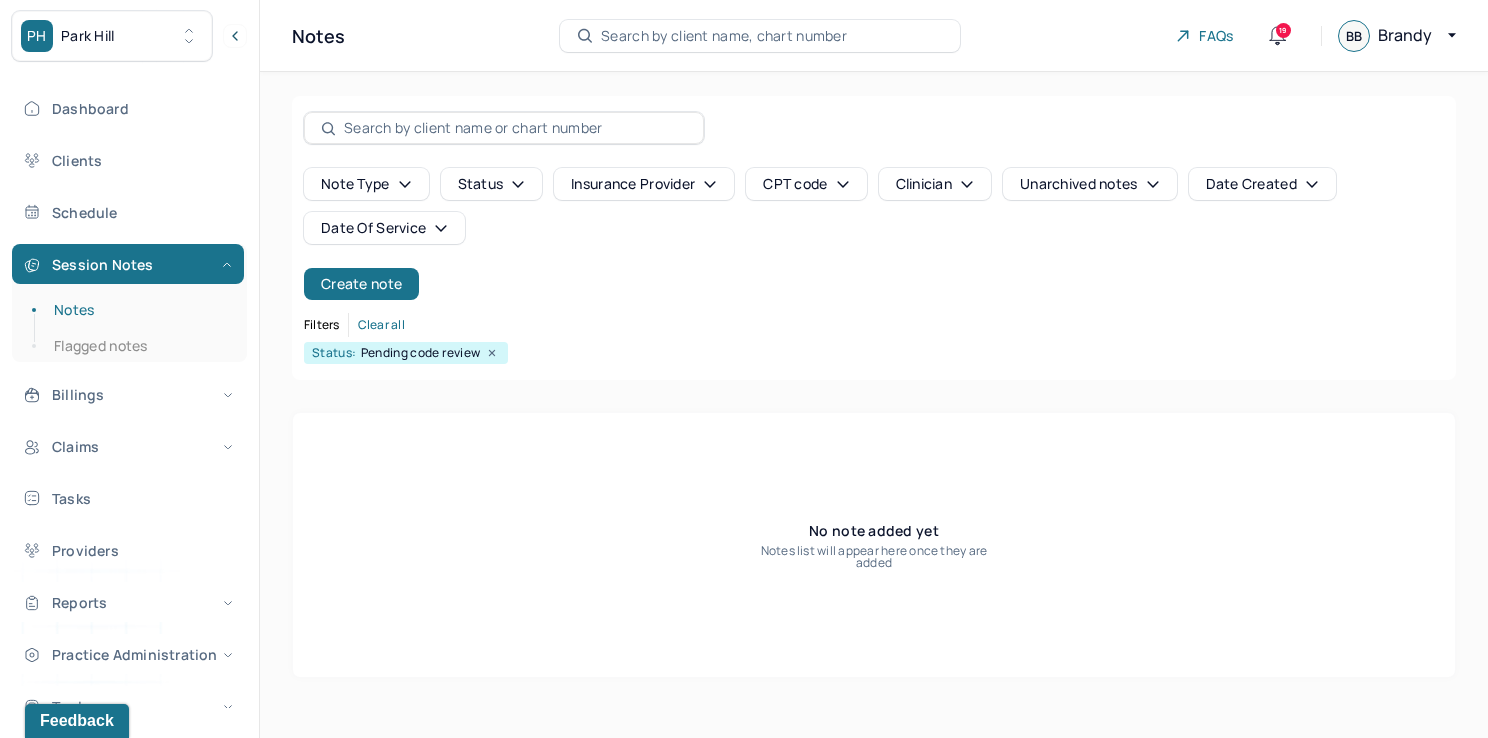 click on "Filters   Clear all   Status: Pending code review" at bounding box center (874, 338) 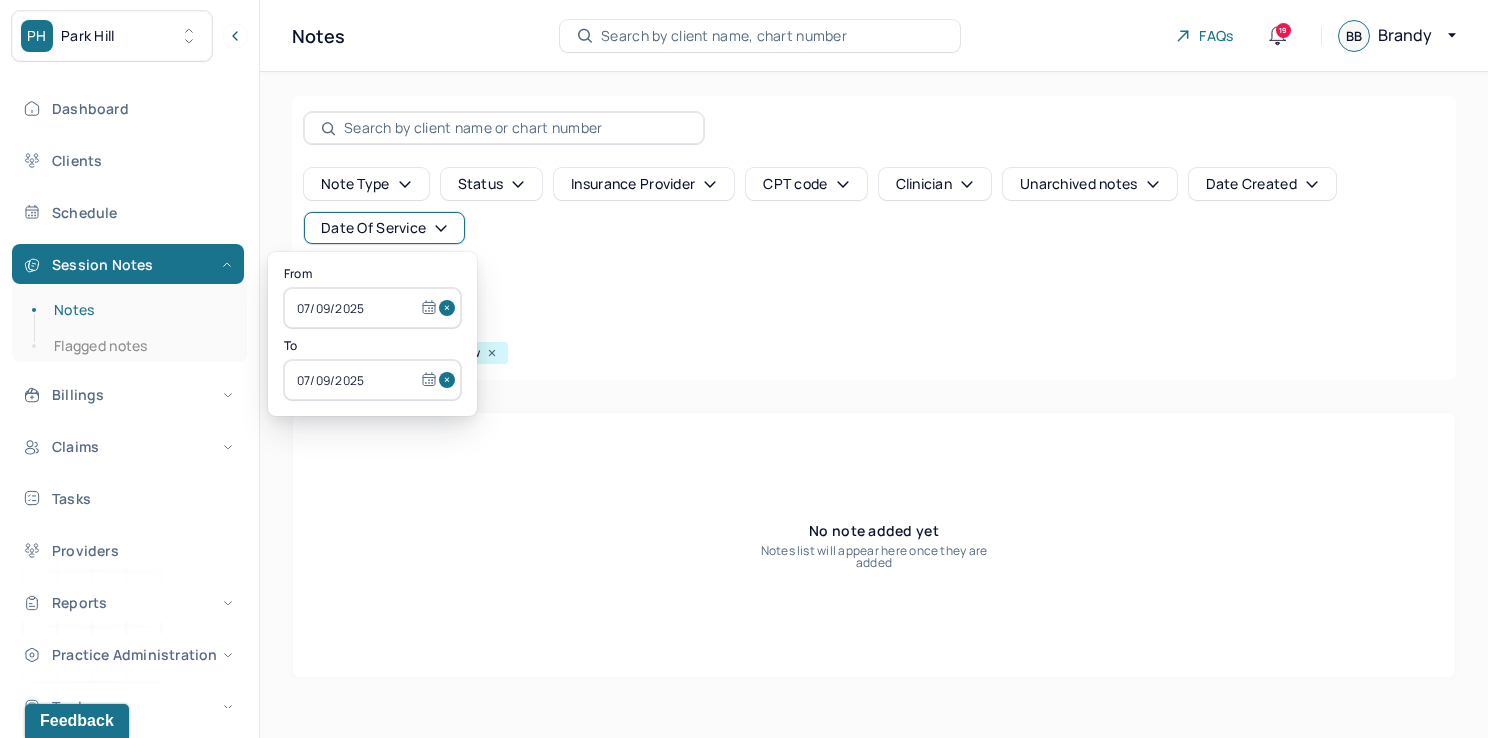 click at bounding box center [450, 308] 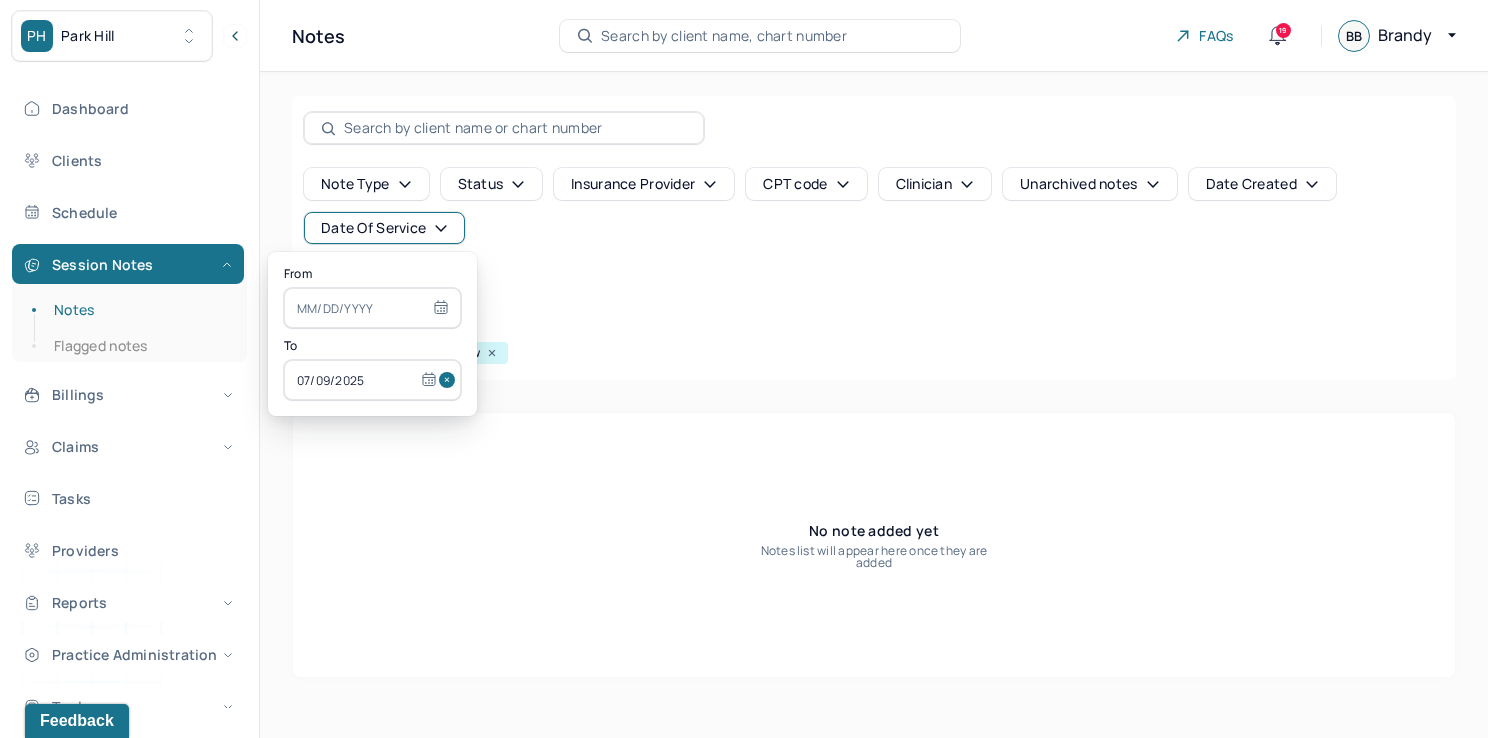 click at bounding box center [450, 380] 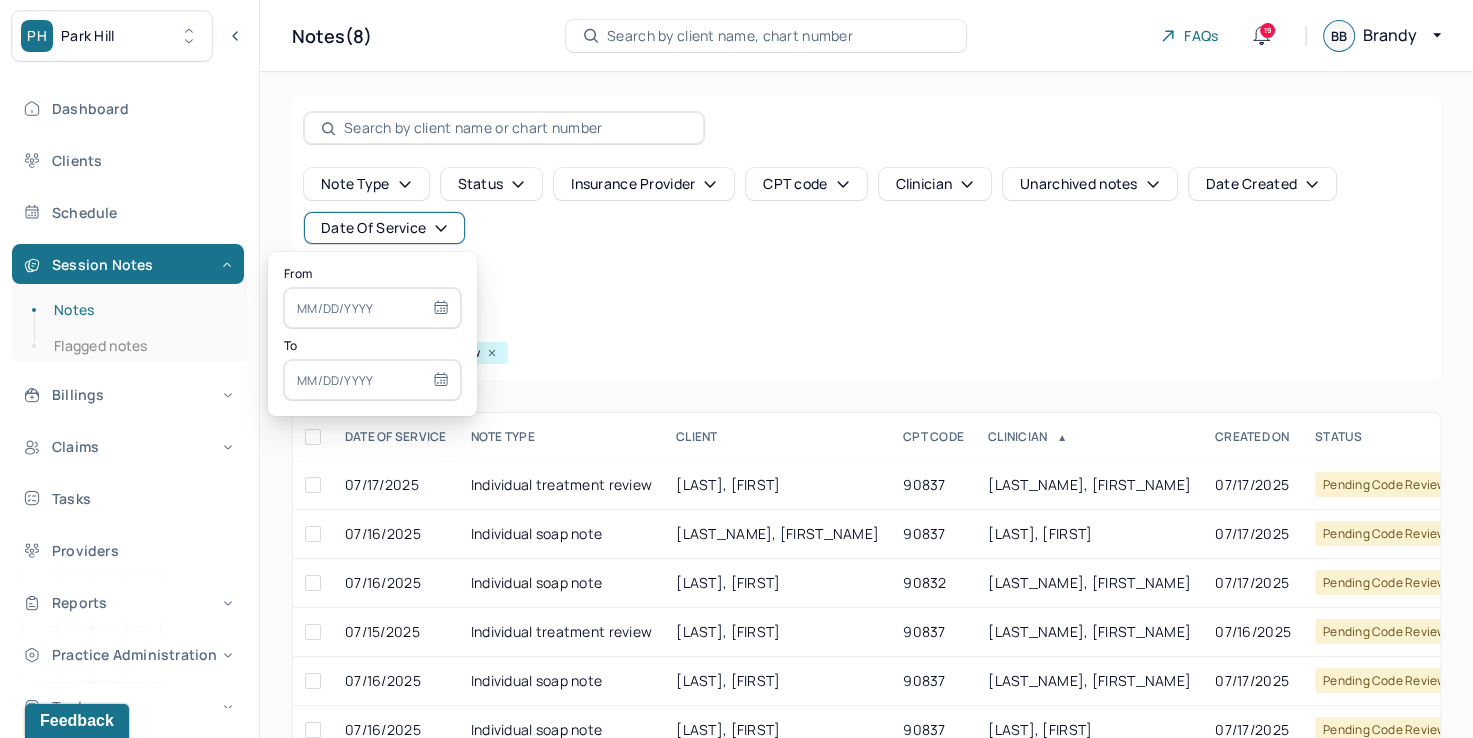 select on "6" 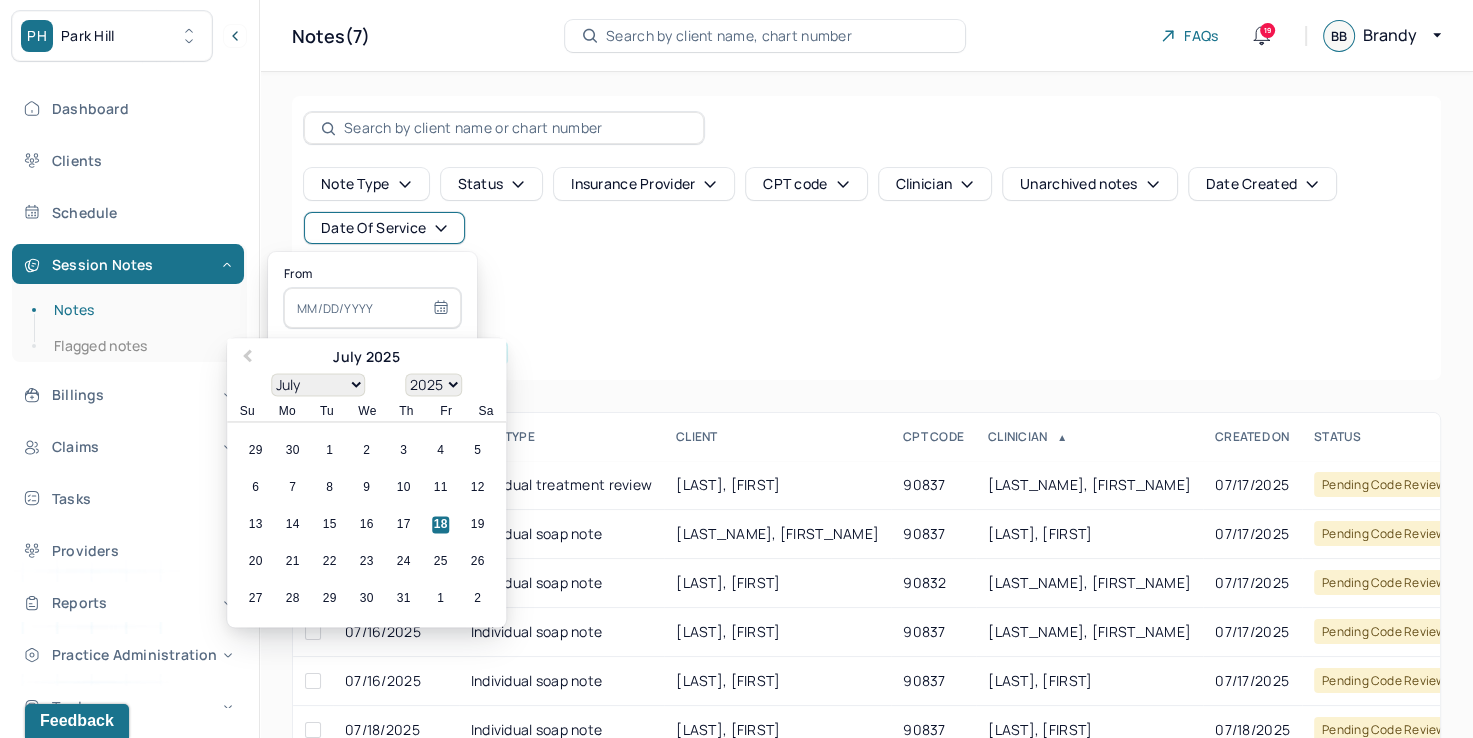 click at bounding box center [372, 308] 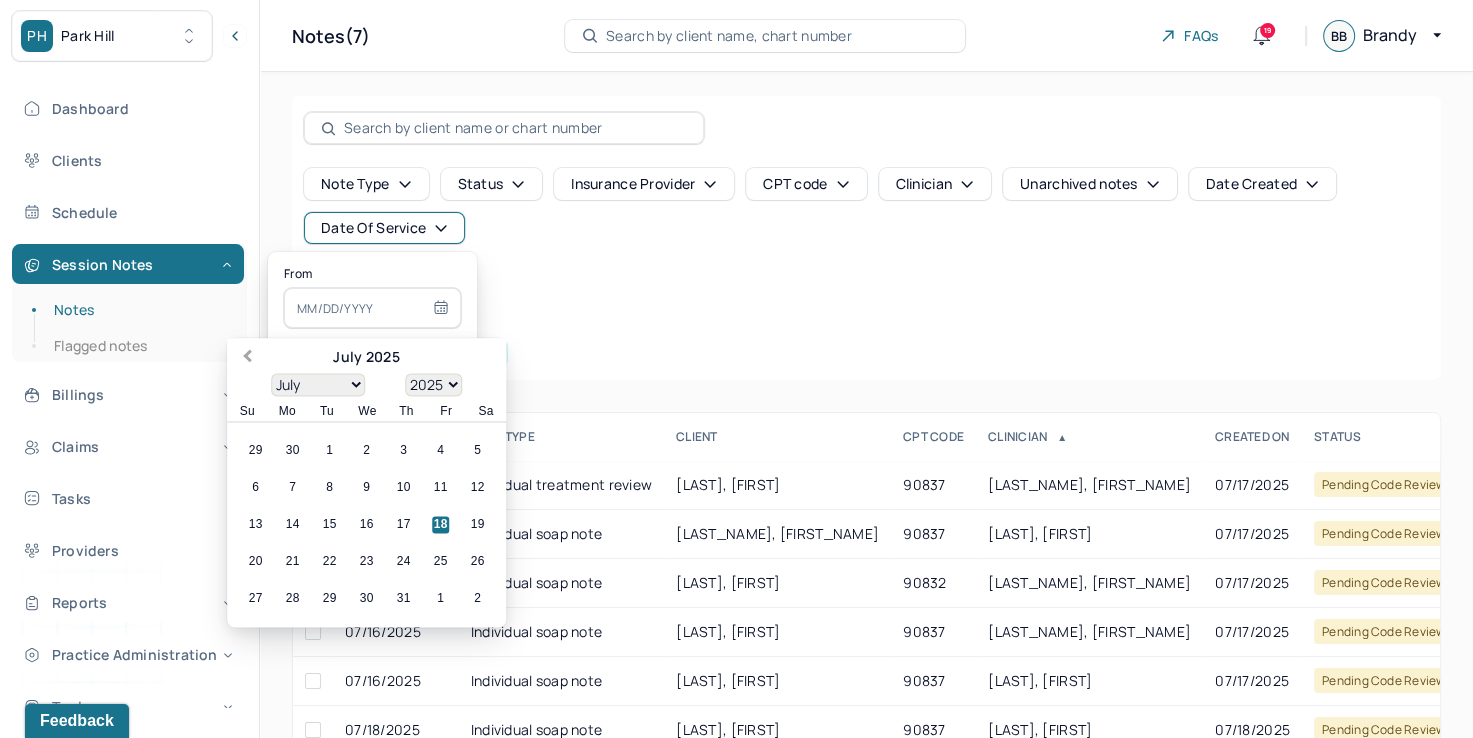 click on "Previous Month" at bounding box center [247, 358] 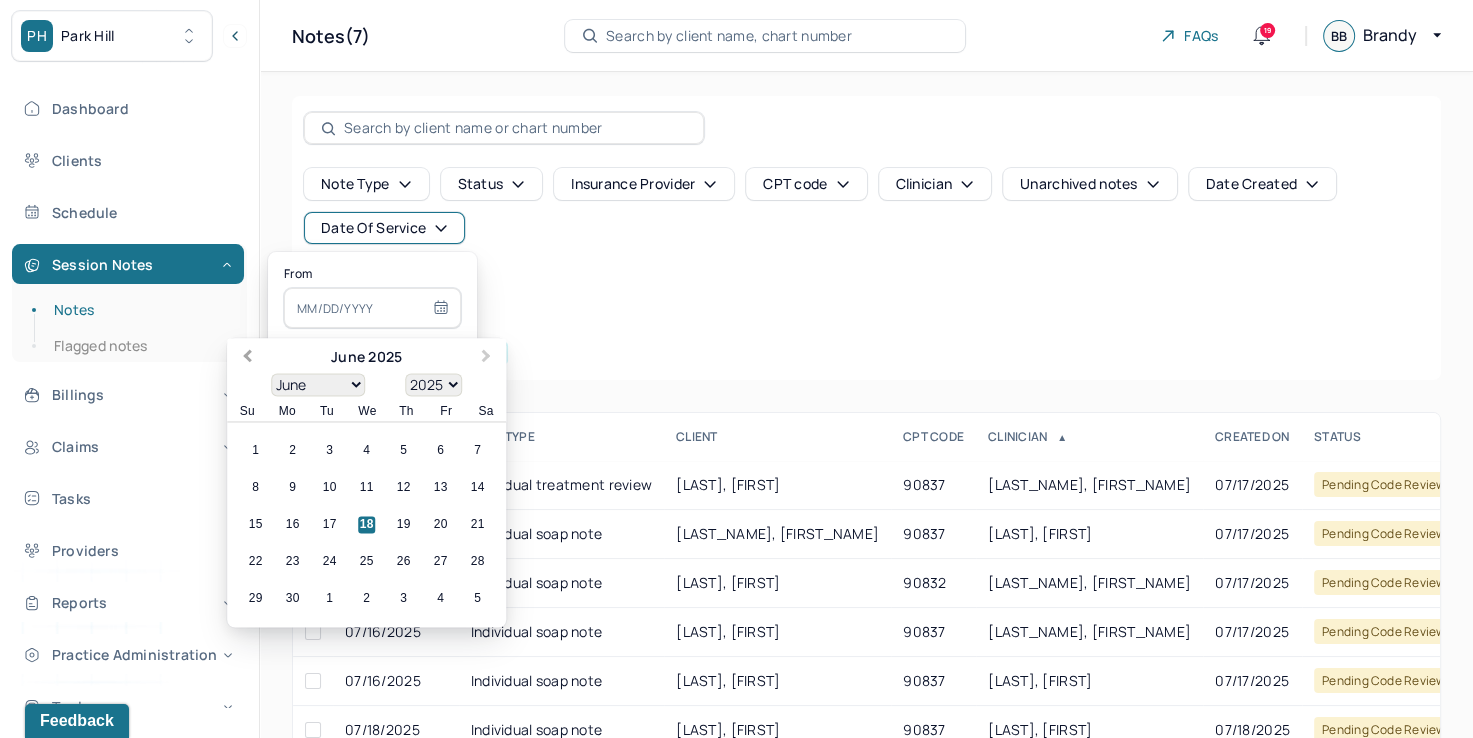 click on "Previous Month" at bounding box center [247, 358] 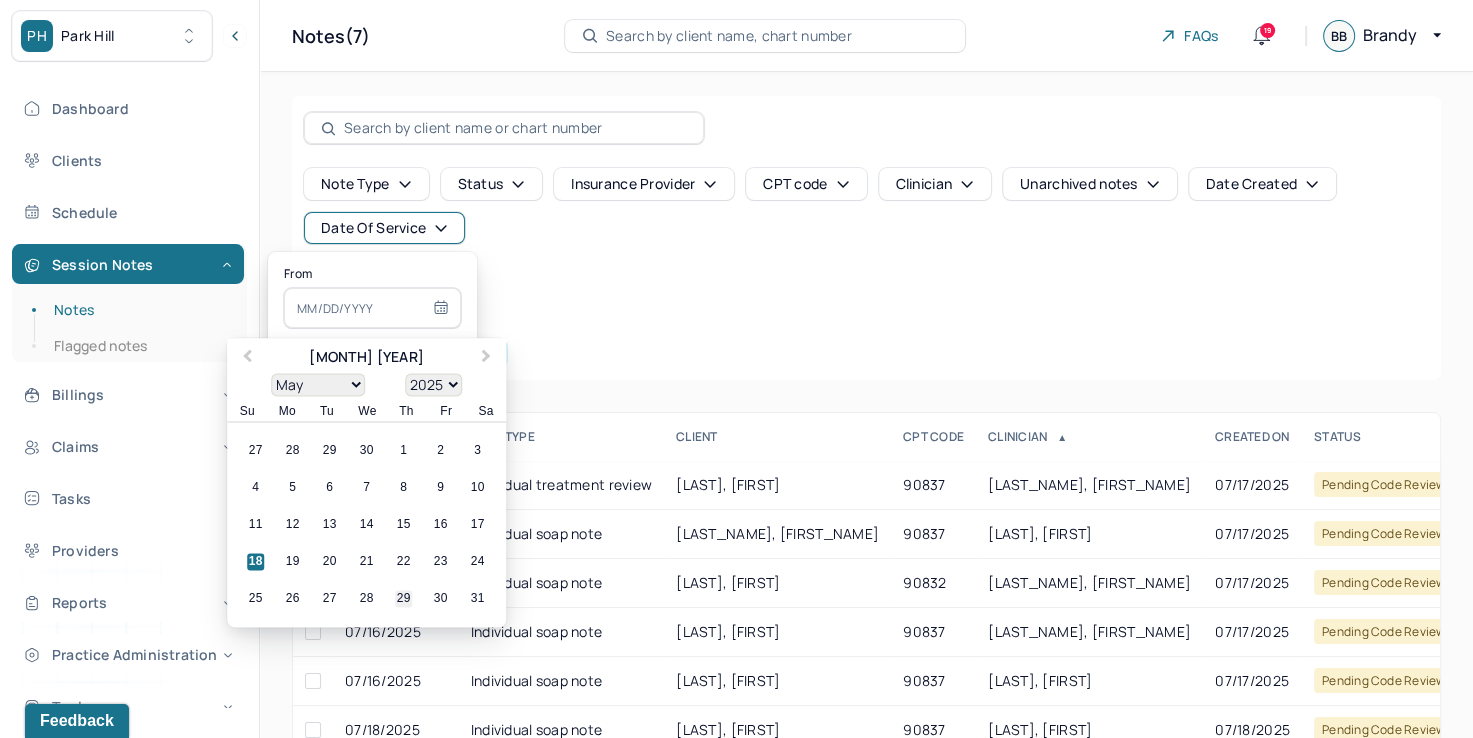 click on "29" at bounding box center (403, 599) 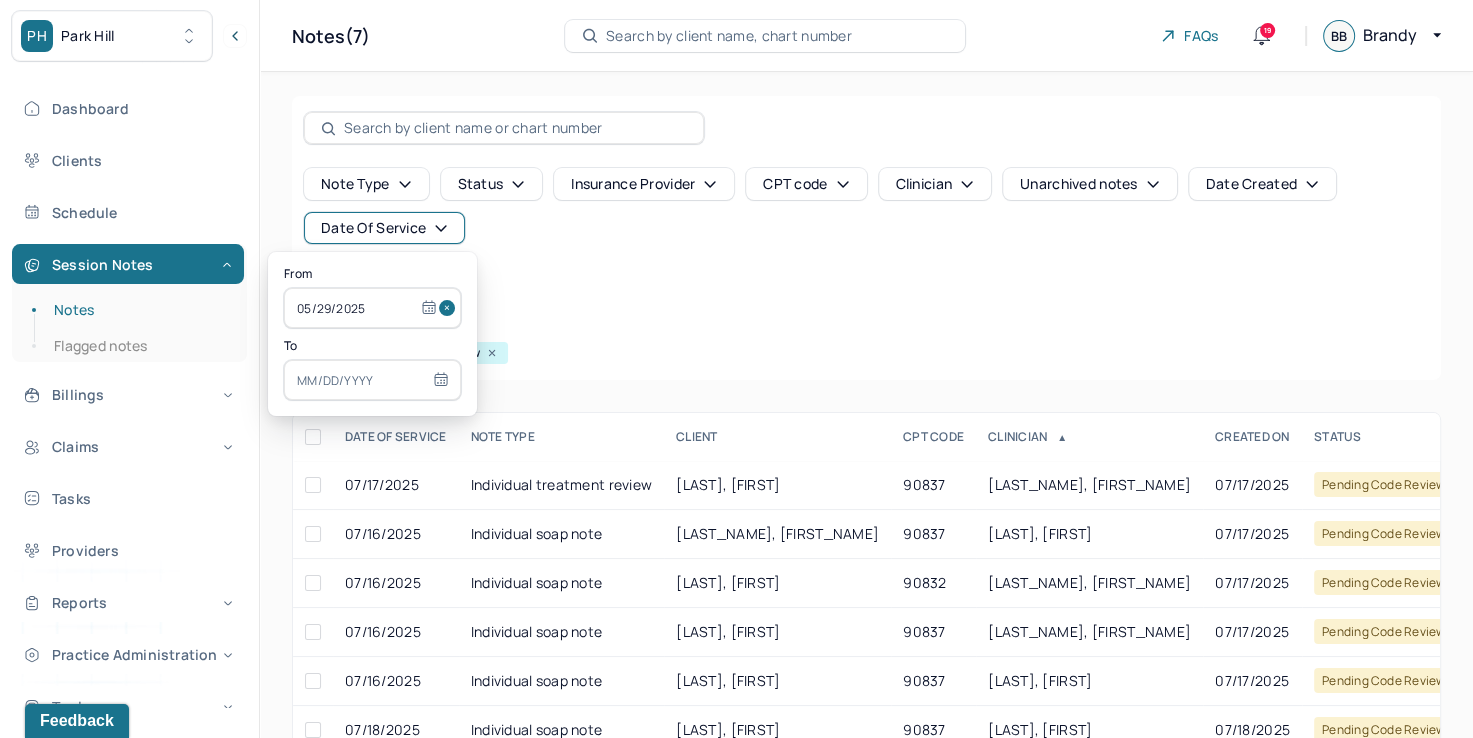 click at bounding box center (372, 380) 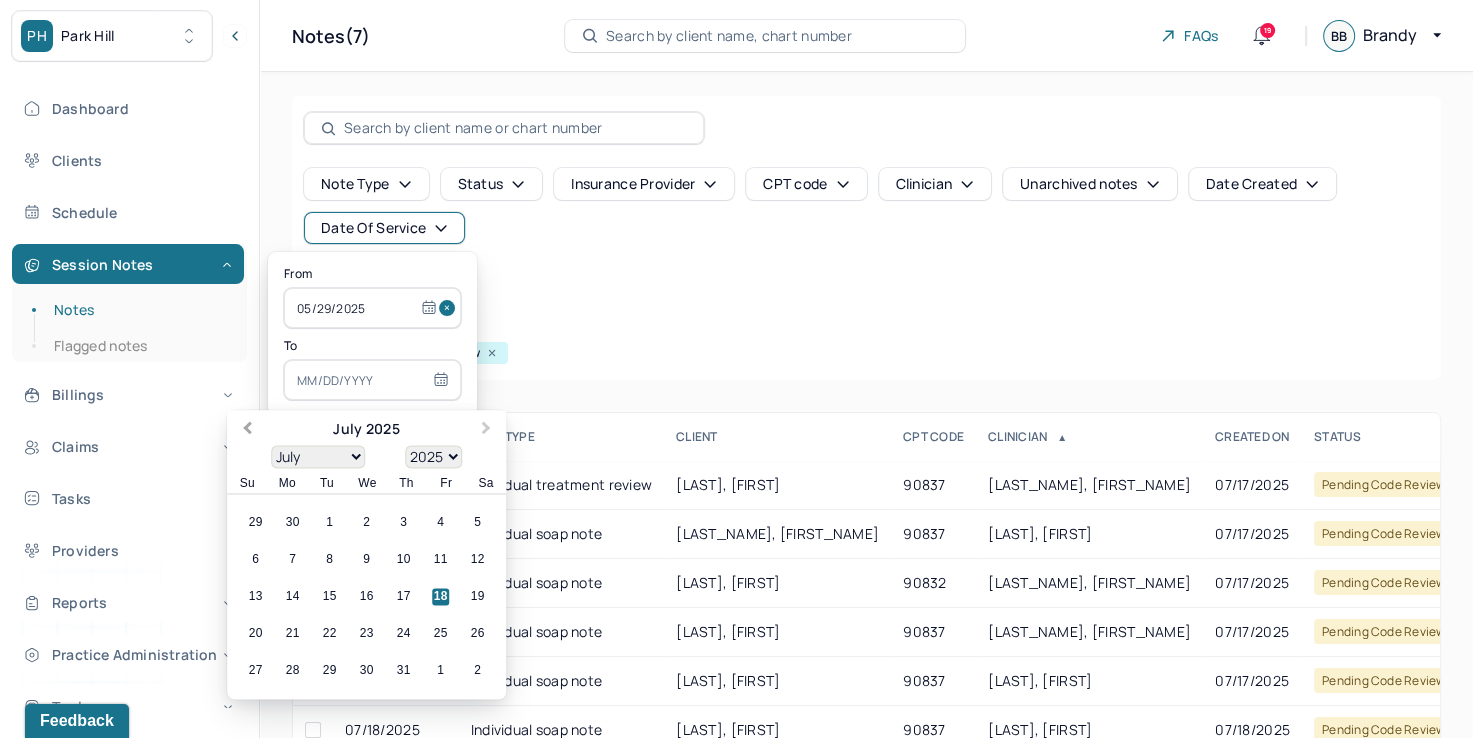 click on "Previous Month" at bounding box center (245, 431) 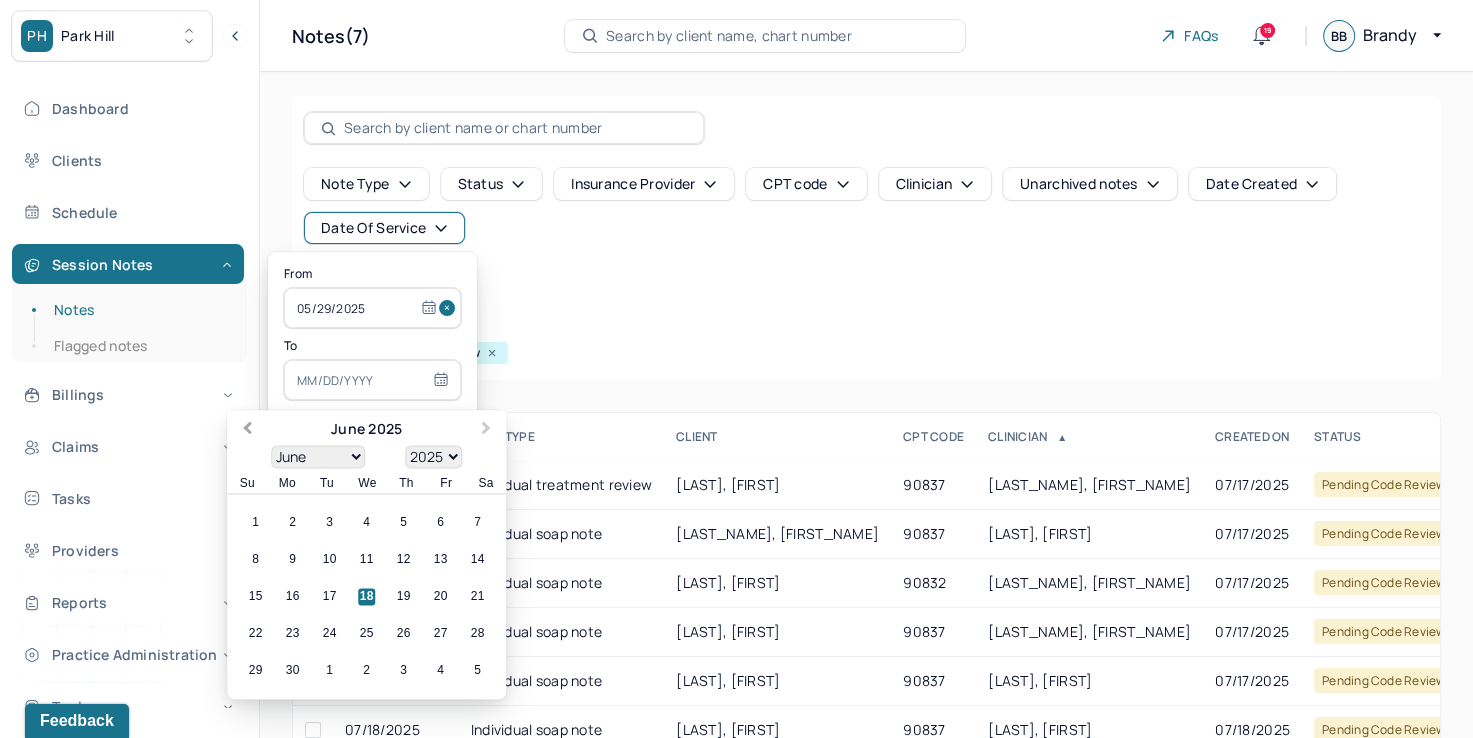 click on "Previous Month" at bounding box center [245, 431] 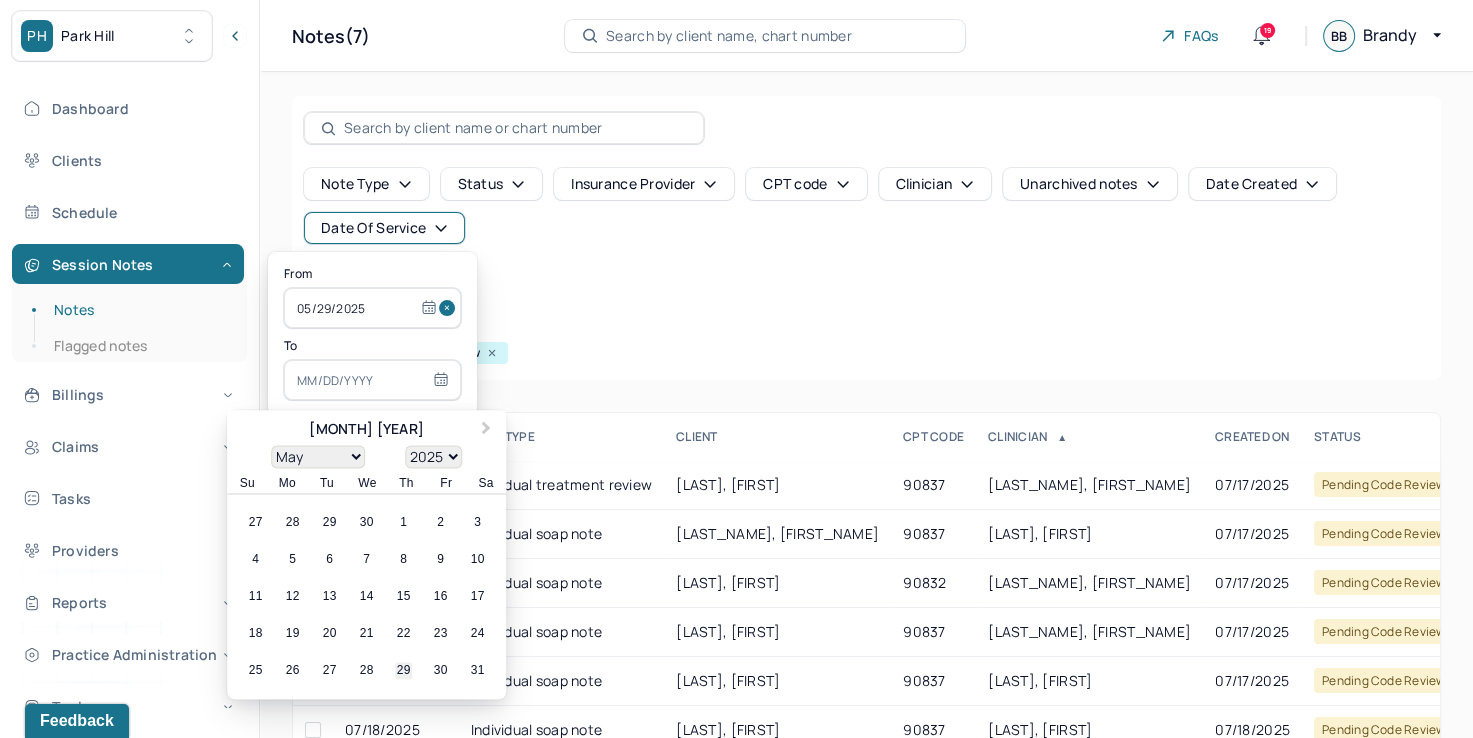 click on "29" at bounding box center [403, 671] 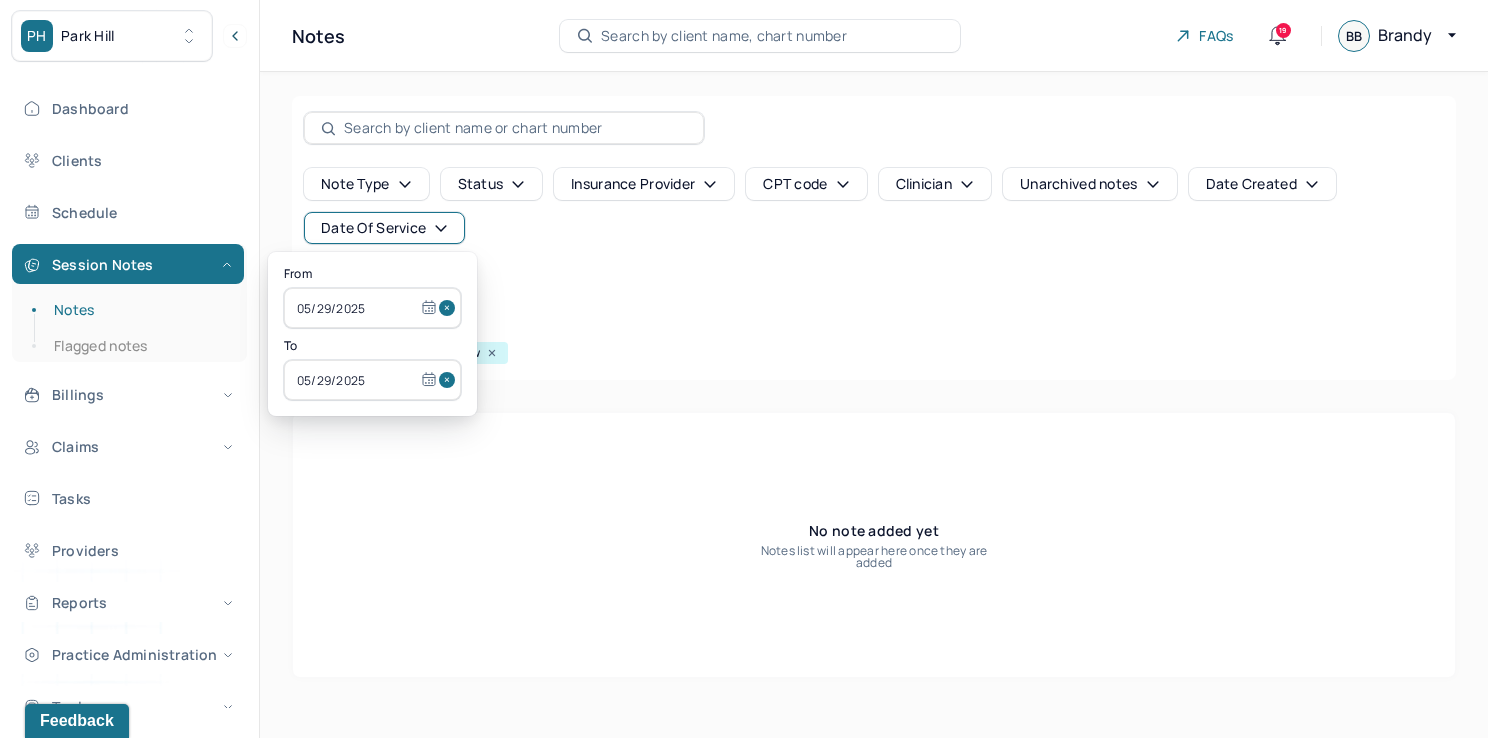 click on "Note type     Status     Insurance provider     CPT code     Clinician     Unarchived notes     Date Created     Date Of Service     Create note" at bounding box center (874, 234) 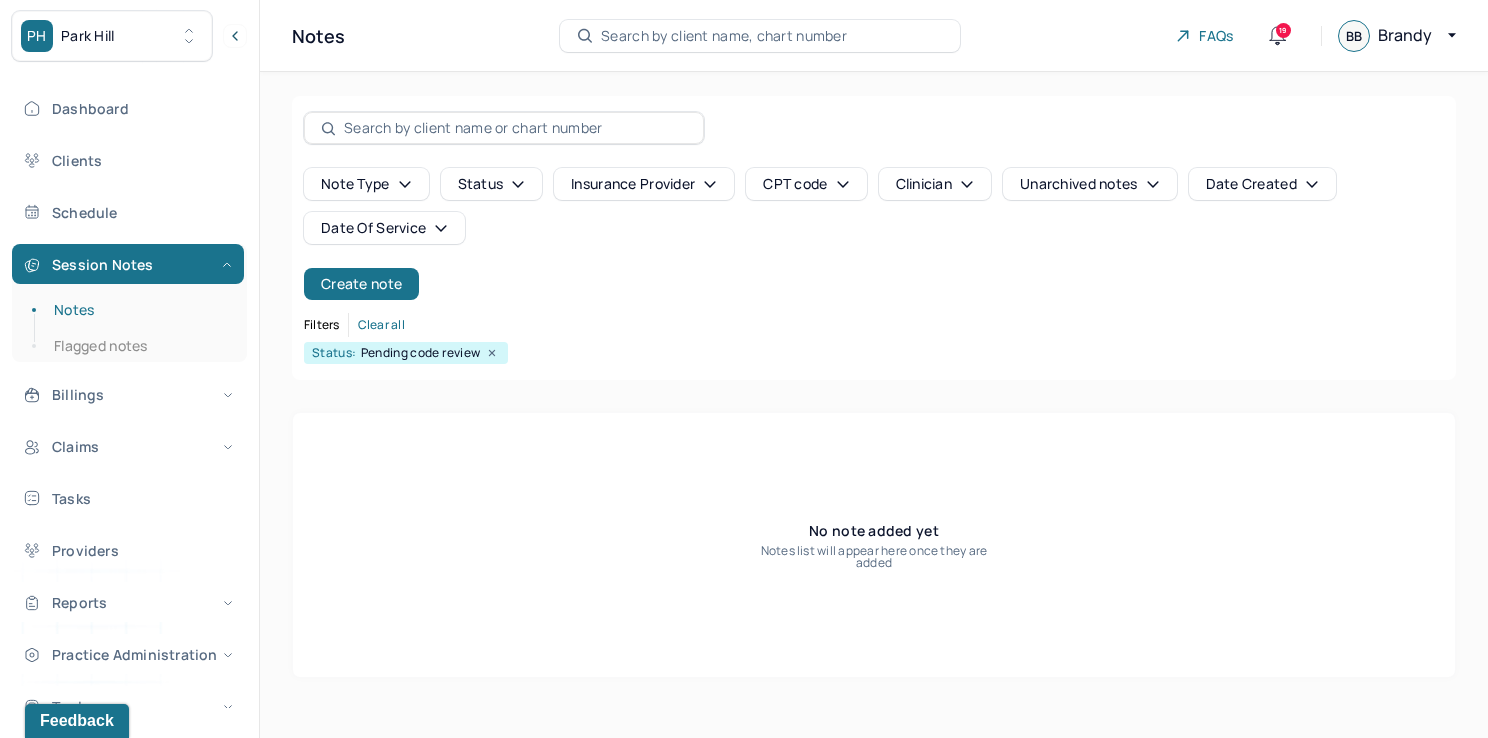 click on "Date Of Service" at bounding box center [384, 228] 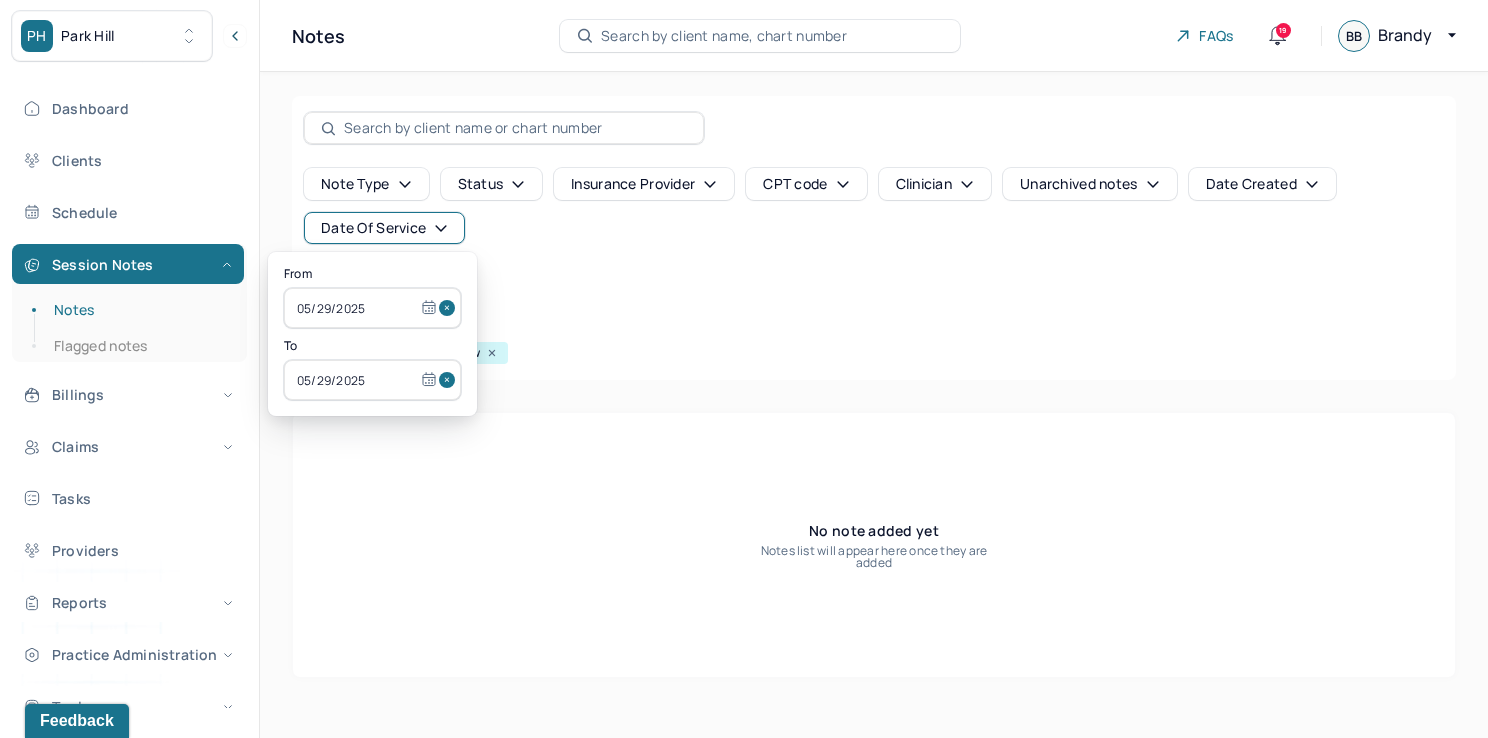 click at bounding box center [450, 308] 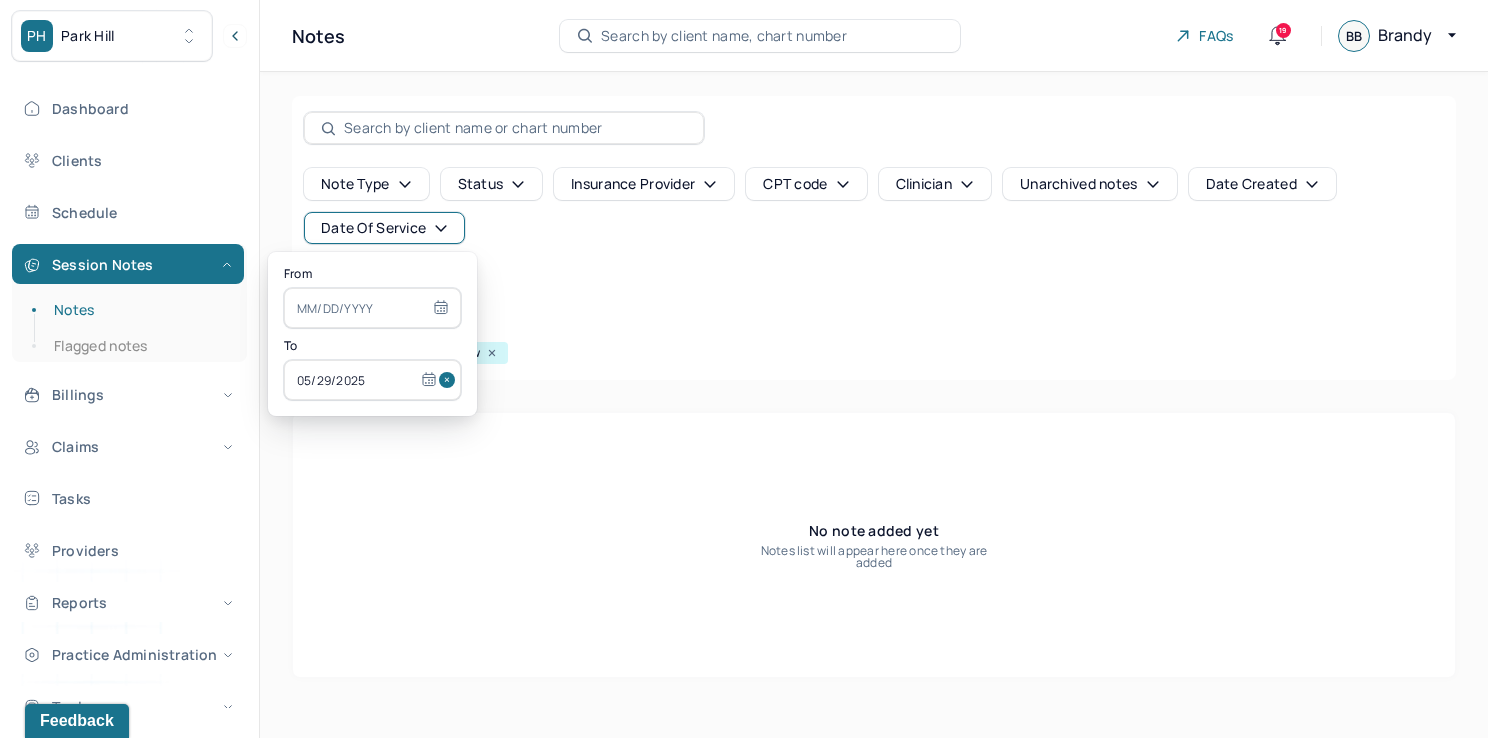 click at bounding box center [450, 380] 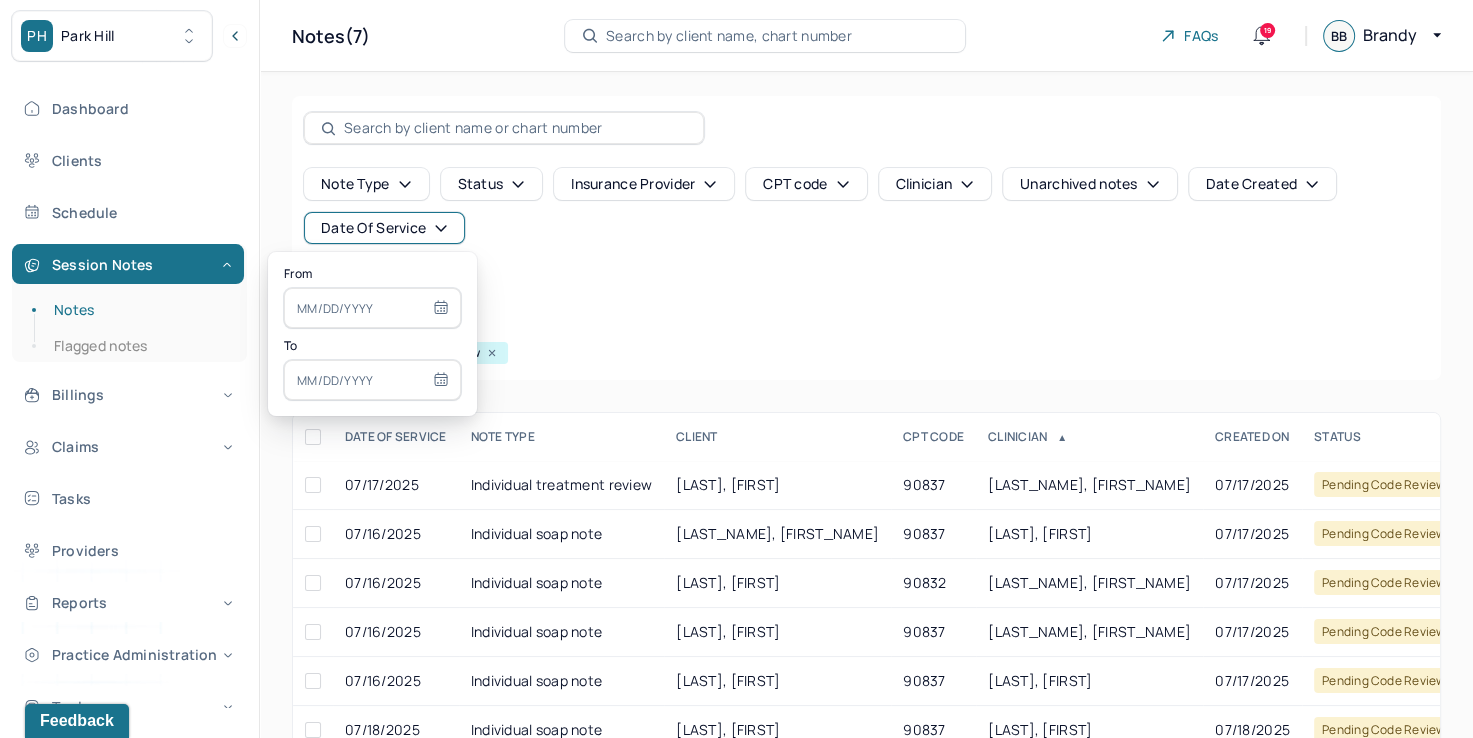 click at bounding box center [372, 308] 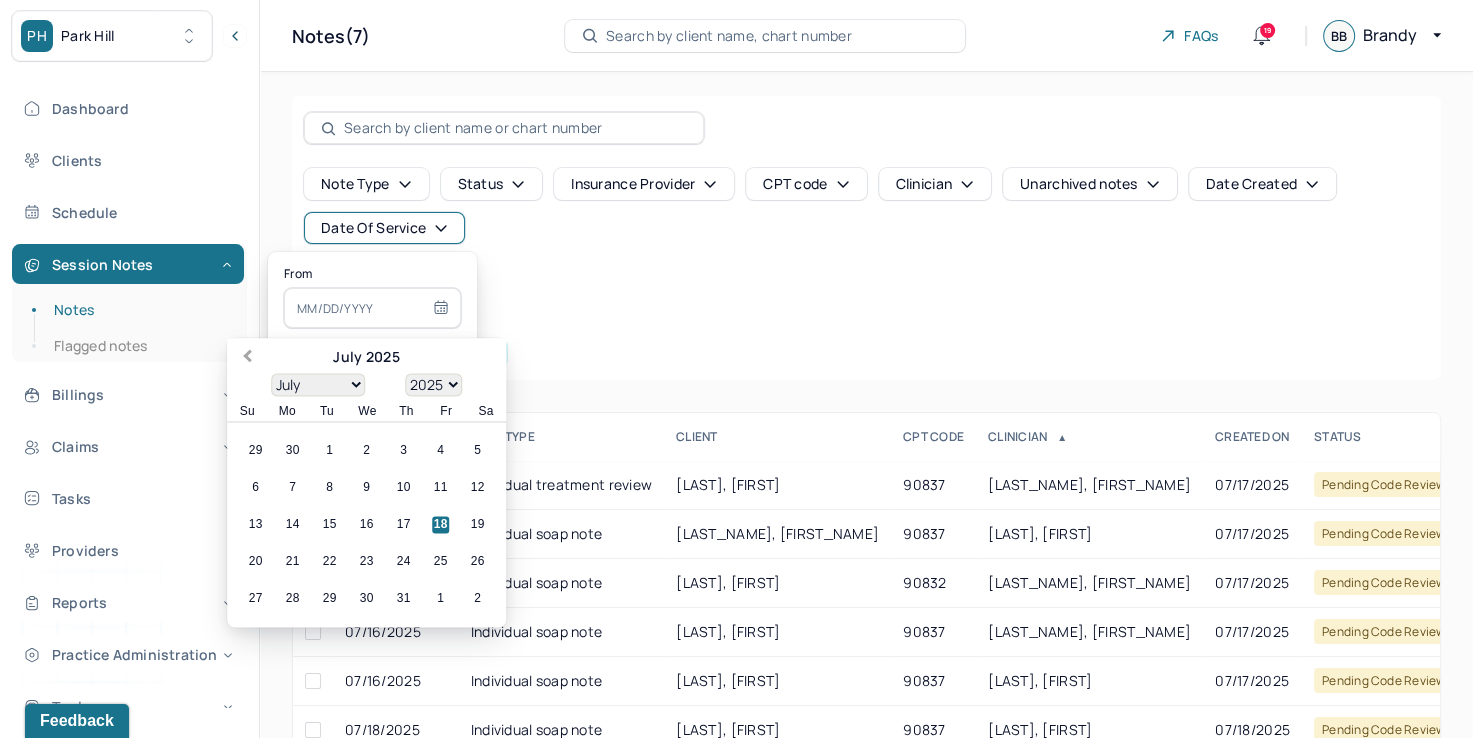 click on "Previous Month" at bounding box center (245, 359) 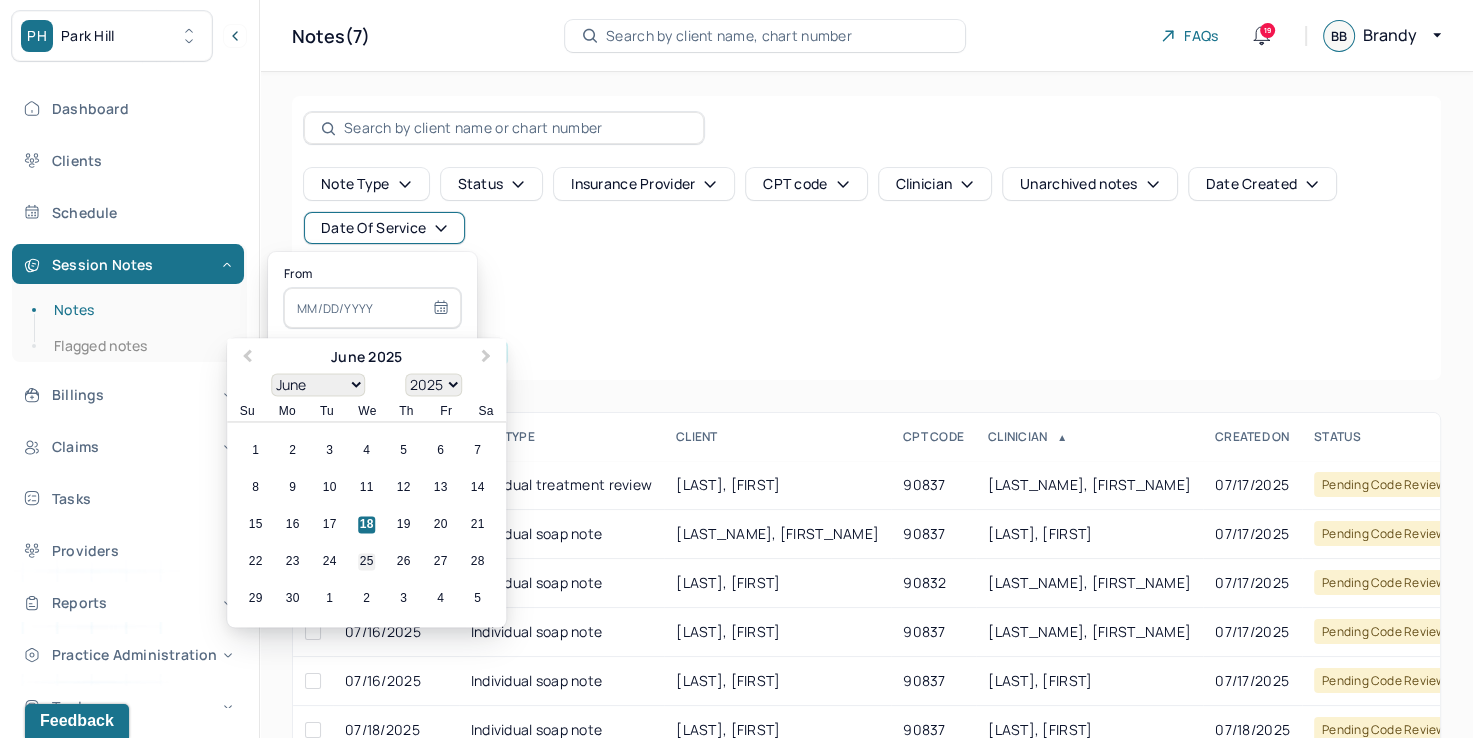 click on "25" at bounding box center [366, 562] 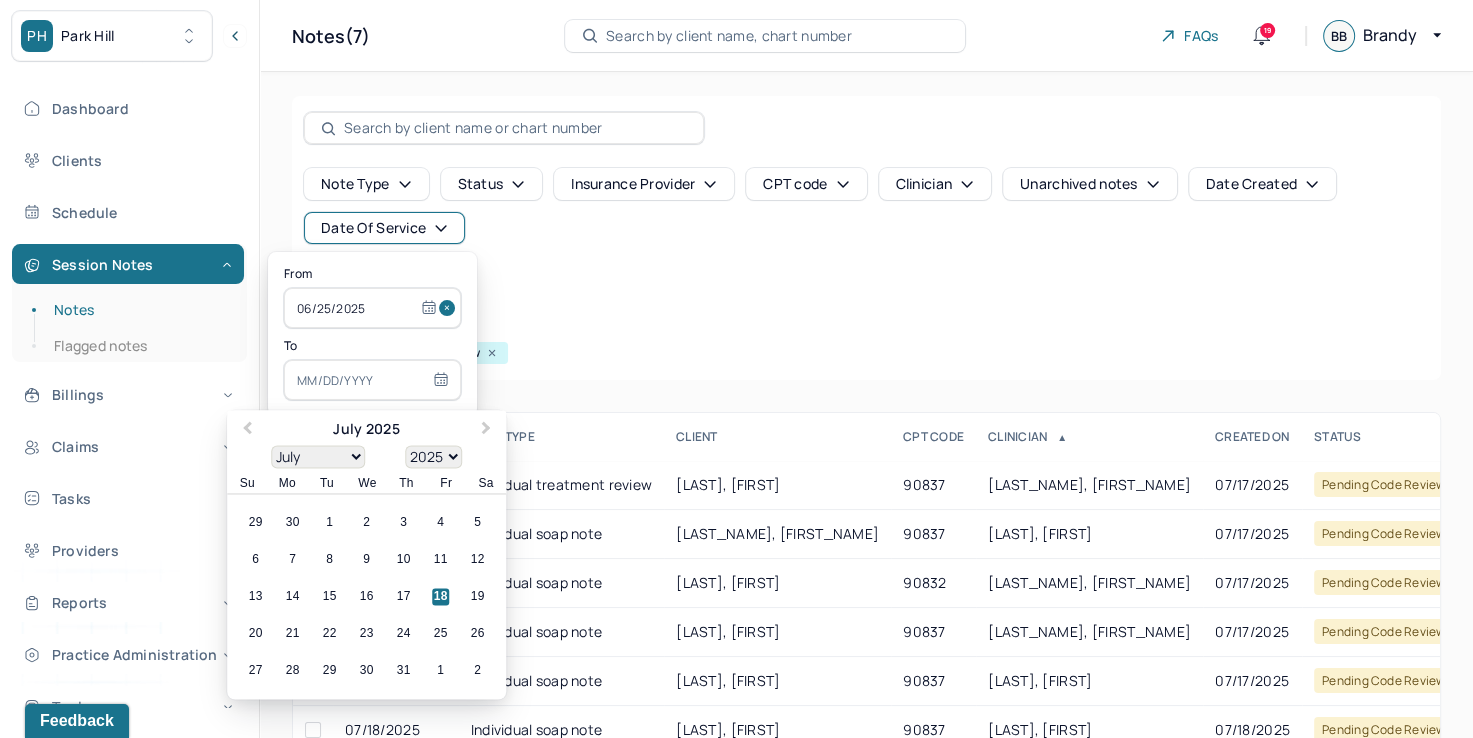 click at bounding box center [372, 380] 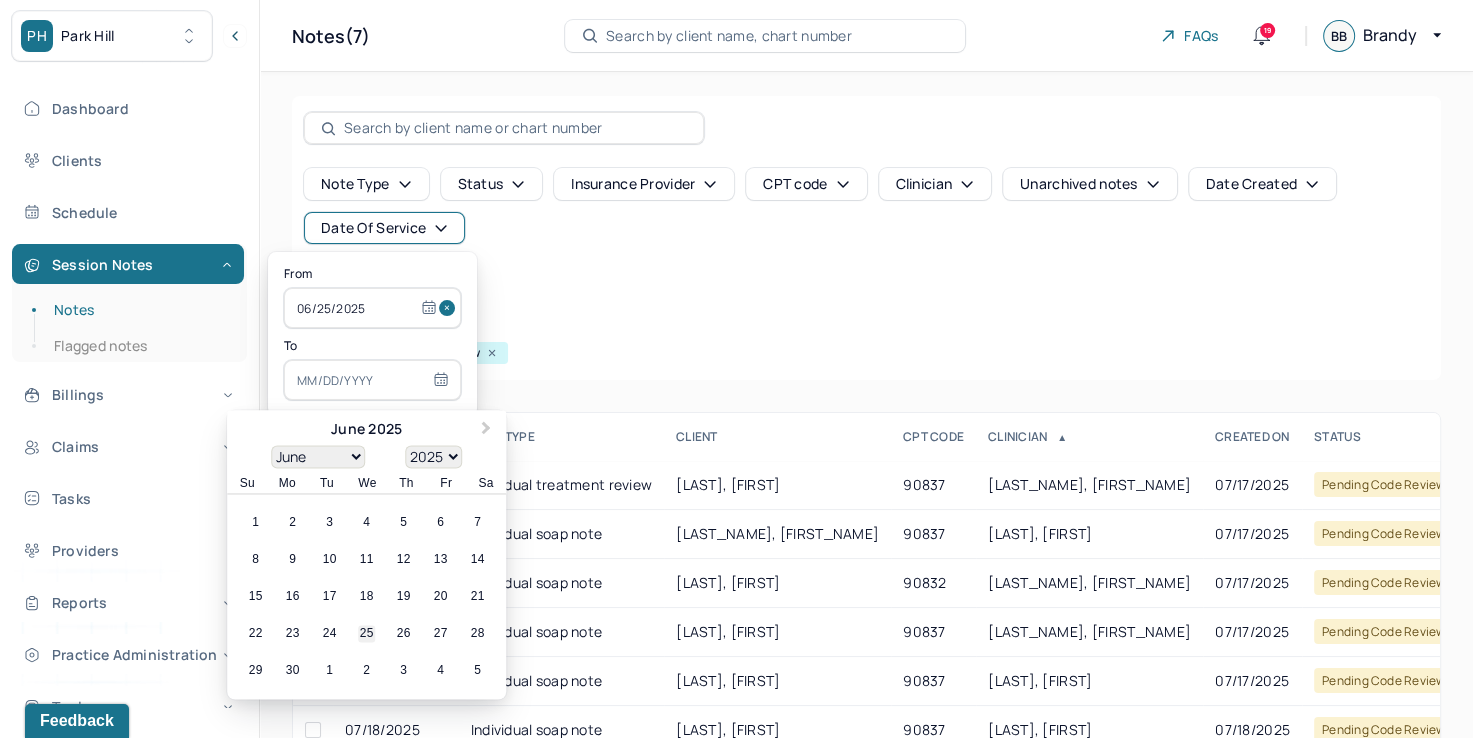 click on "25" at bounding box center (366, 634) 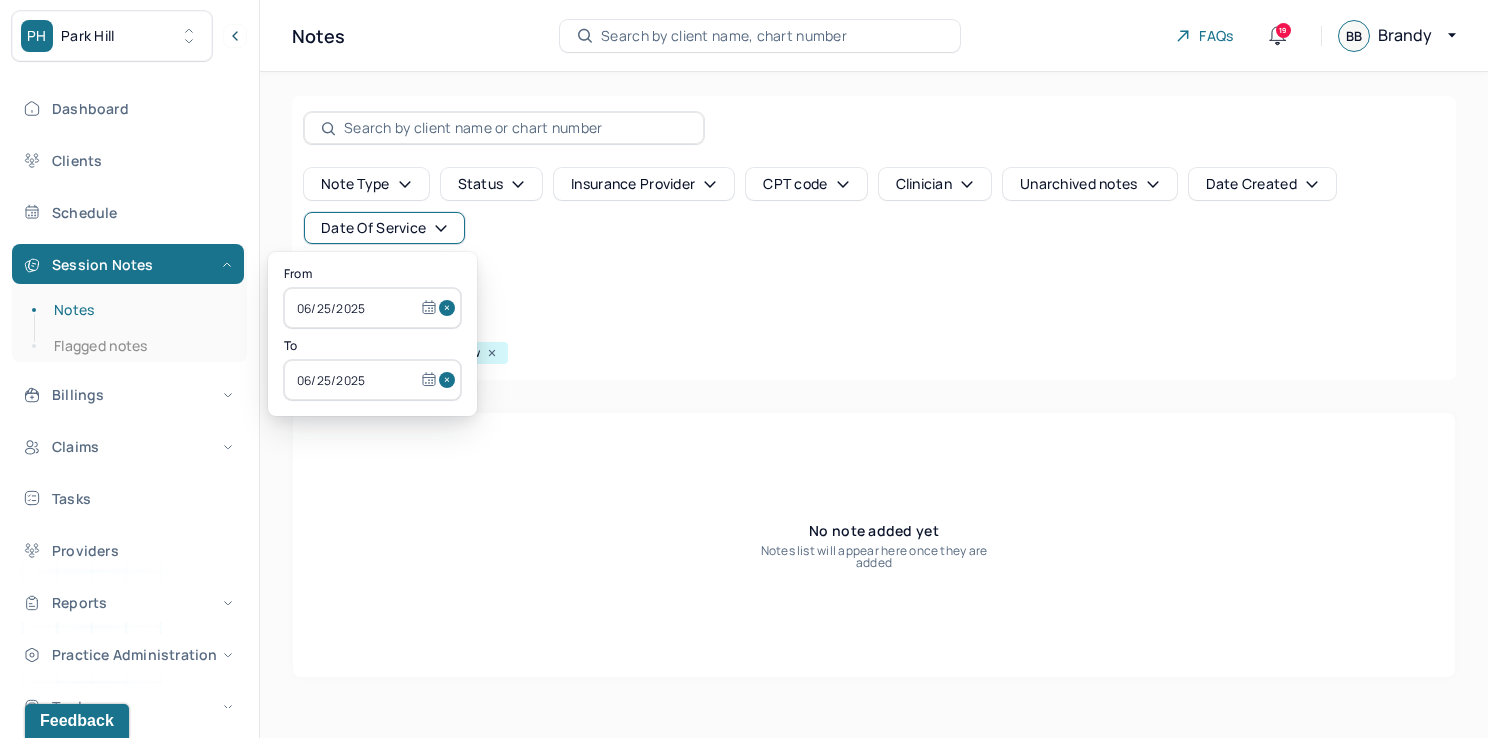 click at bounding box center [450, 308] 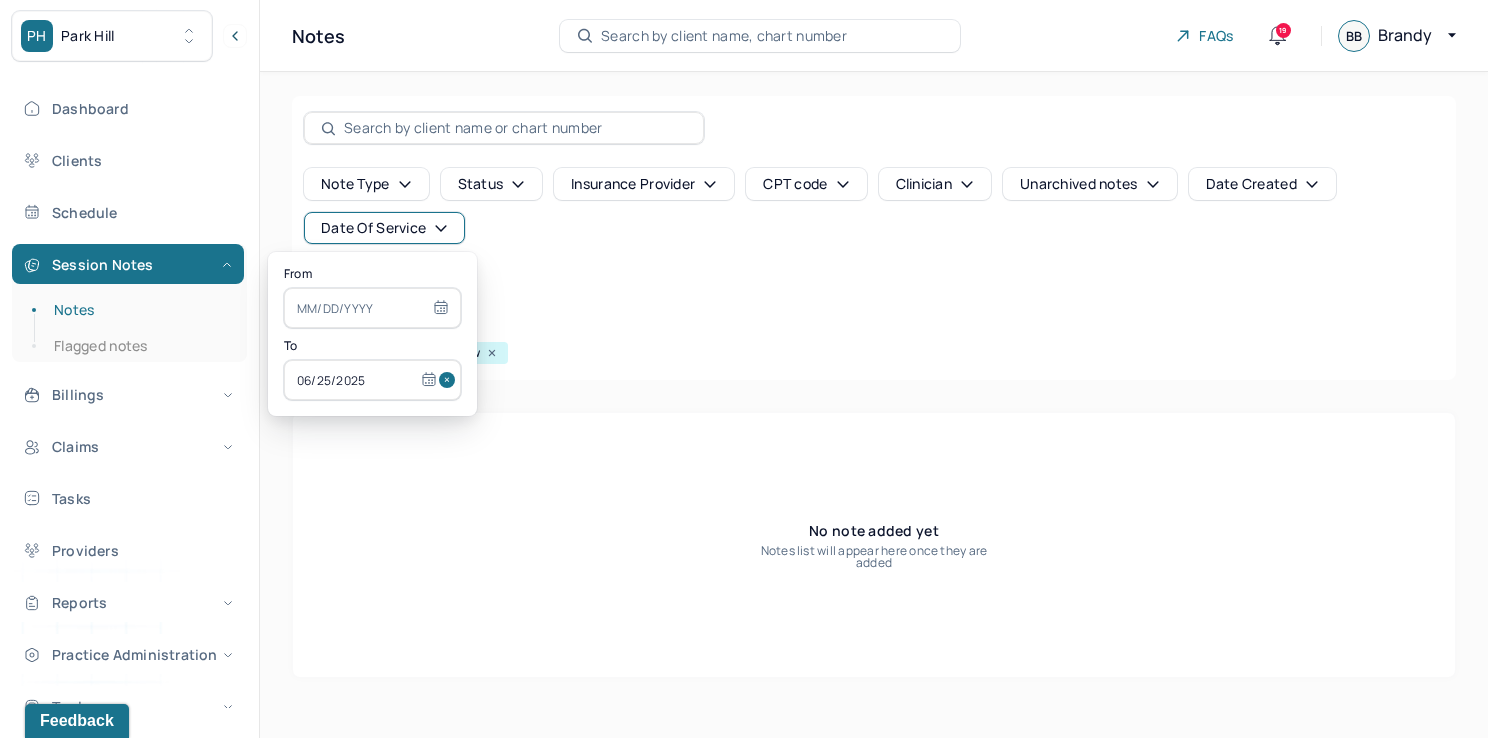 drag, startPoint x: 440, startPoint y: 385, endPoint x: 435, endPoint y: 374, distance: 12.083046 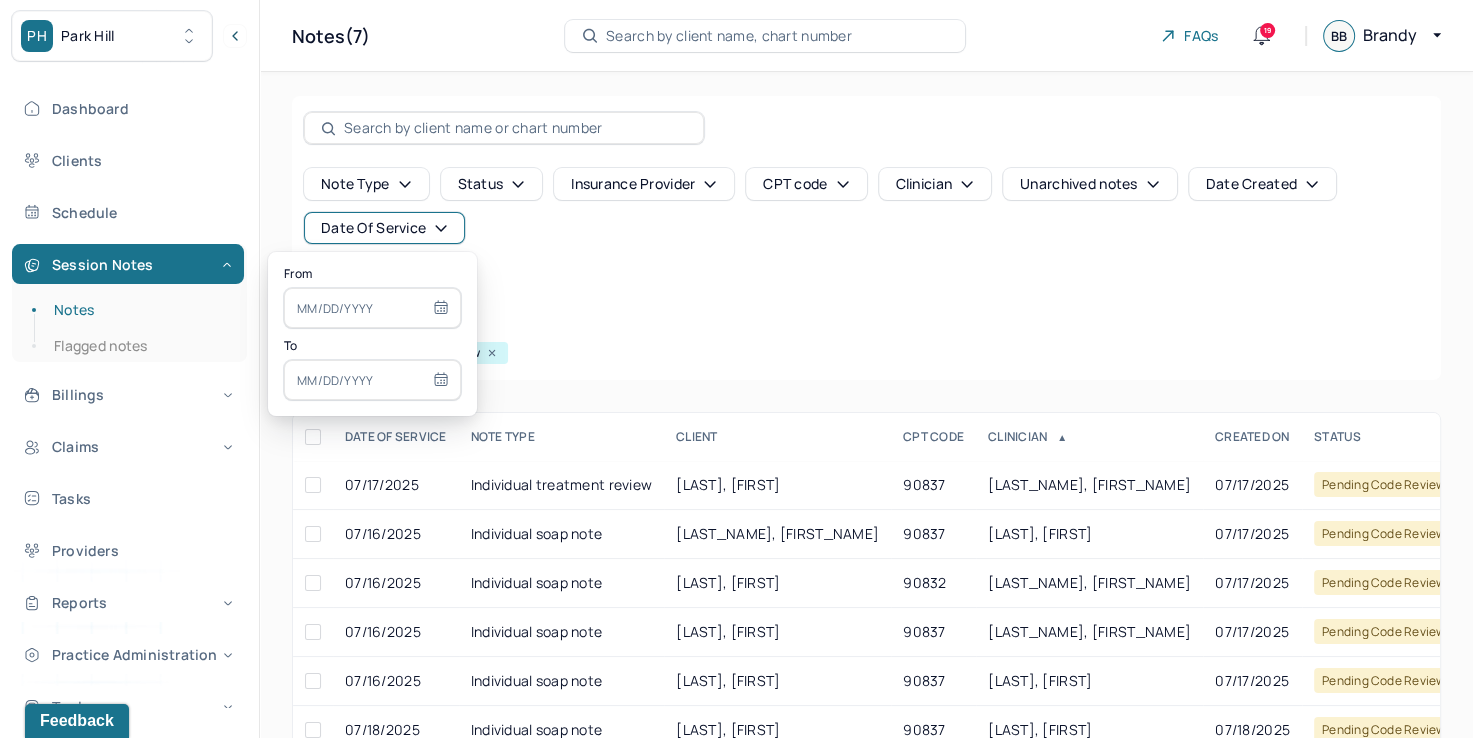 select on "6" 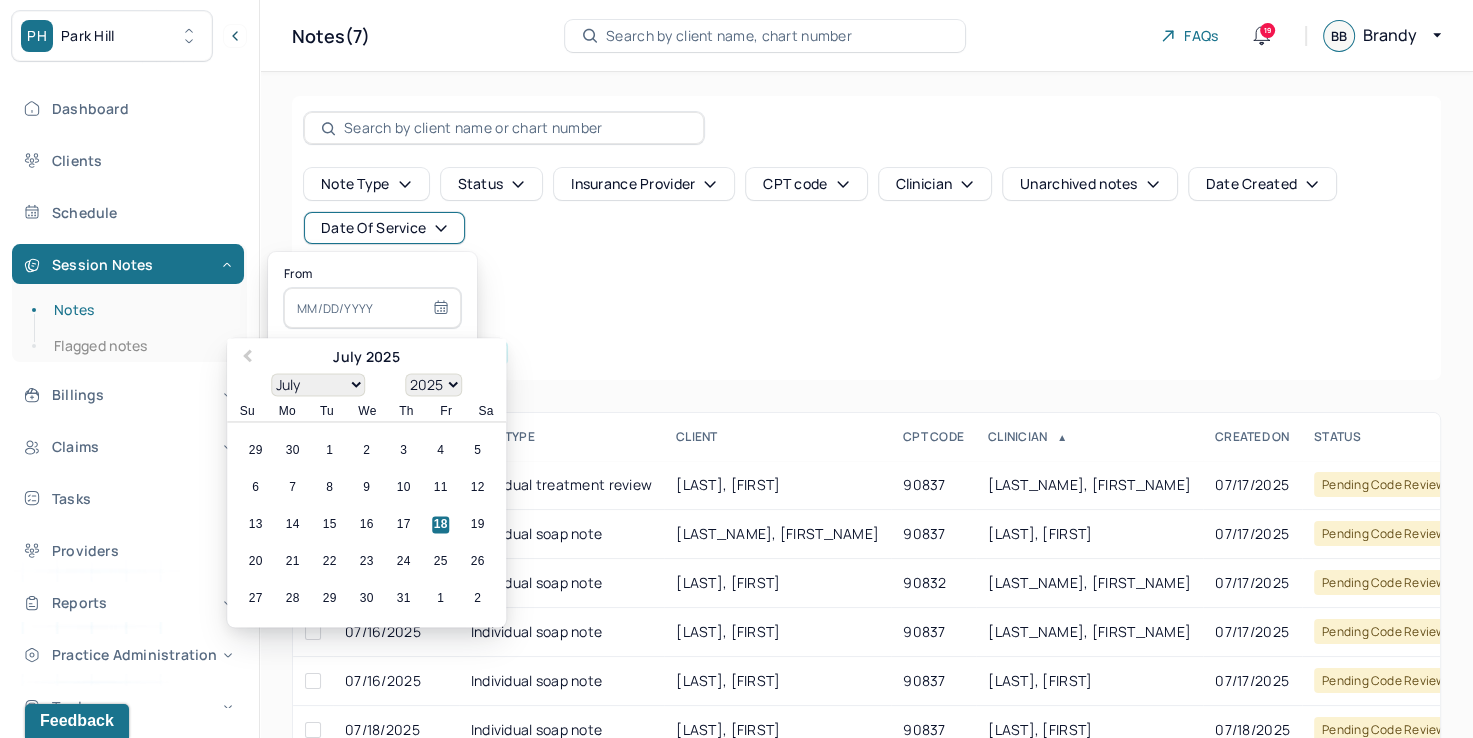 click at bounding box center [372, 308] 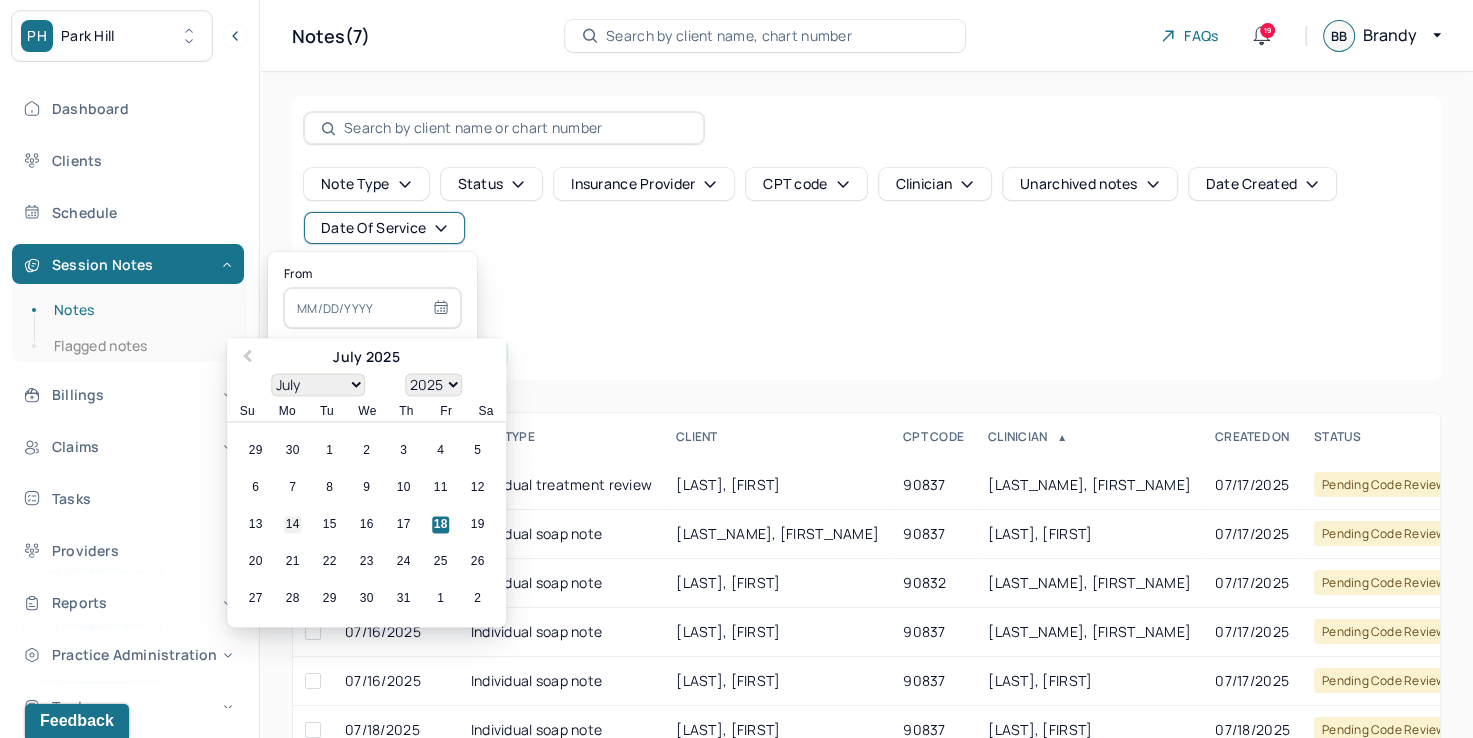 click on "14" at bounding box center (292, 525) 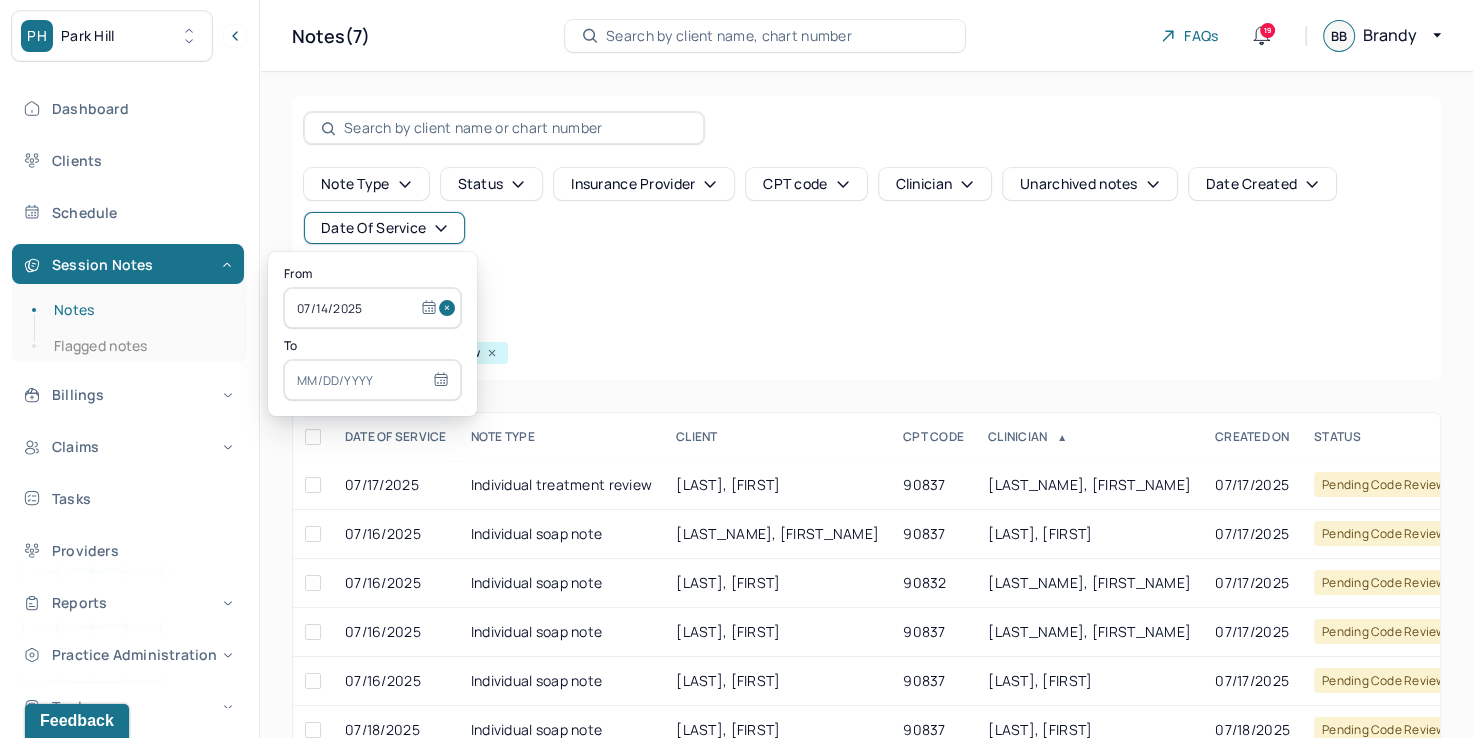 click at bounding box center [372, 380] 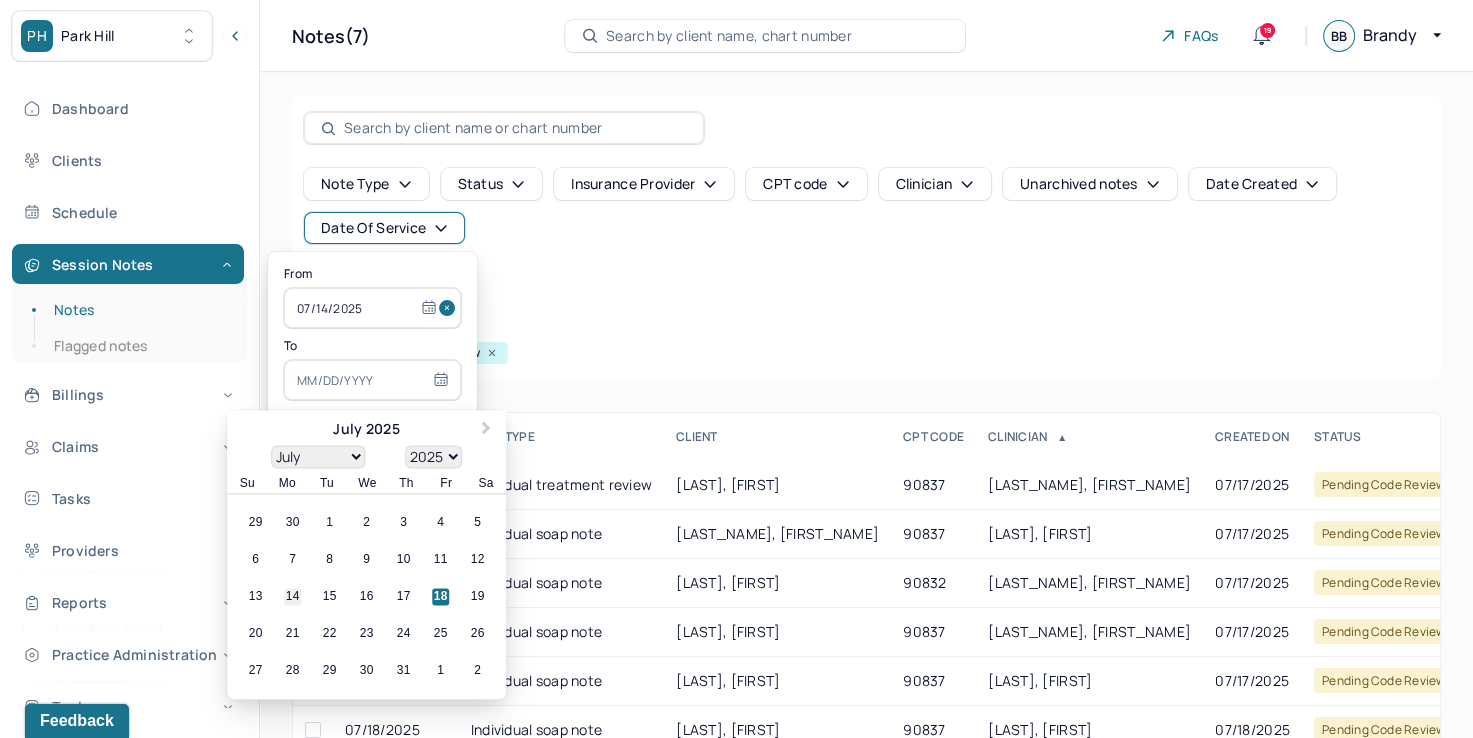 click on "14" at bounding box center (292, 597) 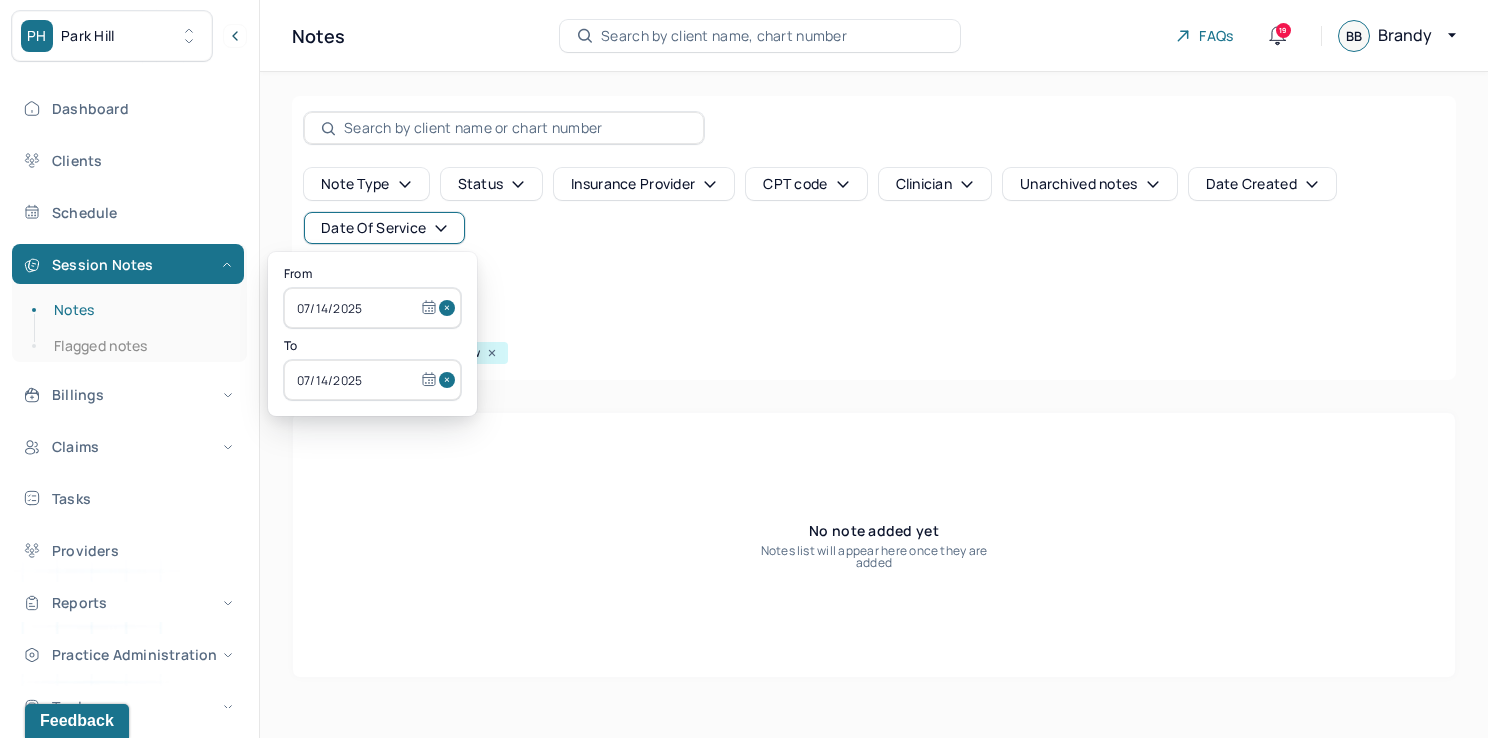 click on "Note type     Status     Insurance provider     CPT code     Clinician     Unarchived notes     Date Created     Date Of Service     Create note" at bounding box center (874, 234) 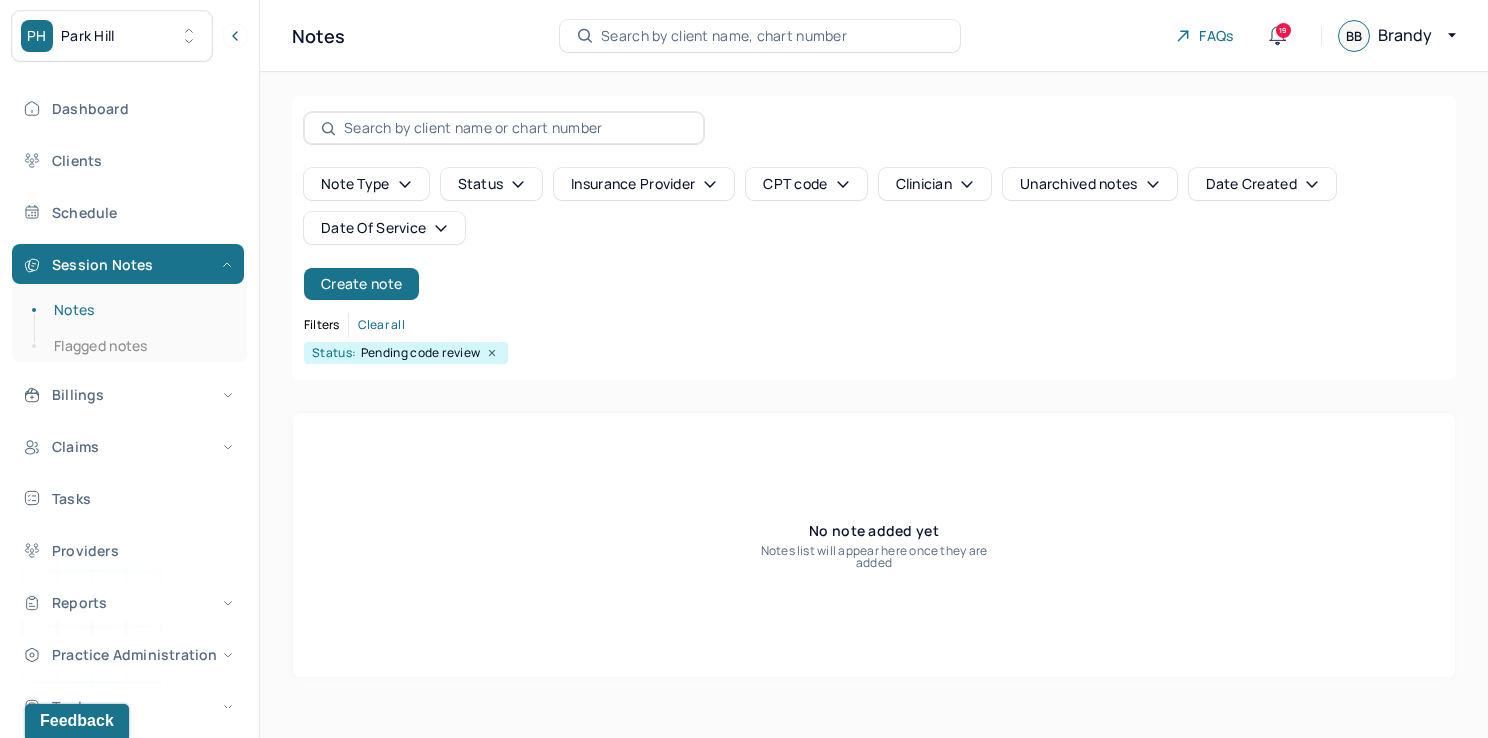 click on "Note type     Status     Insurance provider     CPT code     Clinician     Unarchived notes     Date Created     Date Of Service" at bounding box center [874, 206] 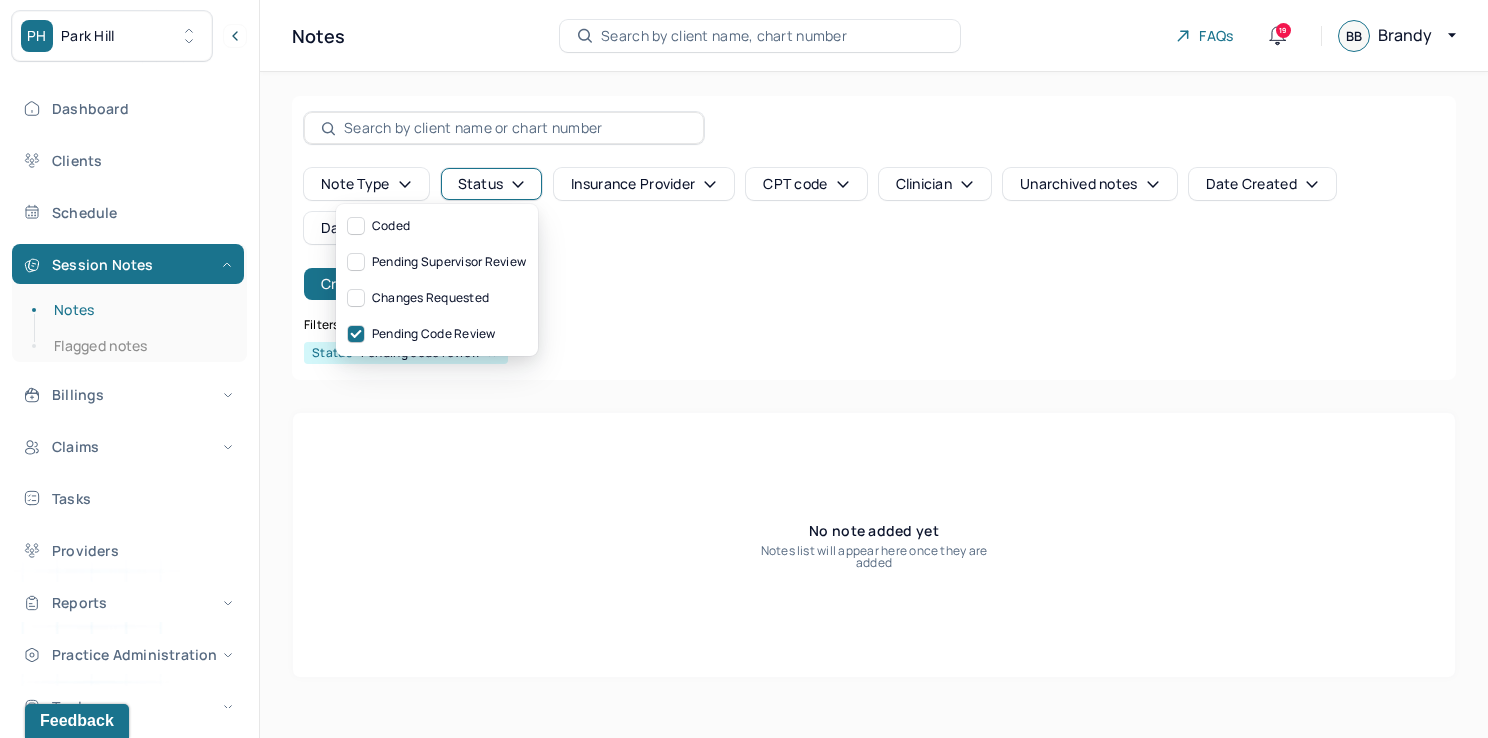 click on "Status" at bounding box center (492, 184) 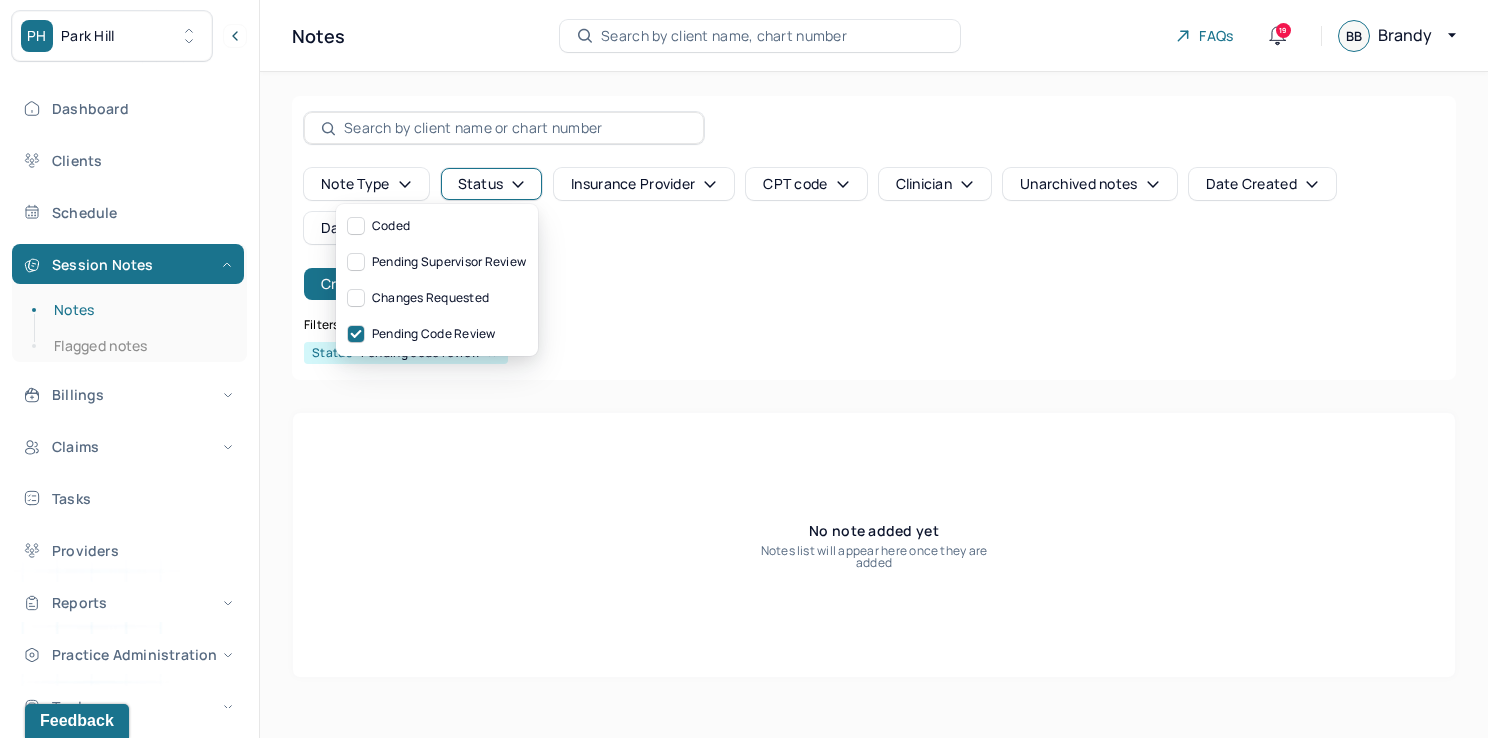 click on "Note type     Status     Insurance provider     CPT code     Clinician     Unarchived notes     Date Created     Date Of Service     Create note" at bounding box center (874, 234) 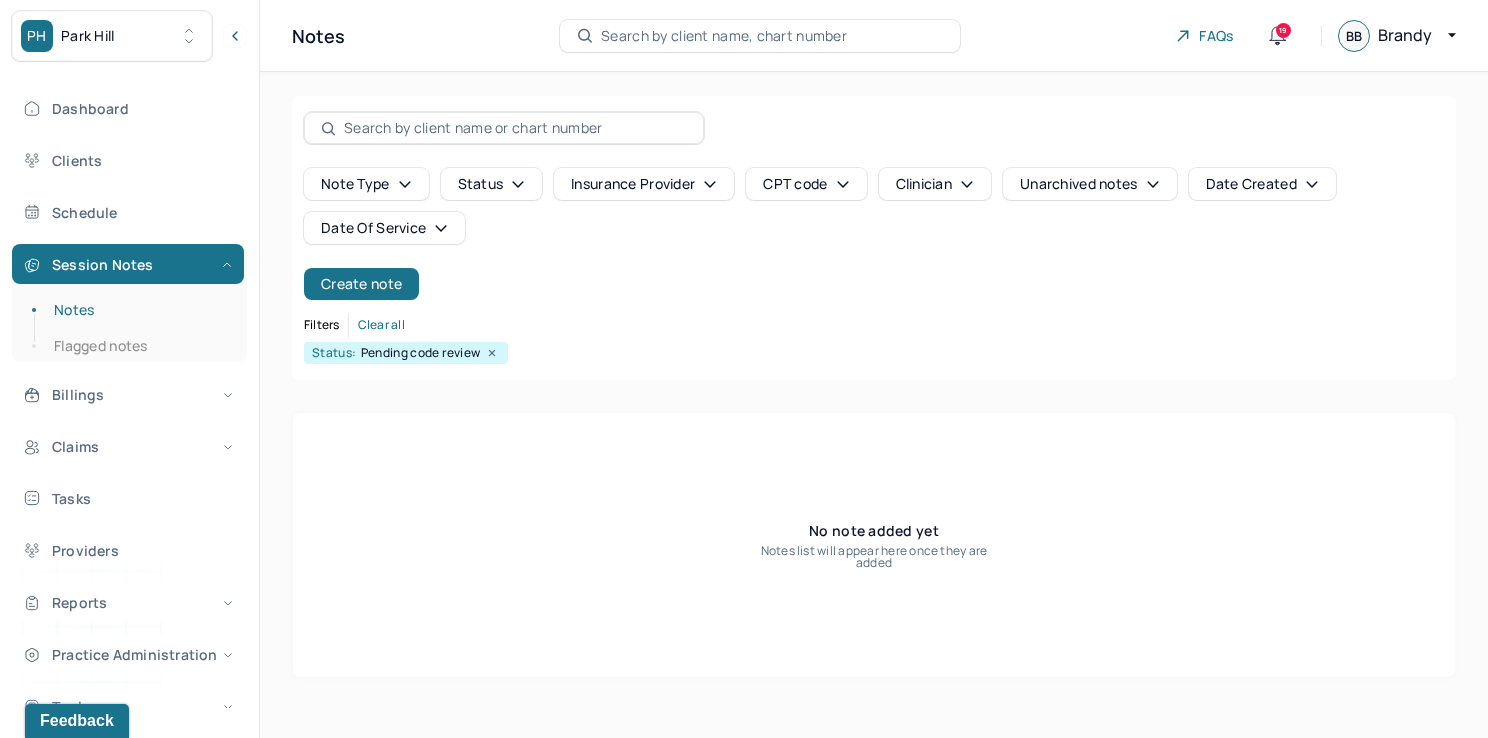 click on "Search by client name, chart number" at bounding box center (760, 36) 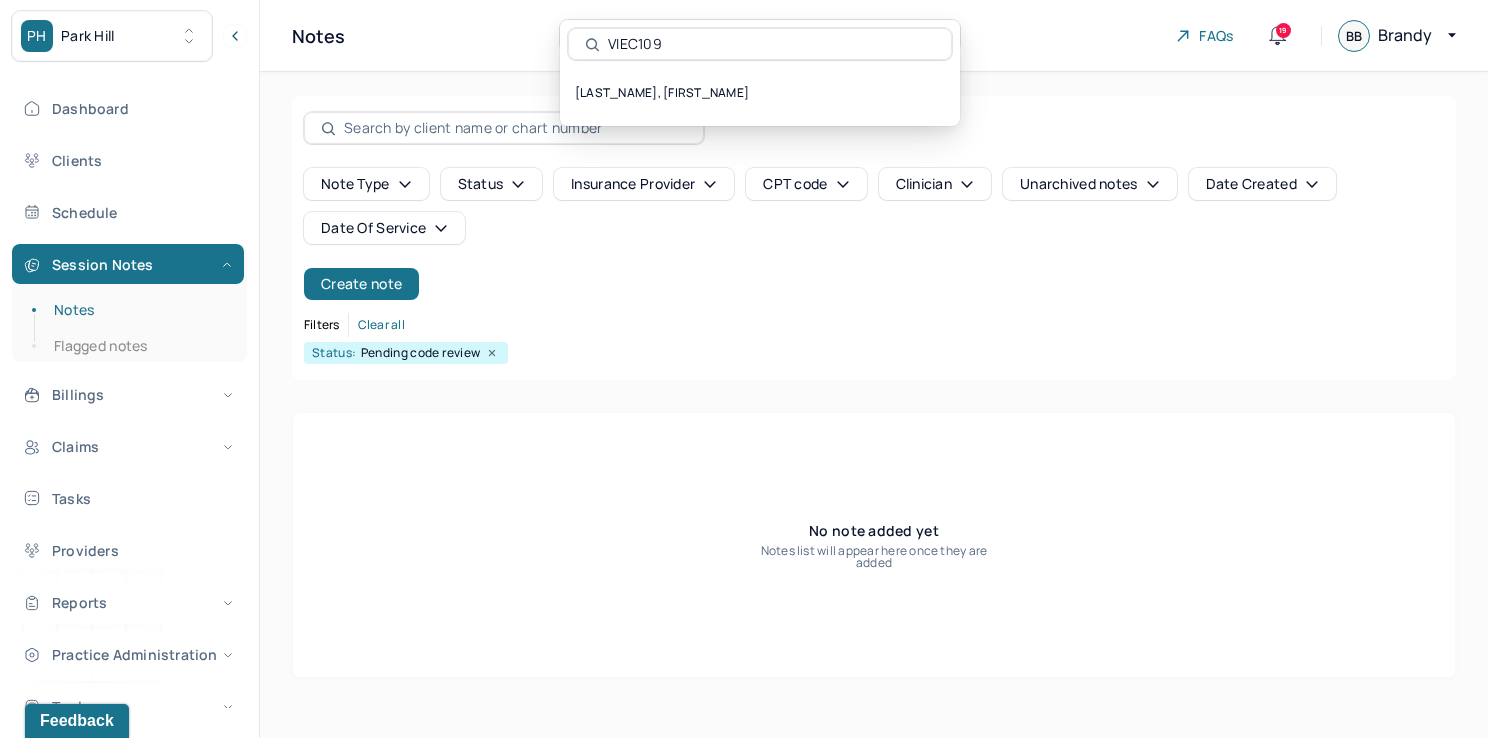 type on "VIEC109" 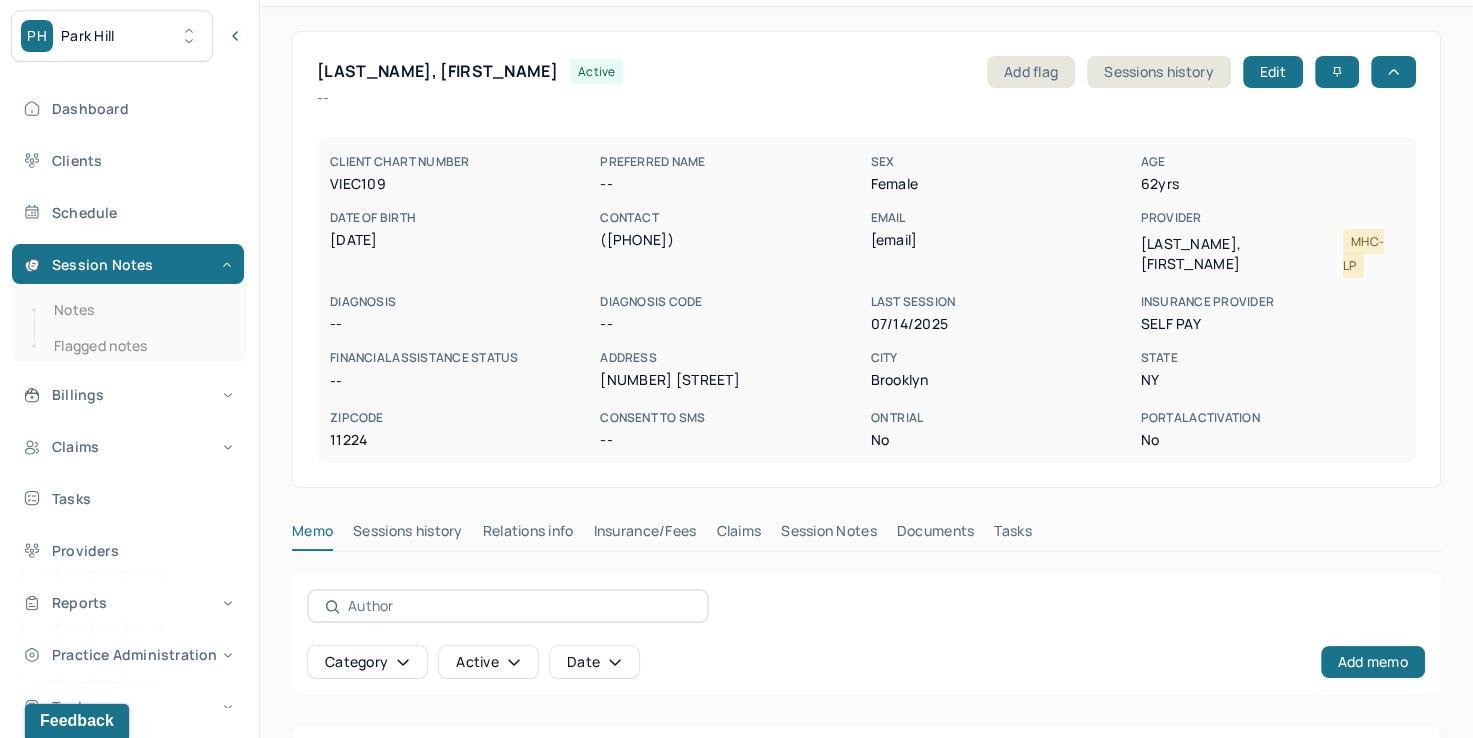 scroll, scrollTop: 100, scrollLeft: 0, axis: vertical 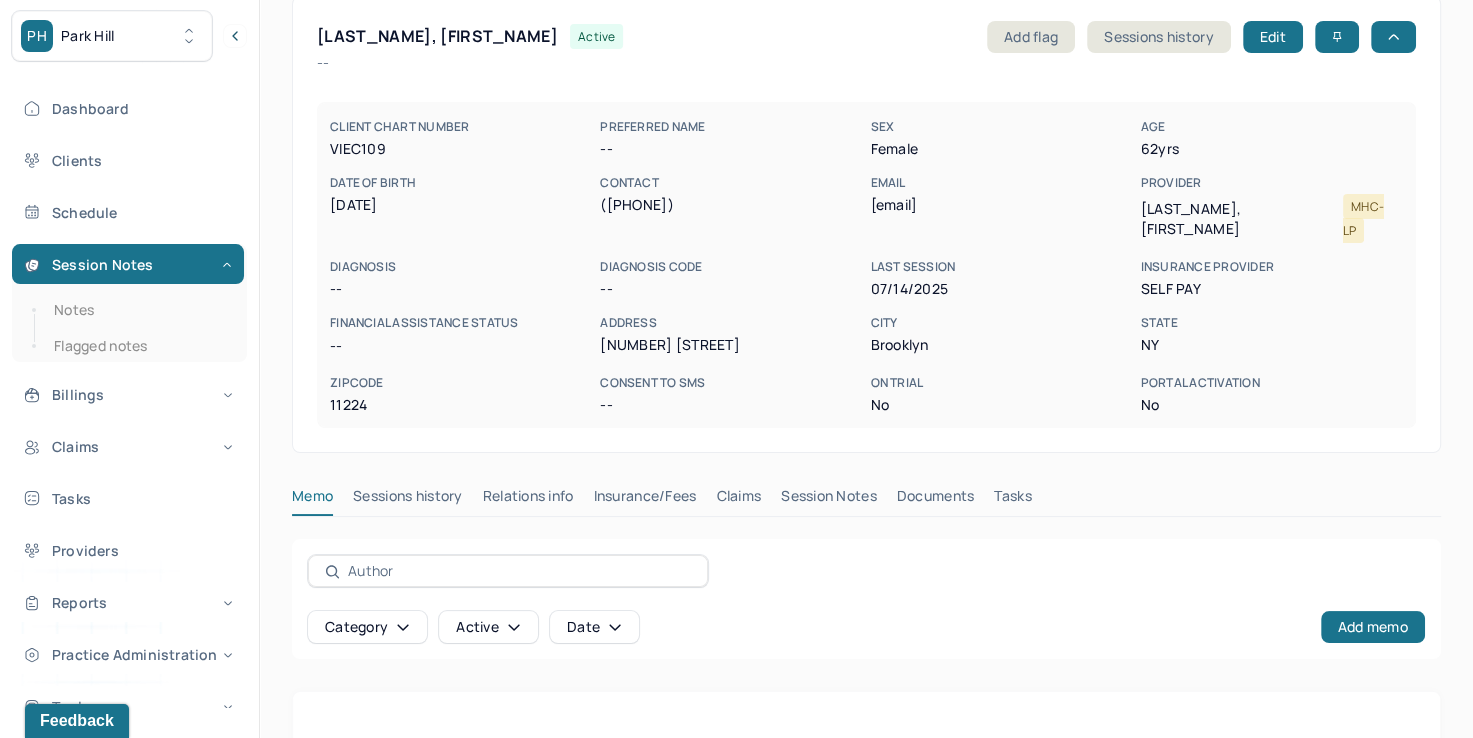 click on "Insurance/Fees" at bounding box center [645, 500] 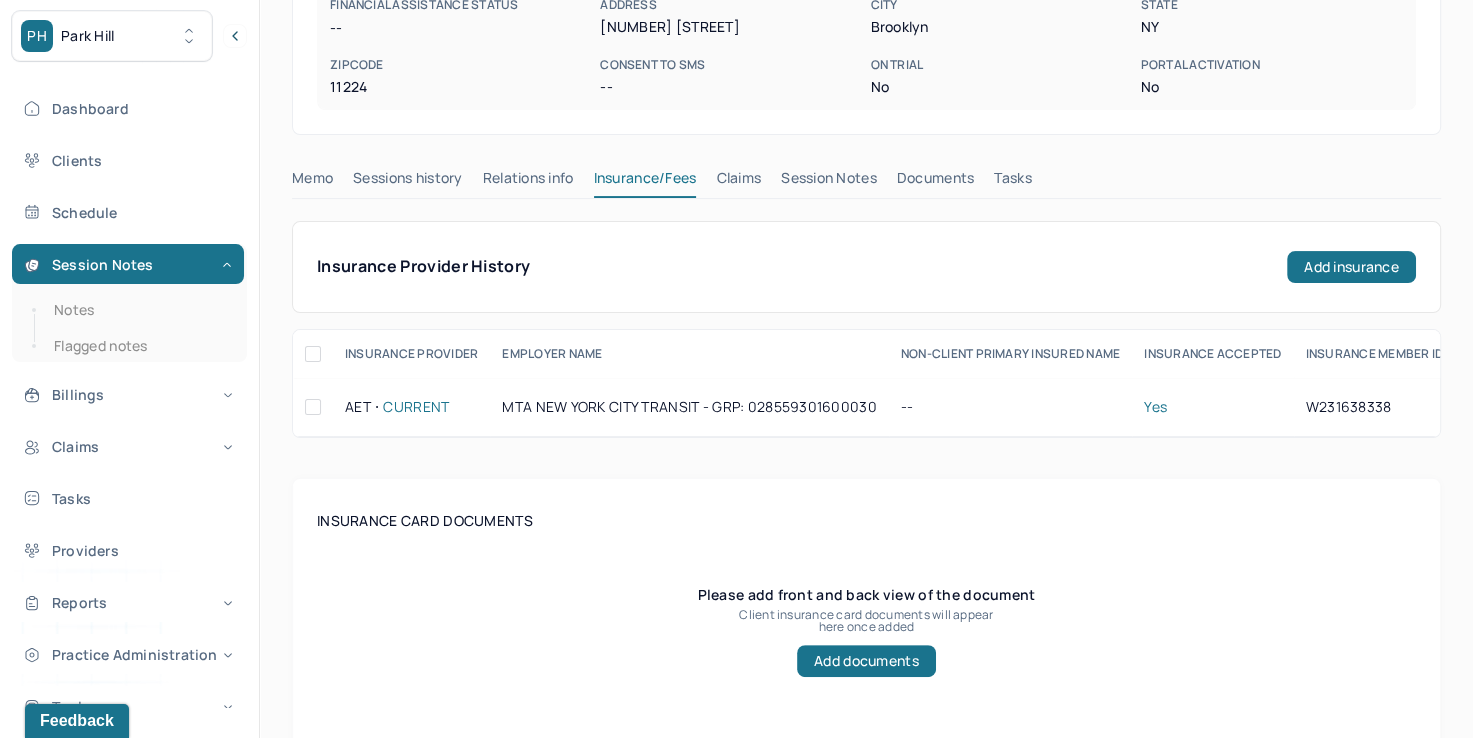 scroll, scrollTop: 300, scrollLeft: 0, axis: vertical 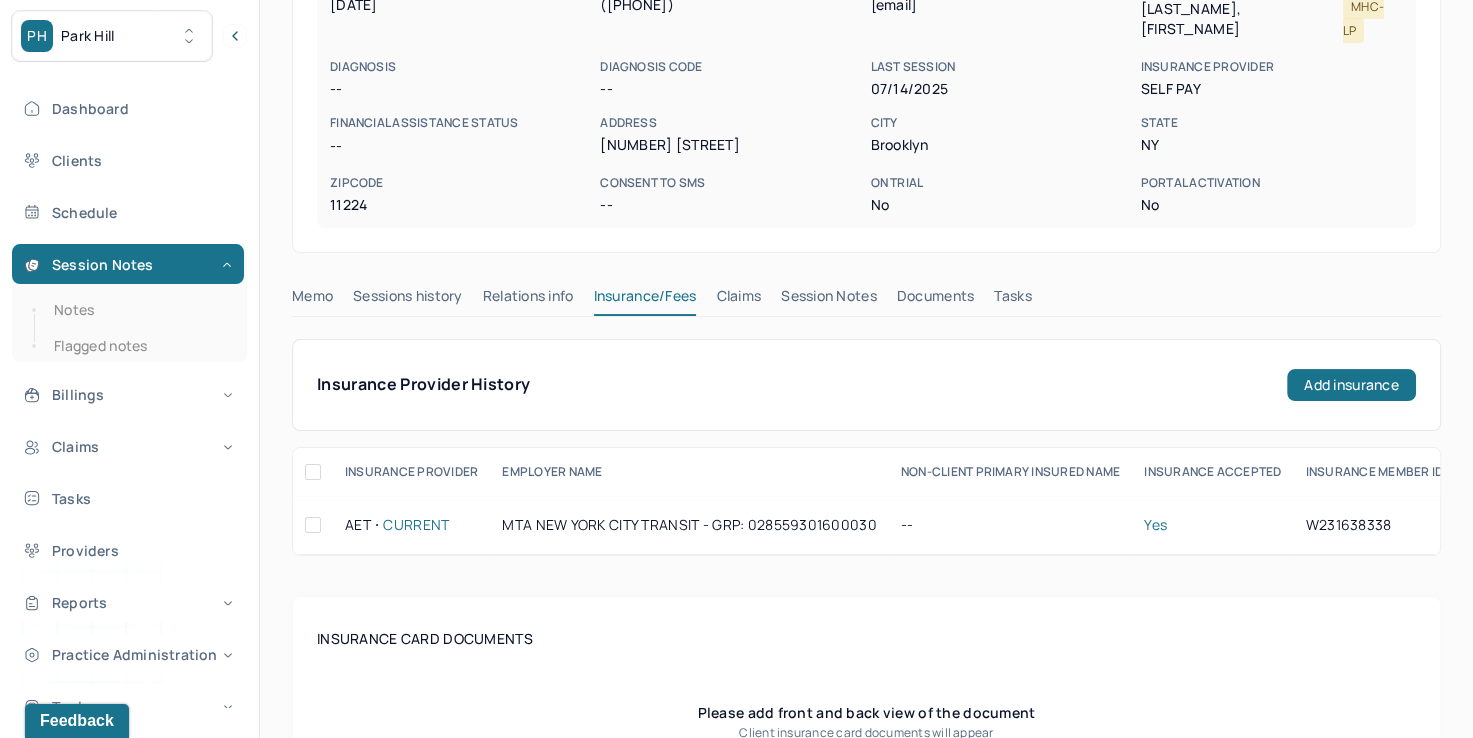 click on "Claims" at bounding box center [738, 300] 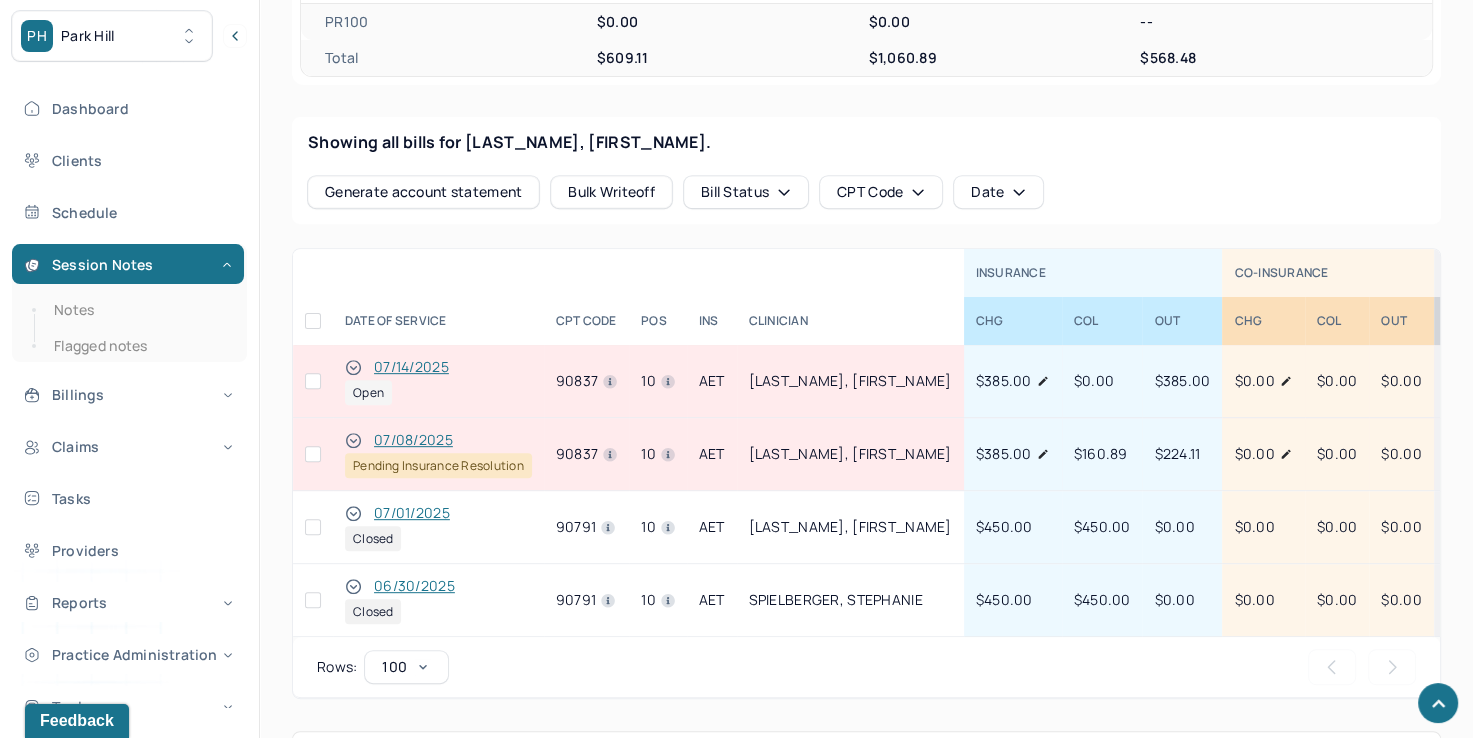 scroll, scrollTop: 800, scrollLeft: 0, axis: vertical 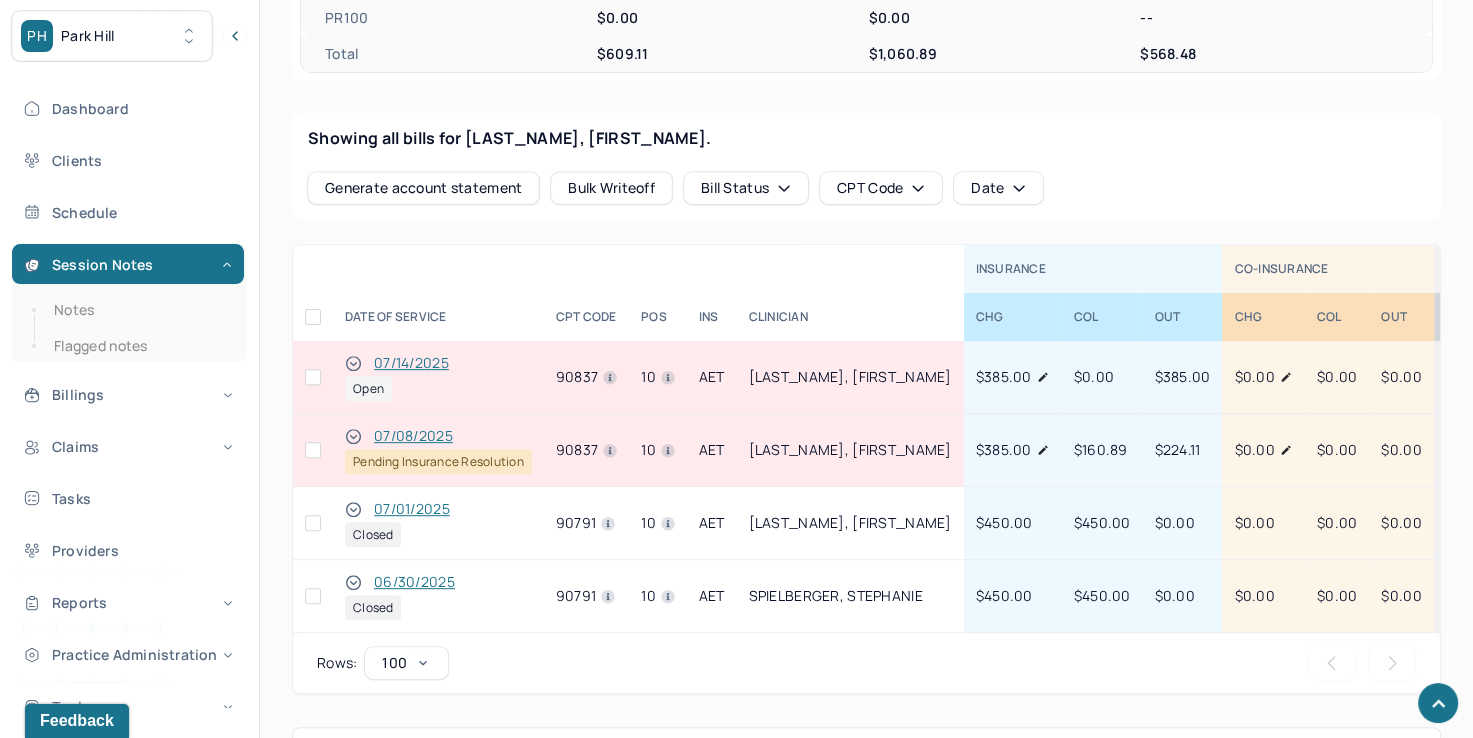 click on "07/14/2025" at bounding box center (411, 363) 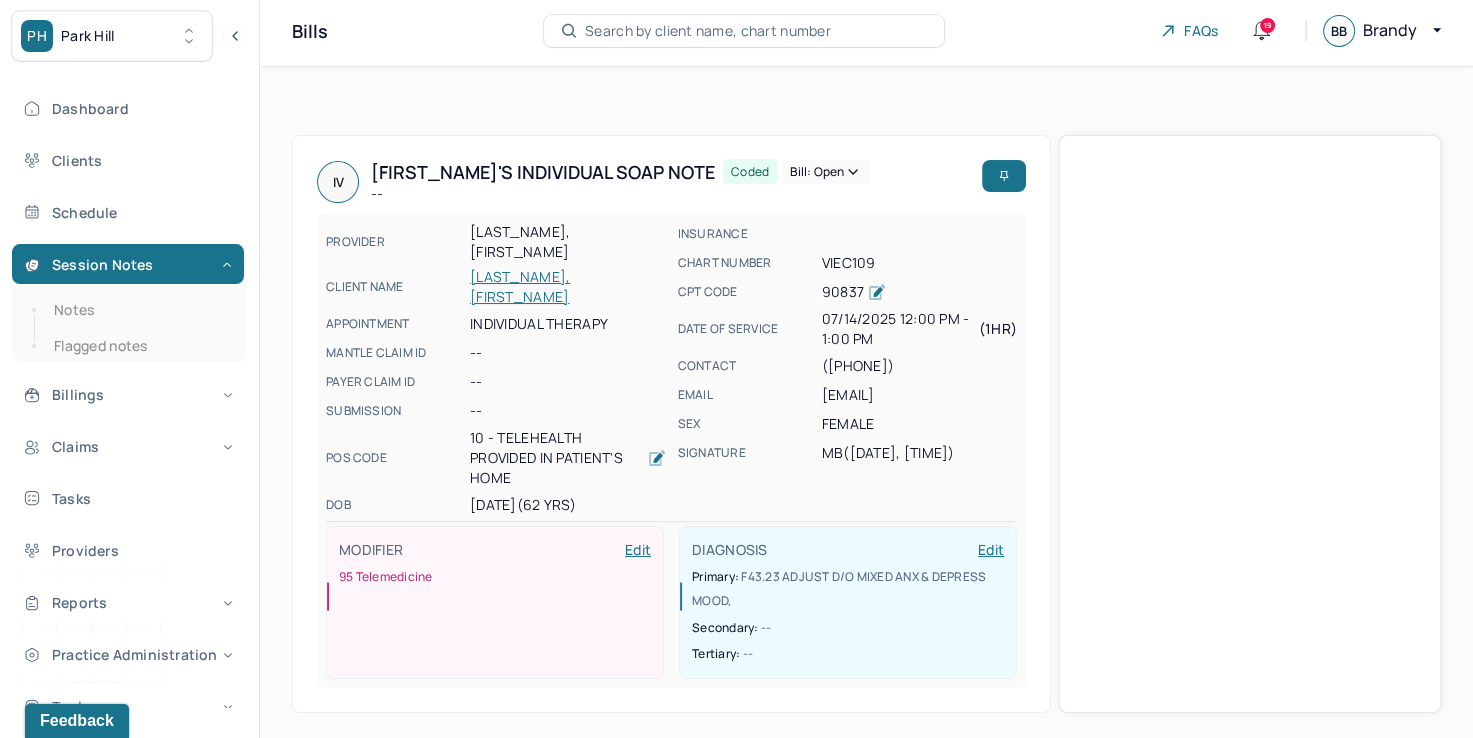 scroll, scrollTop: 0, scrollLeft: 0, axis: both 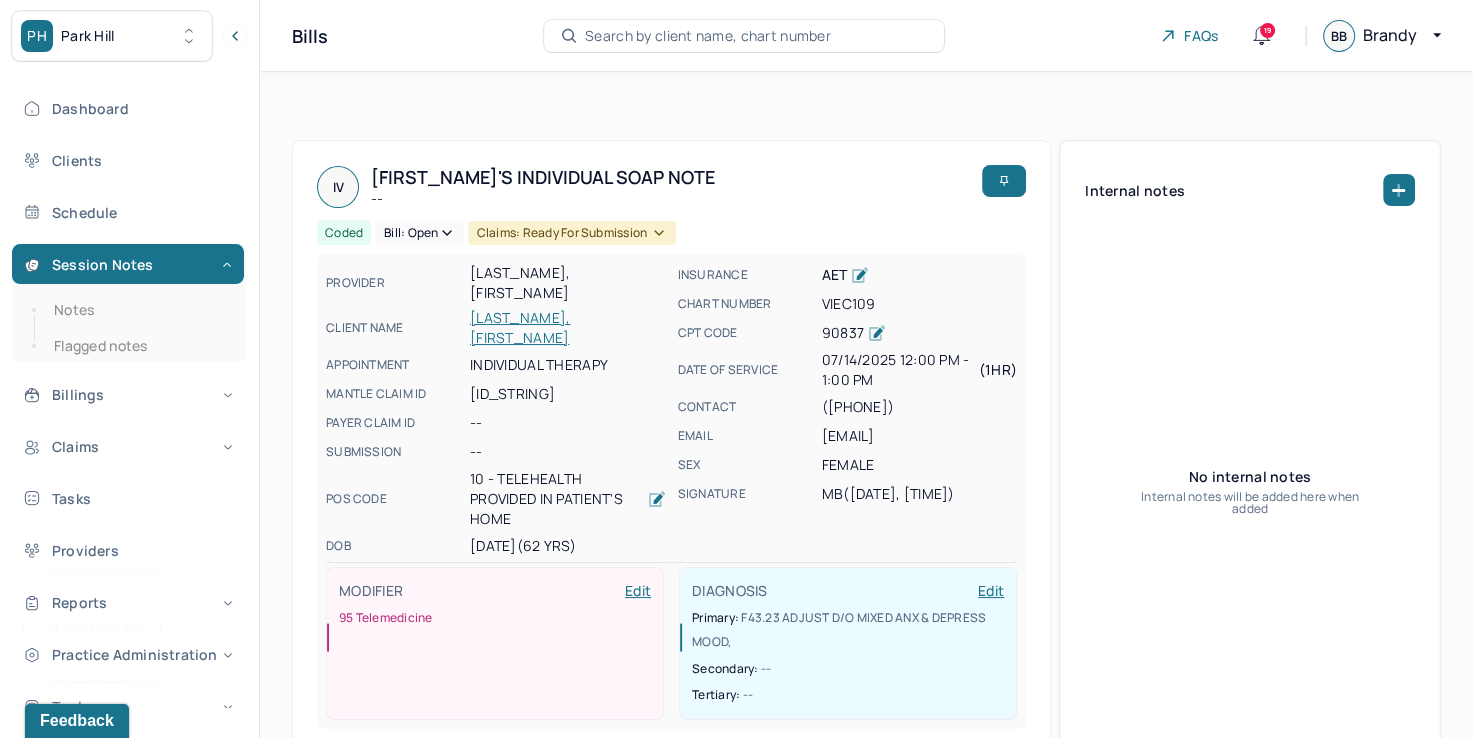 click 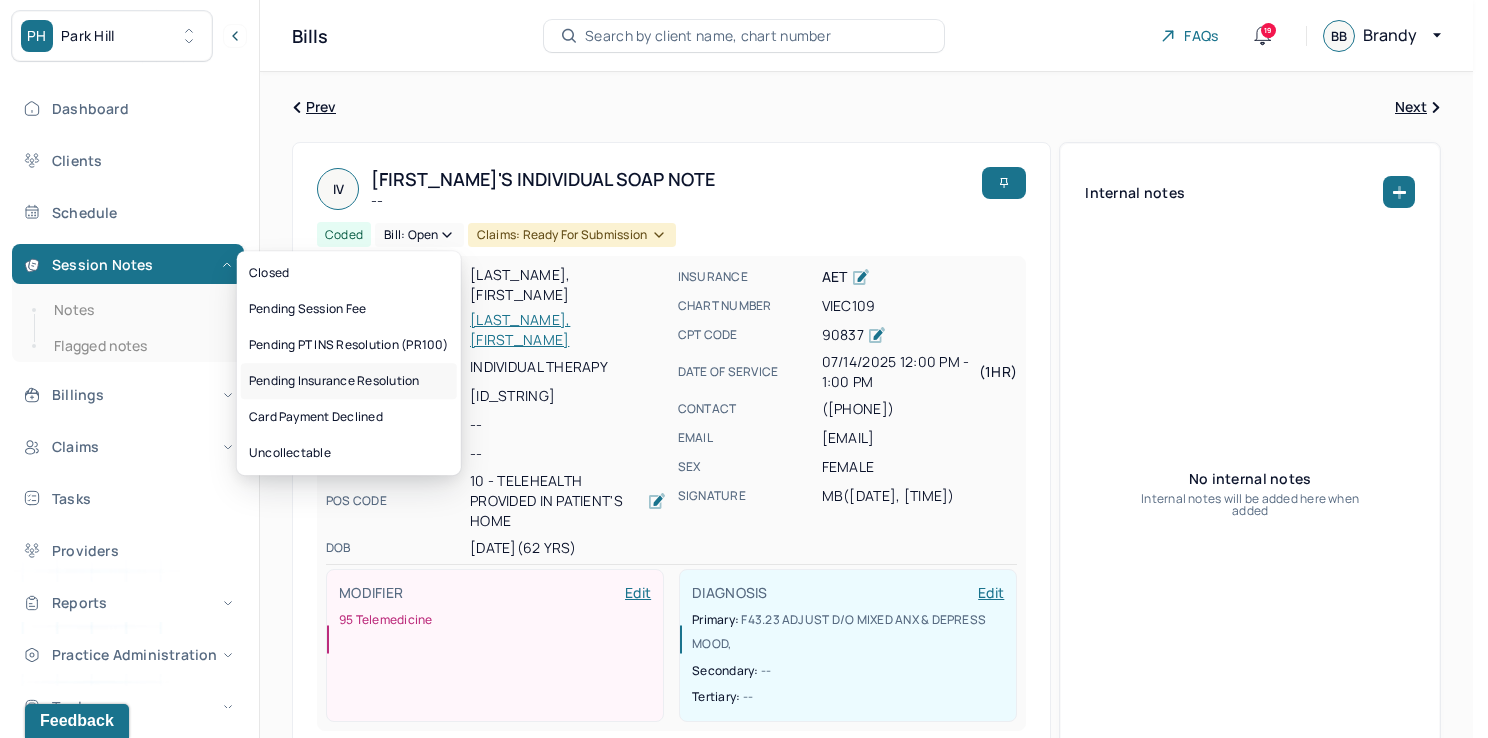 click on "Pending Insurance Resolution" at bounding box center (349, 381) 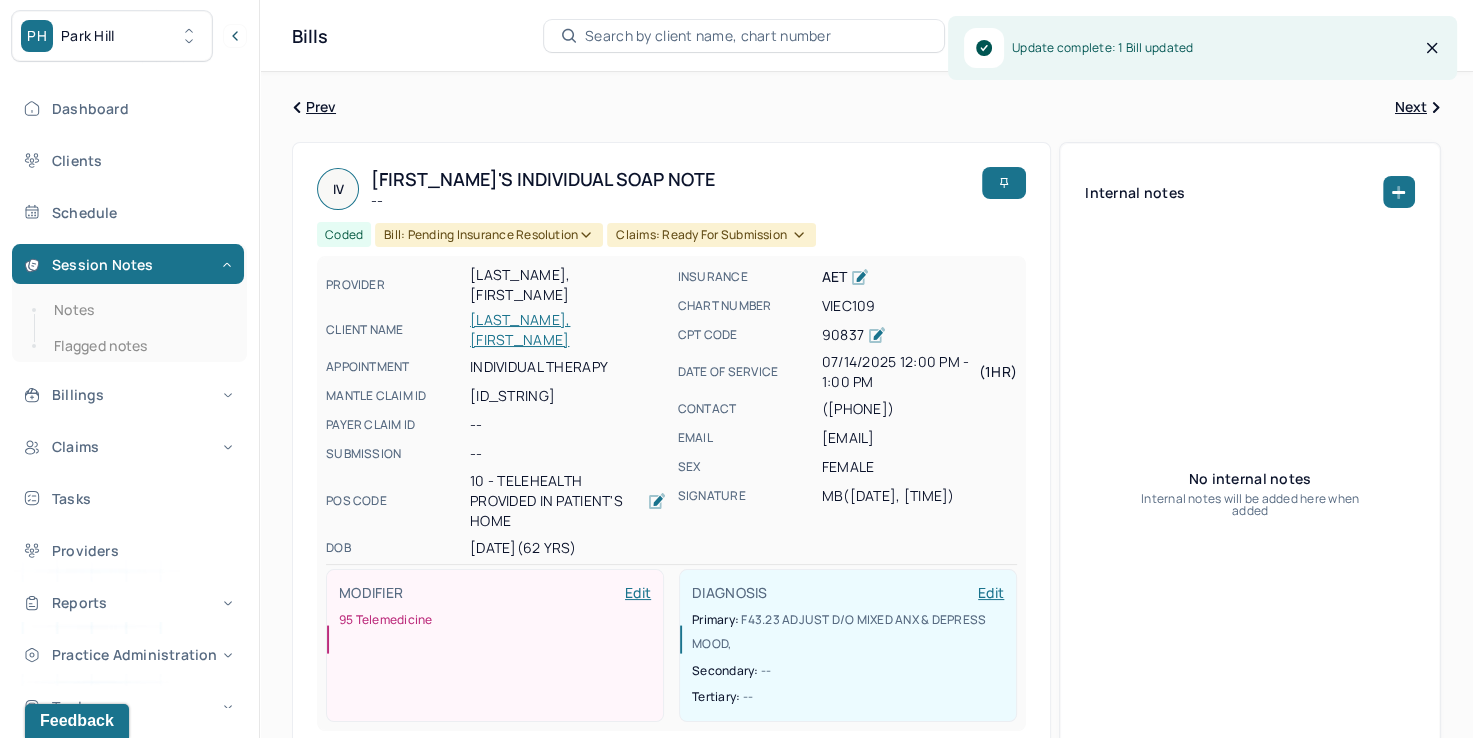click on "Search by client name, chart number" at bounding box center (708, 36) 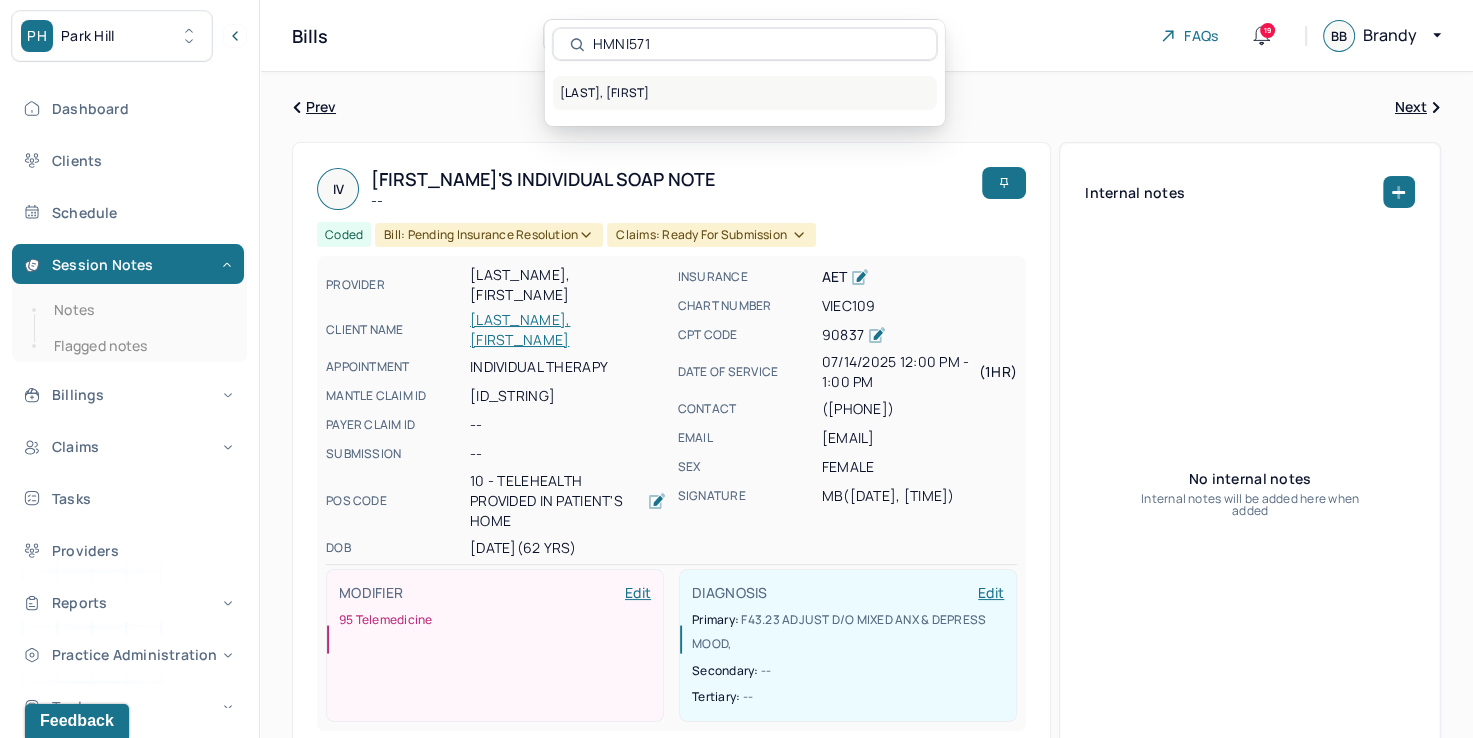 type on "HMNI571" 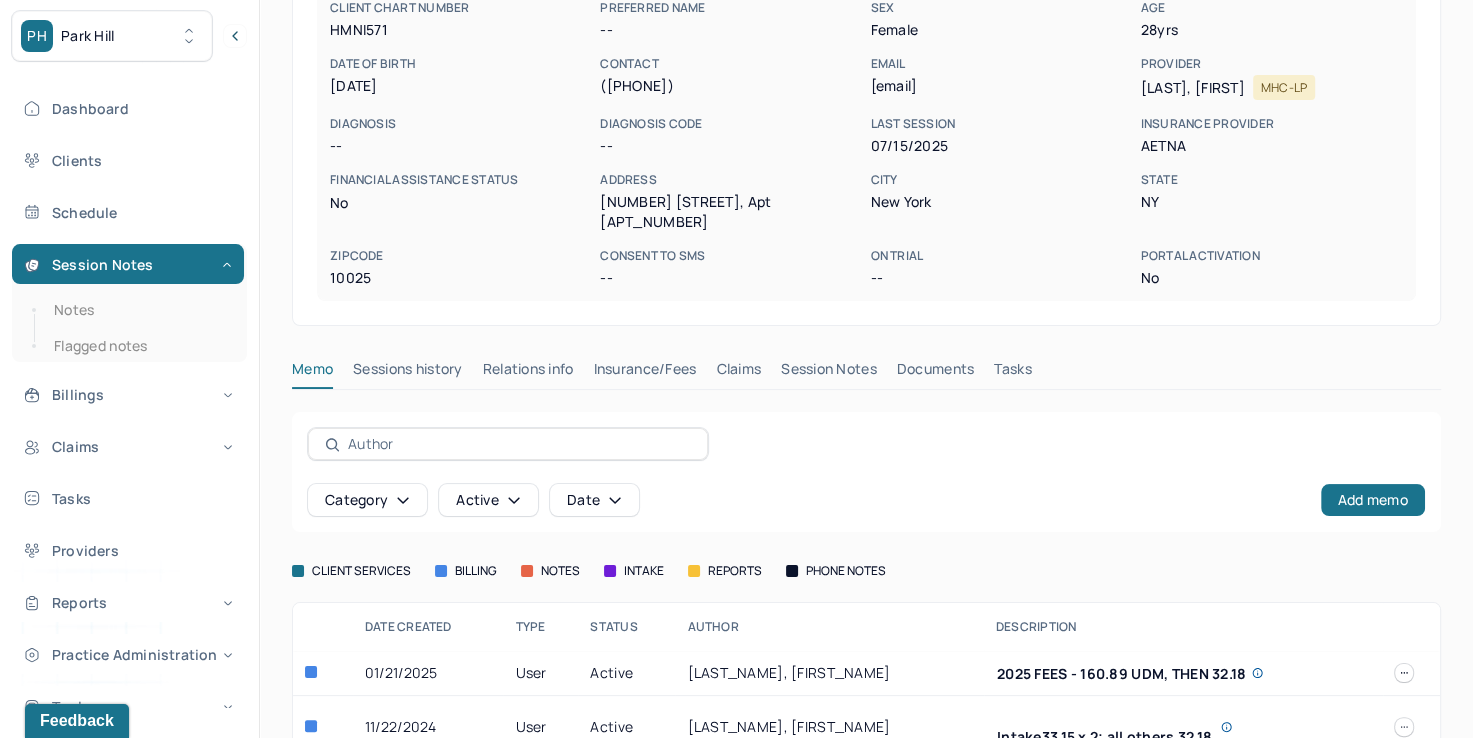scroll, scrollTop: 247, scrollLeft: 0, axis: vertical 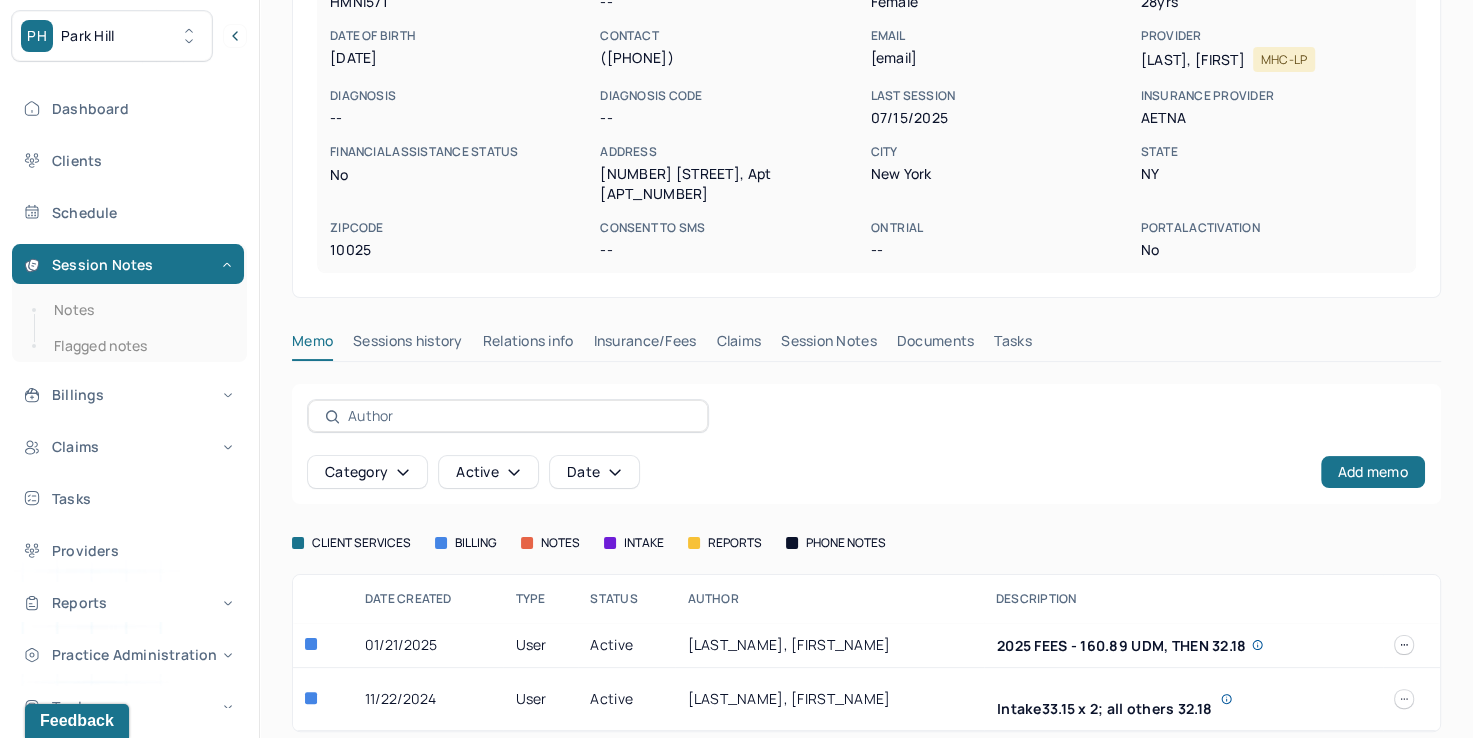click on "Insurance/Fees" at bounding box center (645, 345) 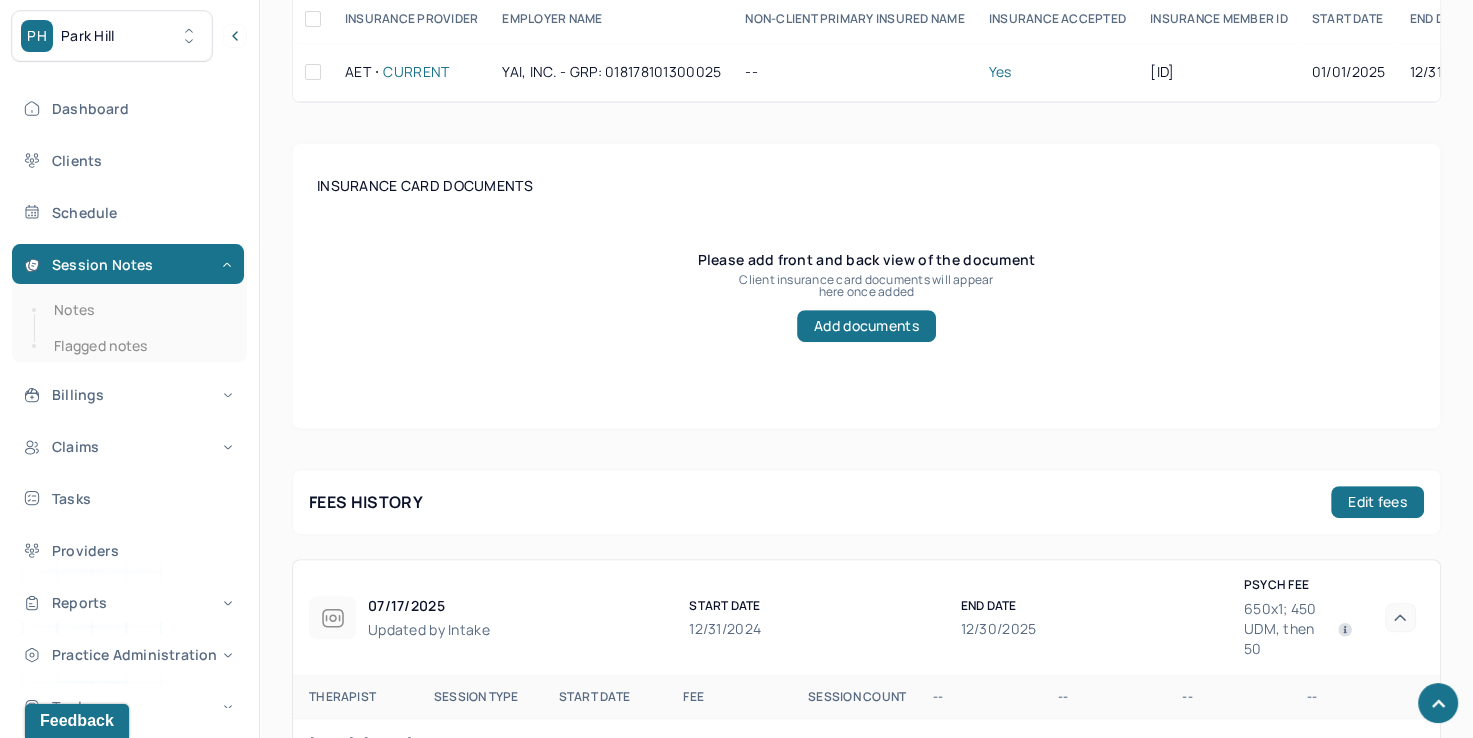 scroll, scrollTop: 547, scrollLeft: 0, axis: vertical 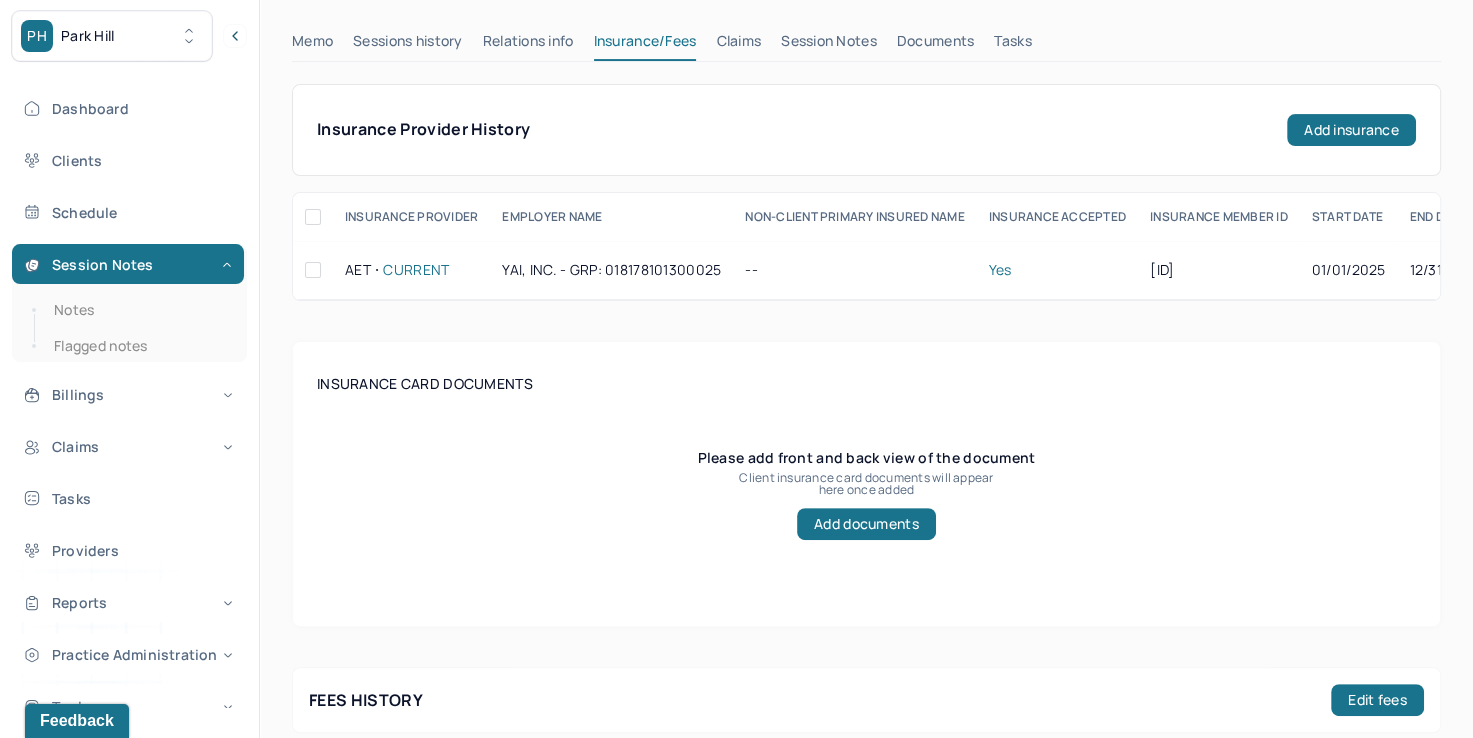 click on "Claims" at bounding box center (738, 45) 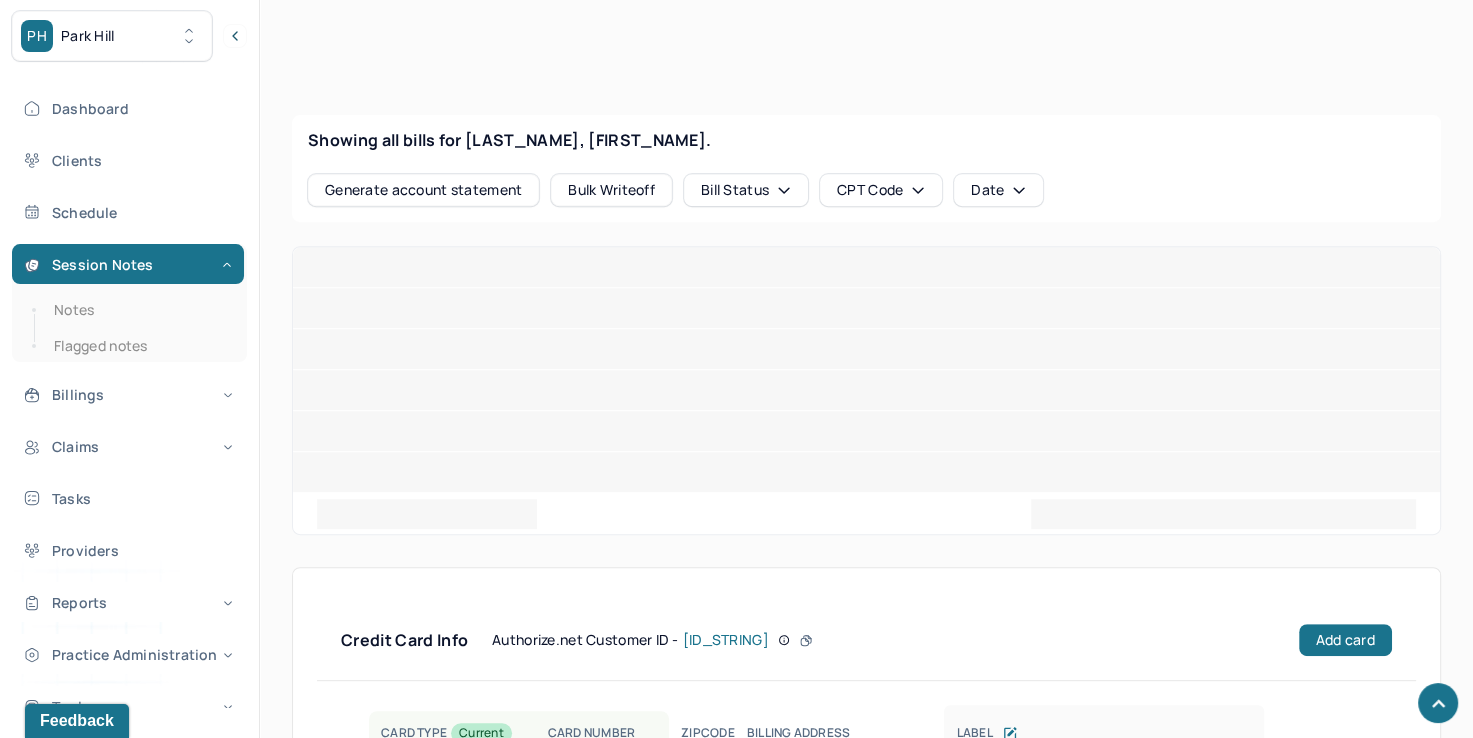 scroll, scrollTop: 788, scrollLeft: 0, axis: vertical 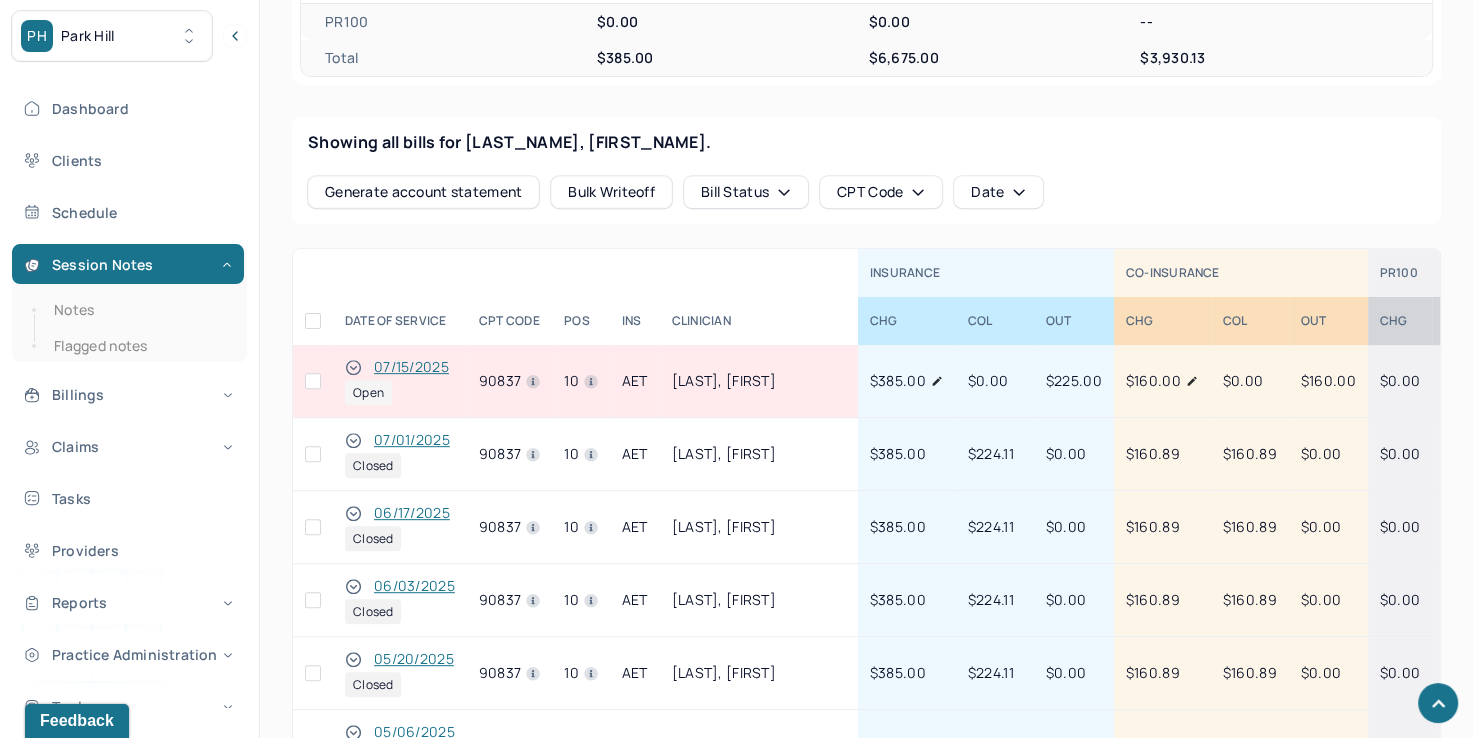 click 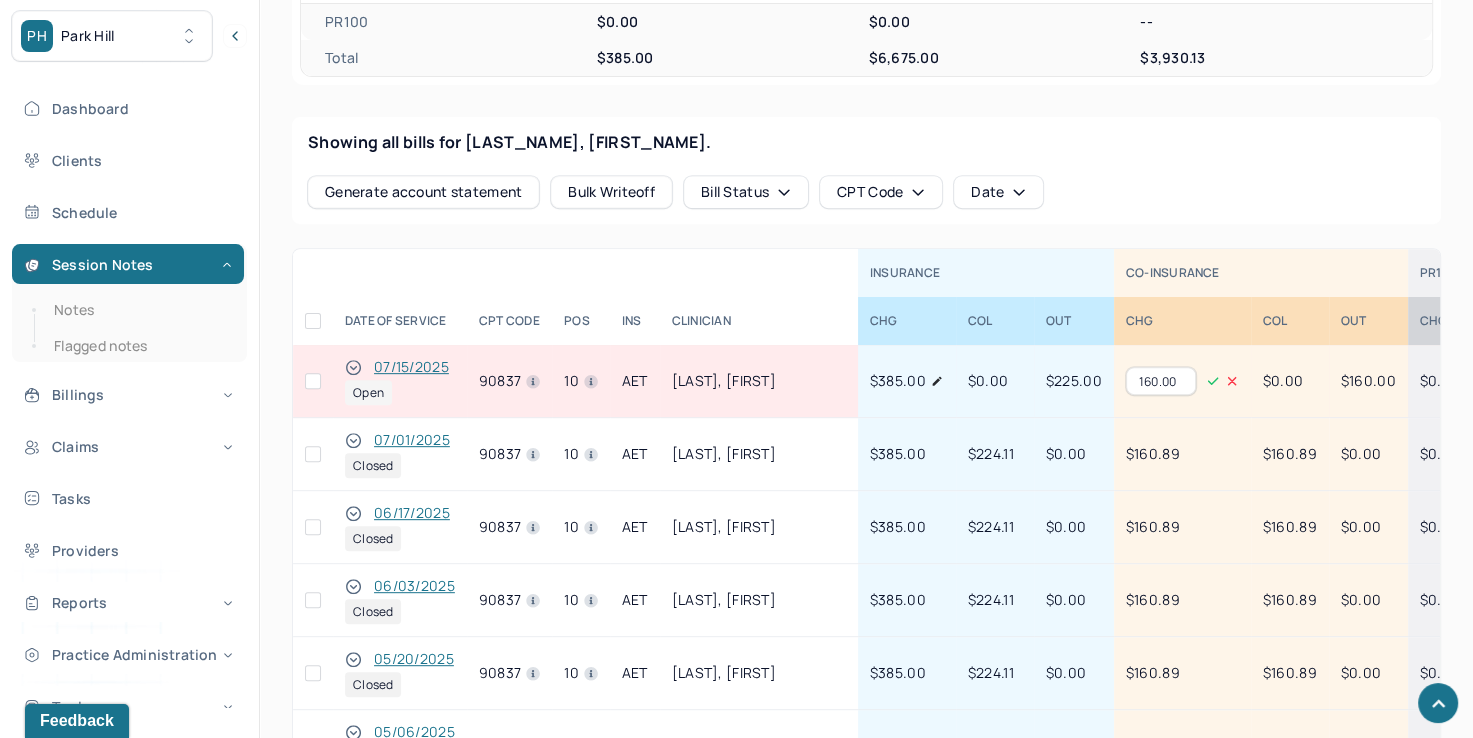 click on "160.00" at bounding box center (1161, 381) 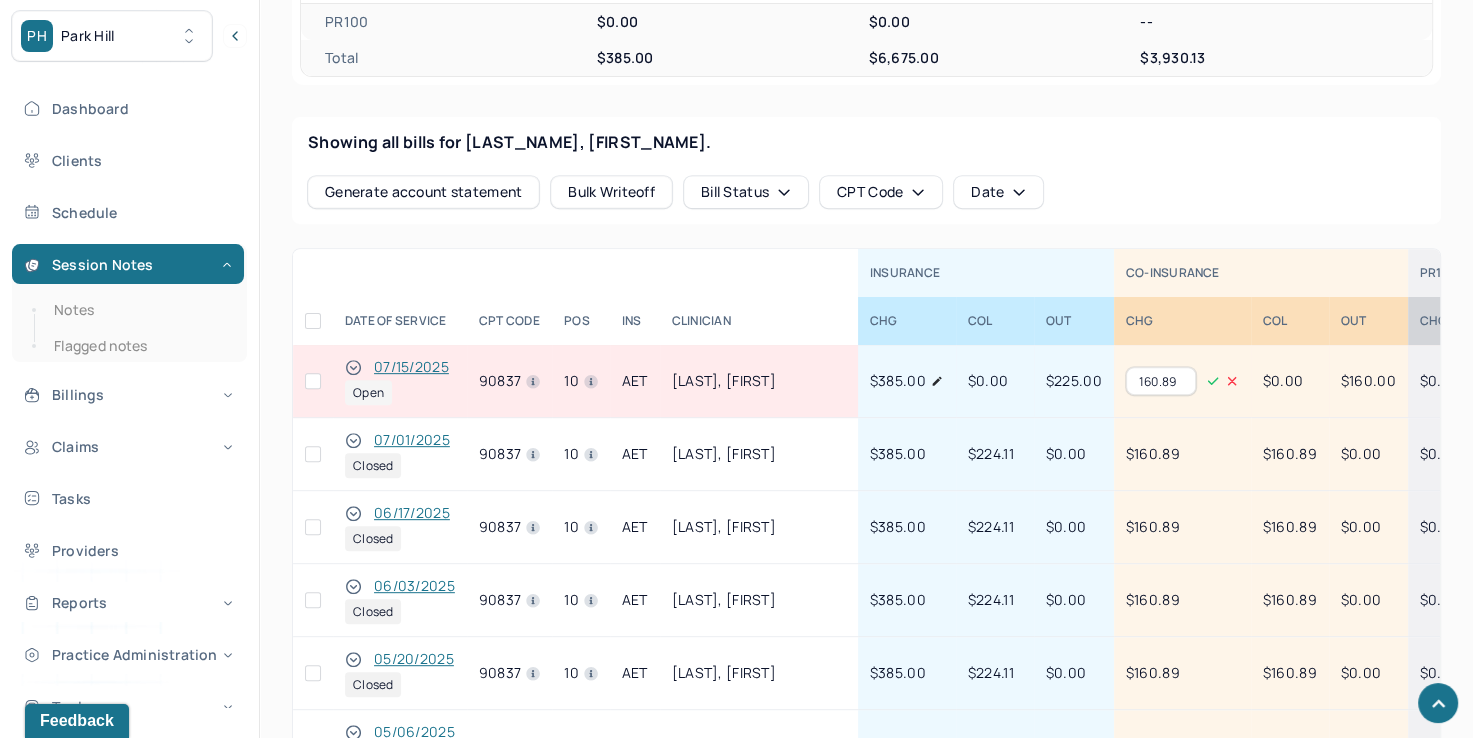 type on "160.89" 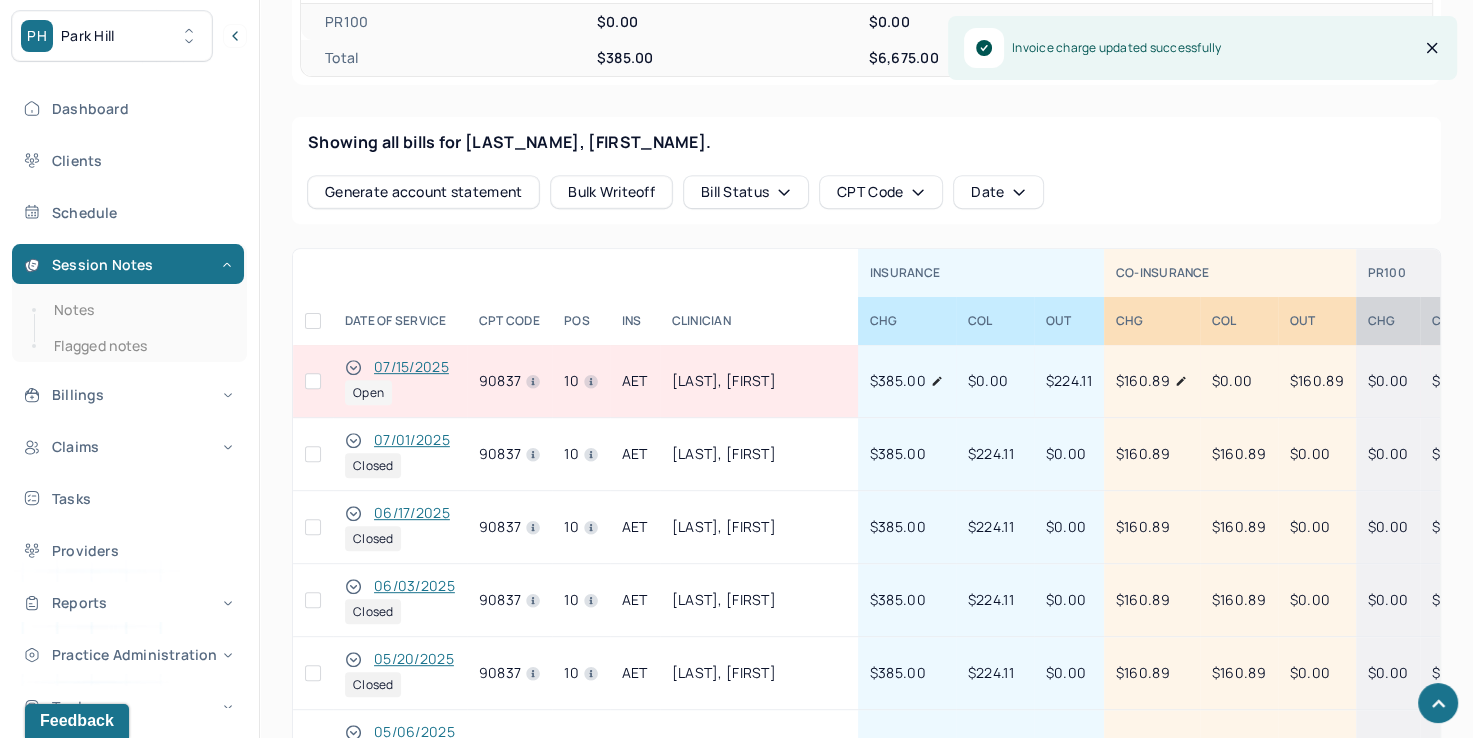 click at bounding box center (313, 381) 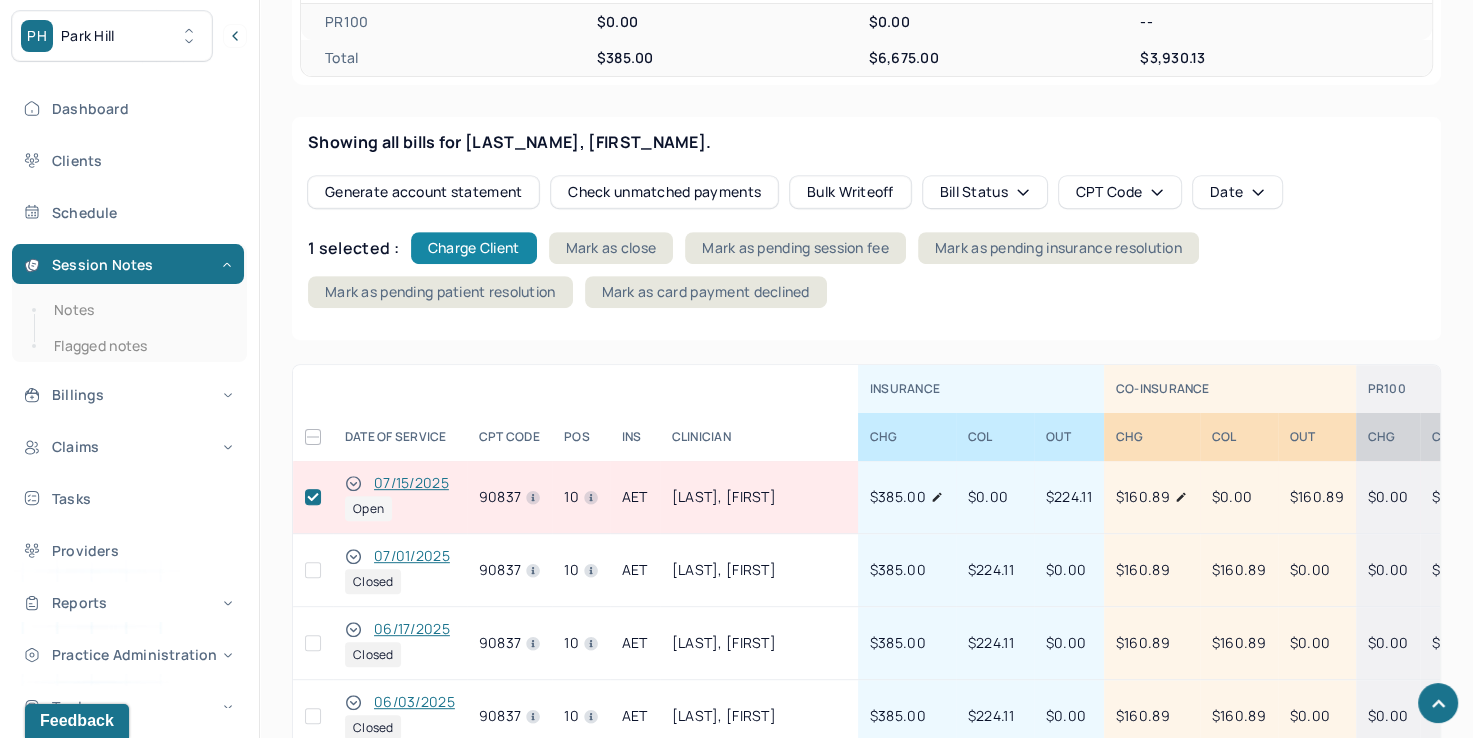 click on "Charge Client" at bounding box center (474, 248) 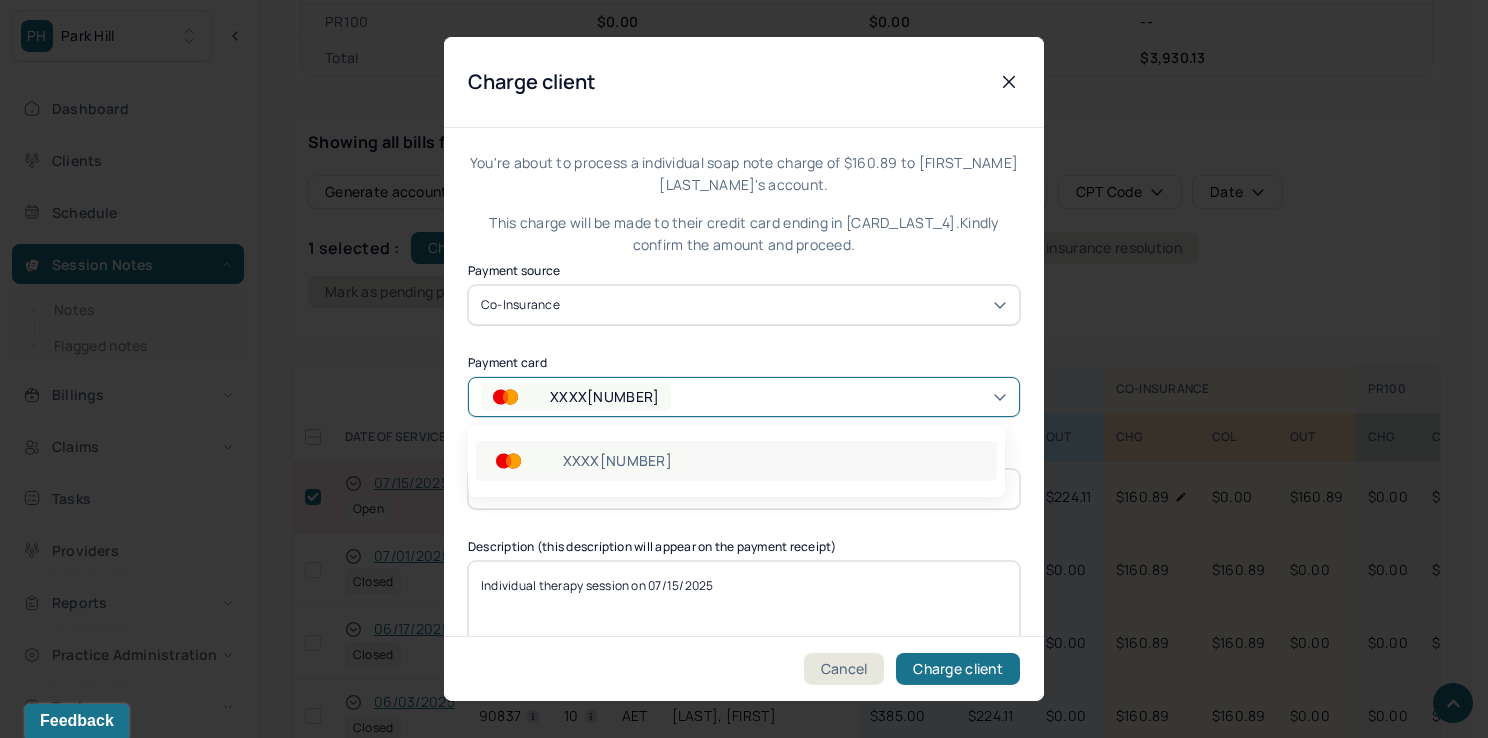 click on "XXXX[NUMBER]" at bounding box center [581, 397] 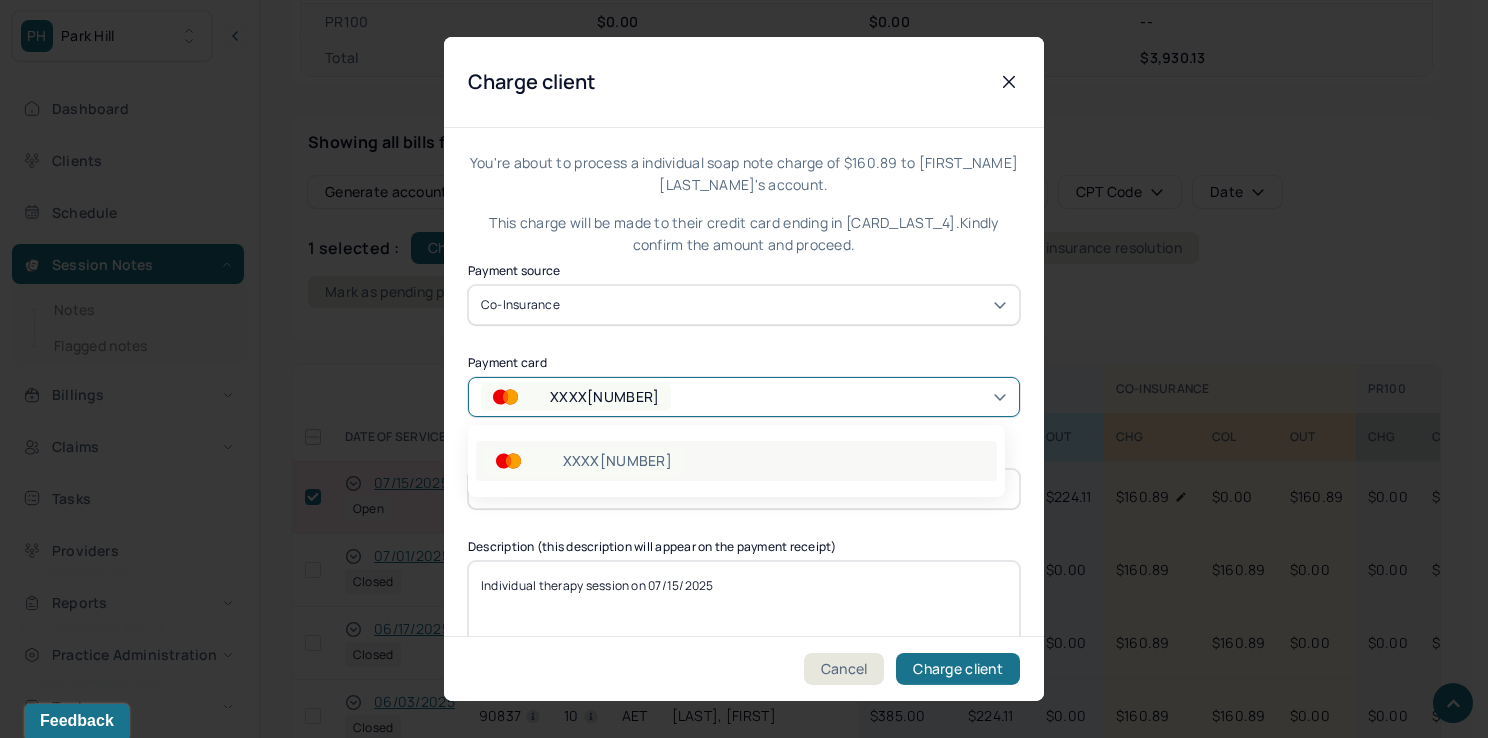 click on "XXXX[NUMBER]" at bounding box center [584, 461] 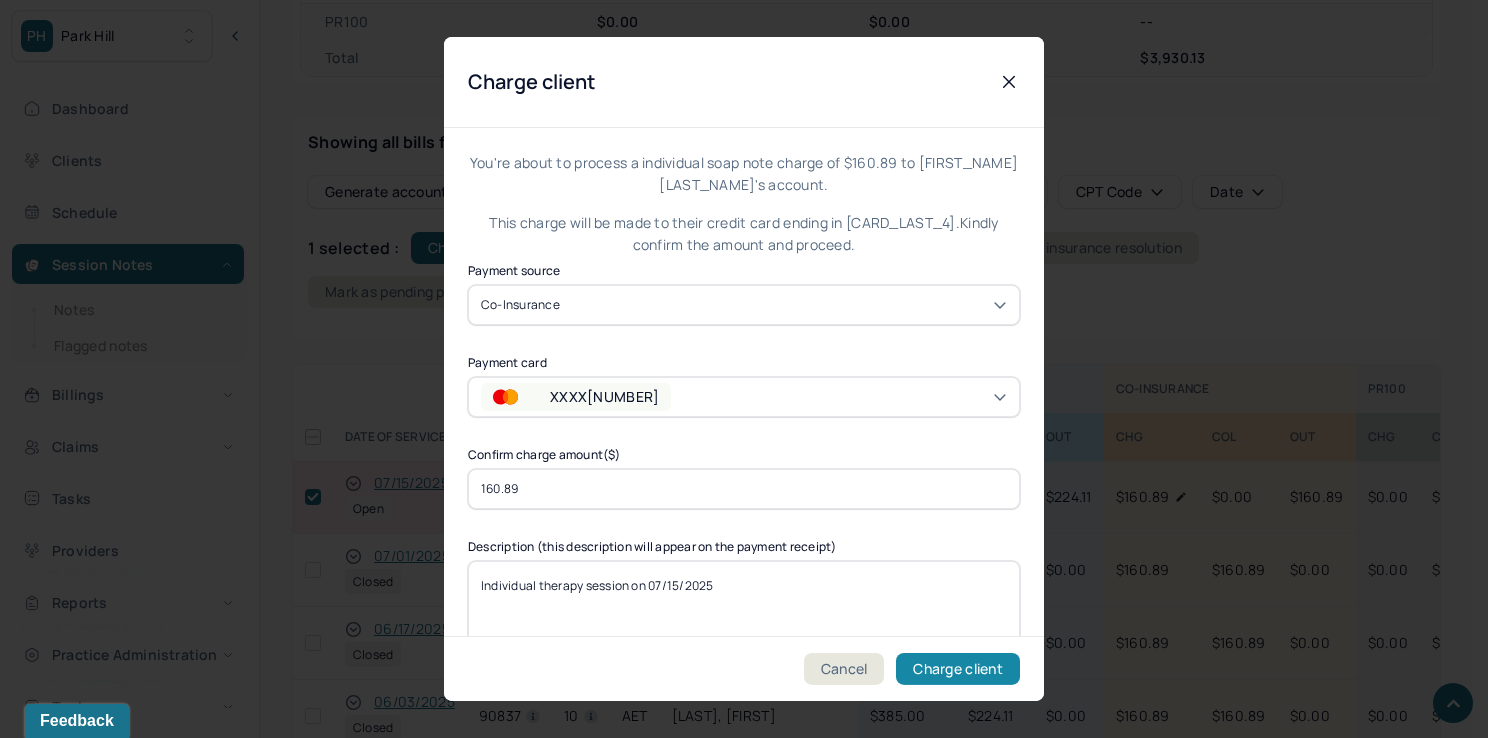 click on "Charge client" at bounding box center [958, 669] 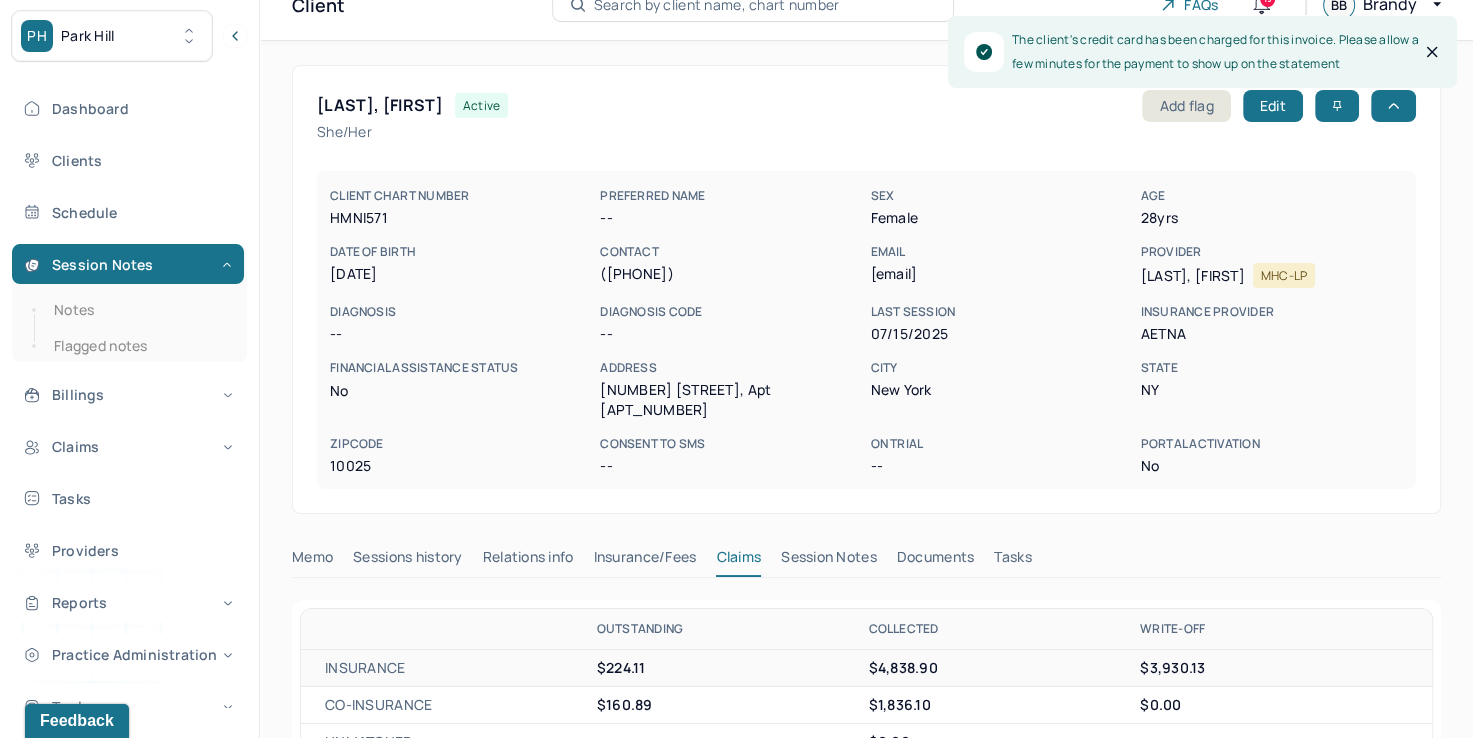 scroll, scrollTop: 0, scrollLeft: 0, axis: both 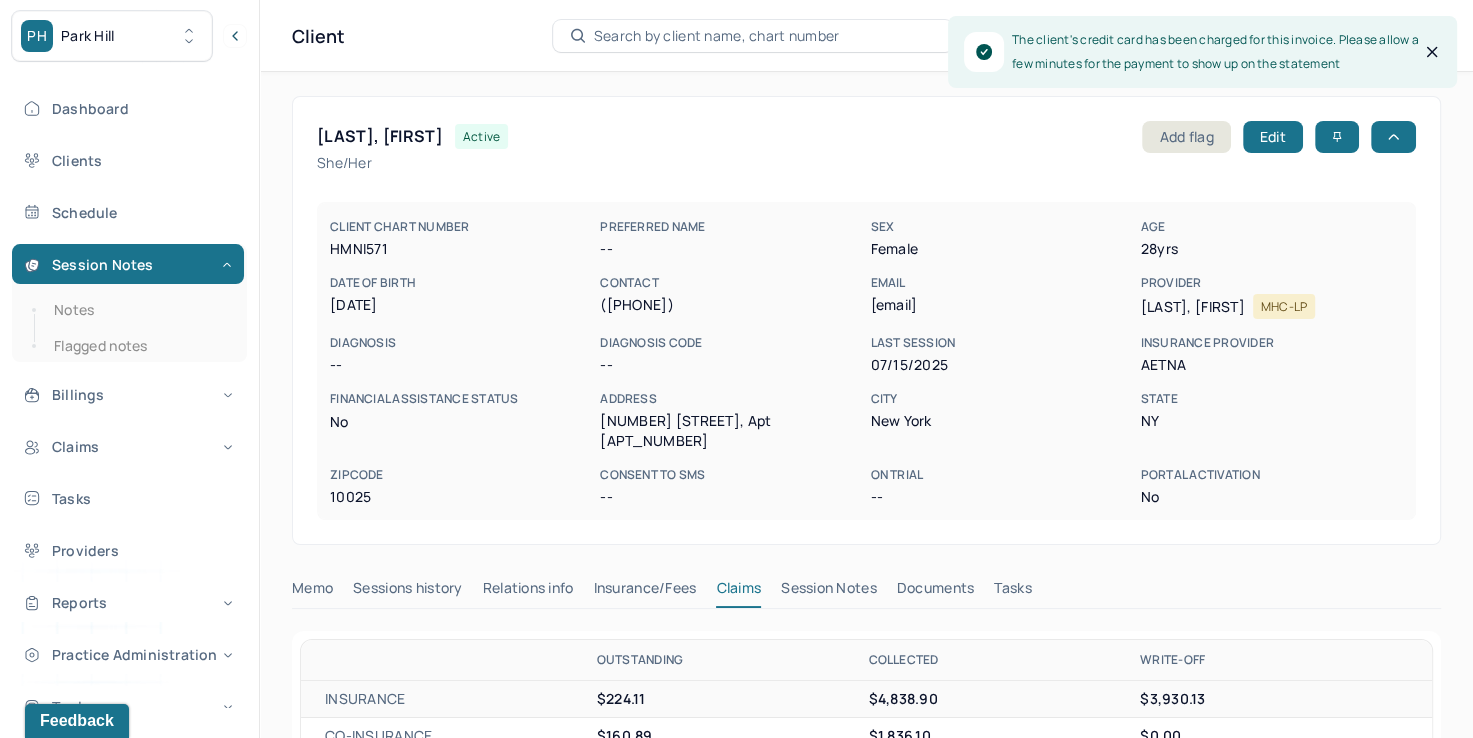 click on "Search by client name, chart number" at bounding box center [717, 36] 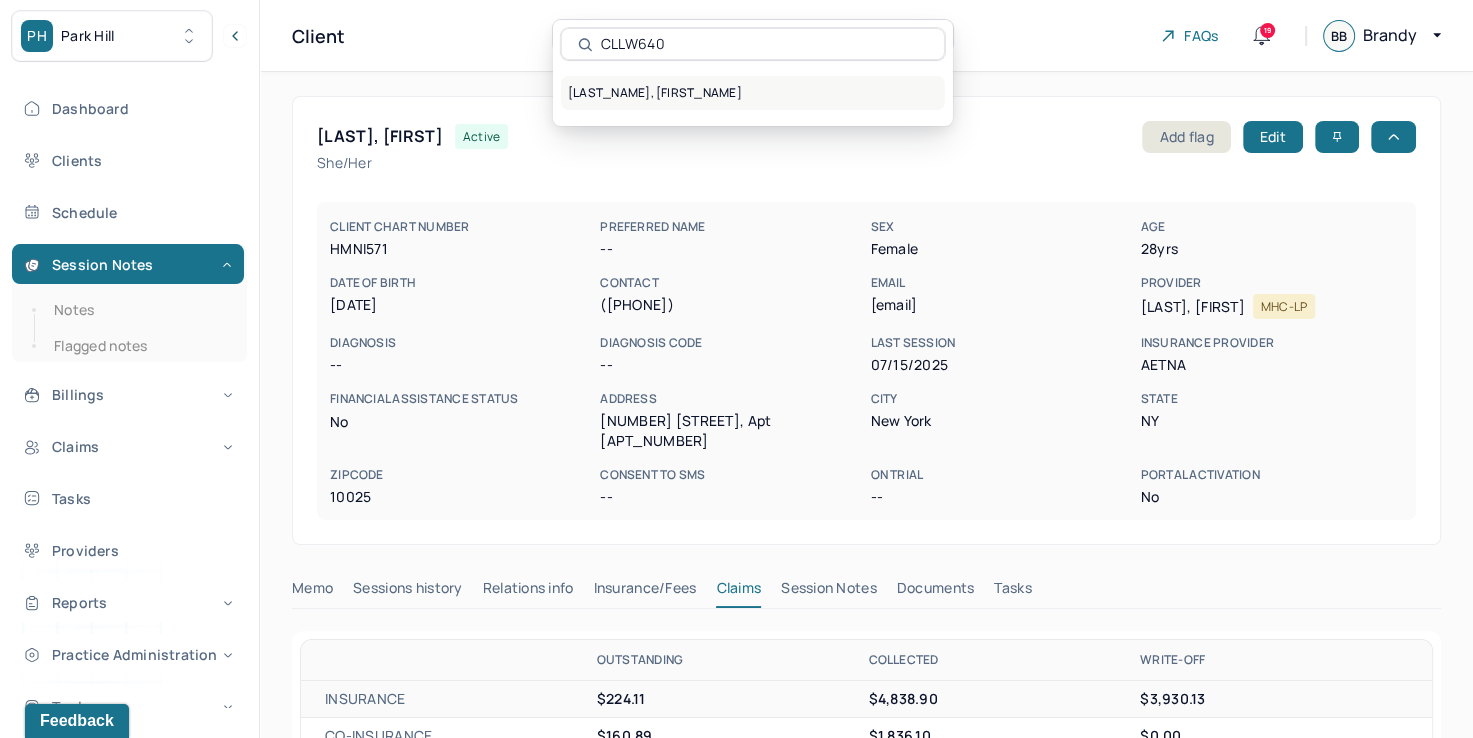 type on "CLLW640" 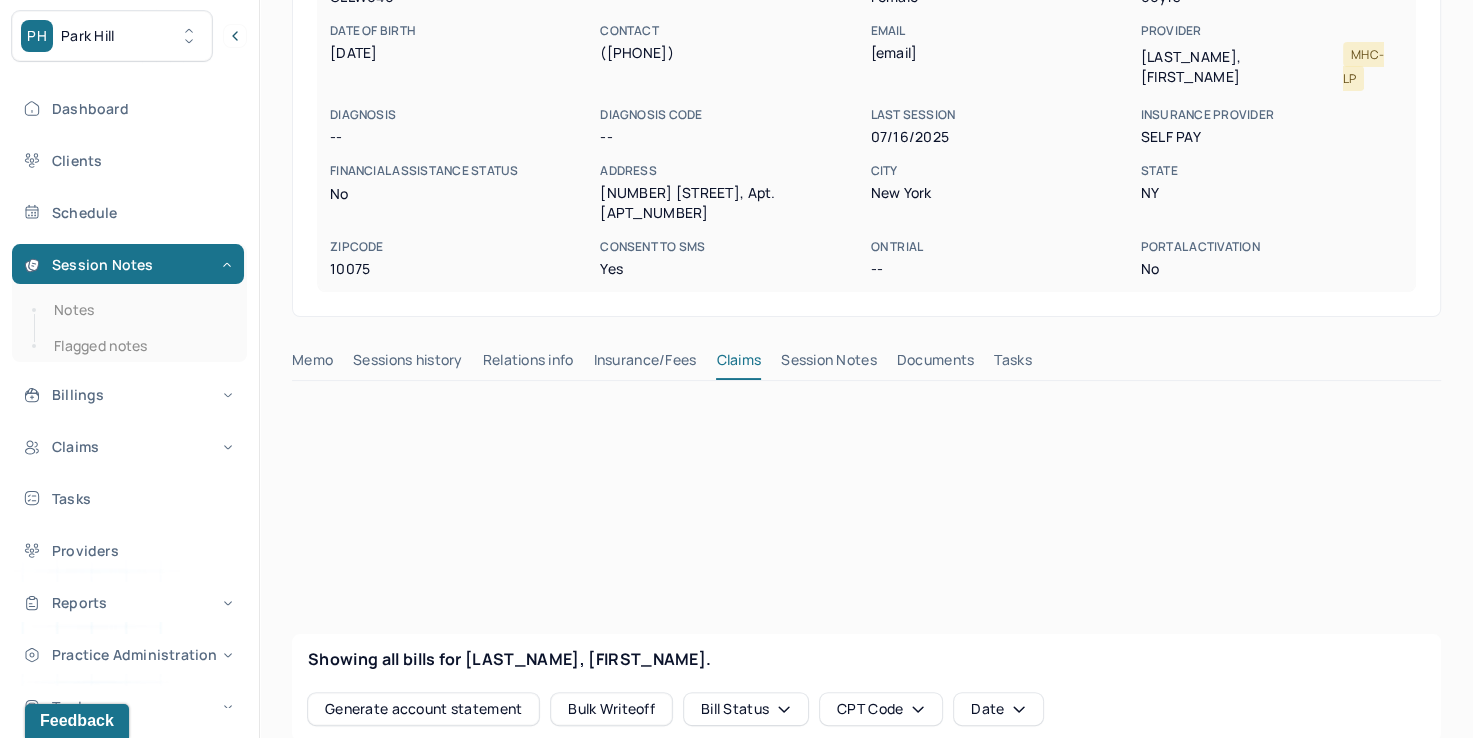 scroll, scrollTop: 300, scrollLeft: 0, axis: vertical 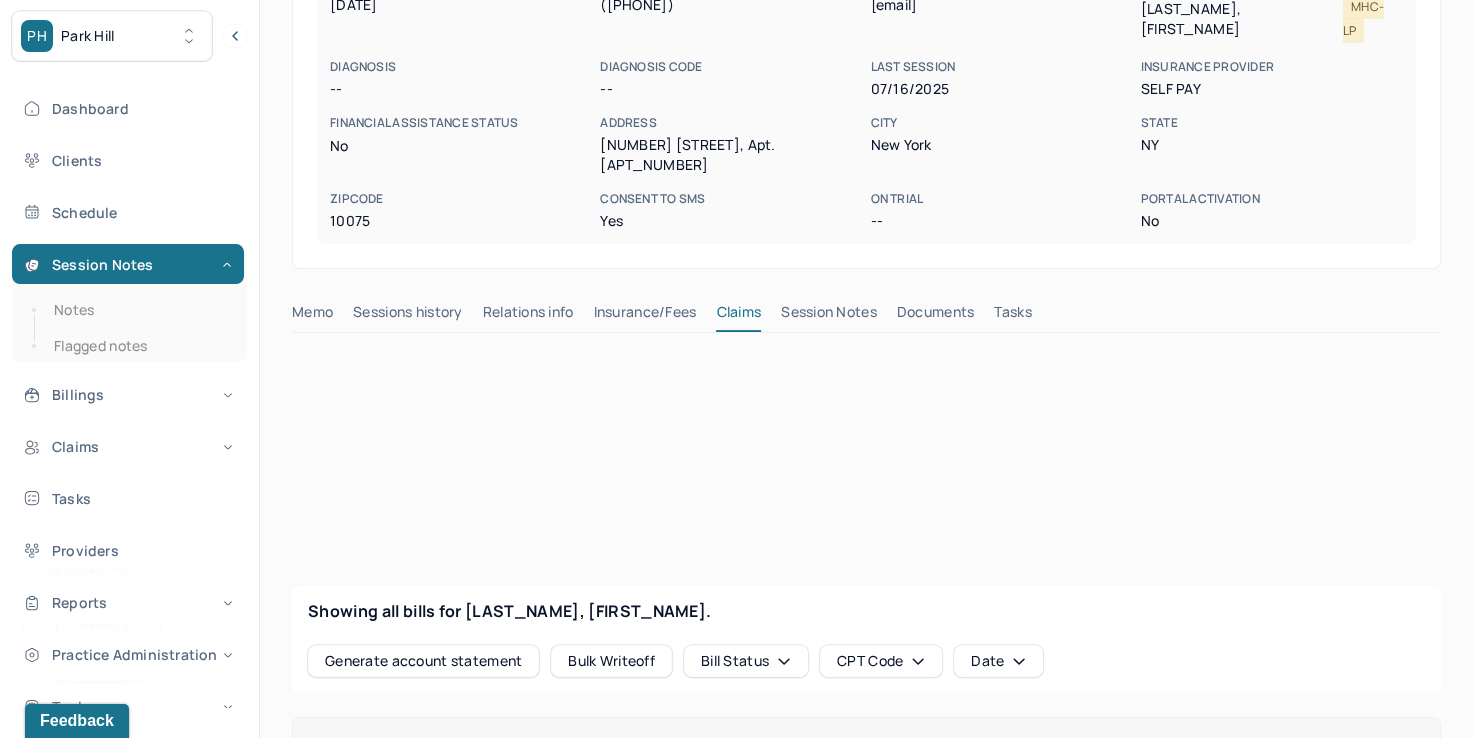 click on "Insurance/Fees" at bounding box center (645, 316) 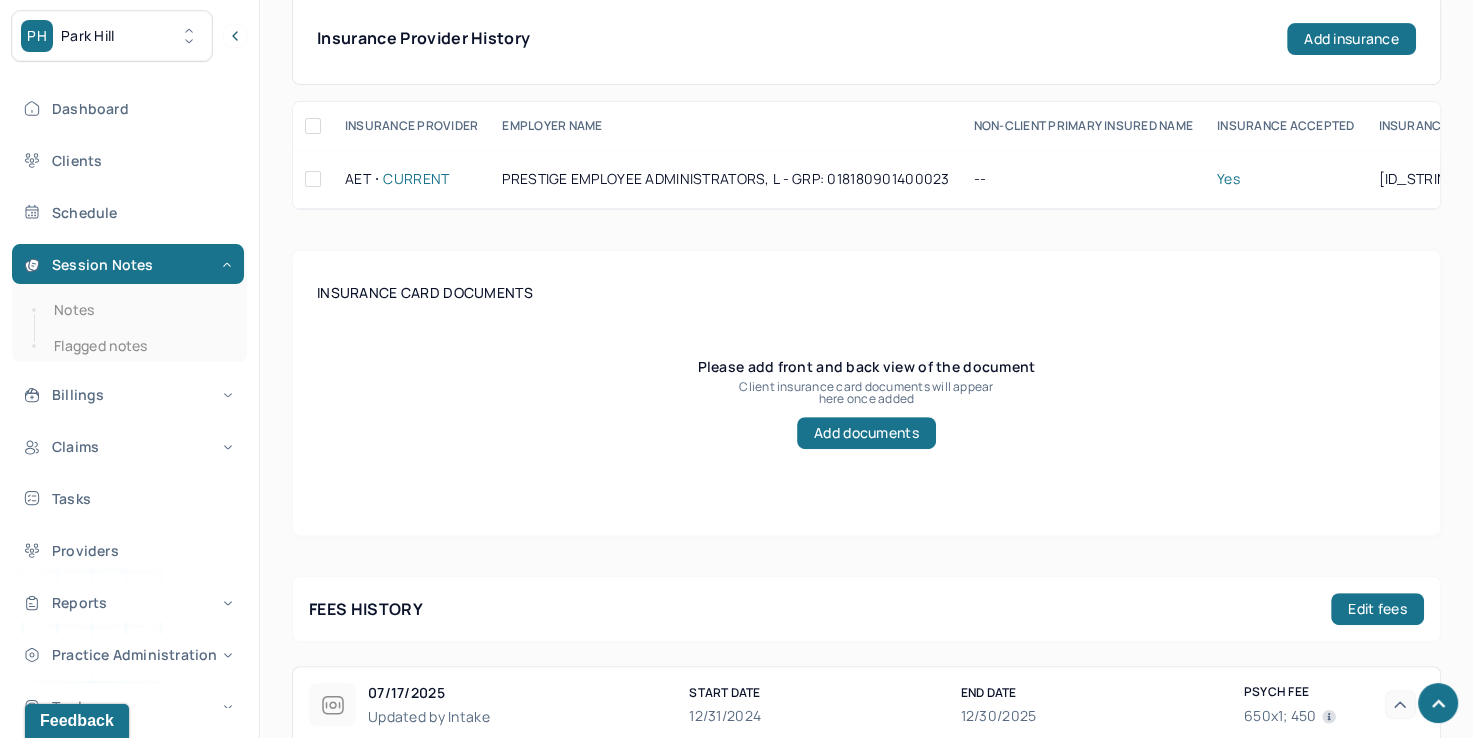 scroll, scrollTop: 300, scrollLeft: 0, axis: vertical 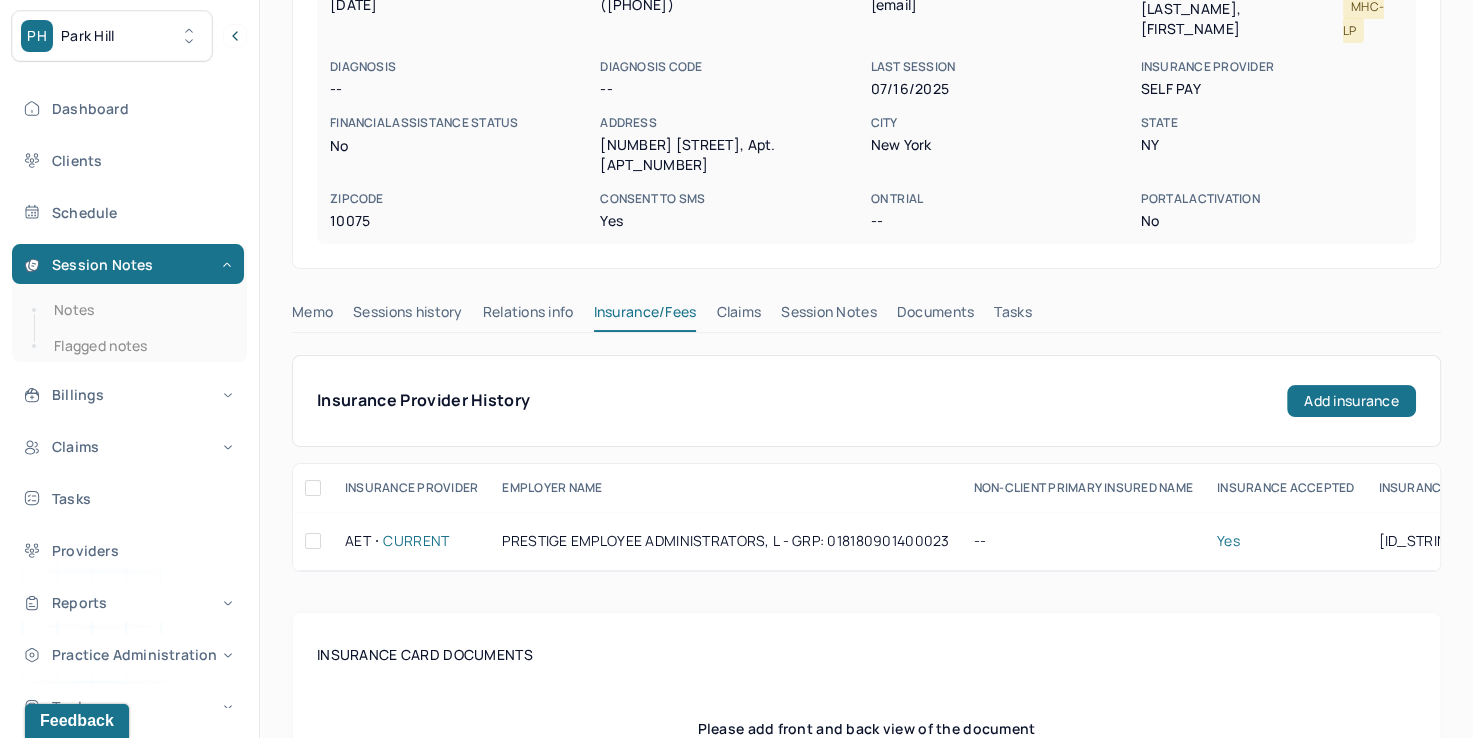 click on "Claims" at bounding box center [738, 316] 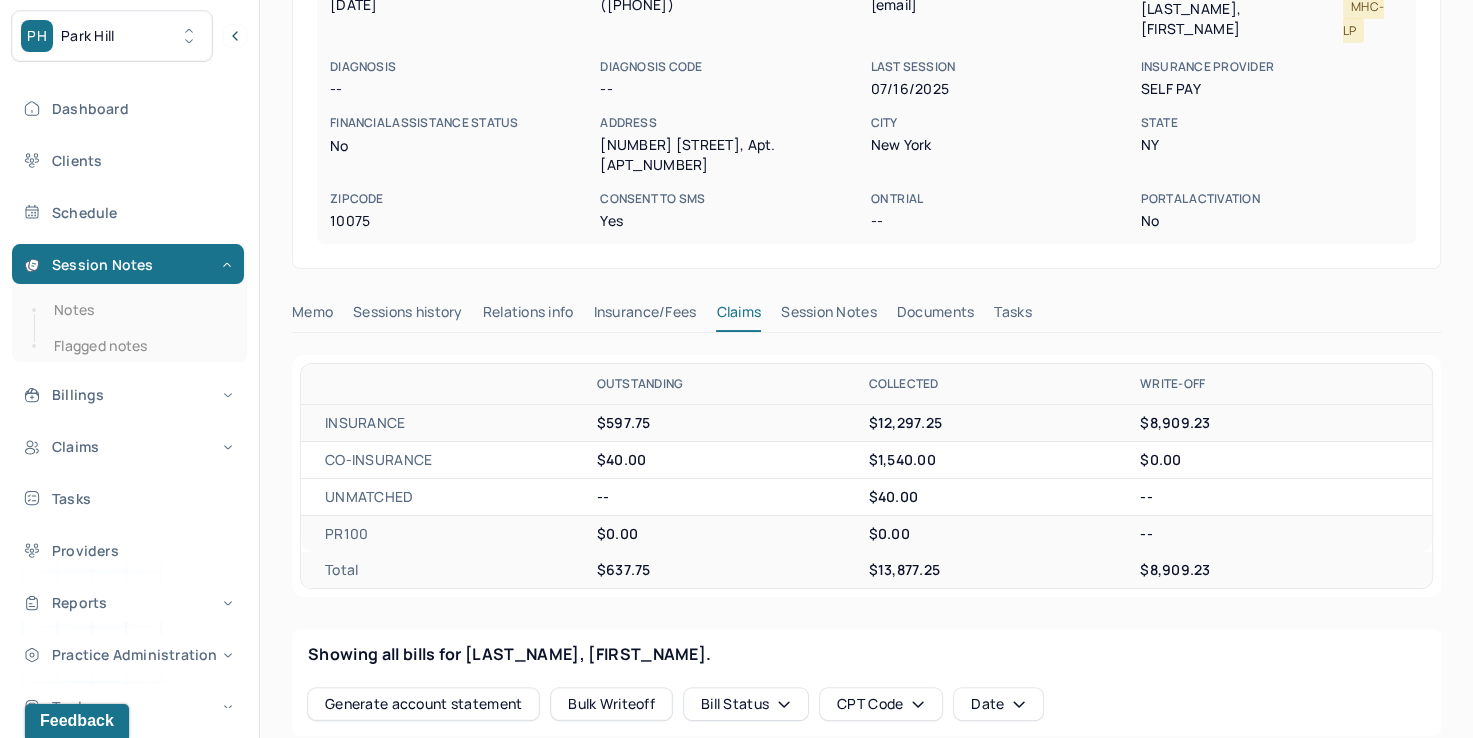 scroll, scrollTop: 800, scrollLeft: 0, axis: vertical 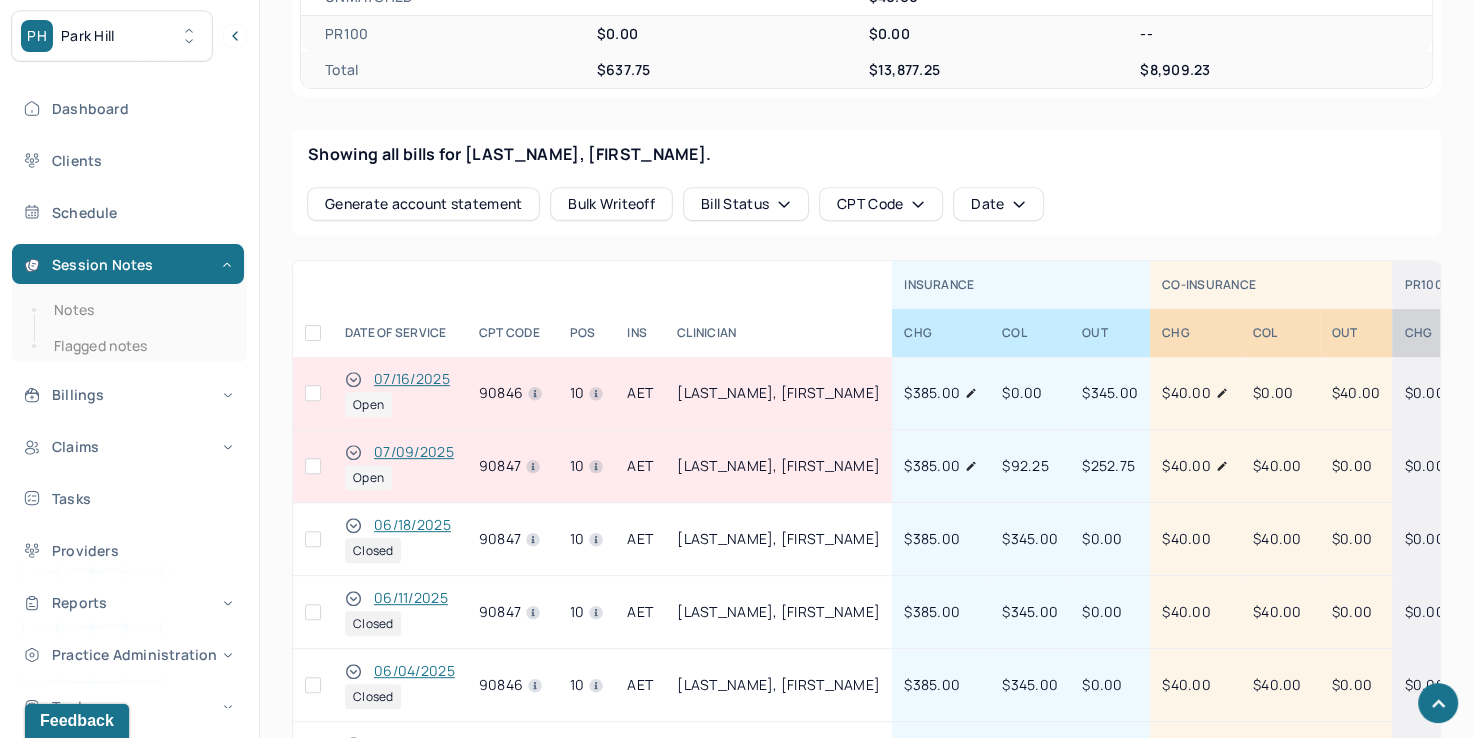 click at bounding box center [313, 393] 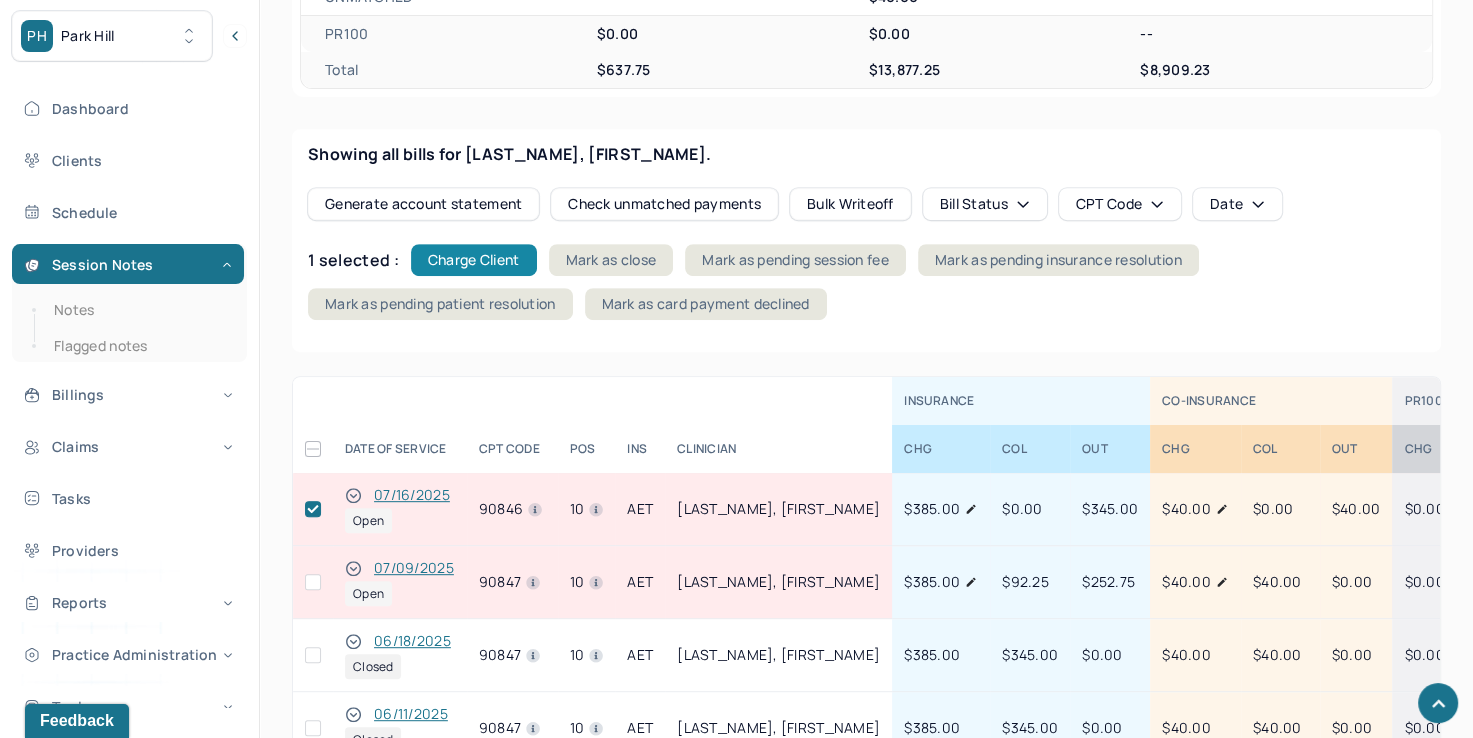 click on "Charge Client" at bounding box center (474, 260) 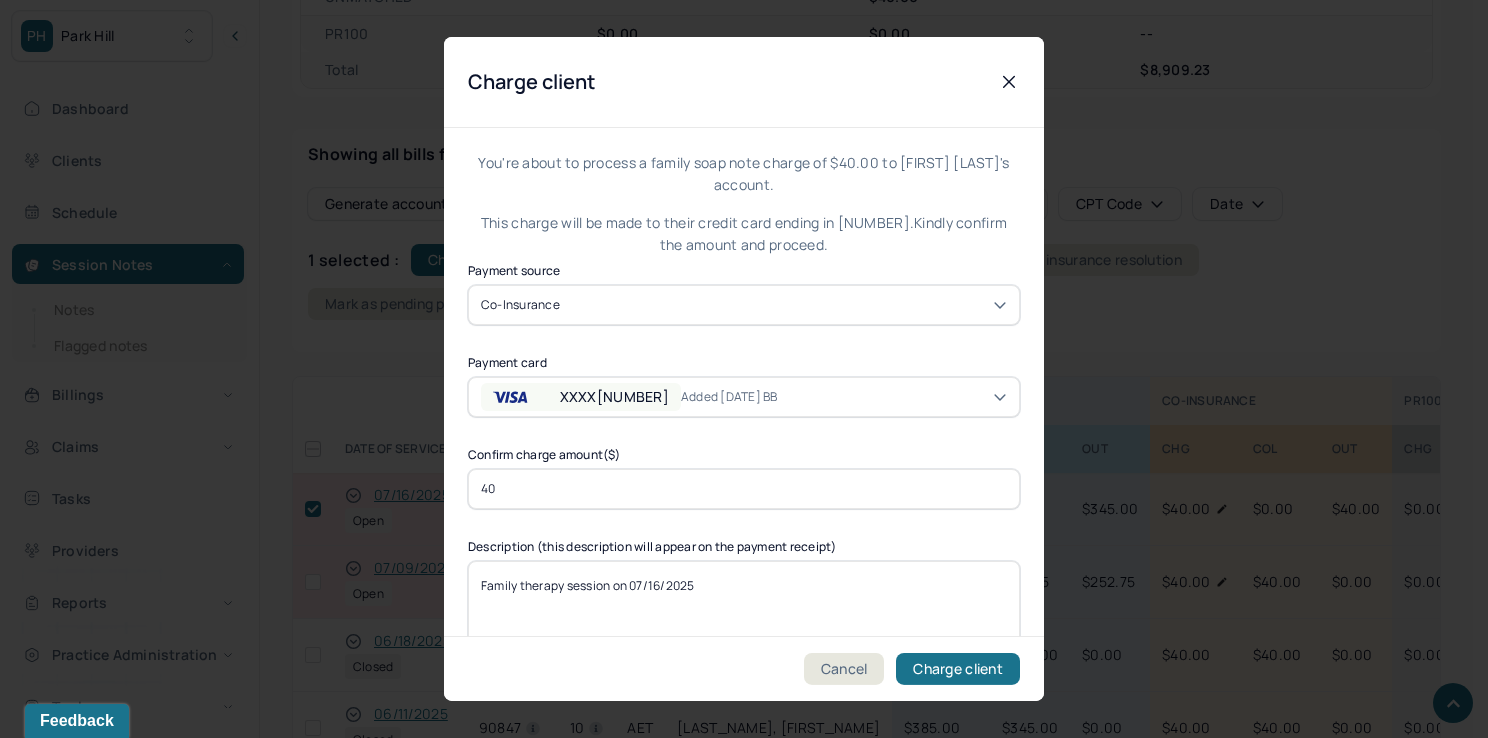 click on "XXXX[NUMBER] Added [DATE] [INITIALS]" at bounding box center (629, 397) 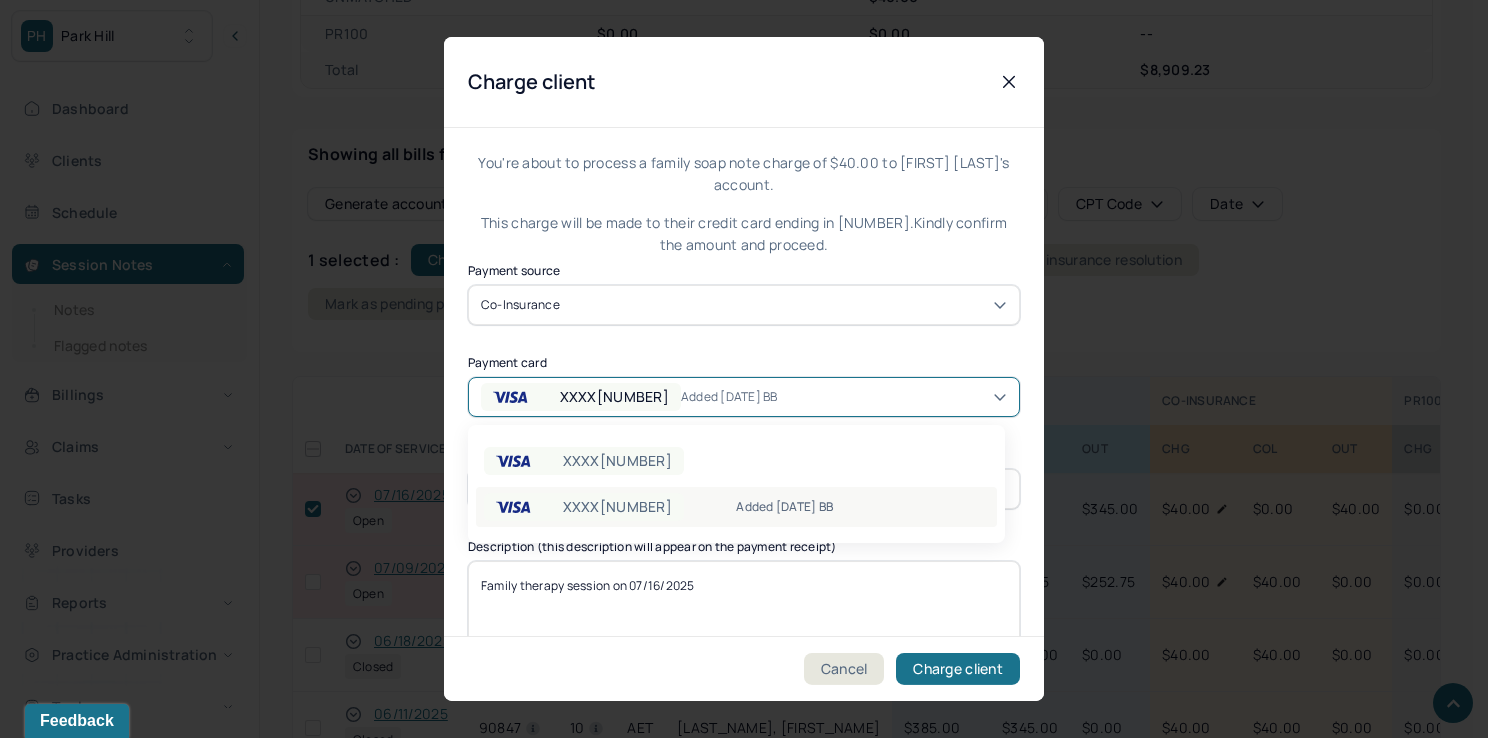 click on "Added [DATE] BB" at bounding box center [862, 507] 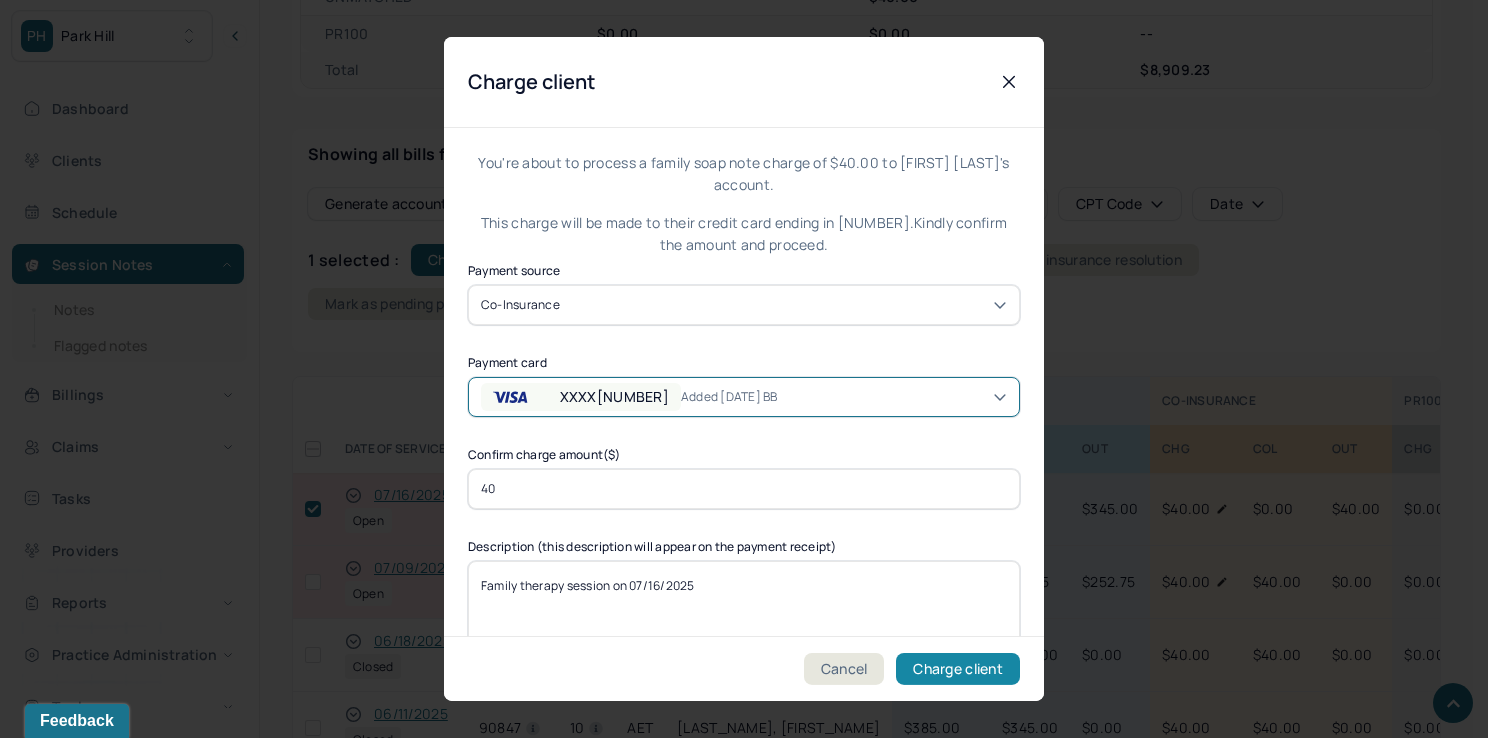 click on "Charge client" at bounding box center (958, 669) 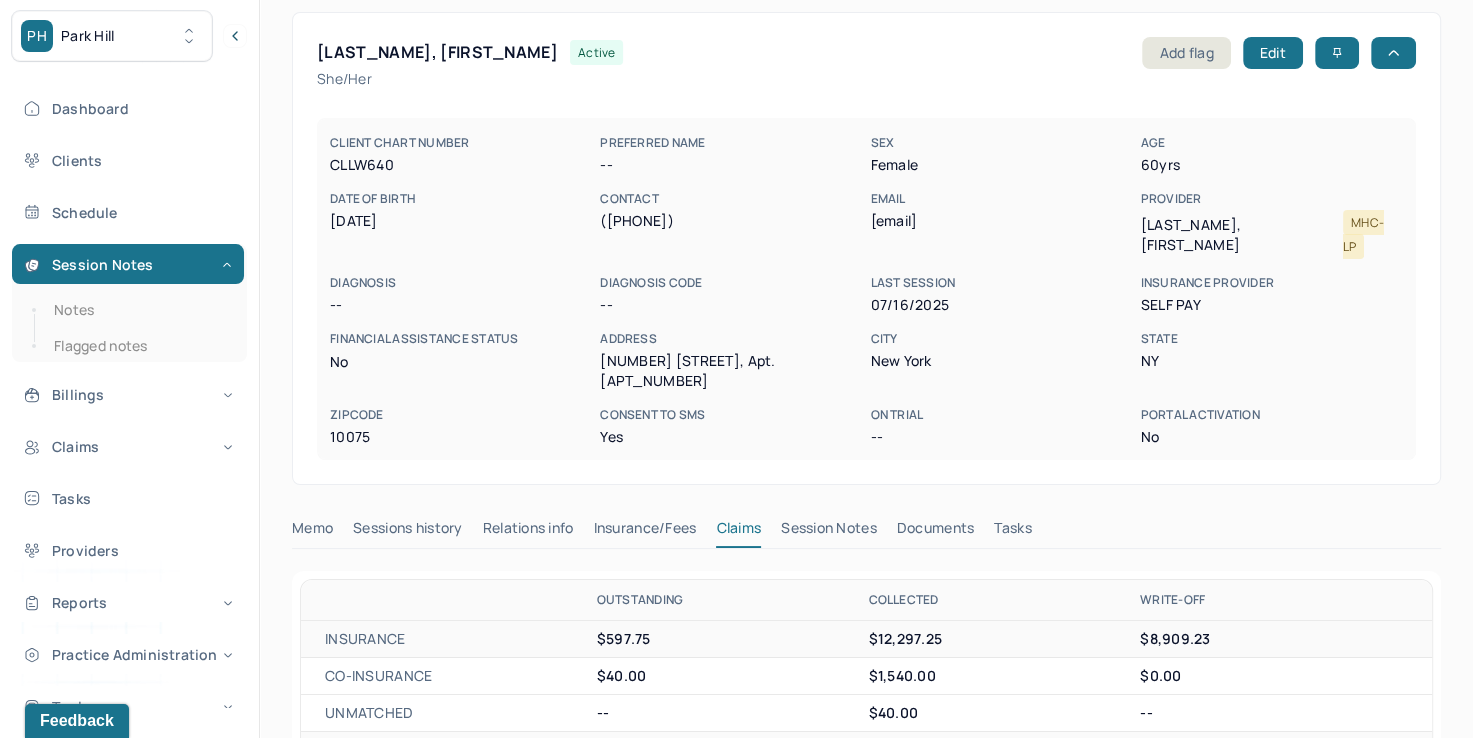 scroll, scrollTop: 0, scrollLeft: 0, axis: both 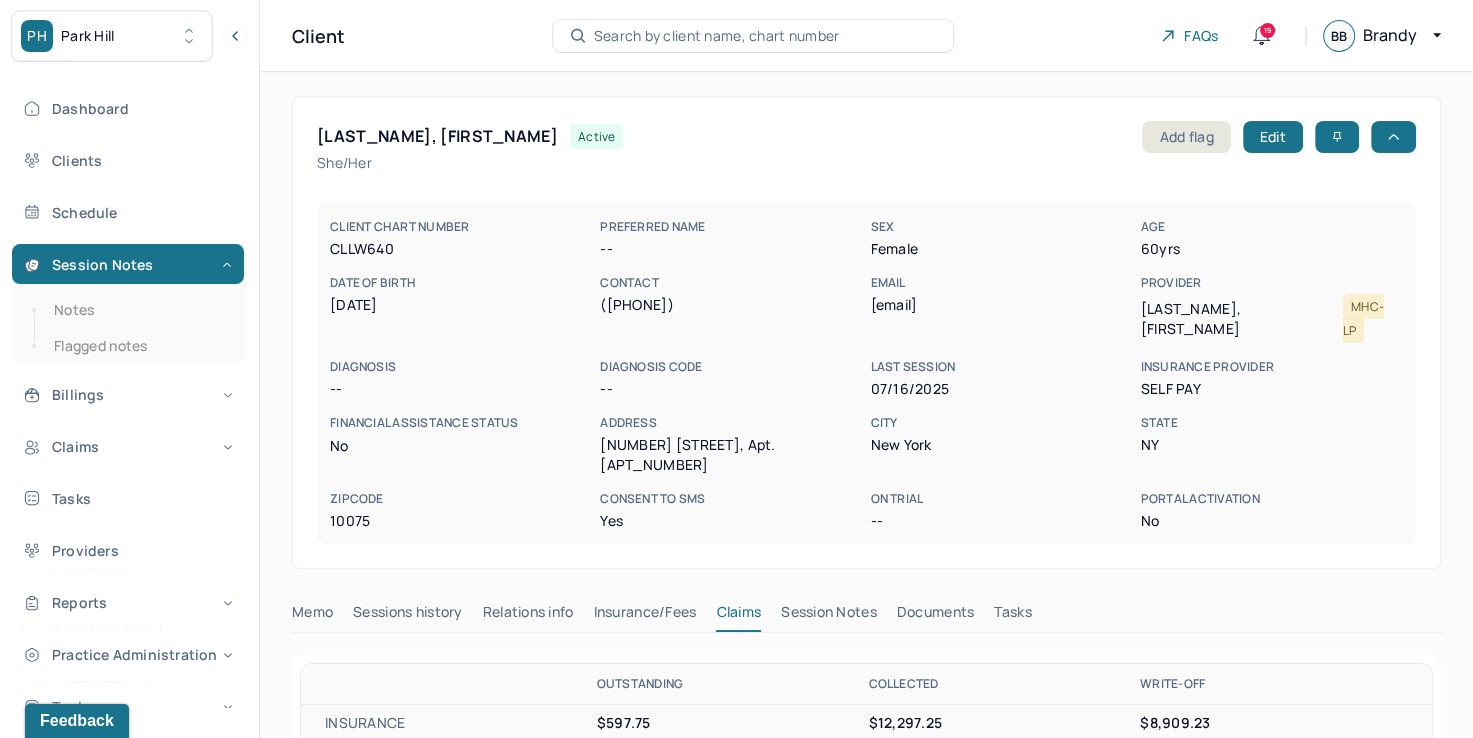 click on "Search by client name, chart number" at bounding box center (753, 36) 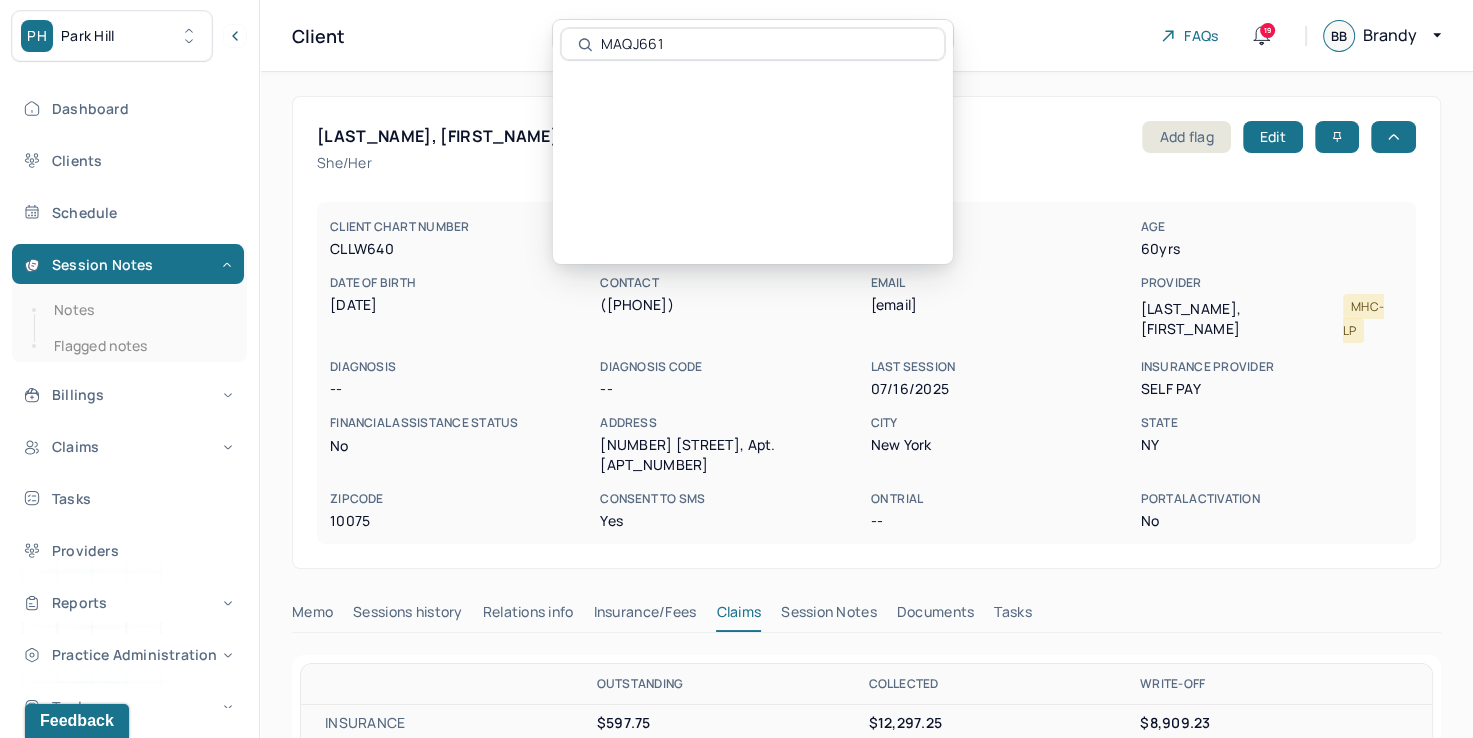 type on "MAQJ661" 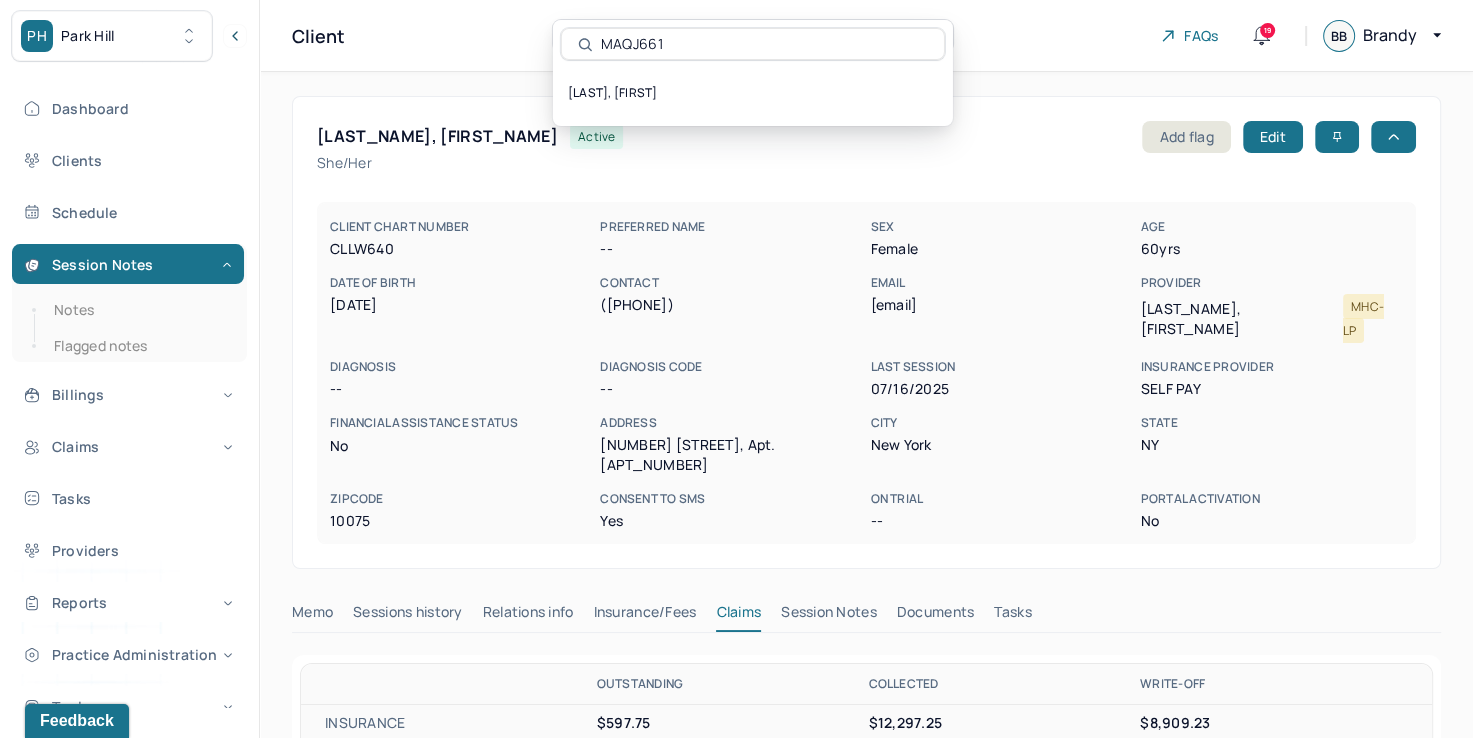 click on "[LAST], [FIRST]" at bounding box center [753, 93] 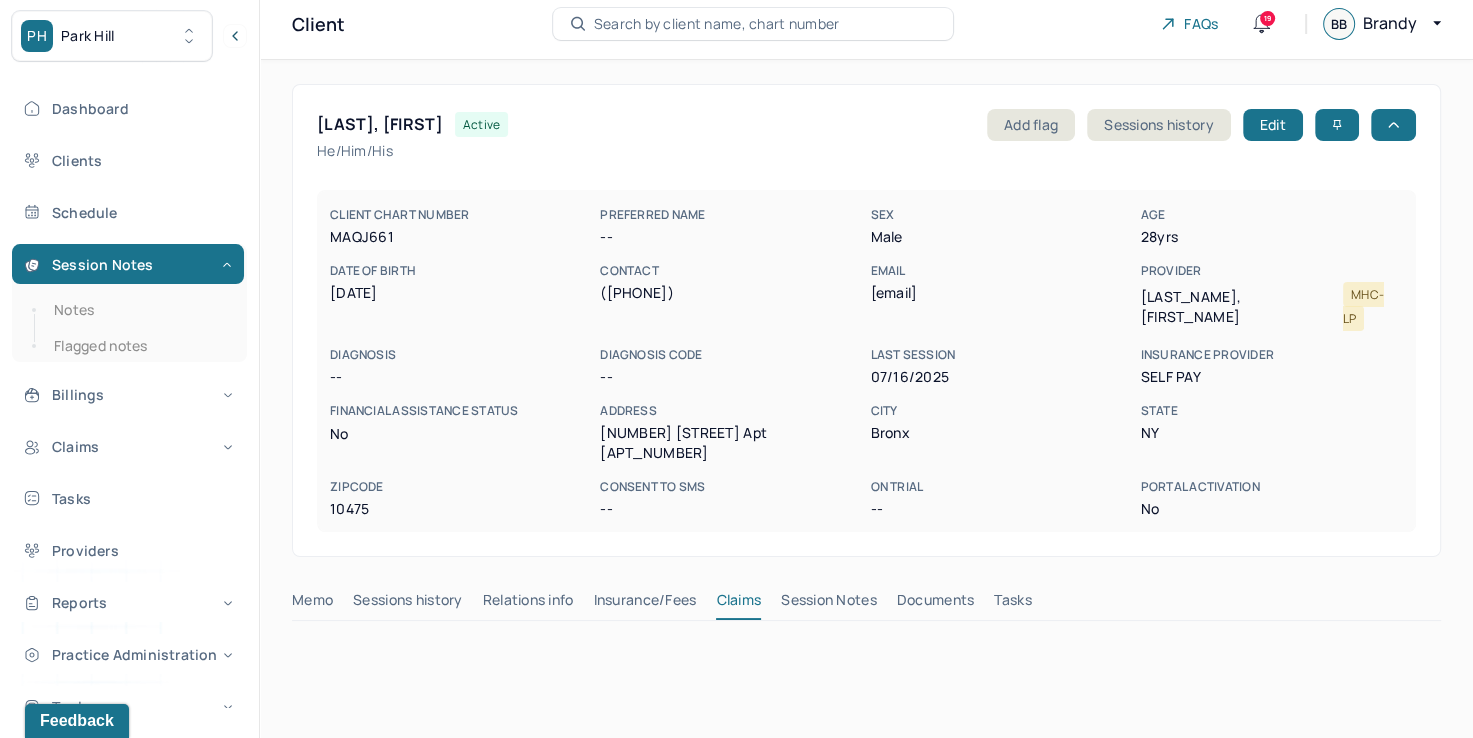 scroll, scrollTop: 200, scrollLeft: 0, axis: vertical 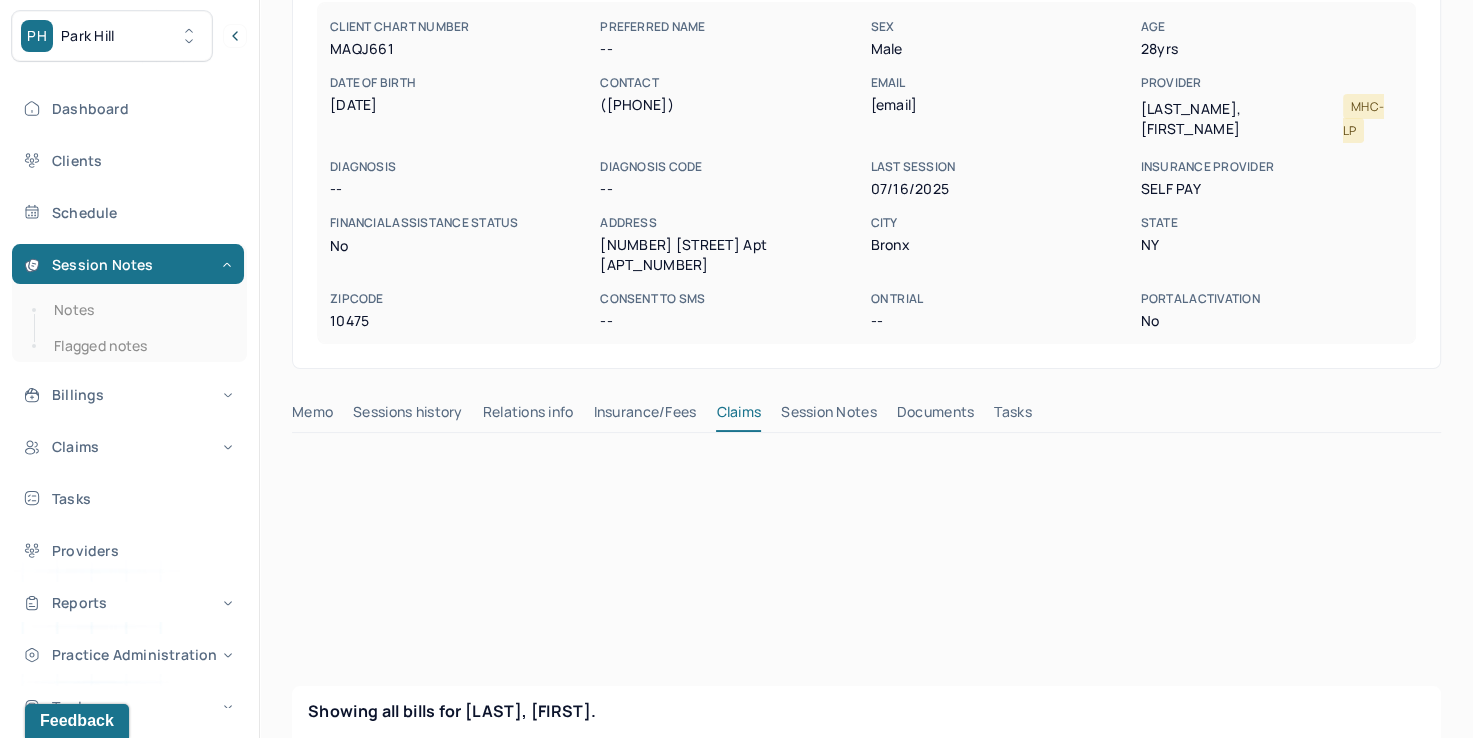 click on "Insurance/Fees" at bounding box center (645, 416) 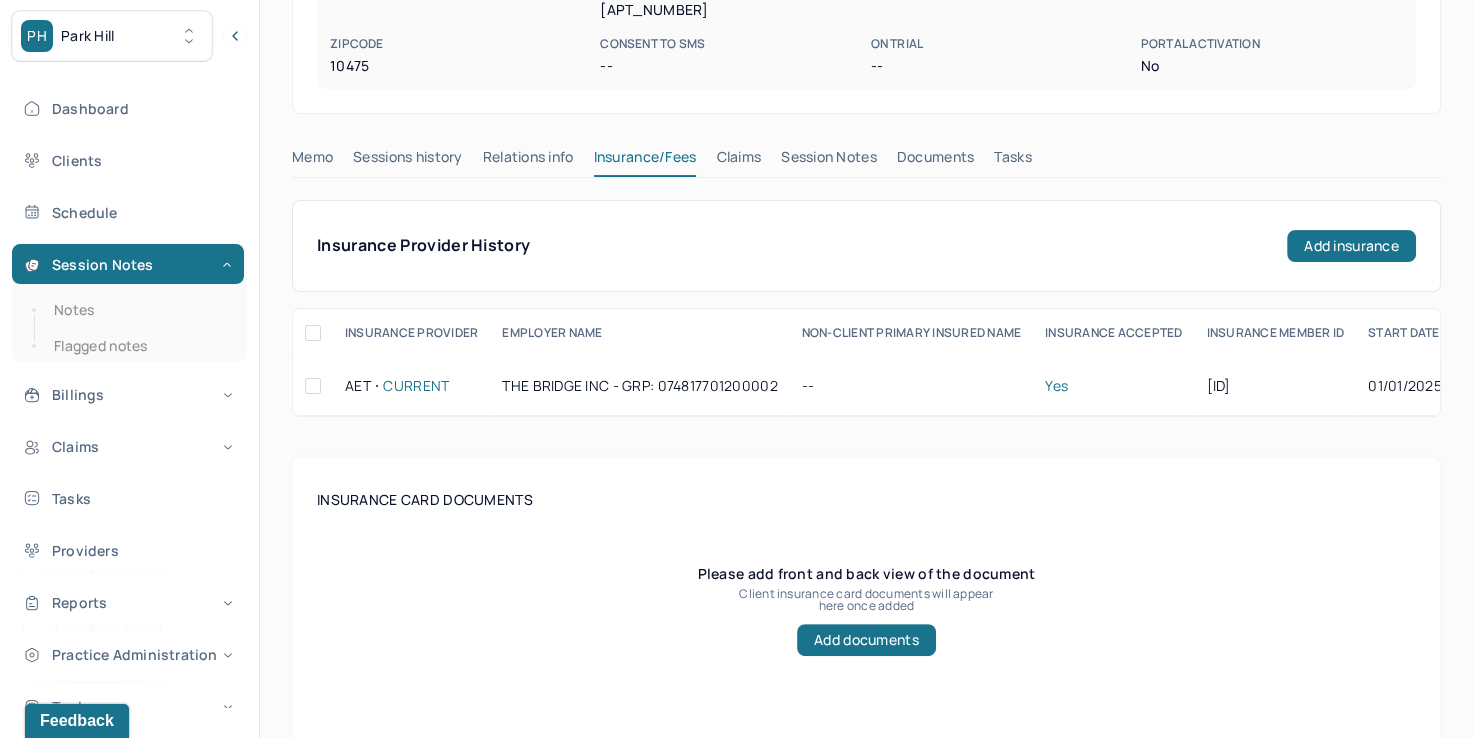 scroll, scrollTop: 300, scrollLeft: 0, axis: vertical 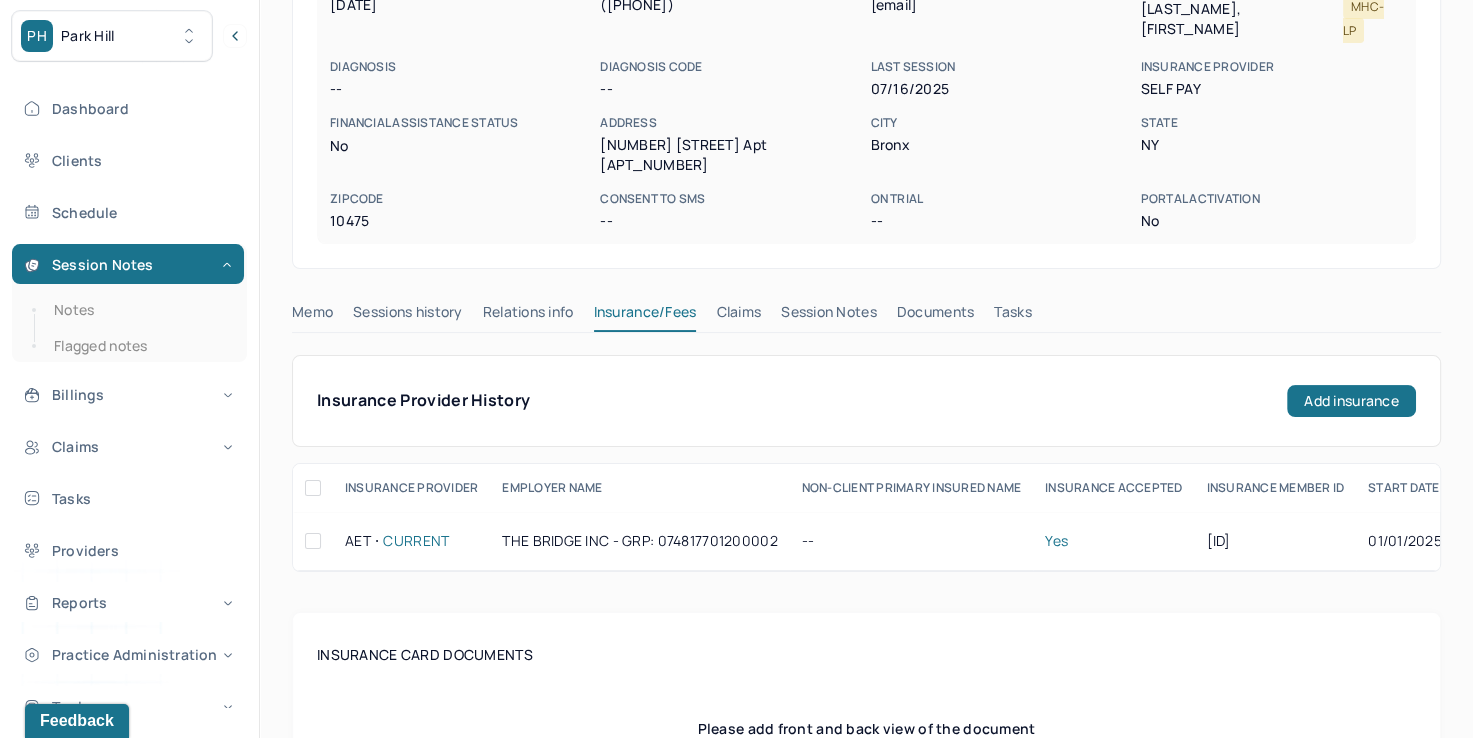 click on "Claims" at bounding box center [738, 316] 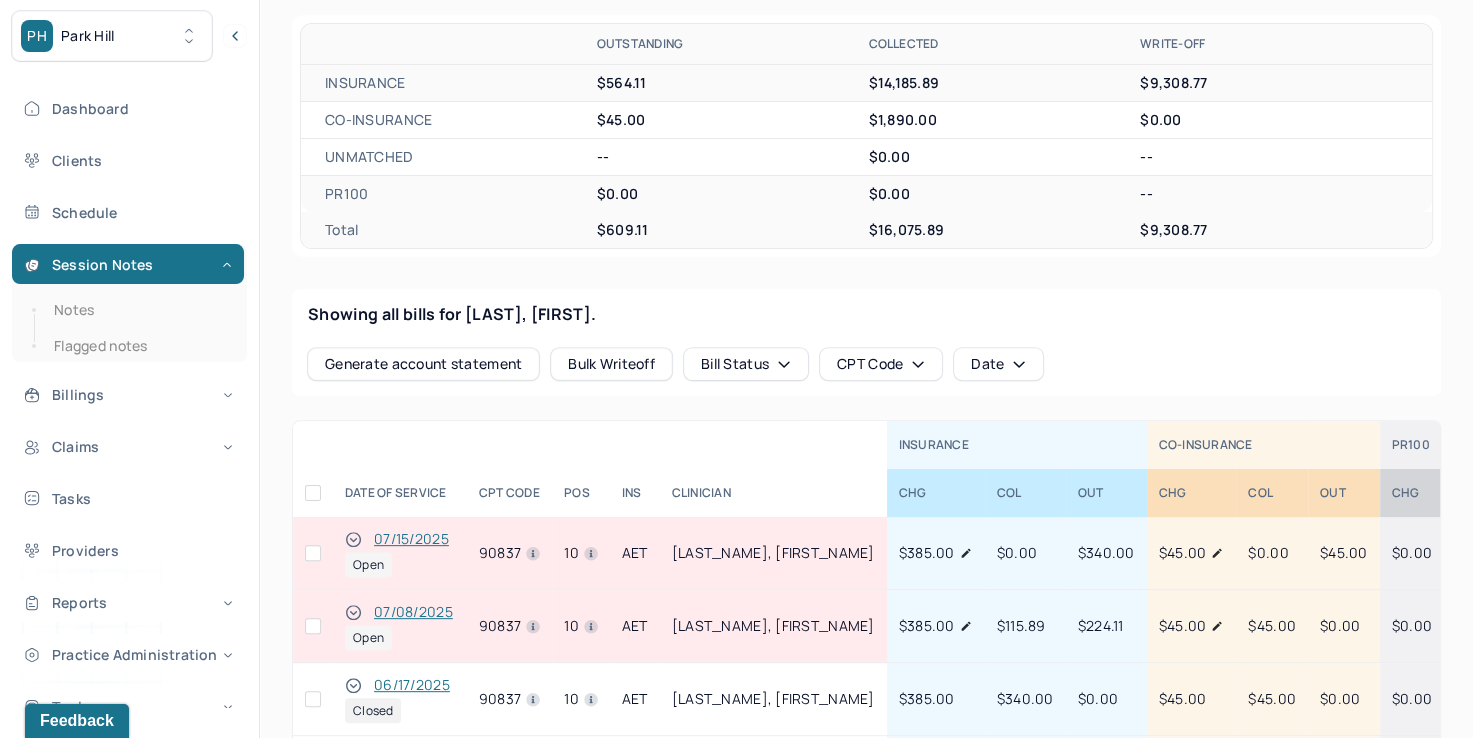 scroll, scrollTop: 700, scrollLeft: 0, axis: vertical 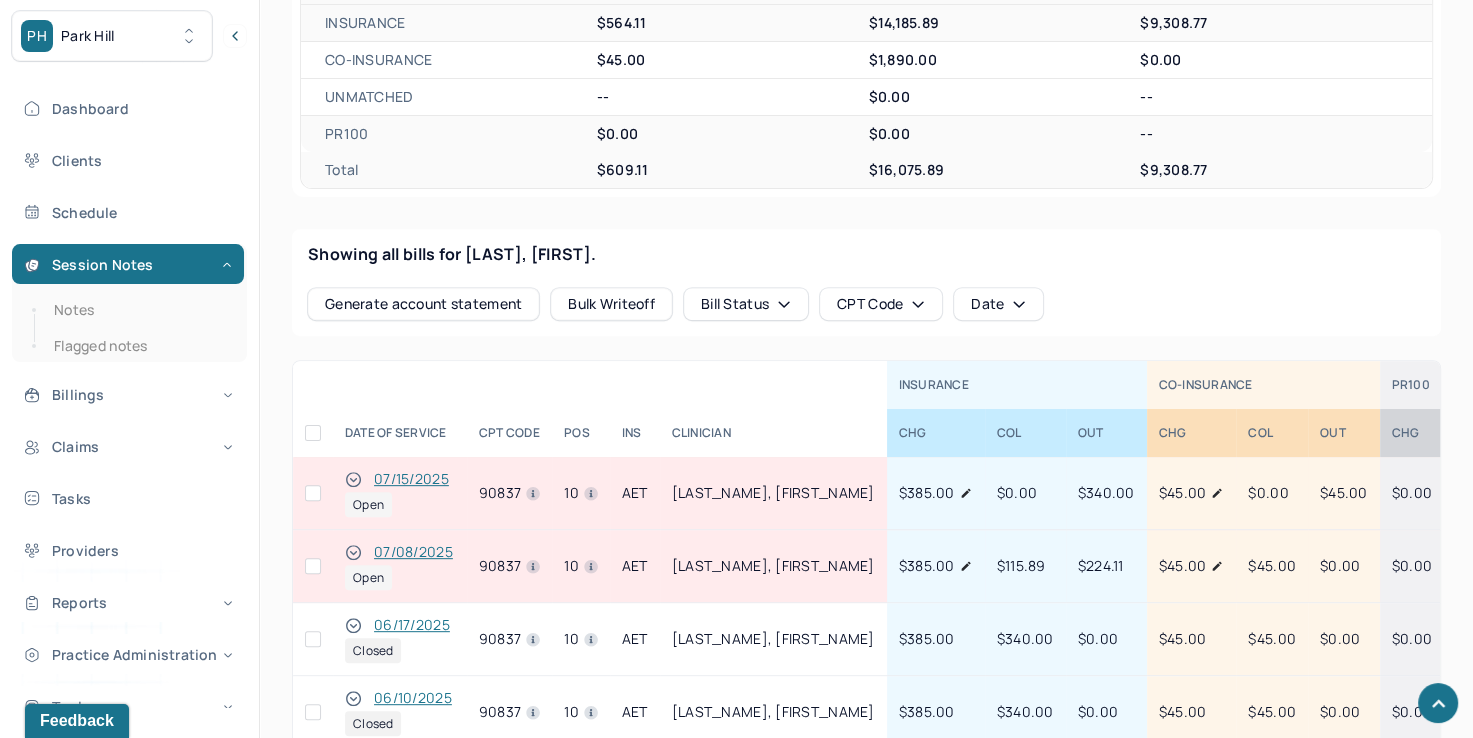 click at bounding box center [313, 493] 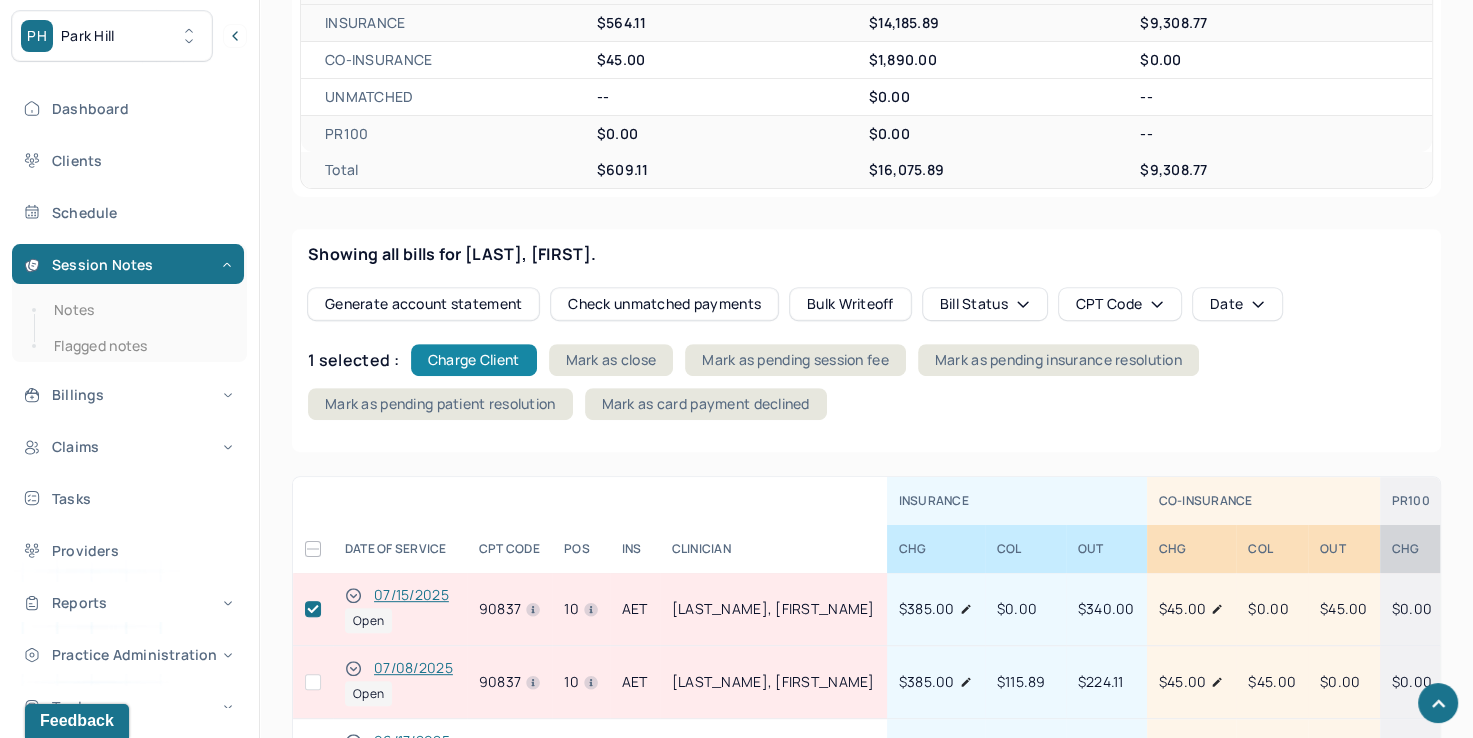 click on "Charge Client" at bounding box center (474, 360) 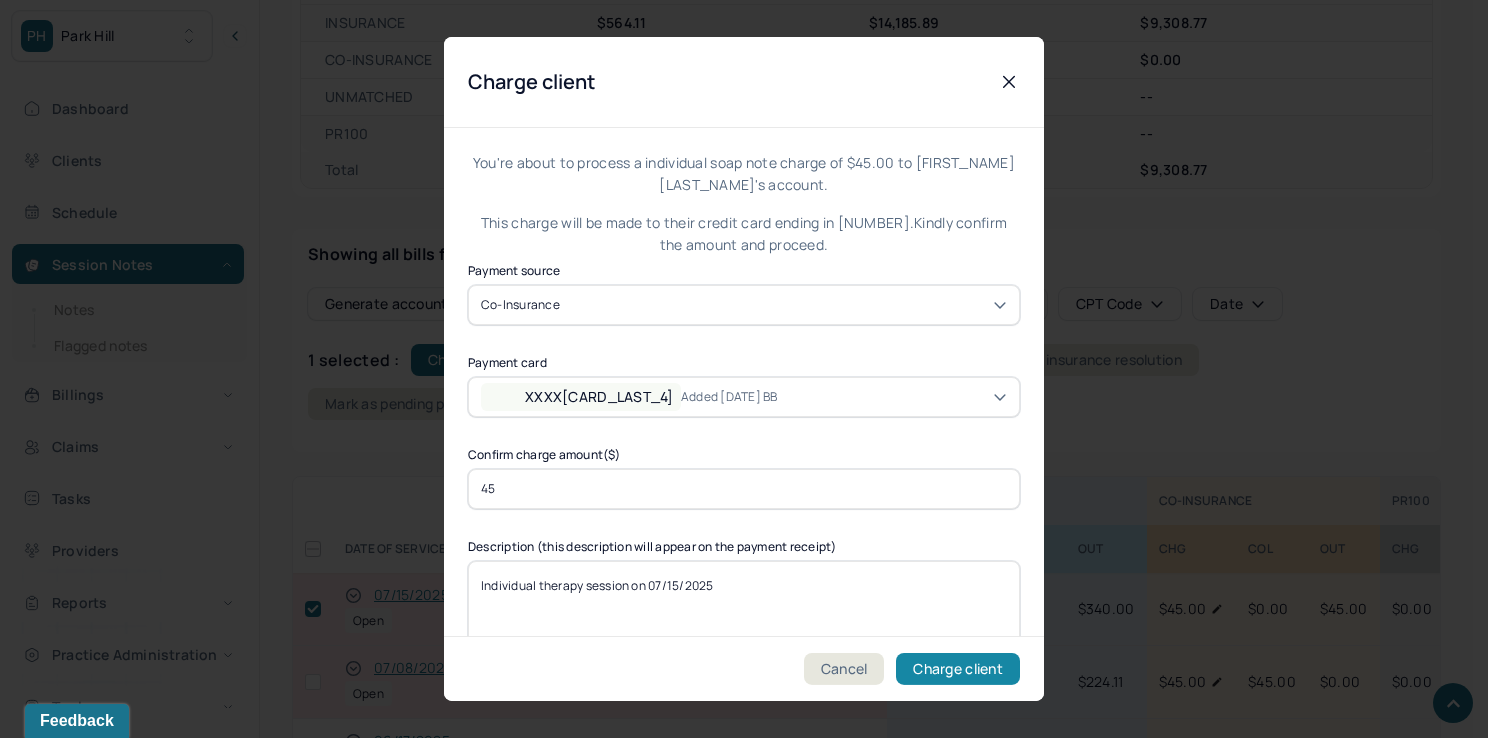 click on "Charge client" at bounding box center (958, 669) 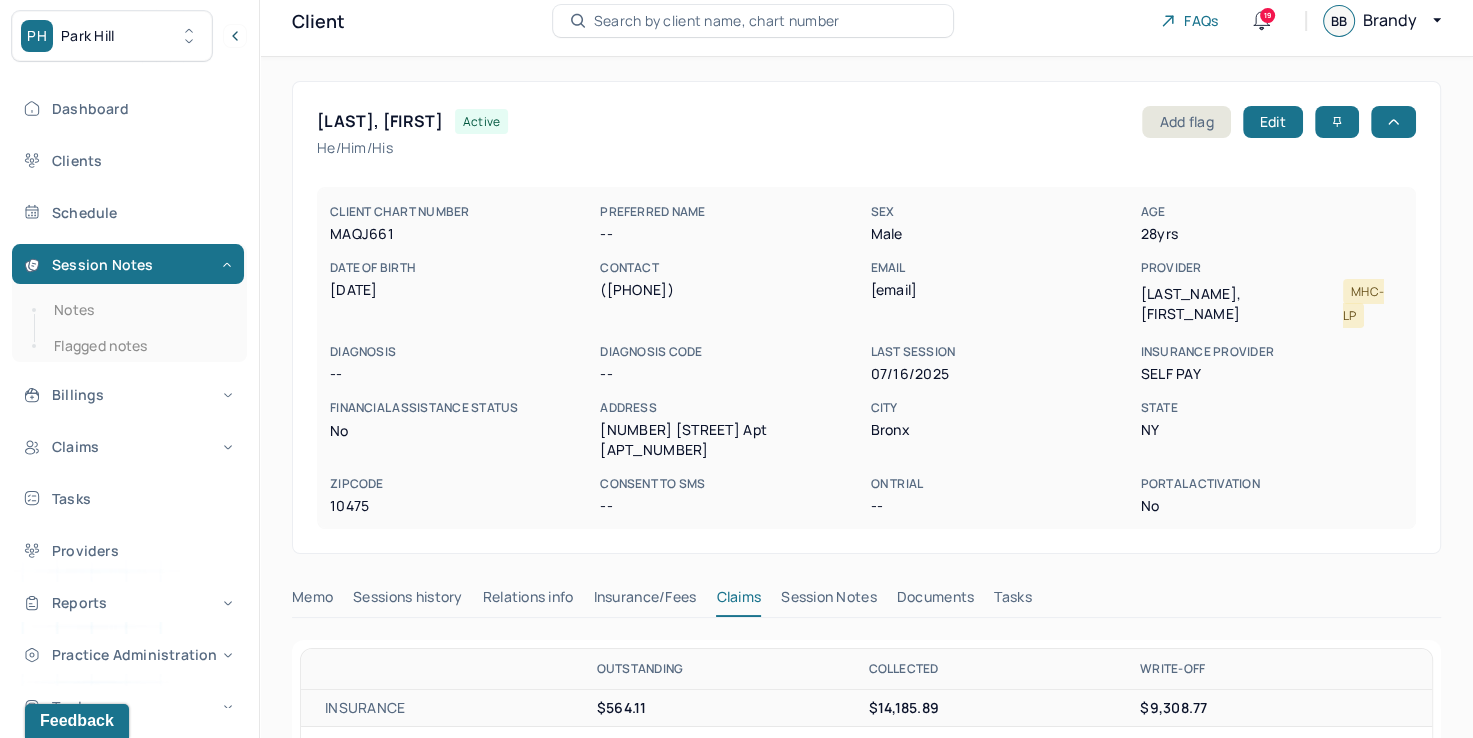 scroll, scrollTop: 0, scrollLeft: 0, axis: both 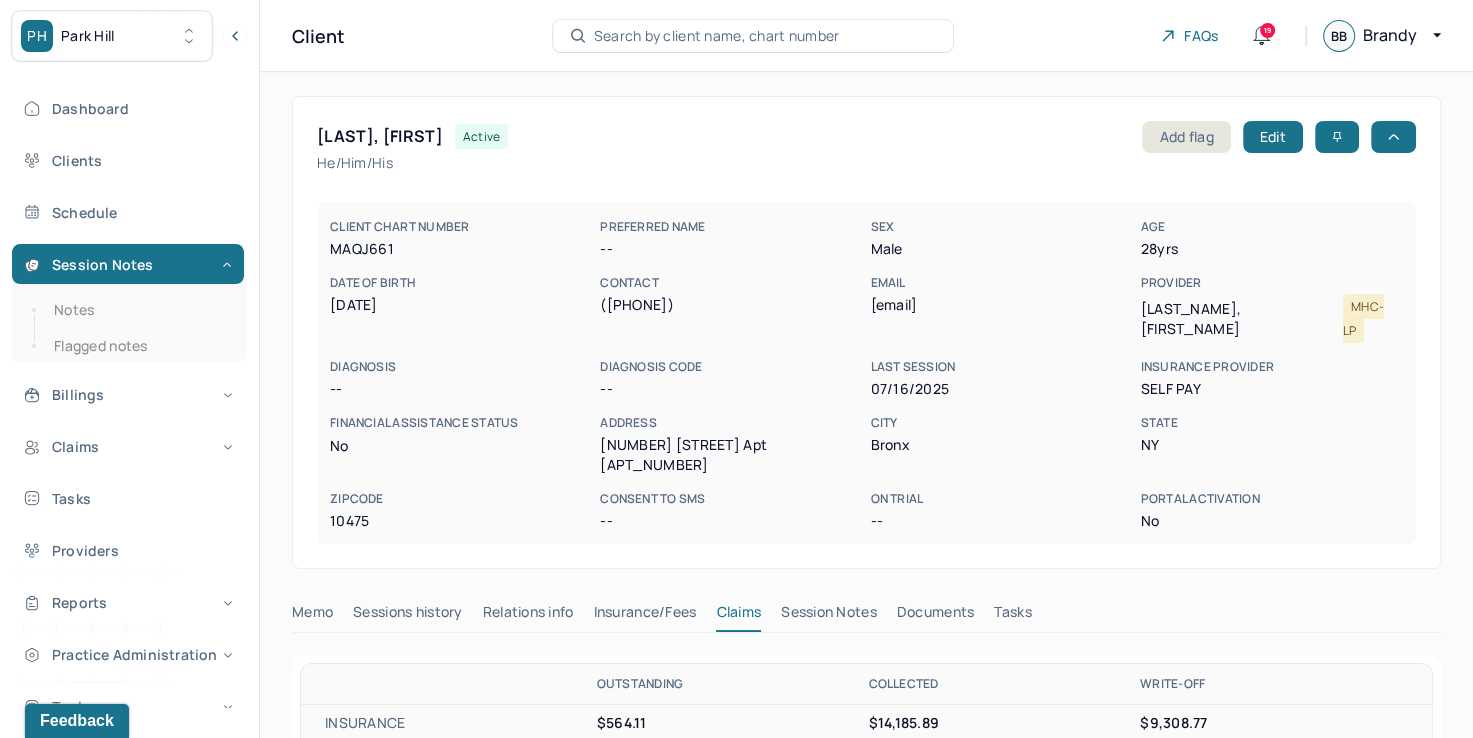 click on "Search by client name, chart number" at bounding box center (717, 36) 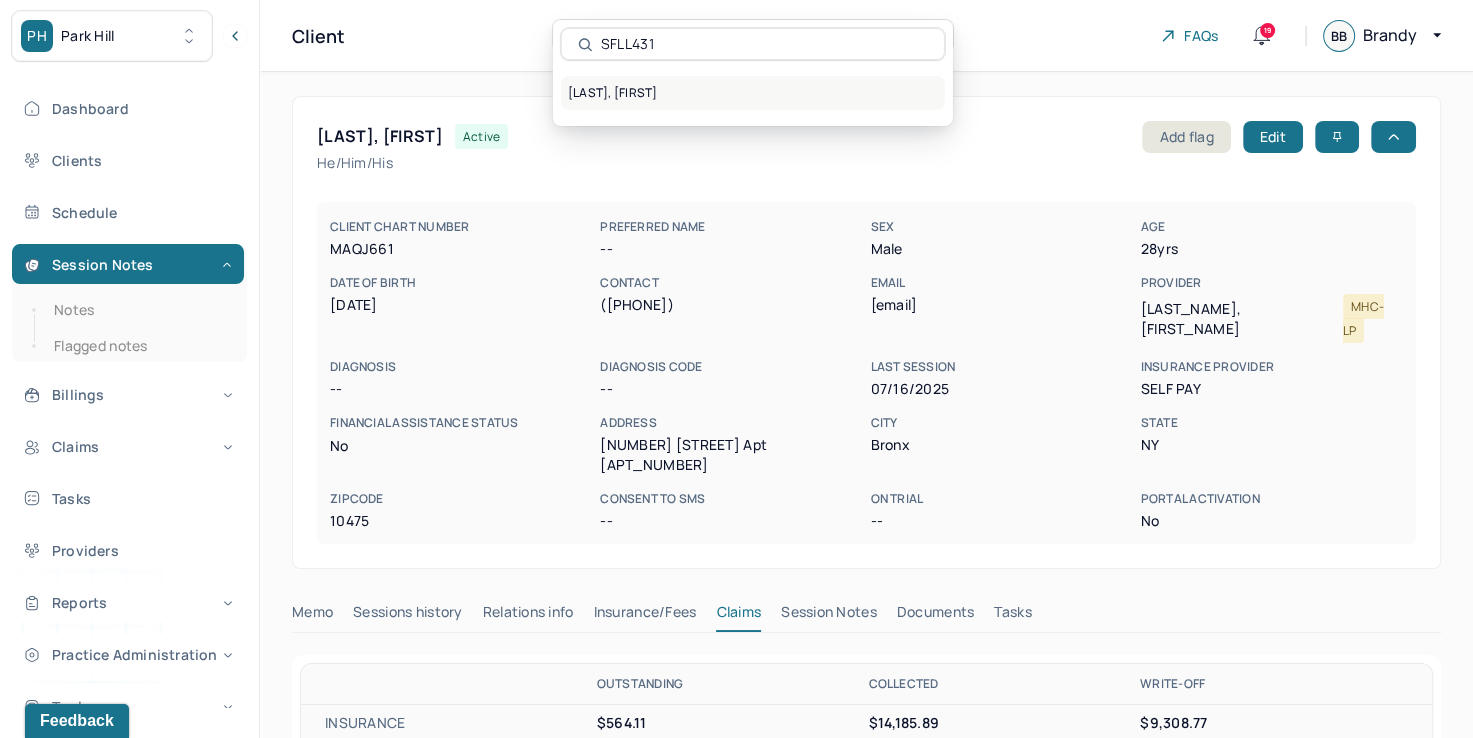 type on "SFLL431" 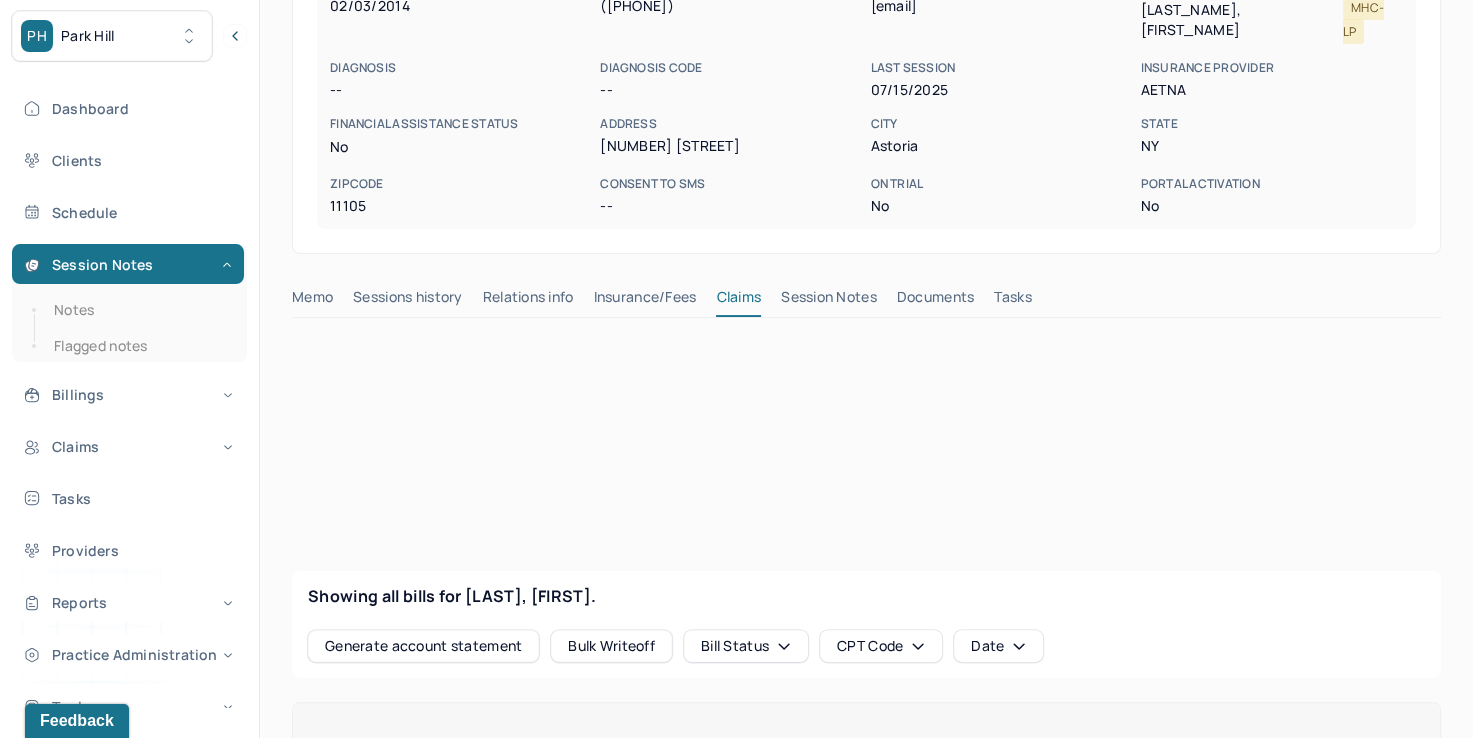 scroll, scrollTop: 300, scrollLeft: 0, axis: vertical 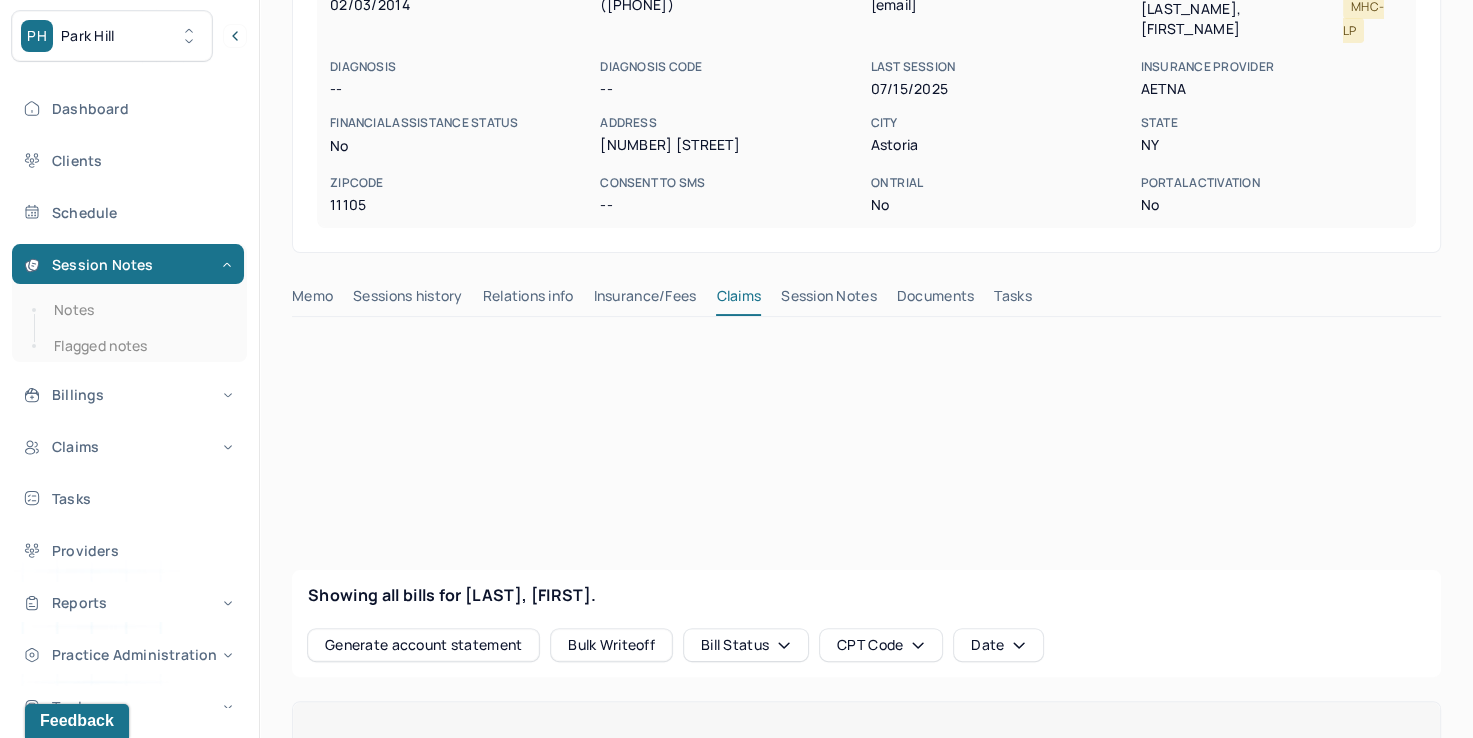 click on "Insurance/Fees" at bounding box center (645, 300) 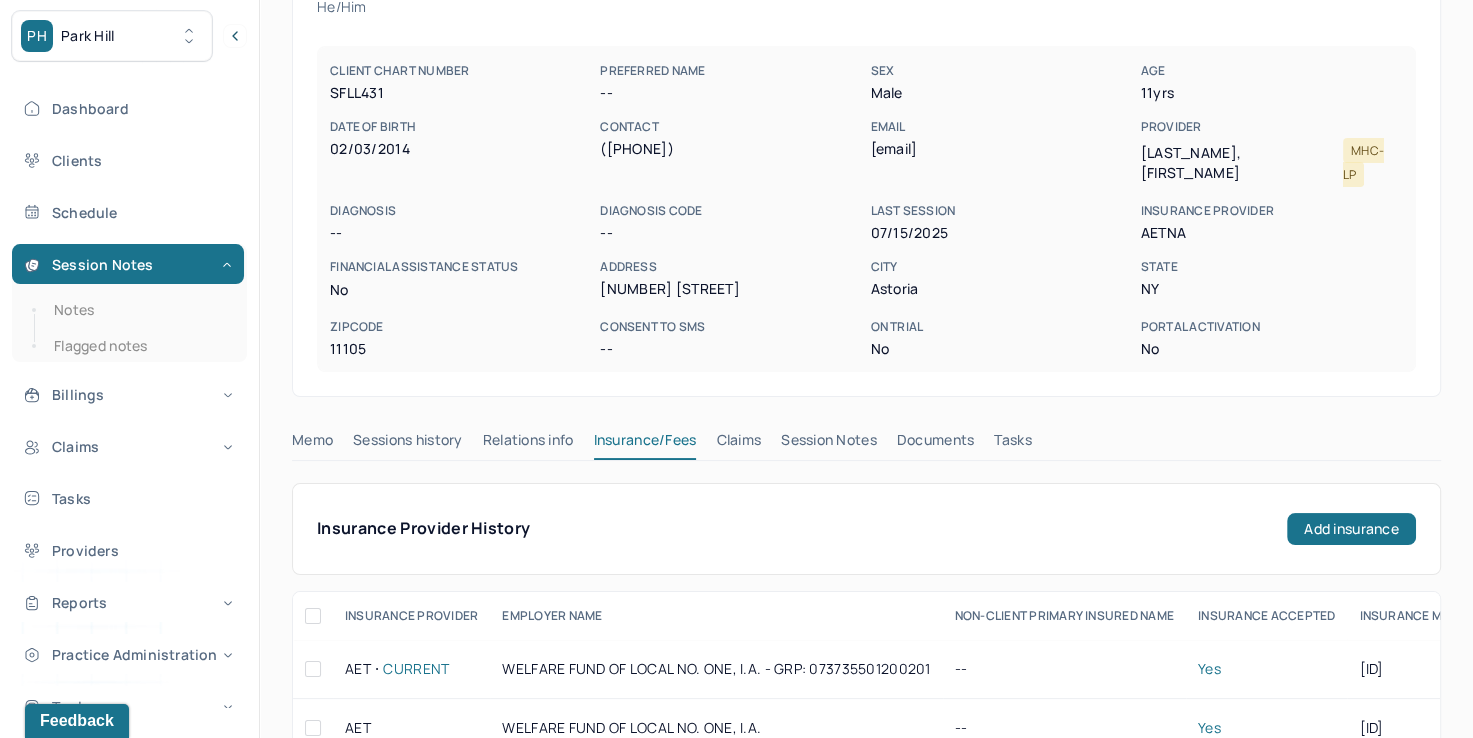 scroll, scrollTop: 100, scrollLeft: 0, axis: vertical 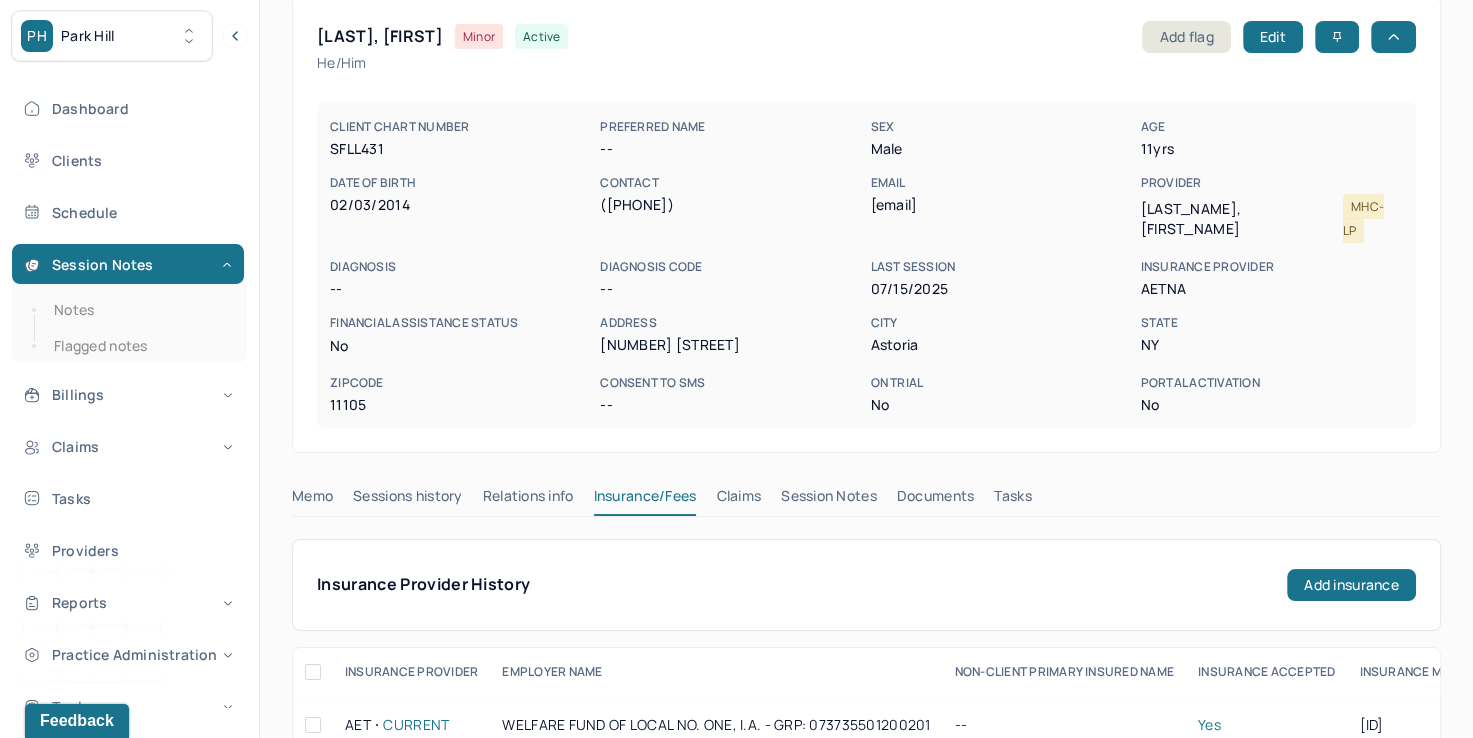 click on "Claims" at bounding box center [738, 500] 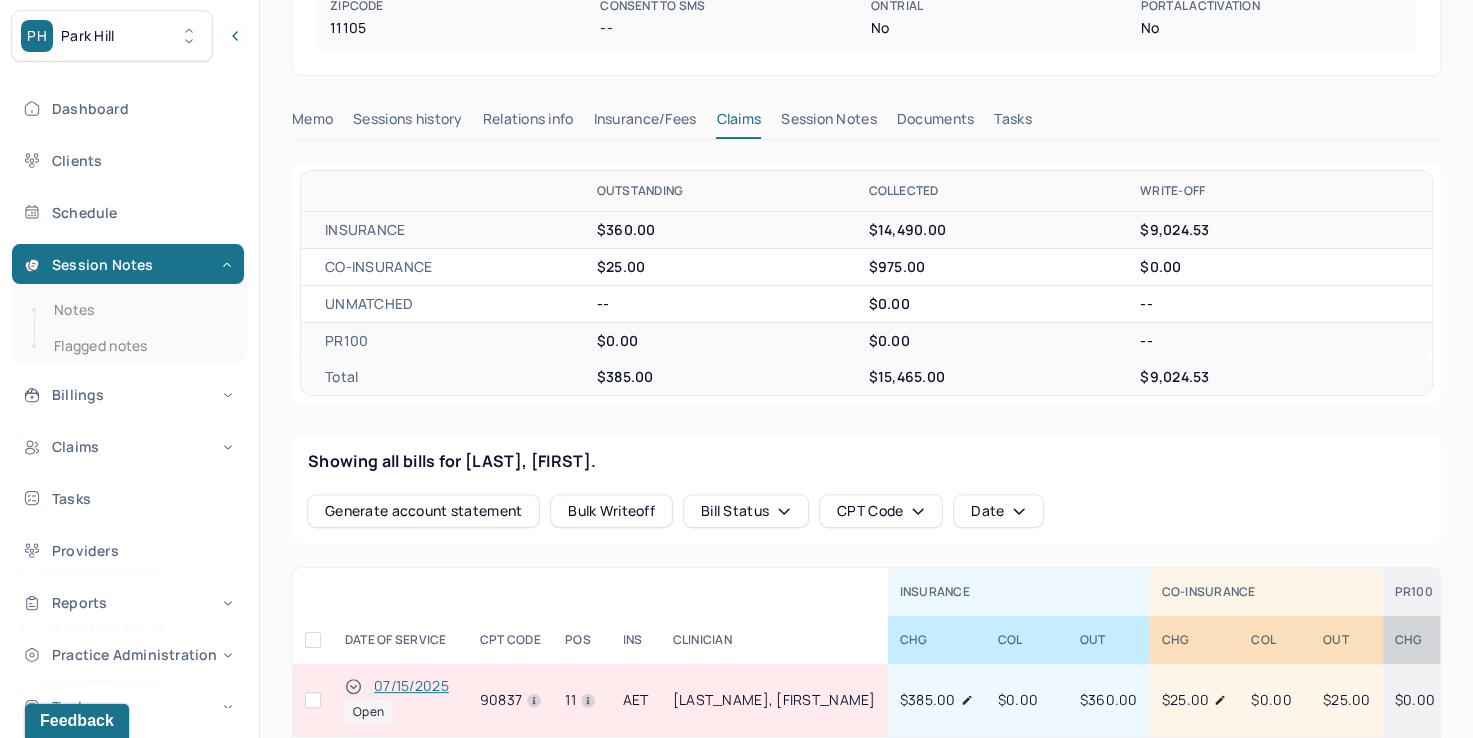 scroll, scrollTop: 600, scrollLeft: 0, axis: vertical 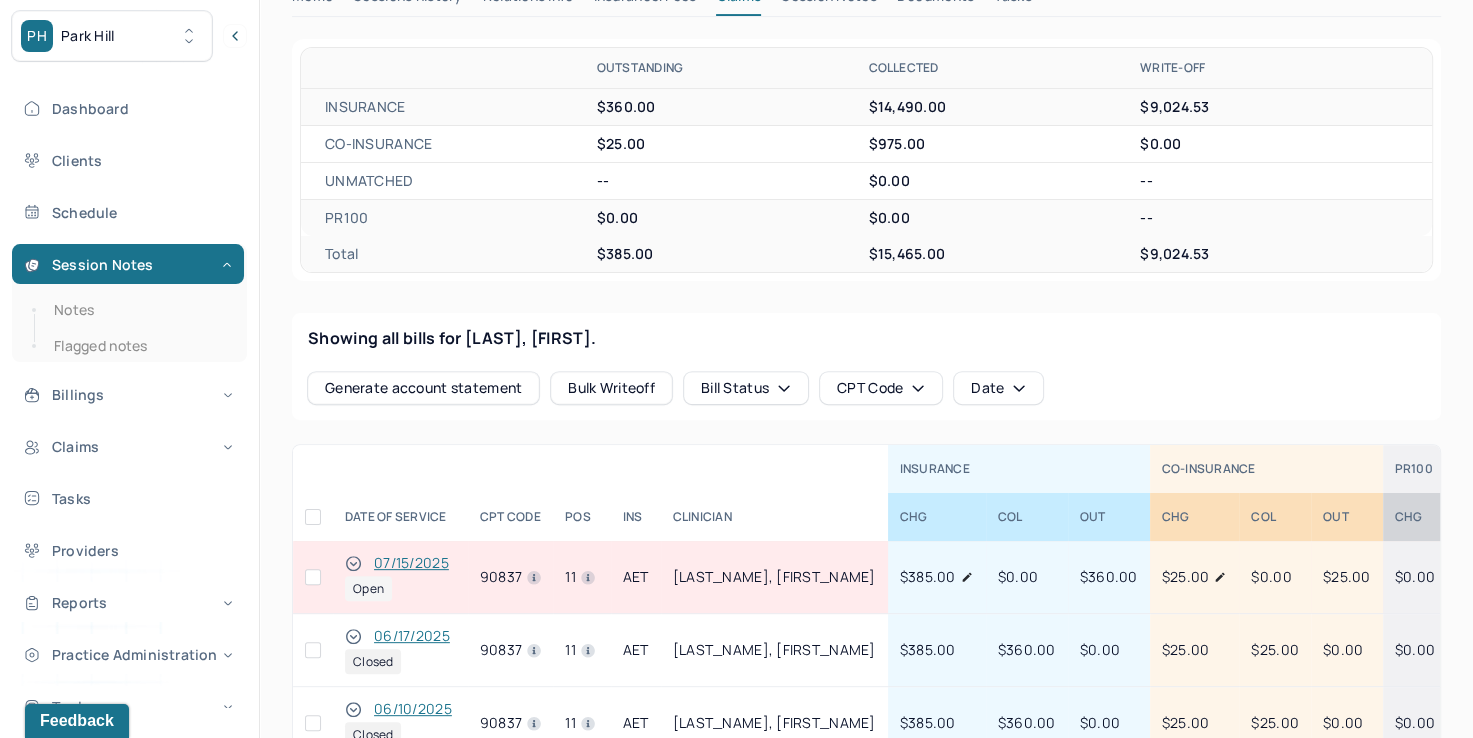 click at bounding box center [313, 577] 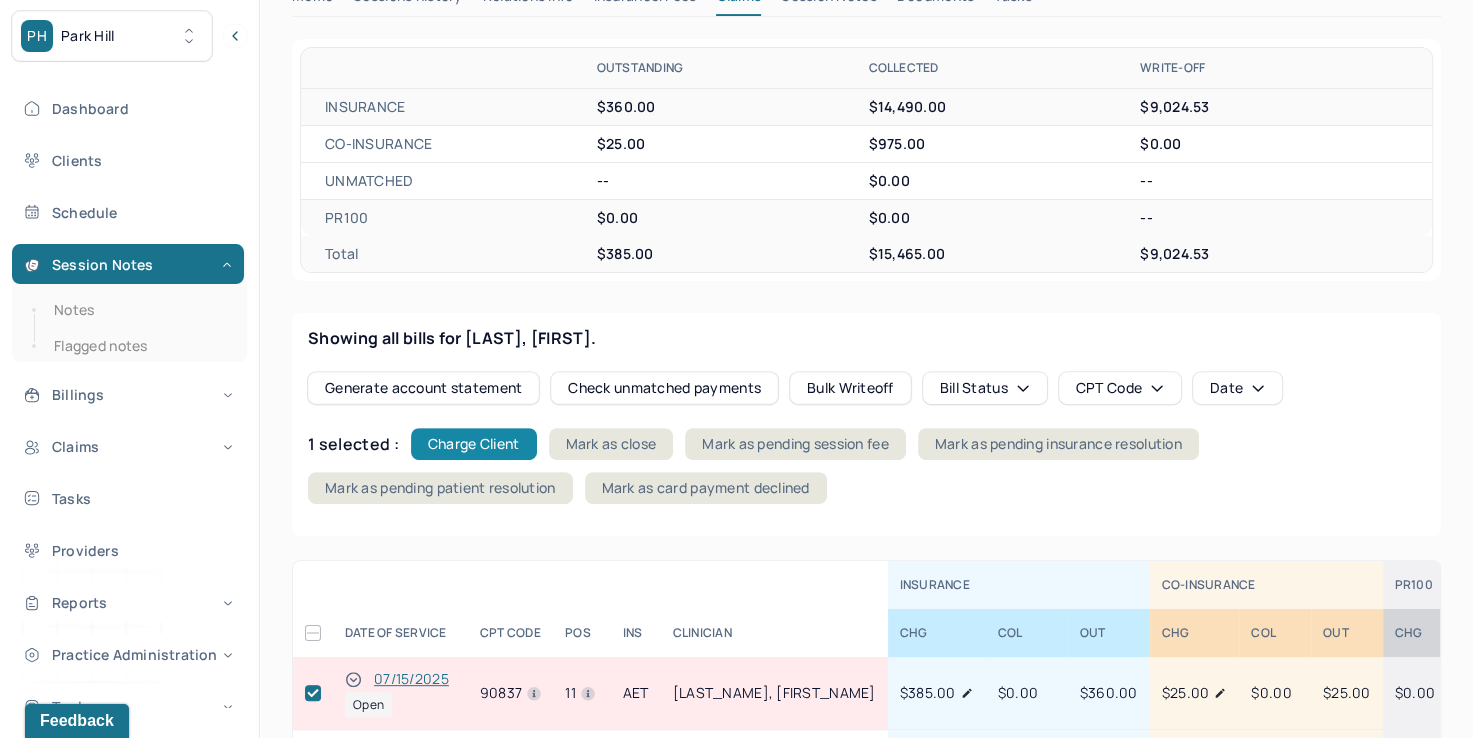click on "Charge Client" at bounding box center [474, 444] 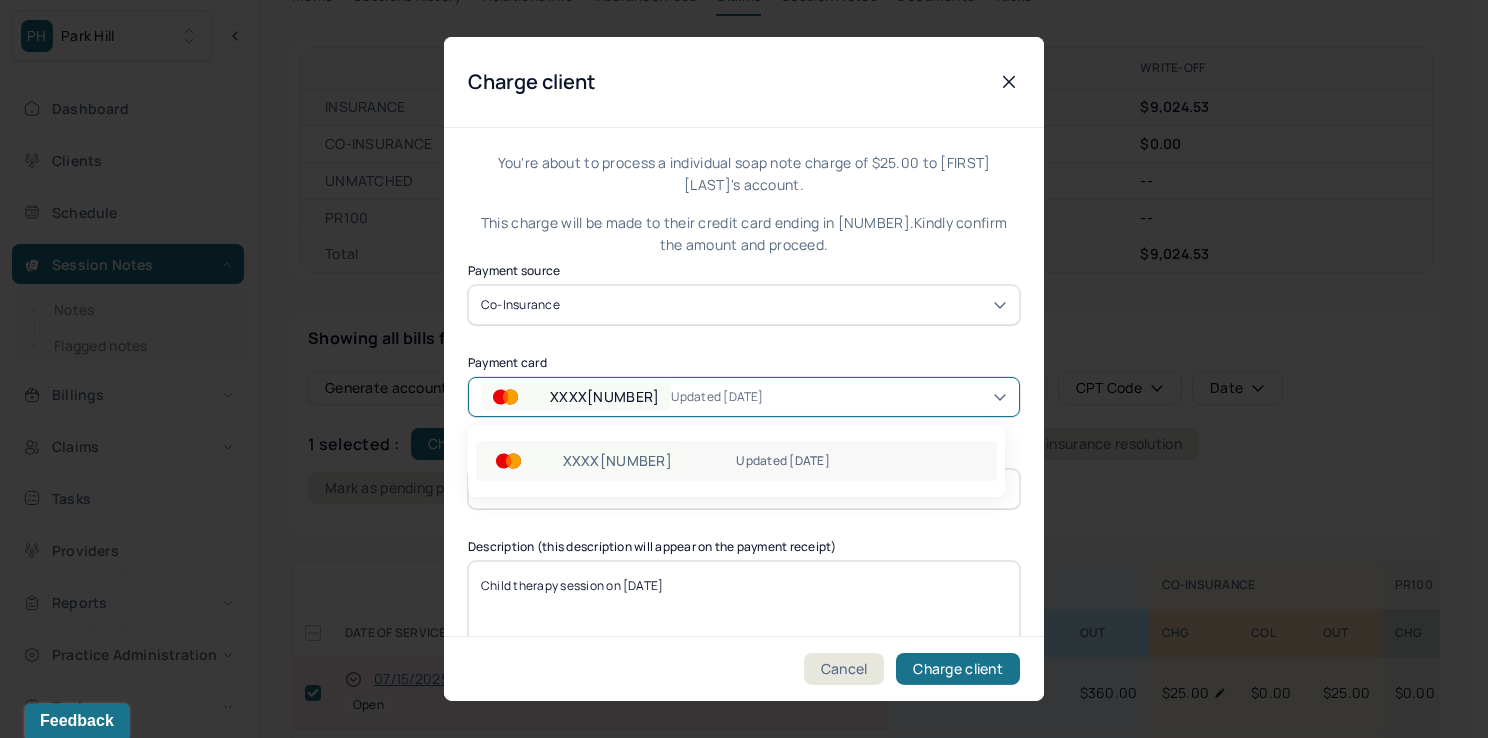 click on "XXXX[NUMBER] Updated [DATE]" at bounding box center [627, 397] 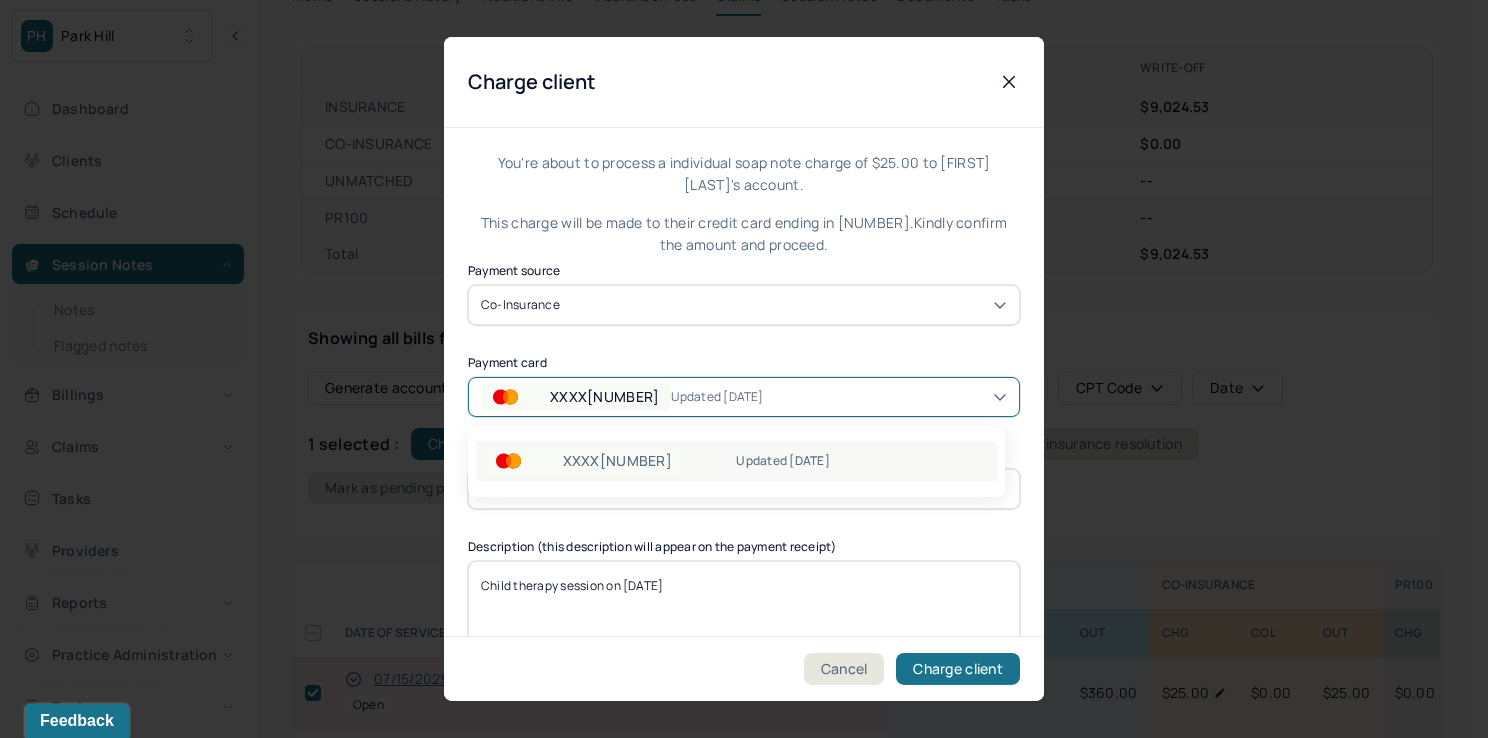 click on "Updated [DATE]" at bounding box center [862, 461] 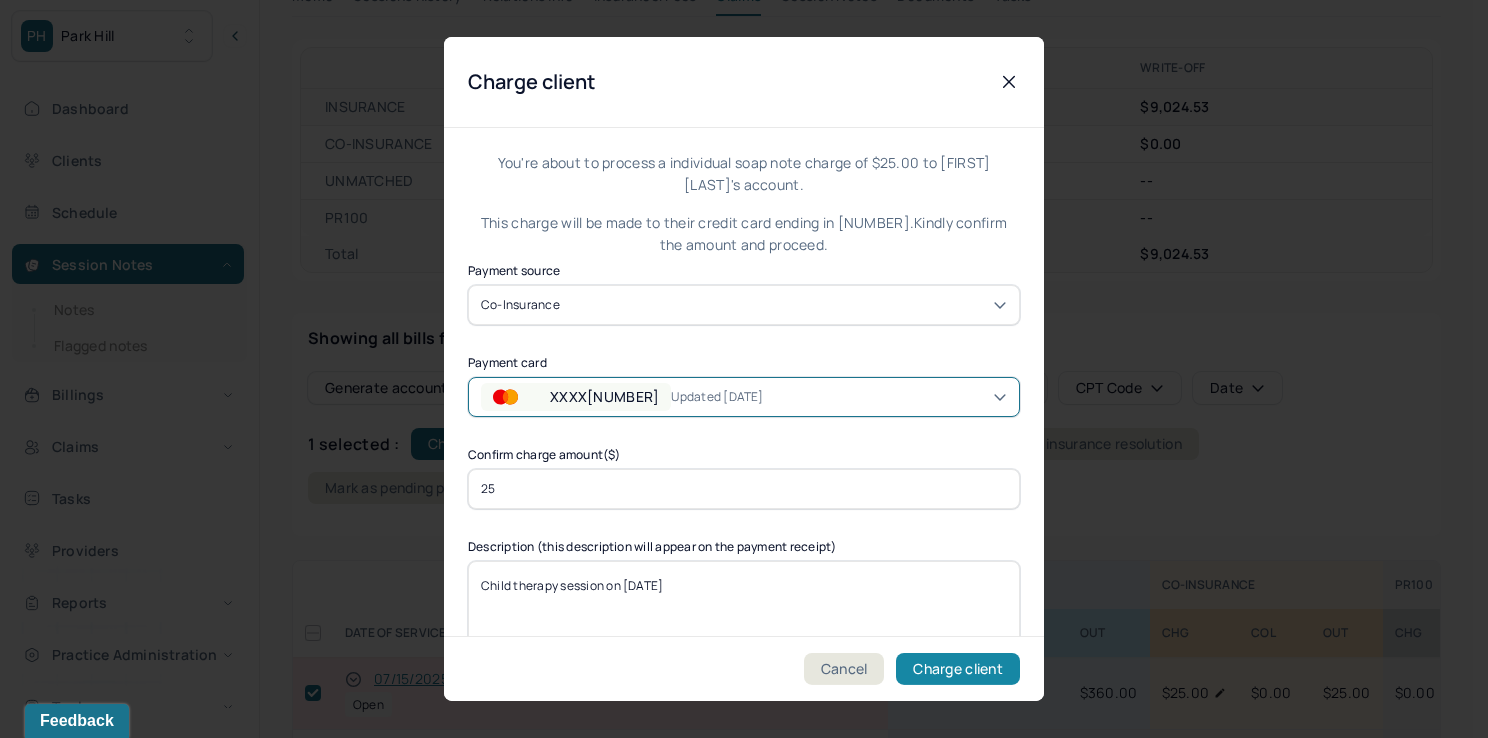 click on "Charge client" at bounding box center (958, 669) 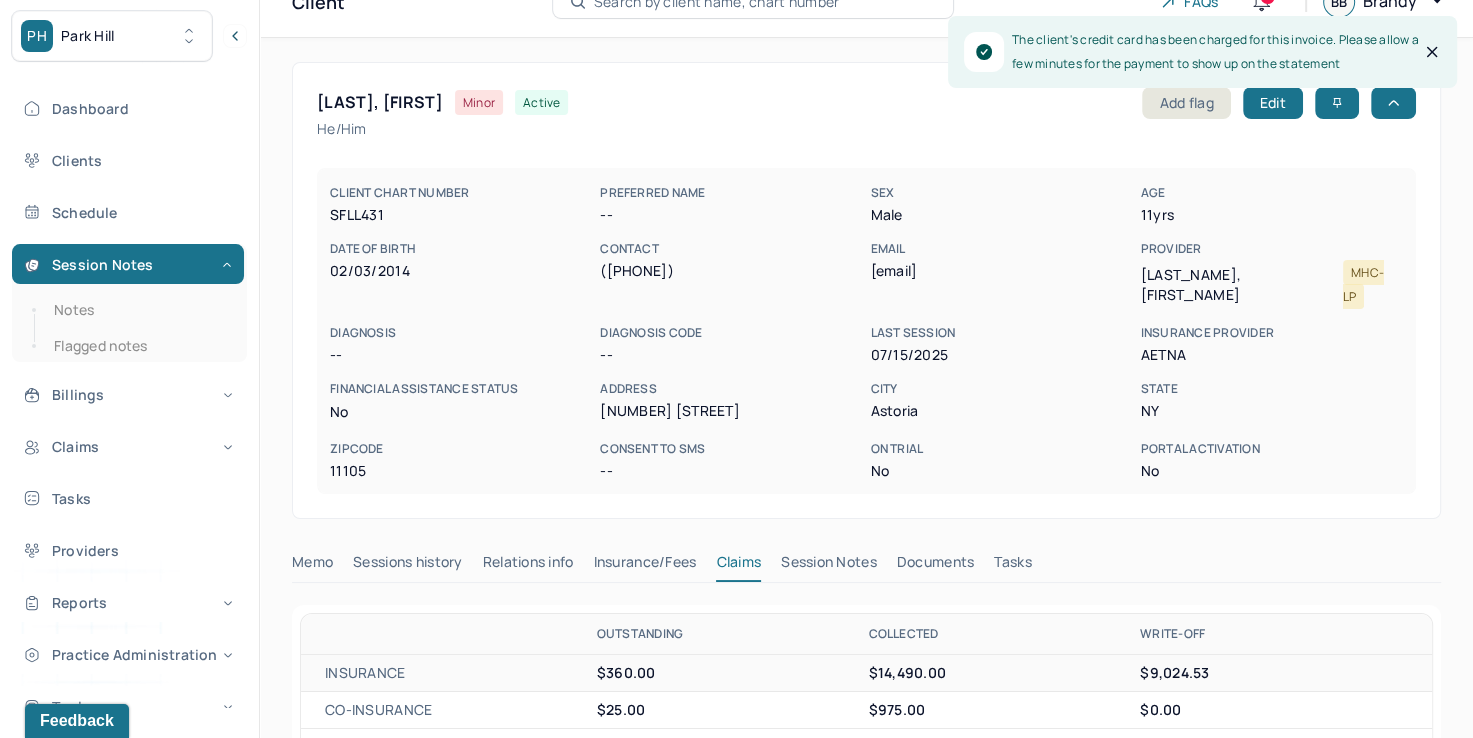 scroll, scrollTop: 0, scrollLeft: 0, axis: both 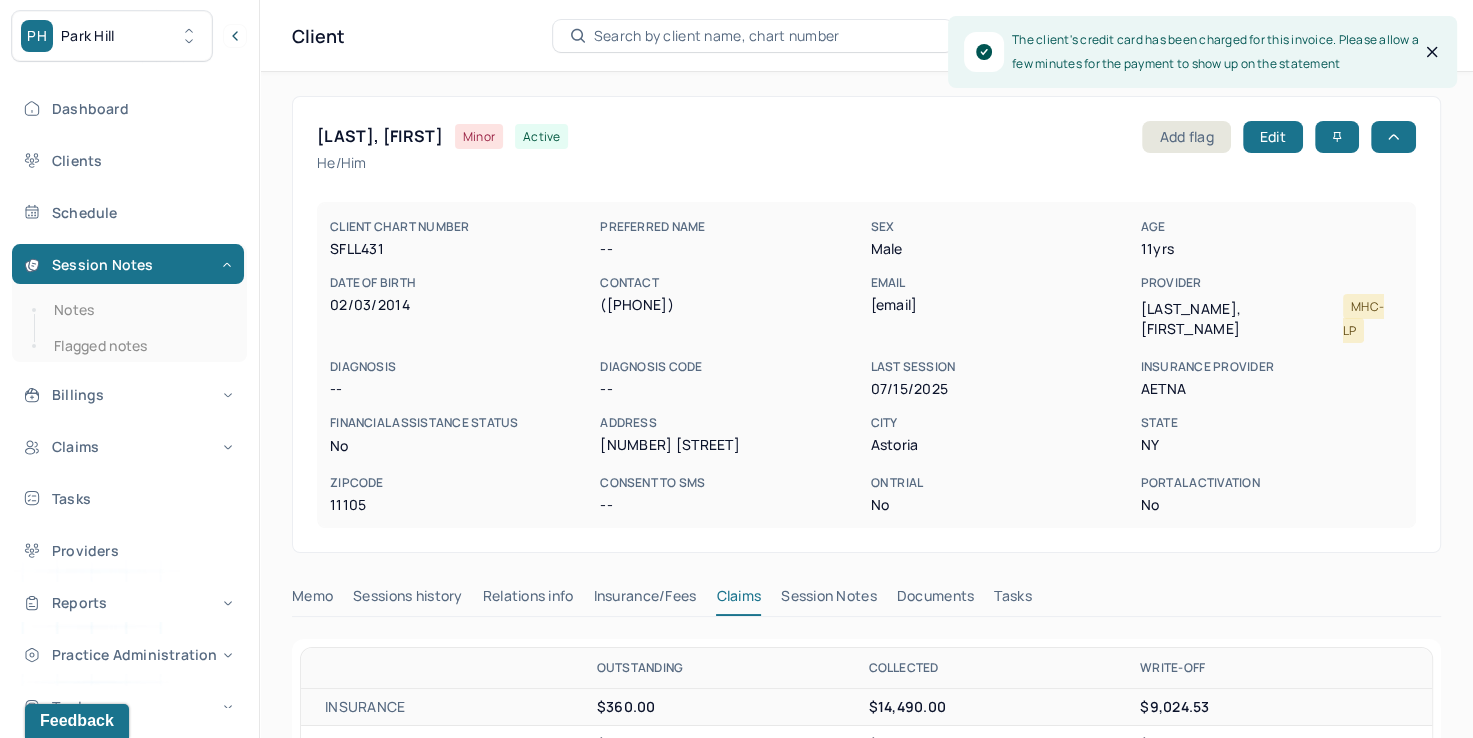 click on "Search by client name, chart number" at bounding box center [717, 36] 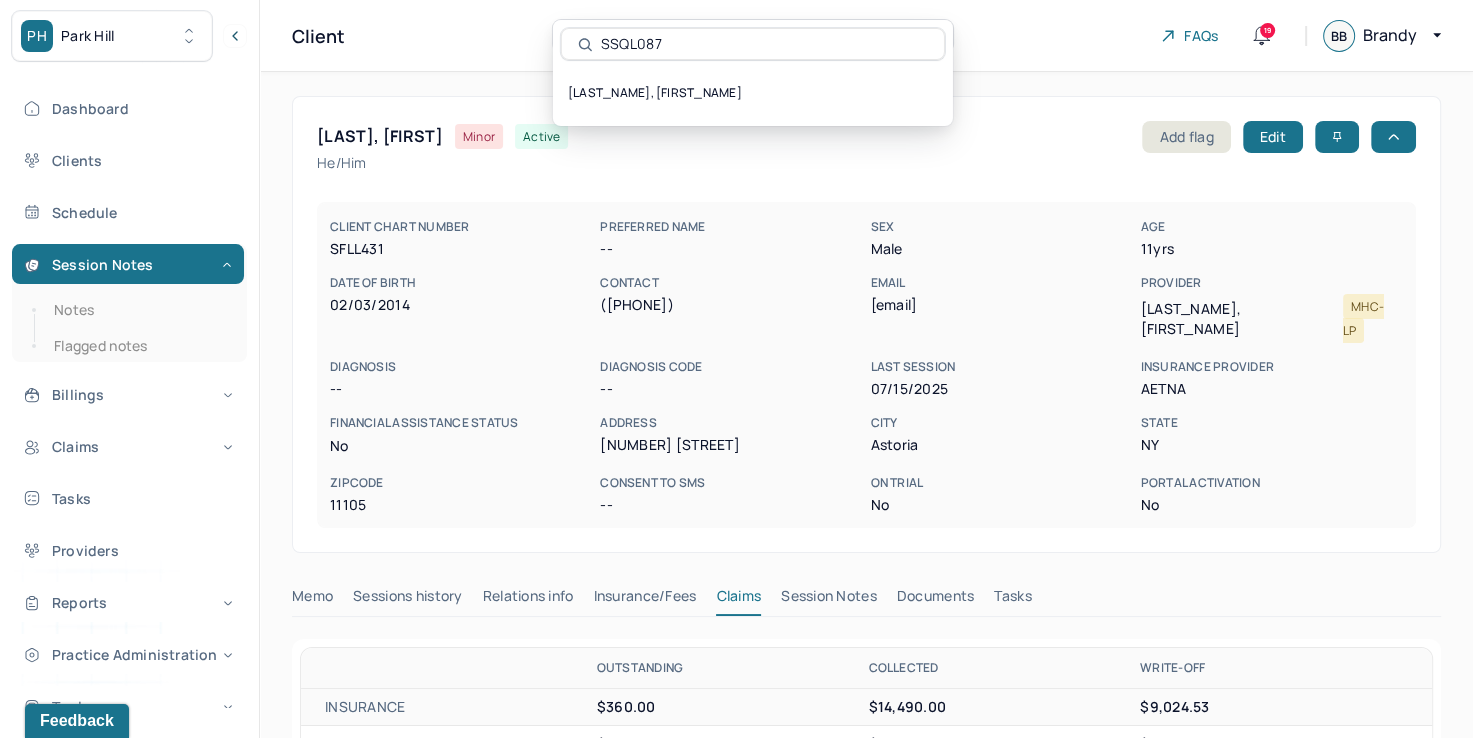 type on "SSQL087" 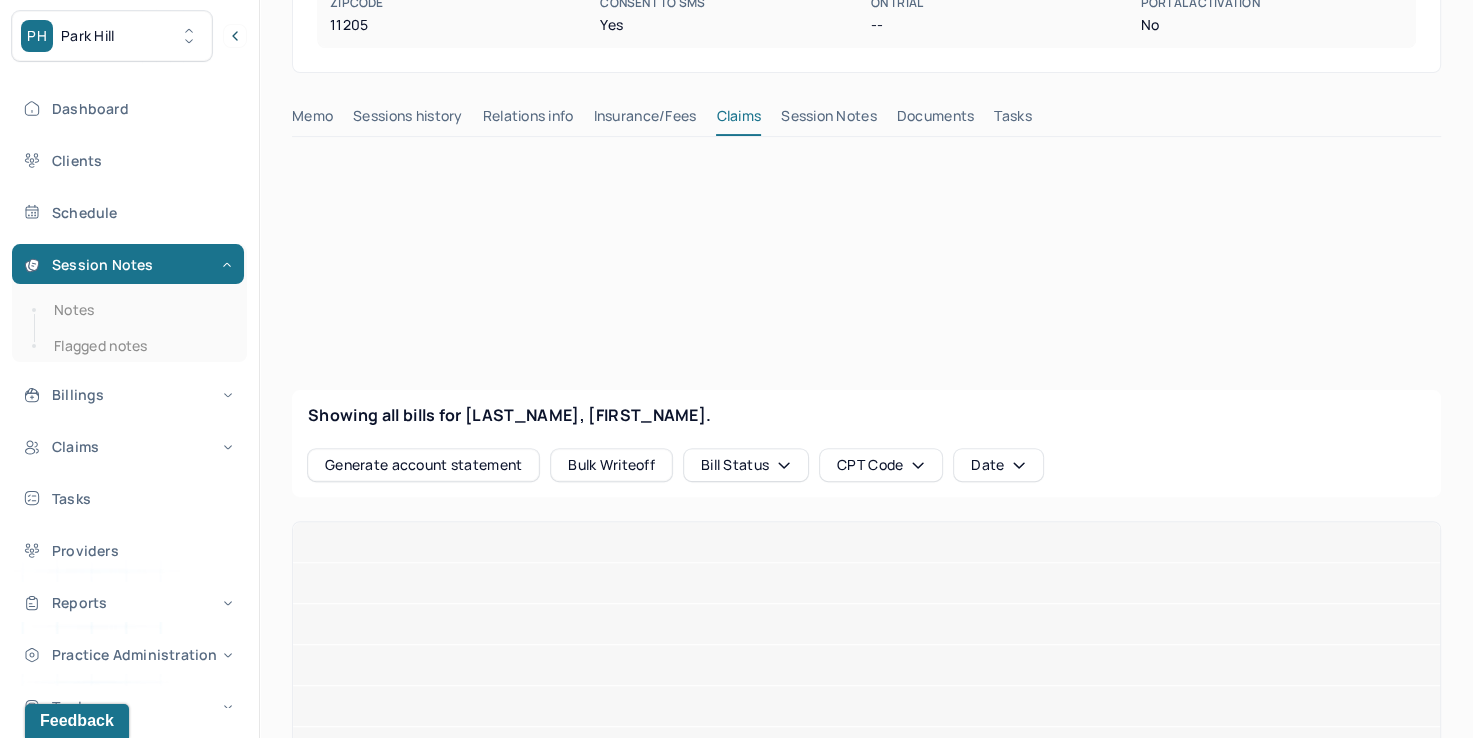 scroll, scrollTop: 500, scrollLeft: 0, axis: vertical 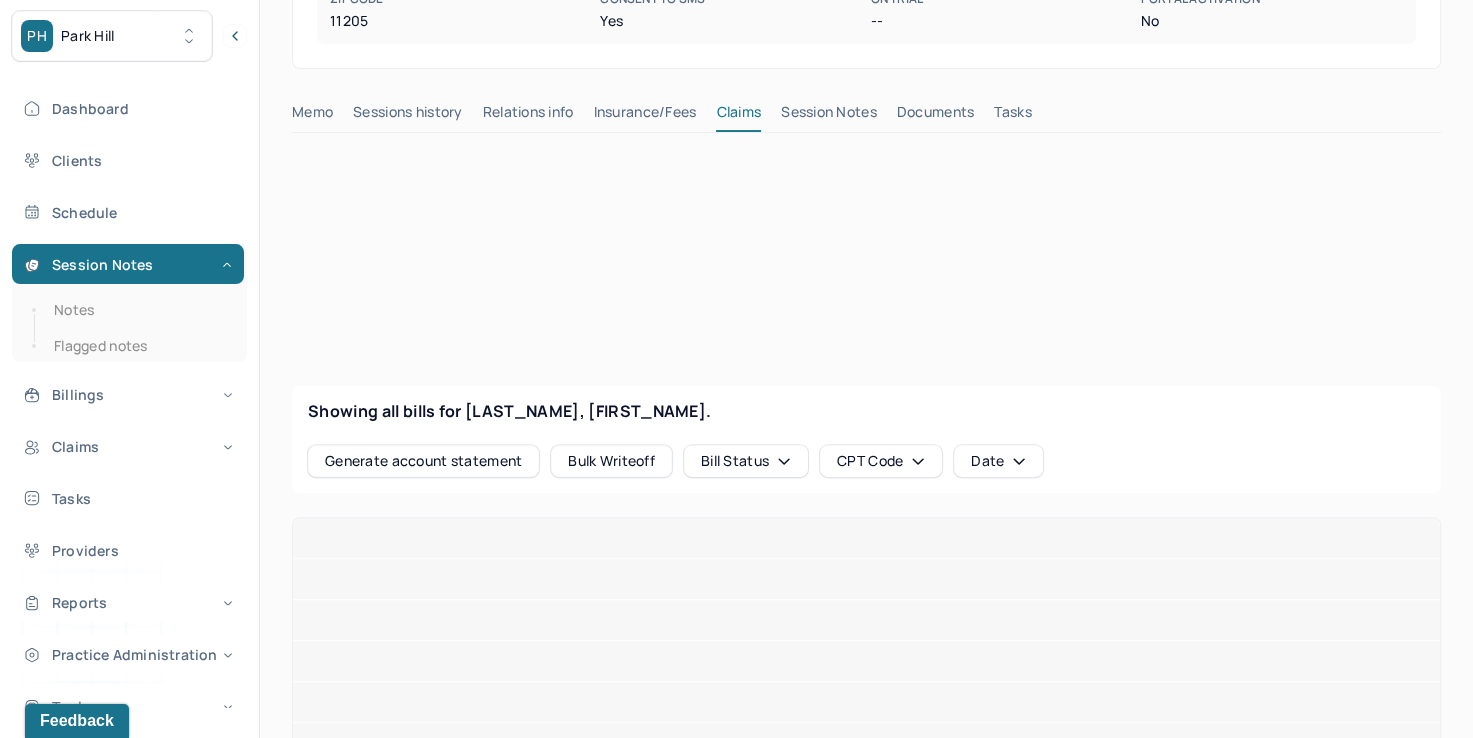 click on "Insurance/Fees" at bounding box center [645, 116] 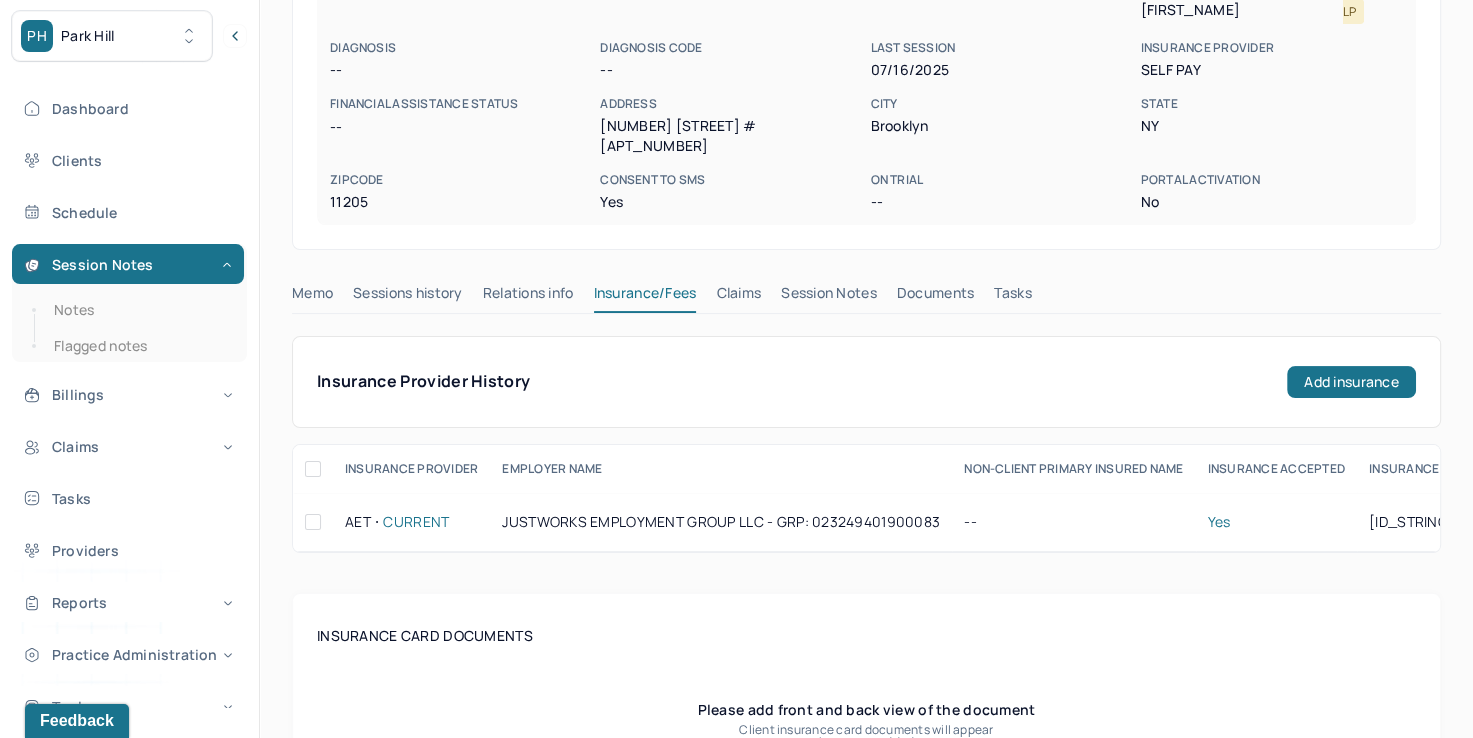 scroll, scrollTop: 281, scrollLeft: 0, axis: vertical 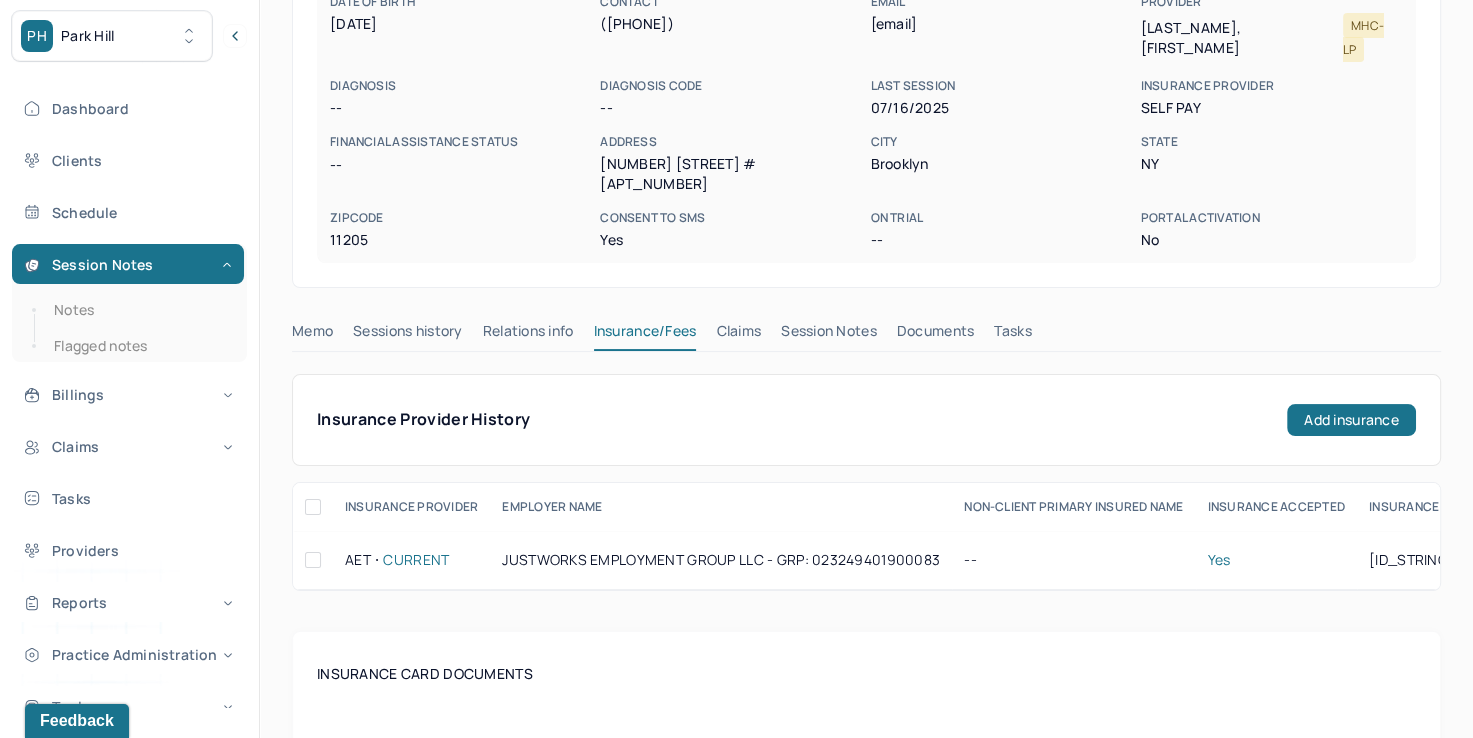 click on "Claims" at bounding box center (738, 335) 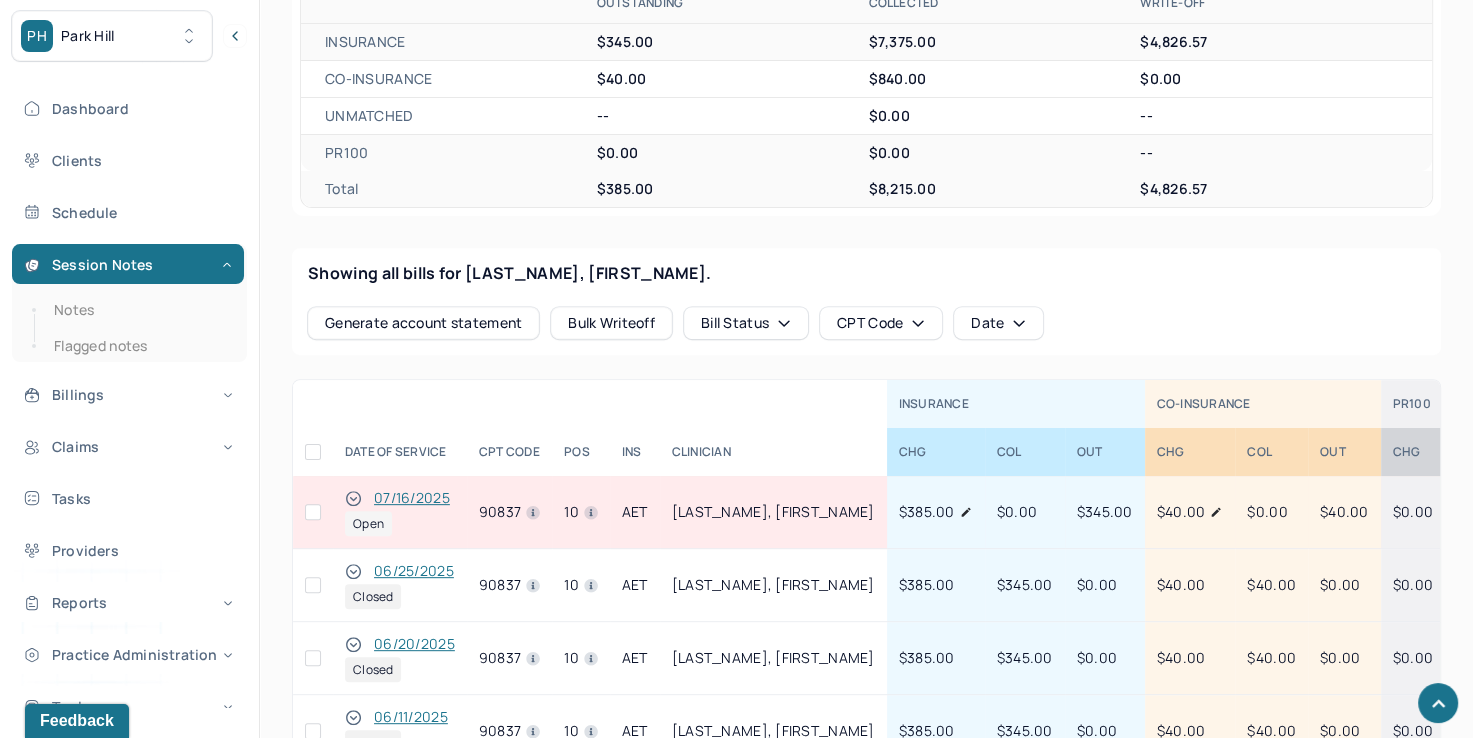 scroll, scrollTop: 881, scrollLeft: 0, axis: vertical 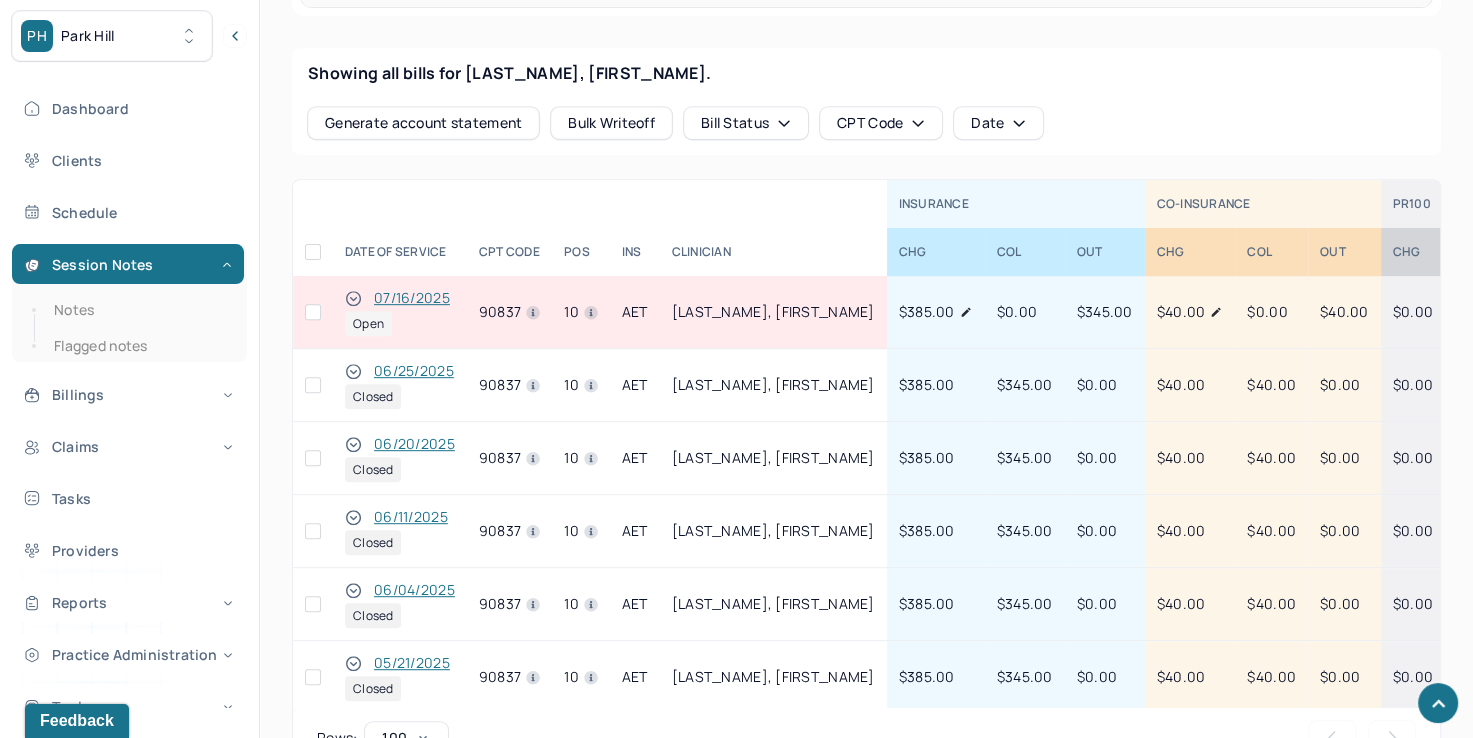 click at bounding box center [313, 312] 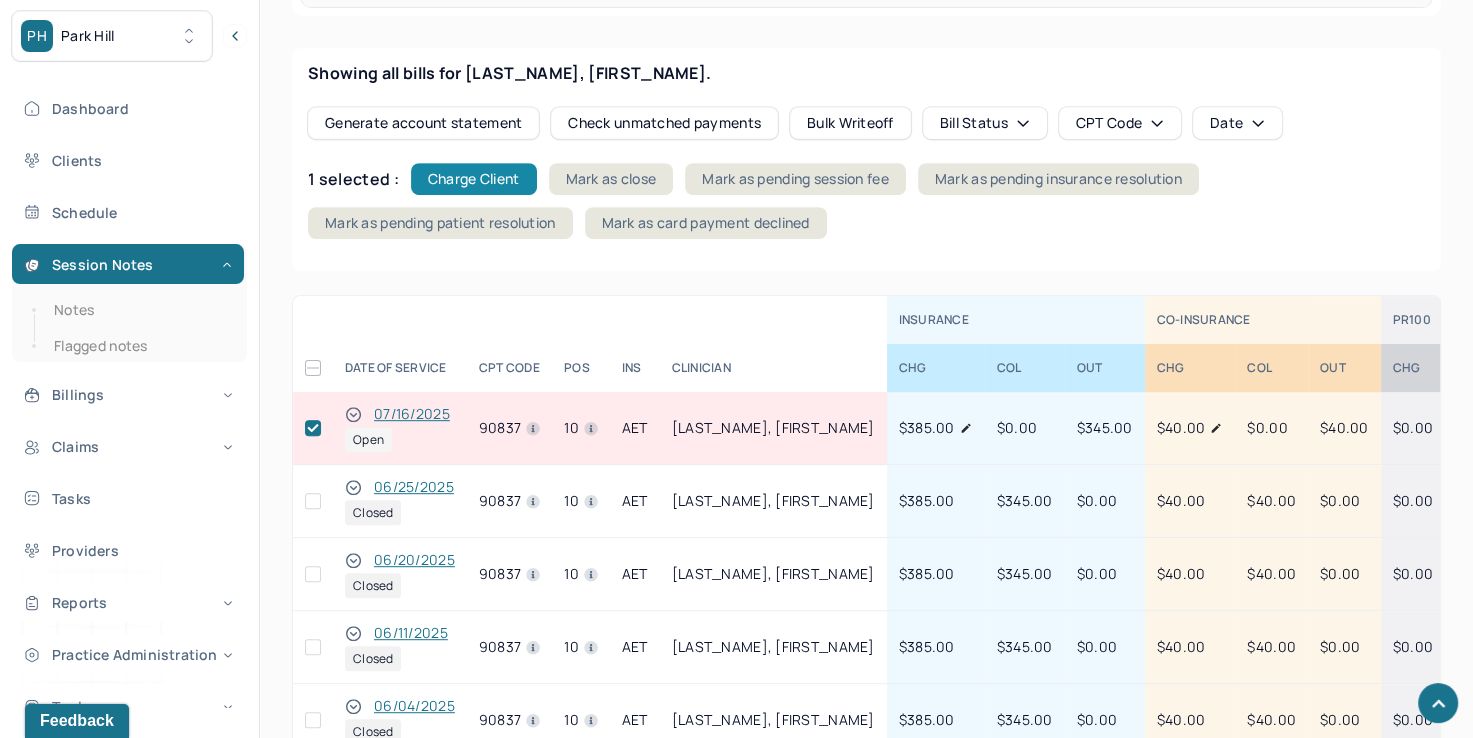 click on "Charge Client" at bounding box center (474, 179) 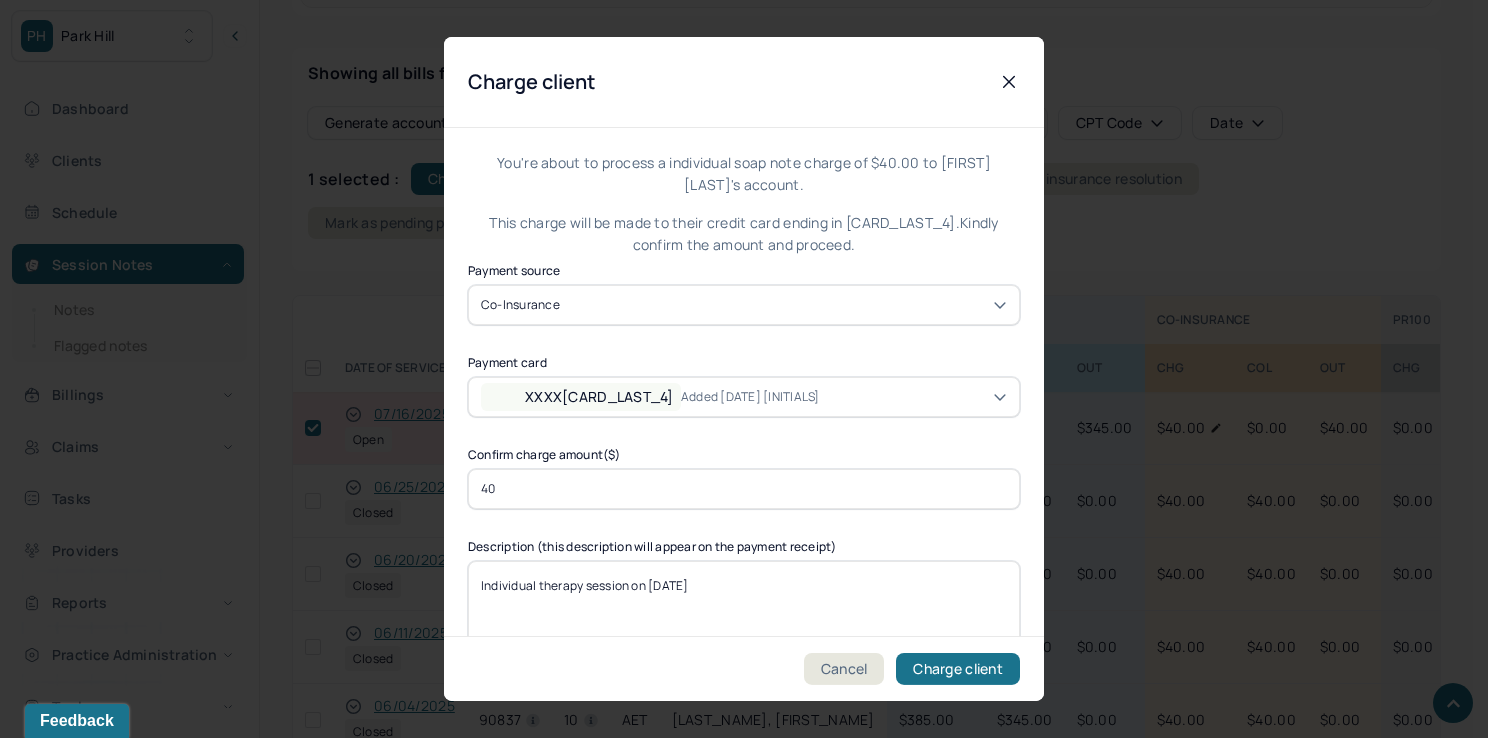 click on "Added [DATE] [INITIALS]" at bounding box center (750, 397) 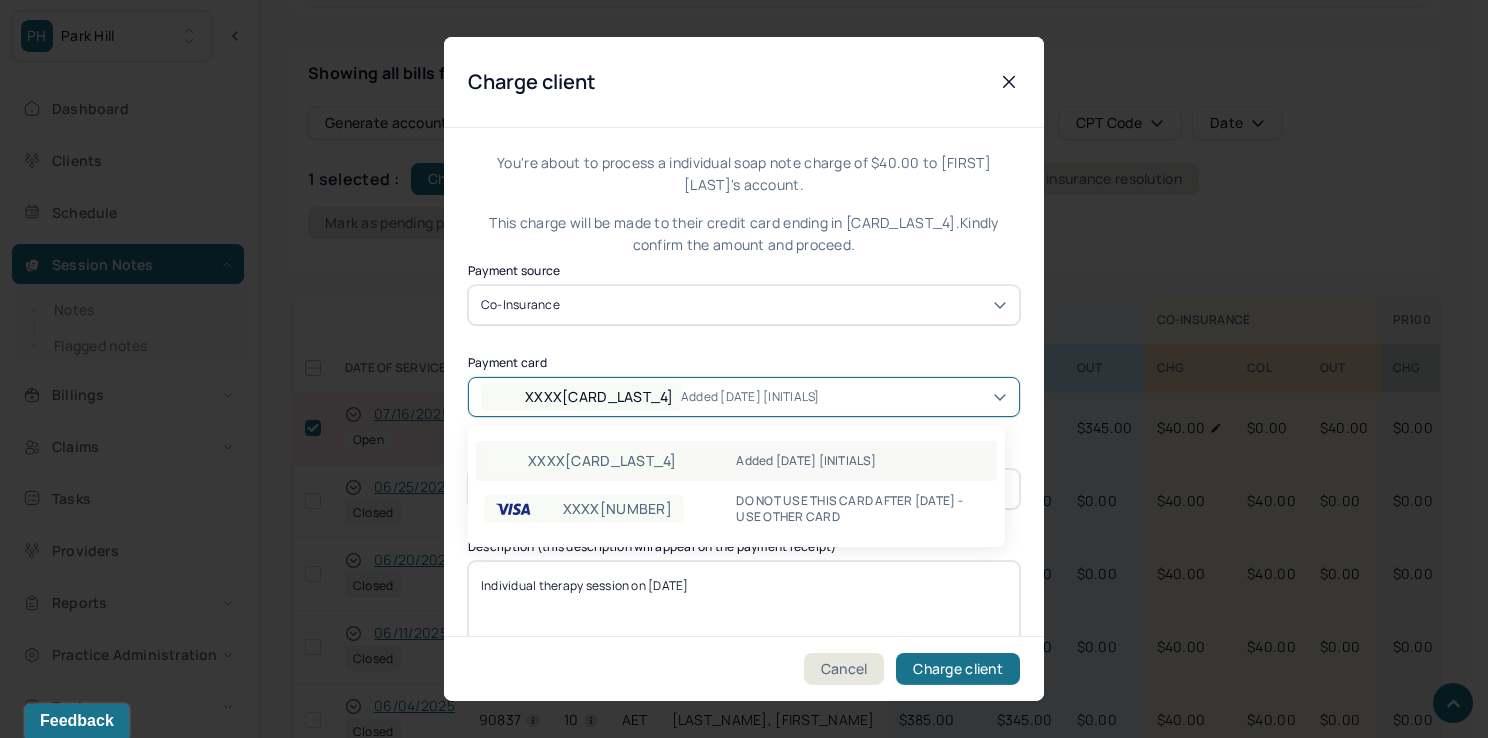 click on "XXXX[NUMBER] Added [DATE] [INITIALS]" at bounding box center [736, 461] 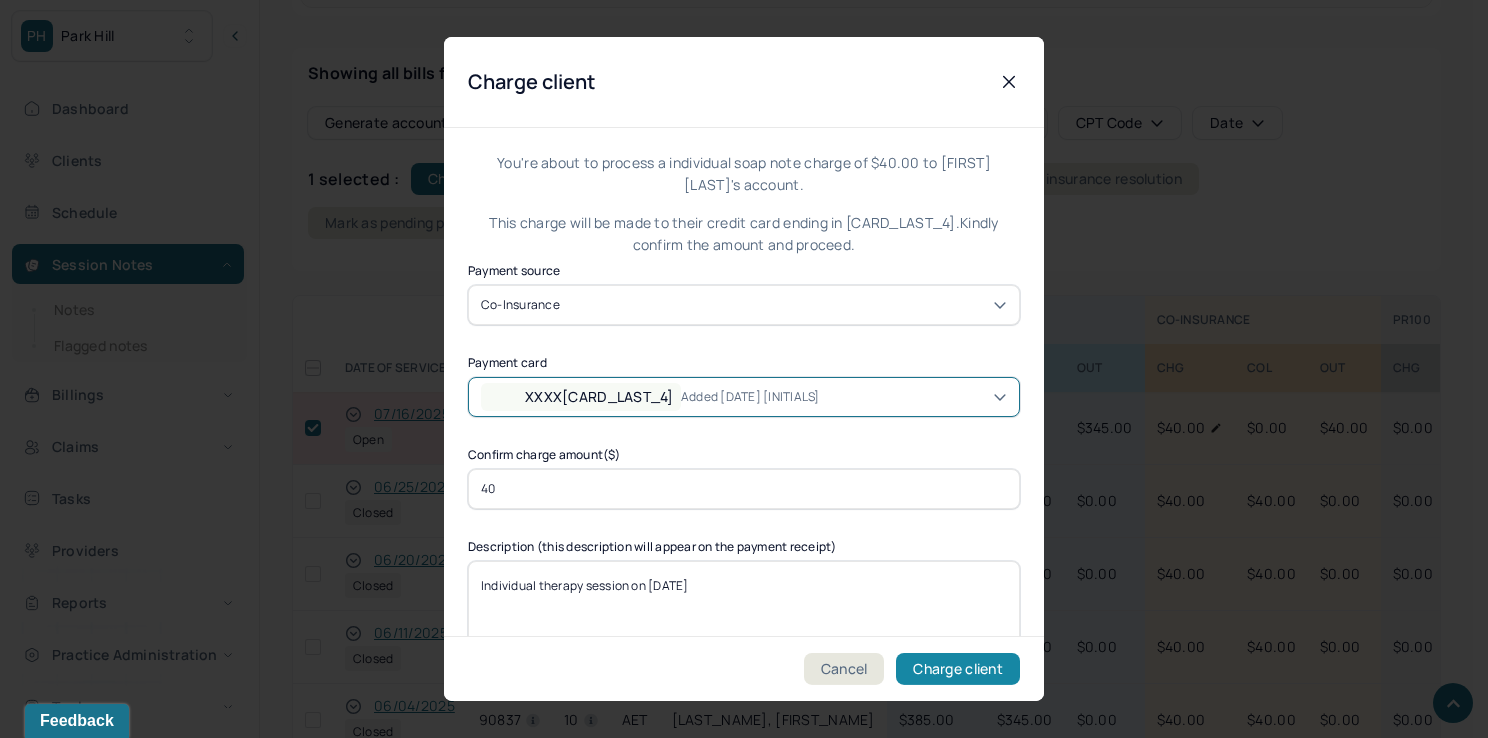click on "Charge client" at bounding box center [958, 669] 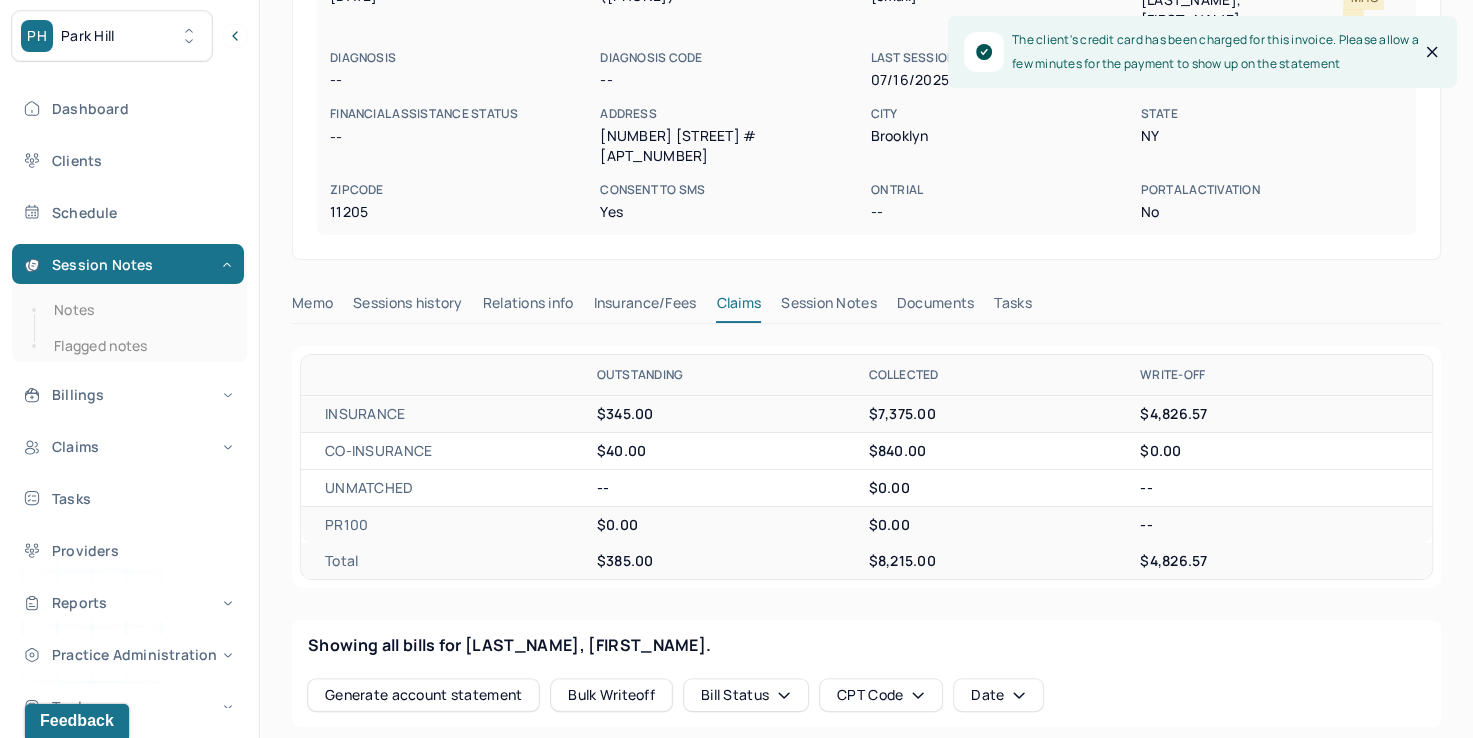 scroll, scrollTop: 0, scrollLeft: 0, axis: both 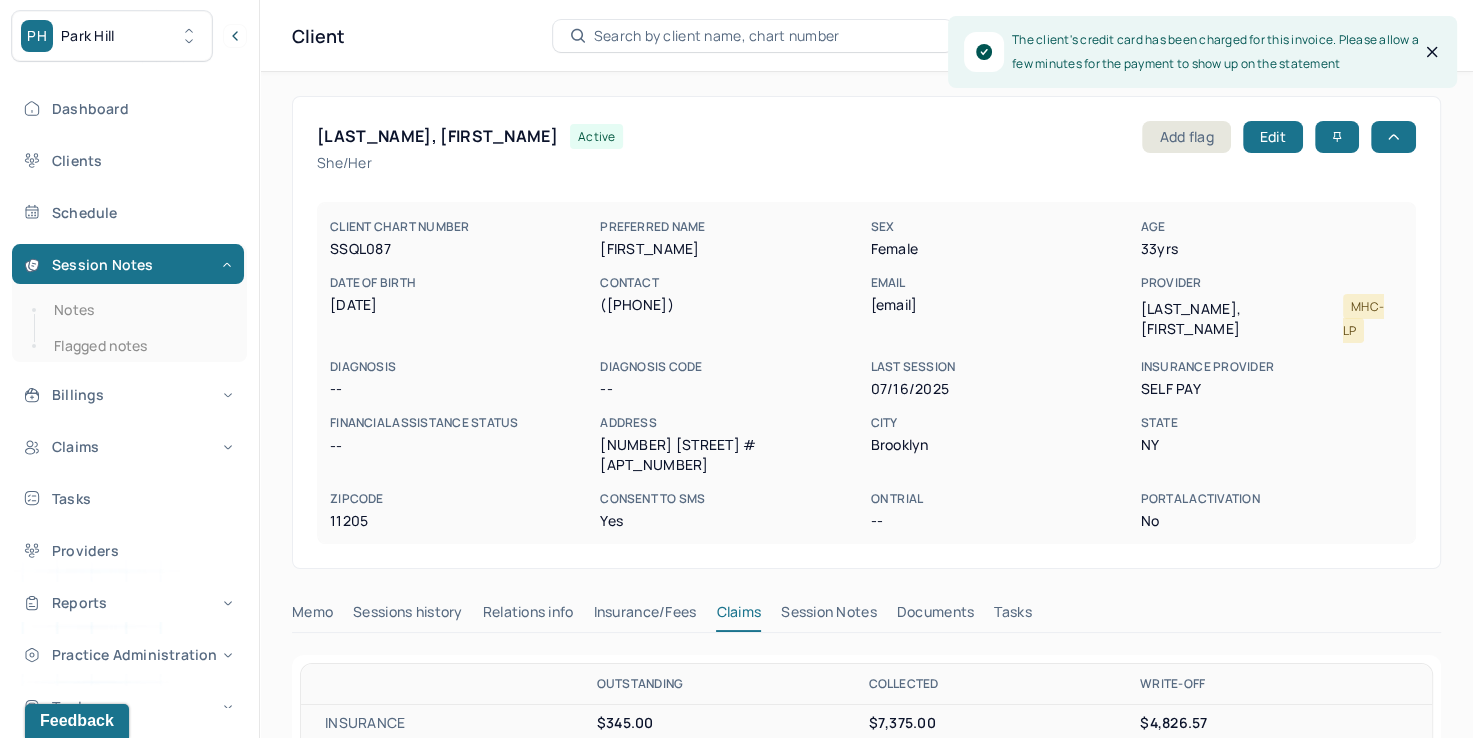 click on "Search by client name, chart number" at bounding box center [717, 36] 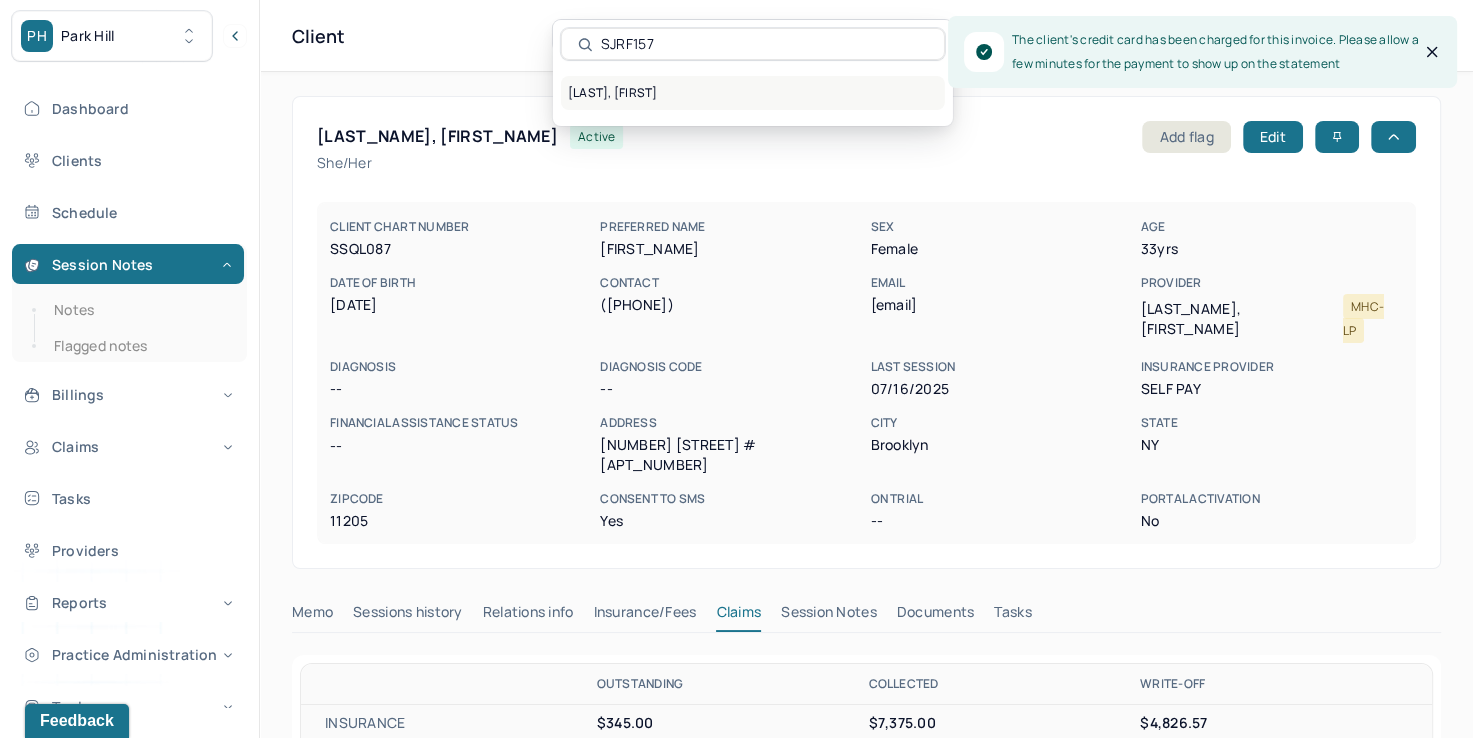 type on "SJRF157" 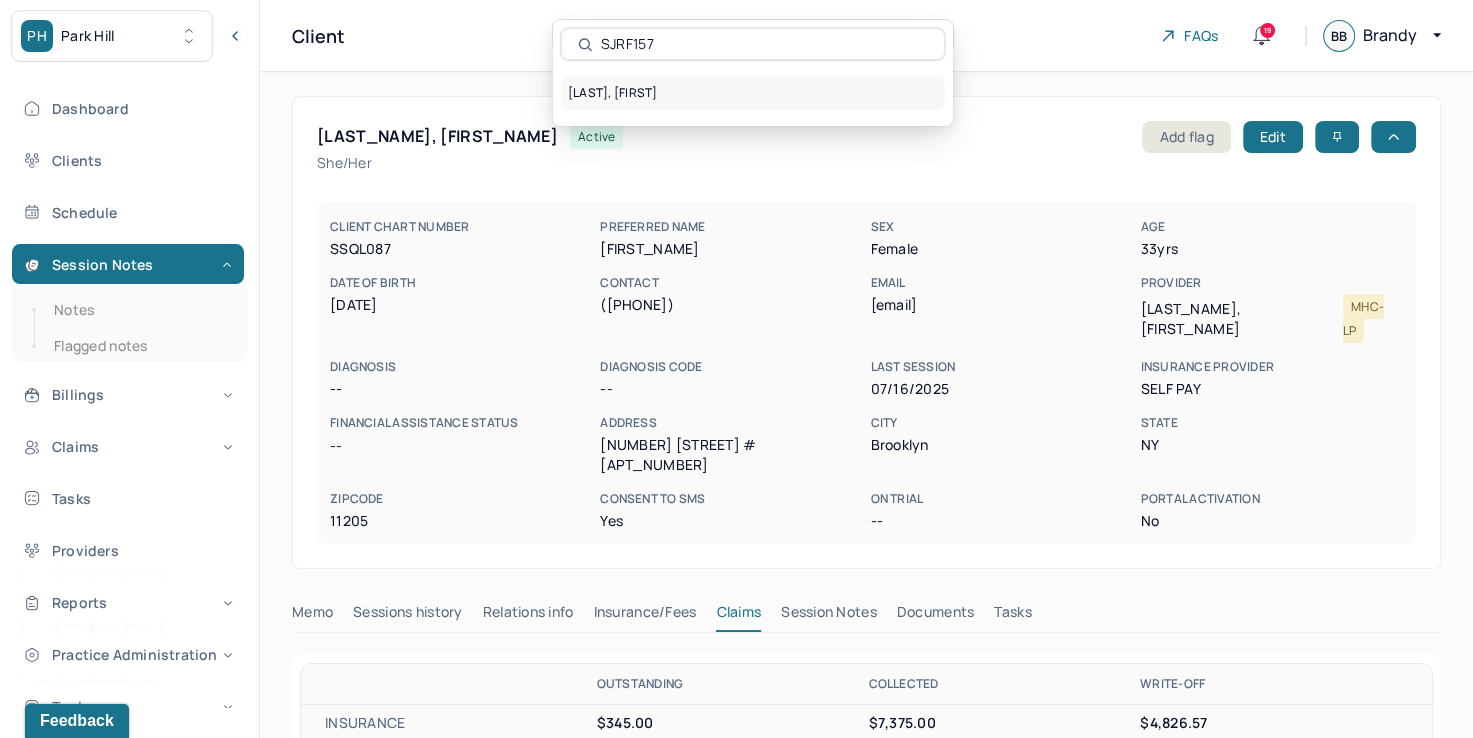 click on "[LAST], [FIRST]" at bounding box center (753, 93) 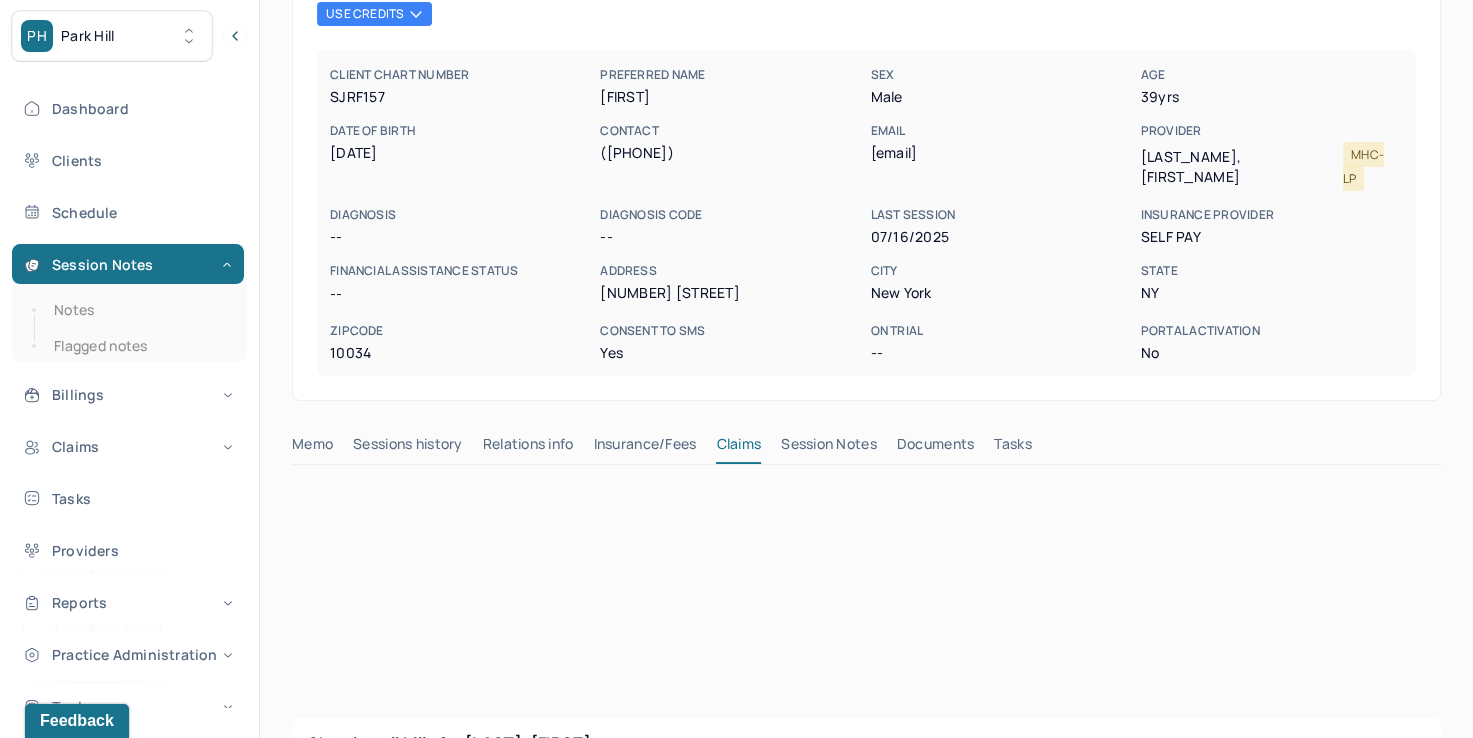 scroll, scrollTop: 400, scrollLeft: 0, axis: vertical 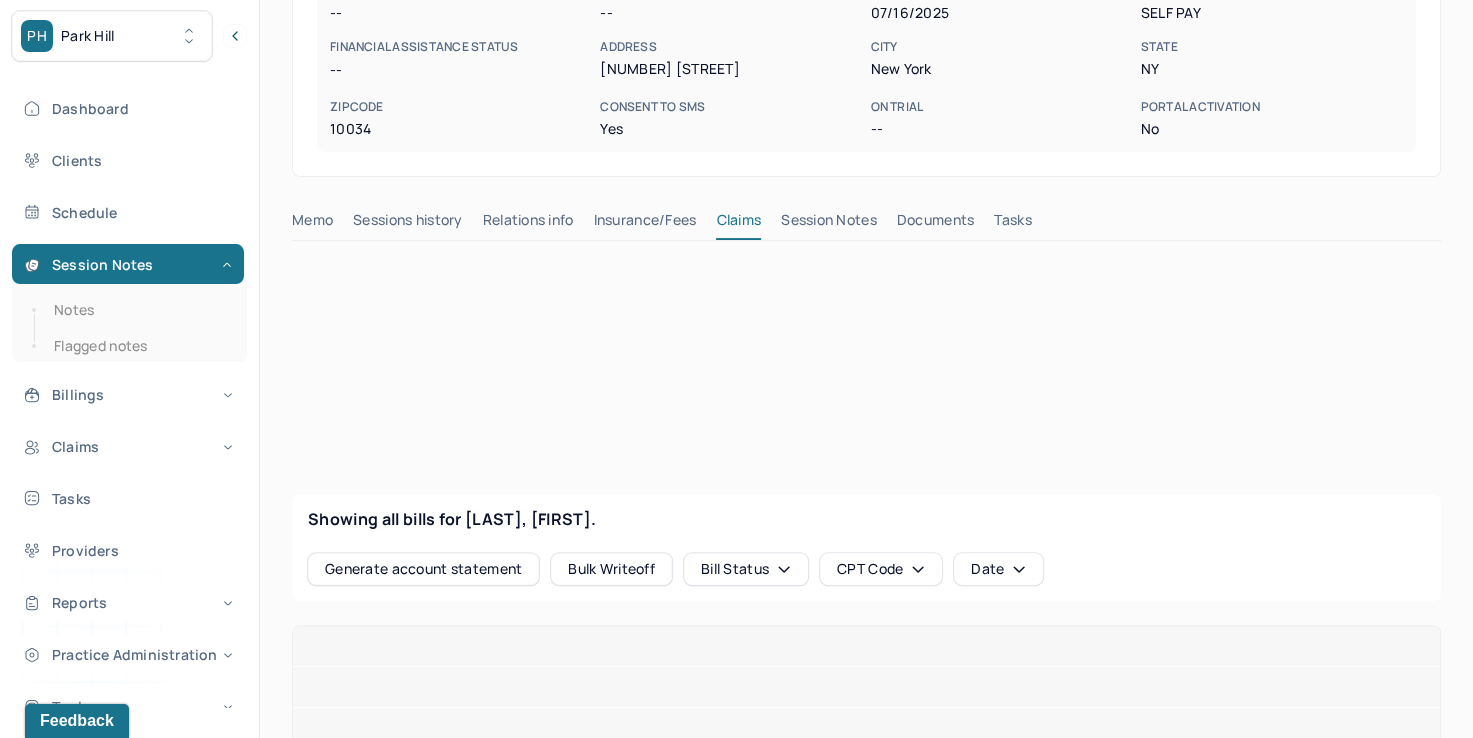click on "Insurance/Fees" at bounding box center [645, 224] 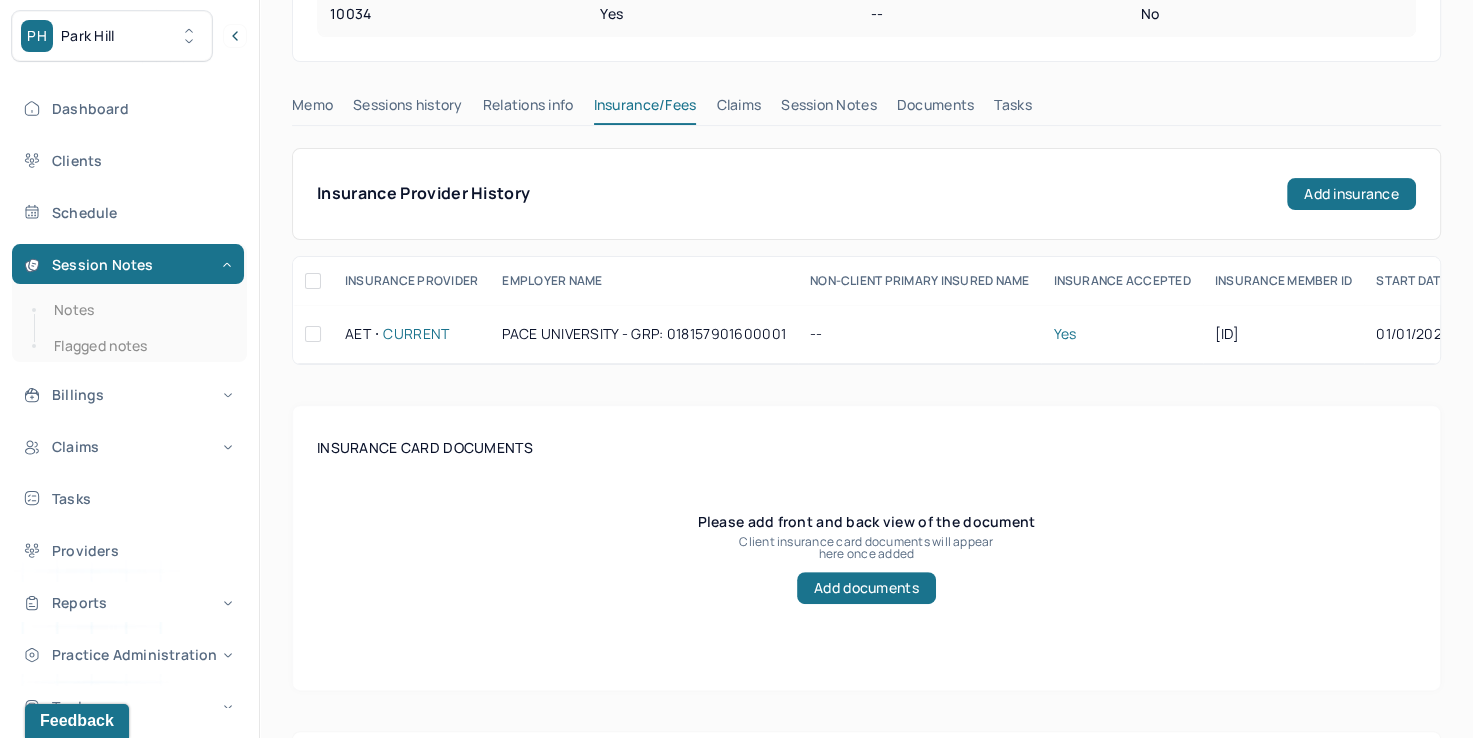 scroll, scrollTop: 500, scrollLeft: 0, axis: vertical 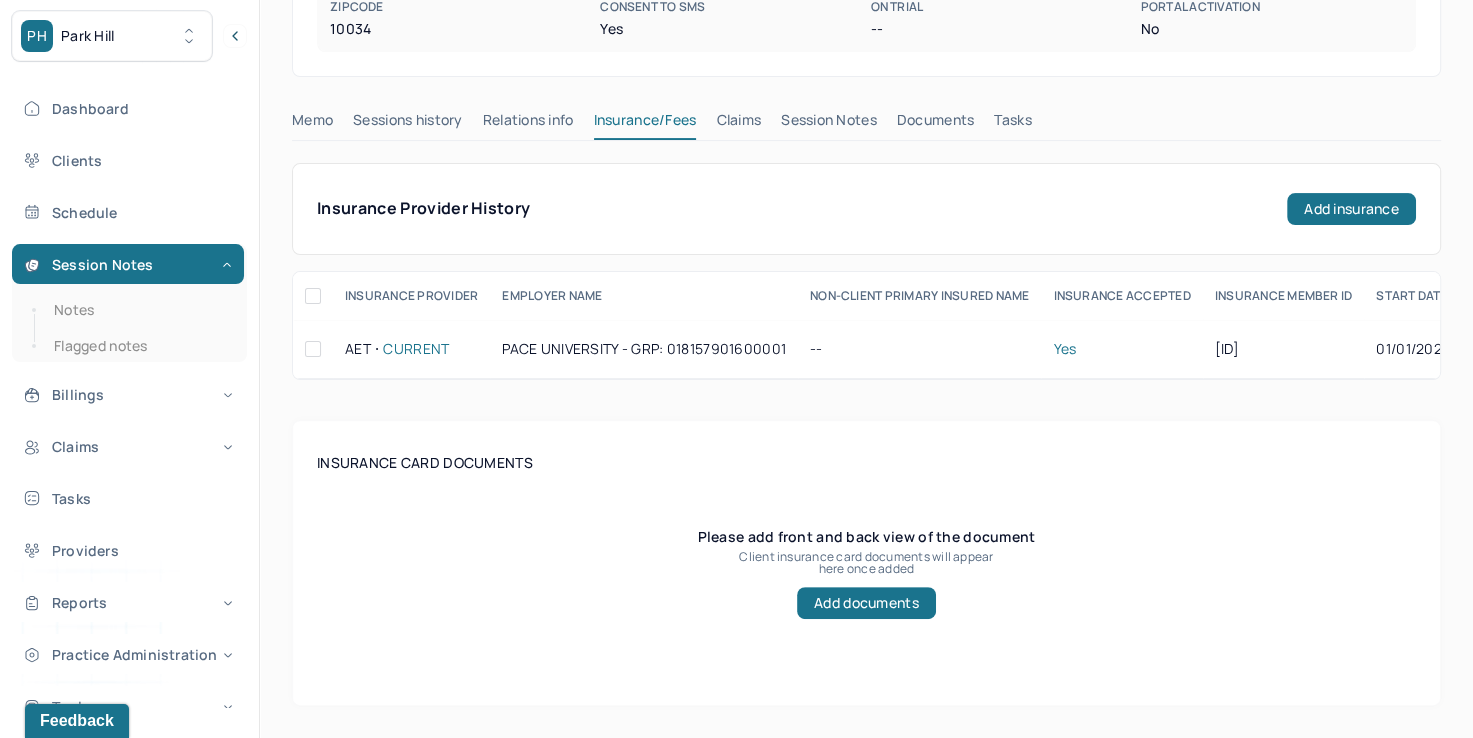 click on "Claims" at bounding box center [738, 124] 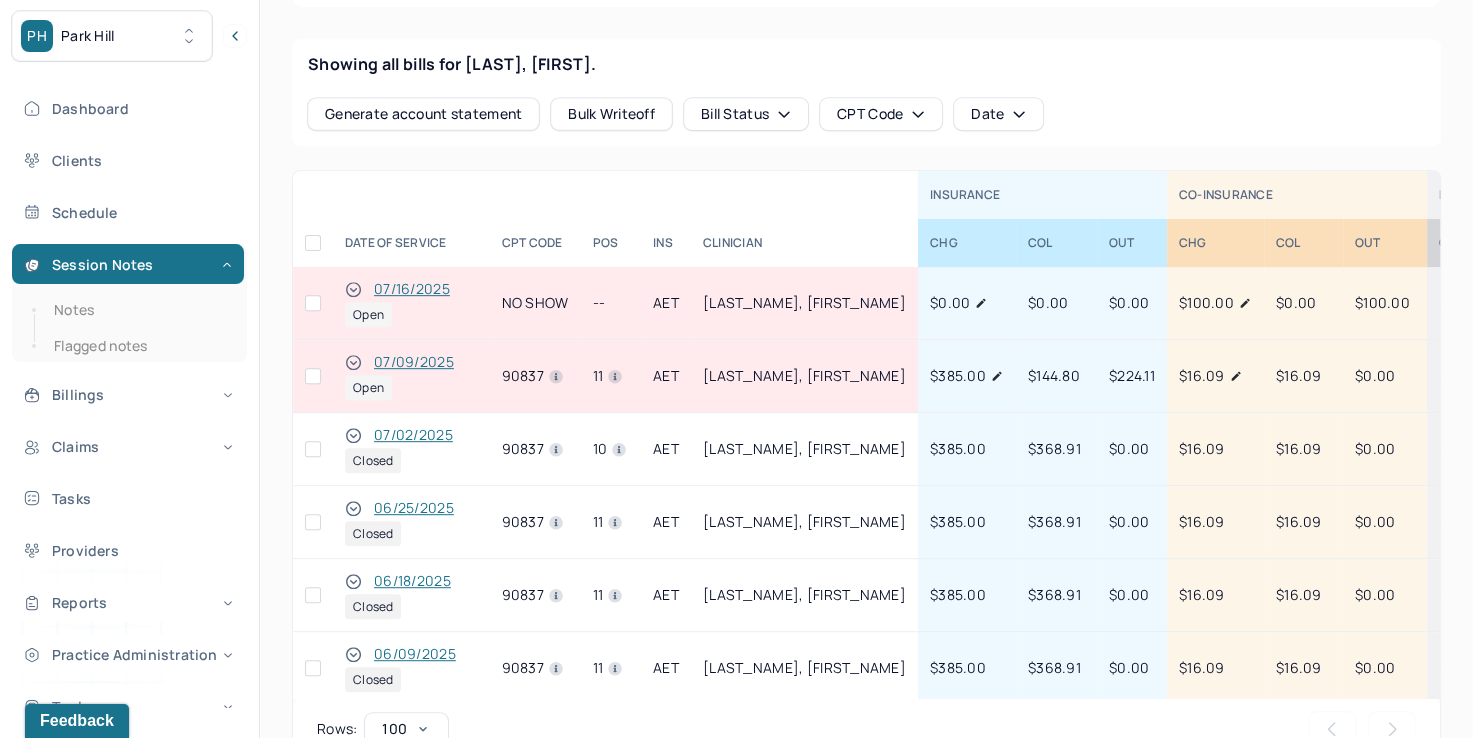 scroll, scrollTop: 900, scrollLeft: 0, axis: vertical 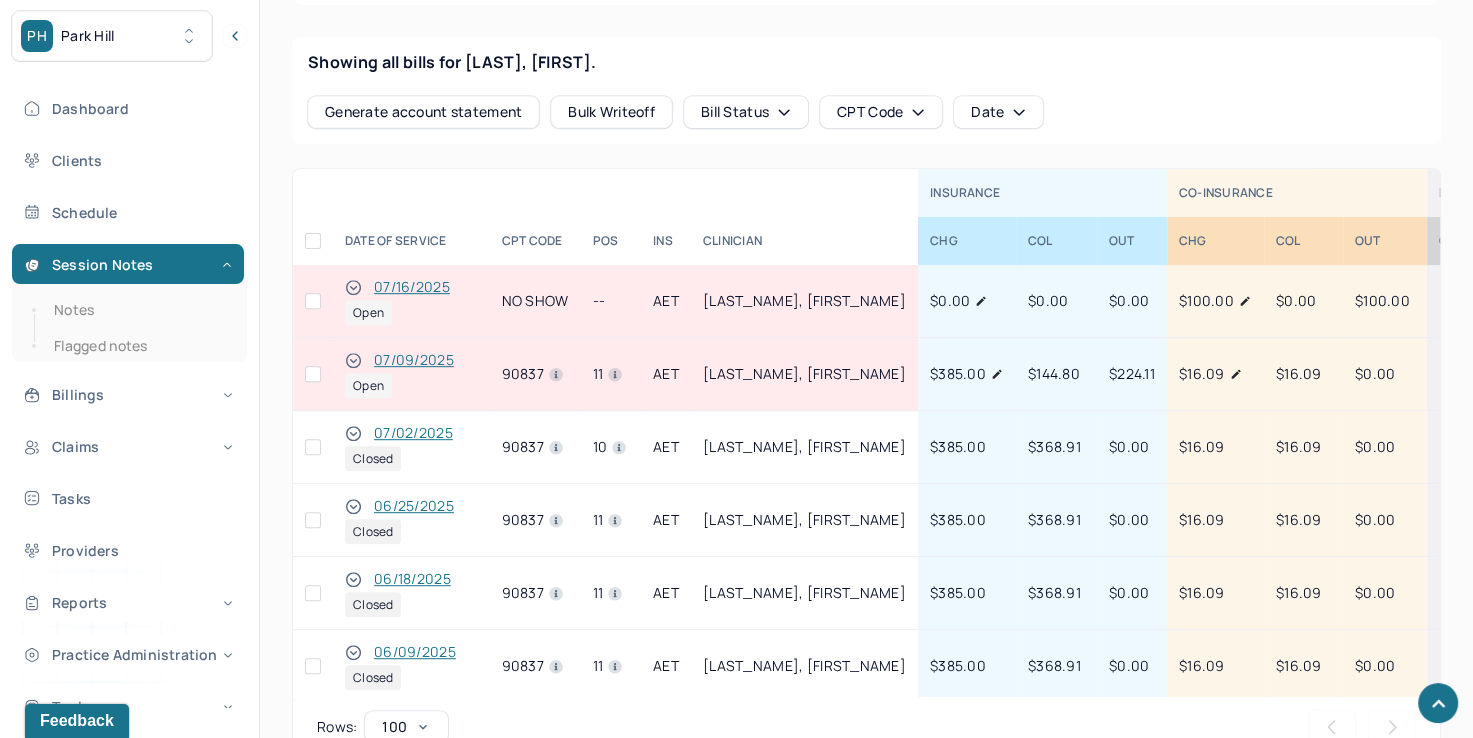 click at bounding box center [313, 301] 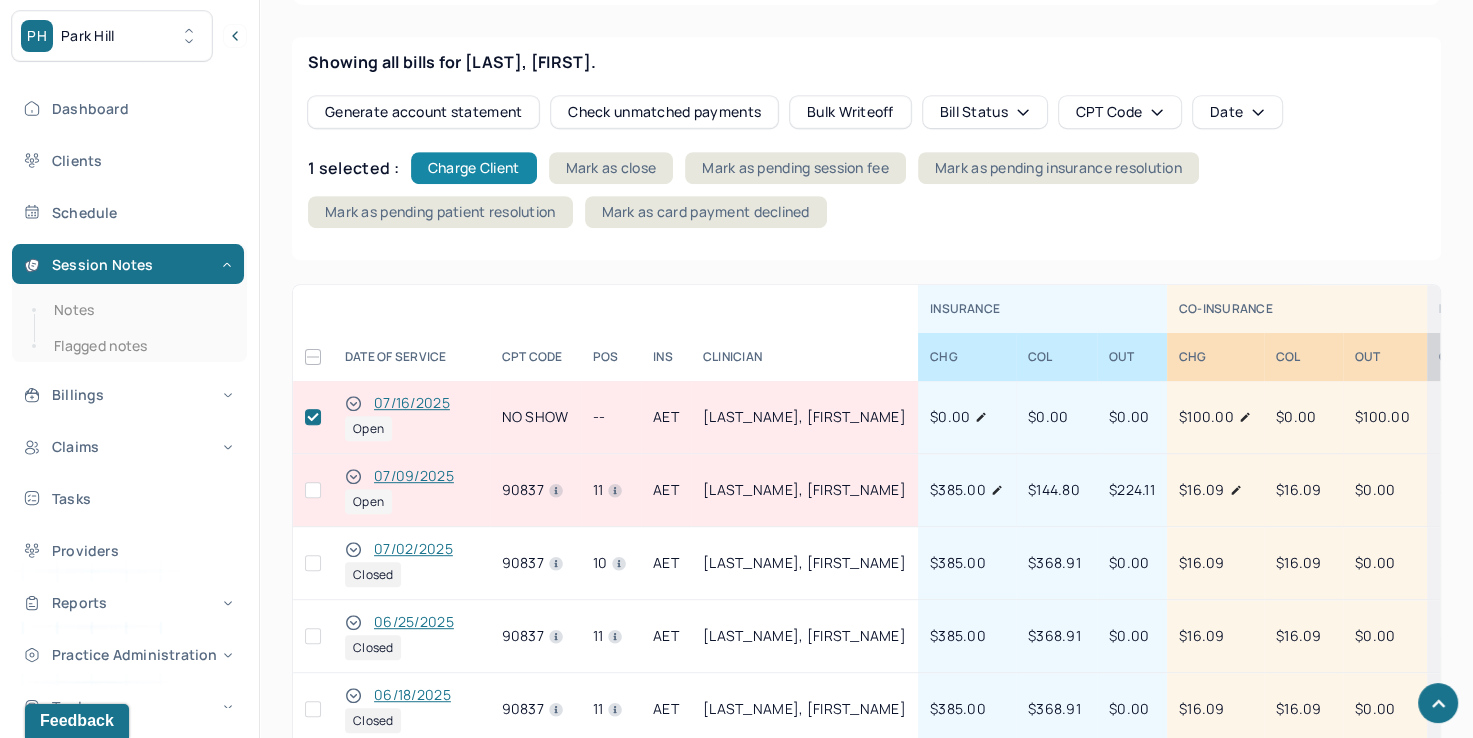 click on "Charge Client" at bounding box center [474, 168] 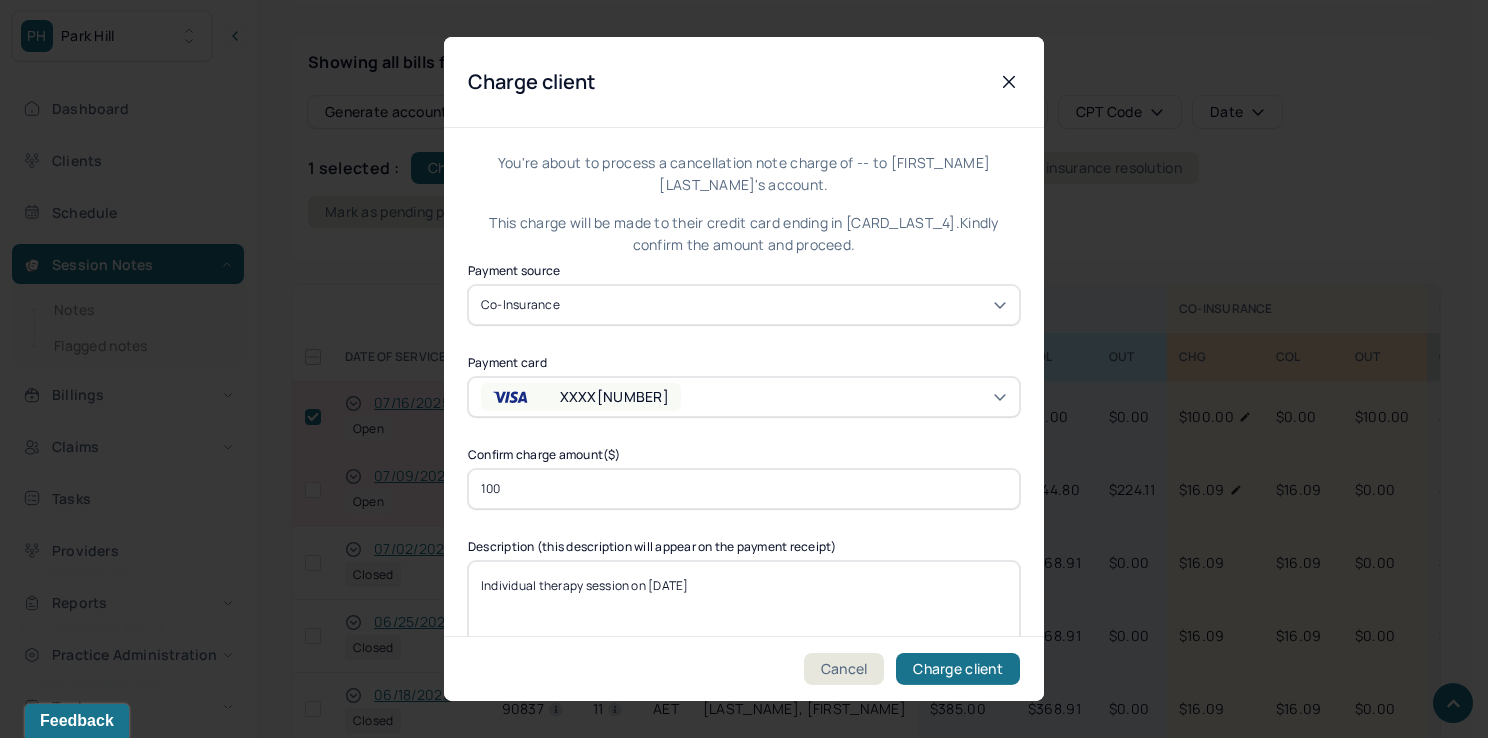 drag, startPoint x: 632, startPoint y: 586, endPoint x: 379, endPoint y: 586, distance: 253 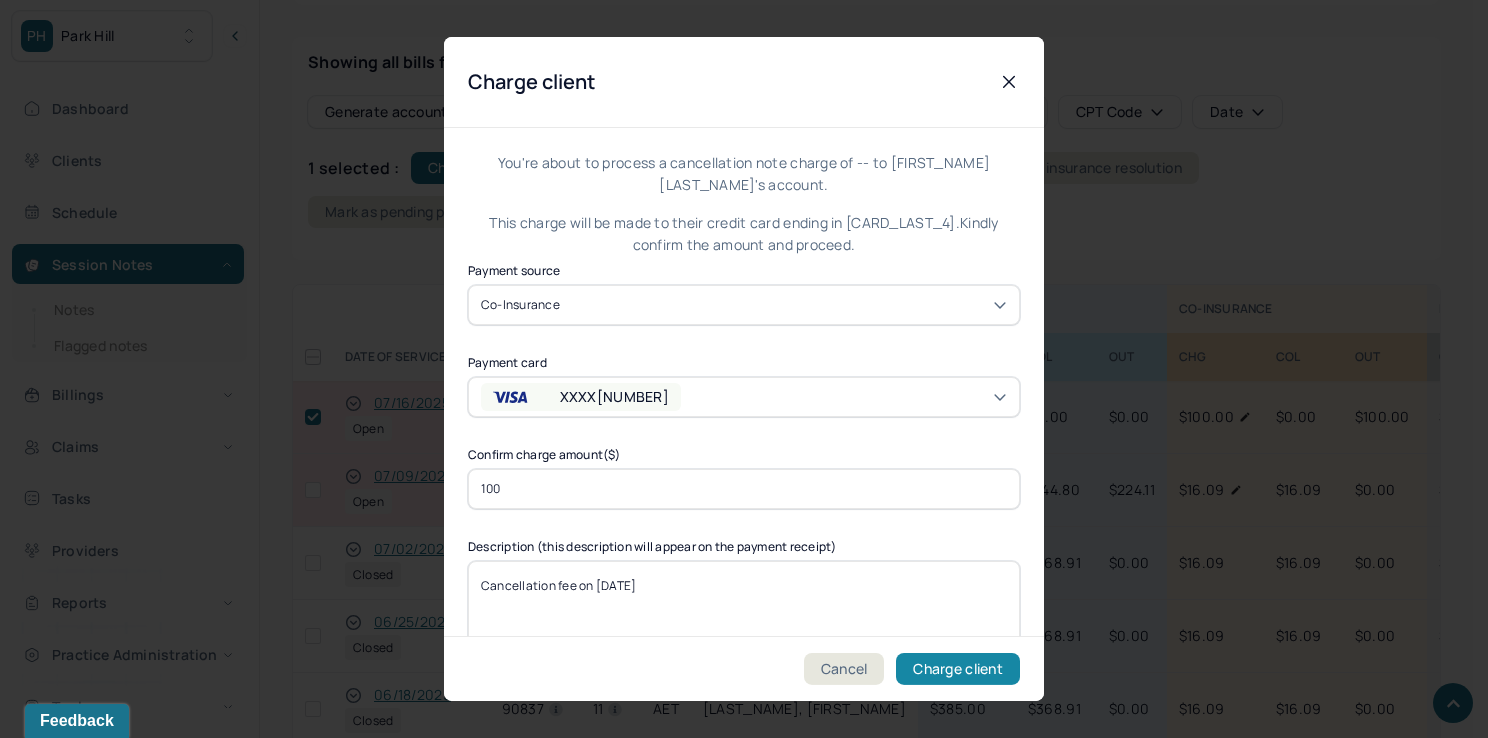type on "Cancellation fee on [DATE]" 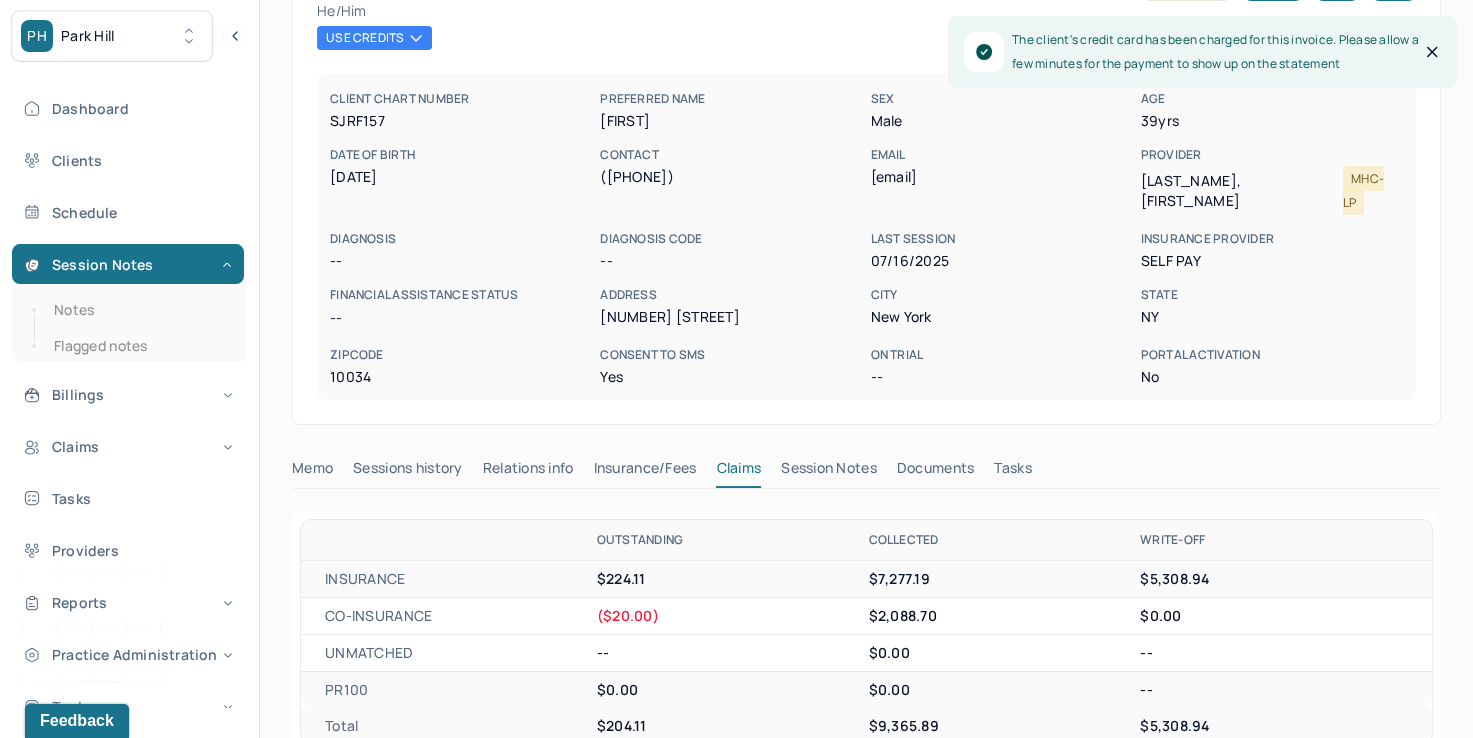 scroll, scrollTop: 0, scrollLeft: 0, axis: both 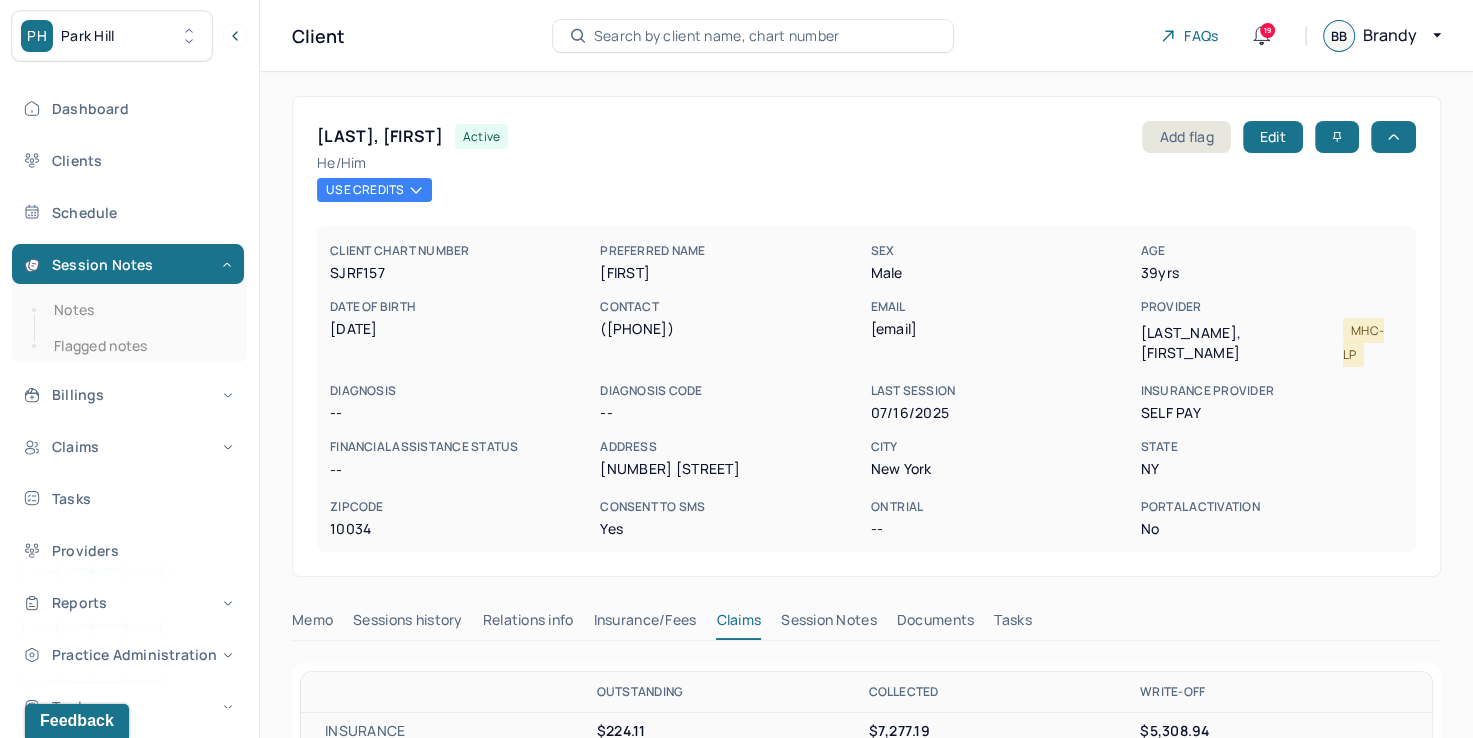 click on "Search by client name, chart number" at bounding box center (717, 36) 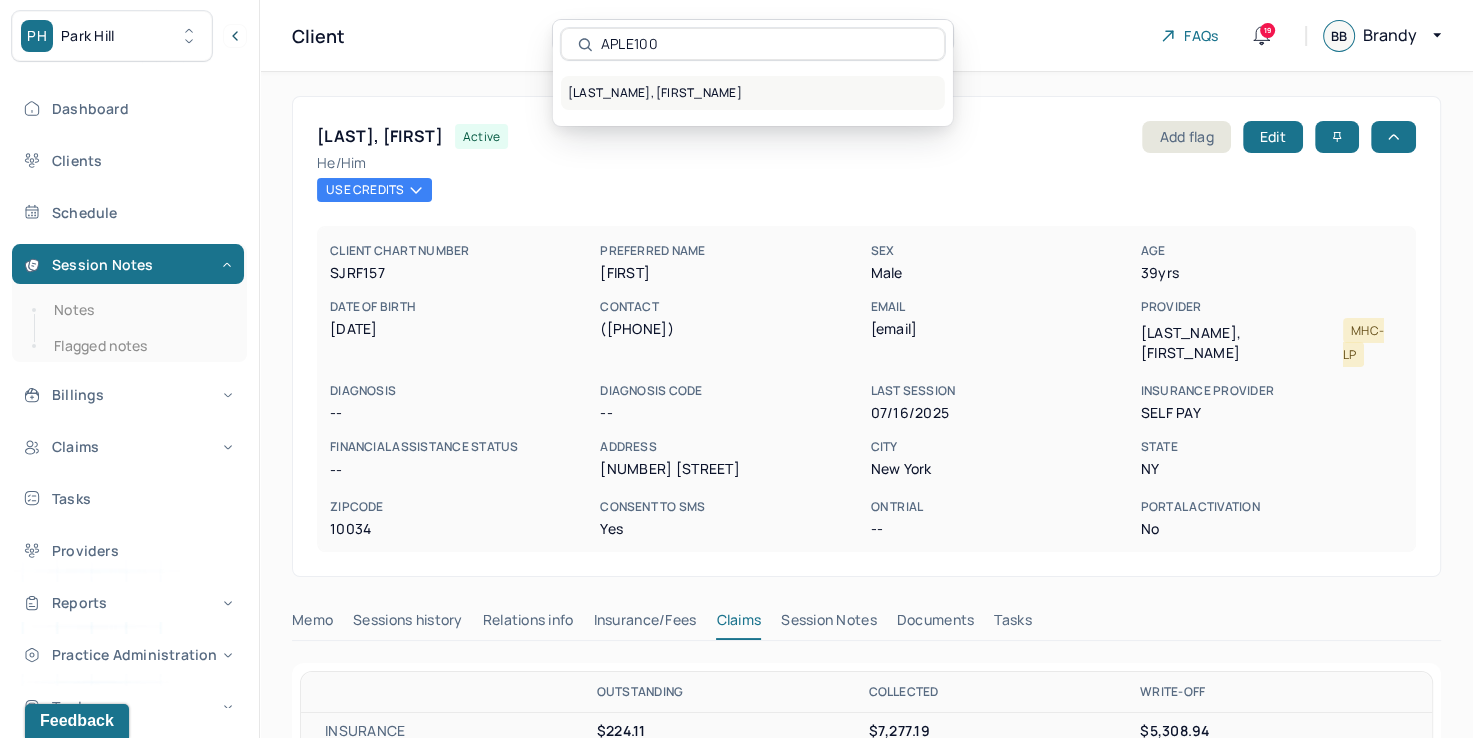 type on "APLE100" 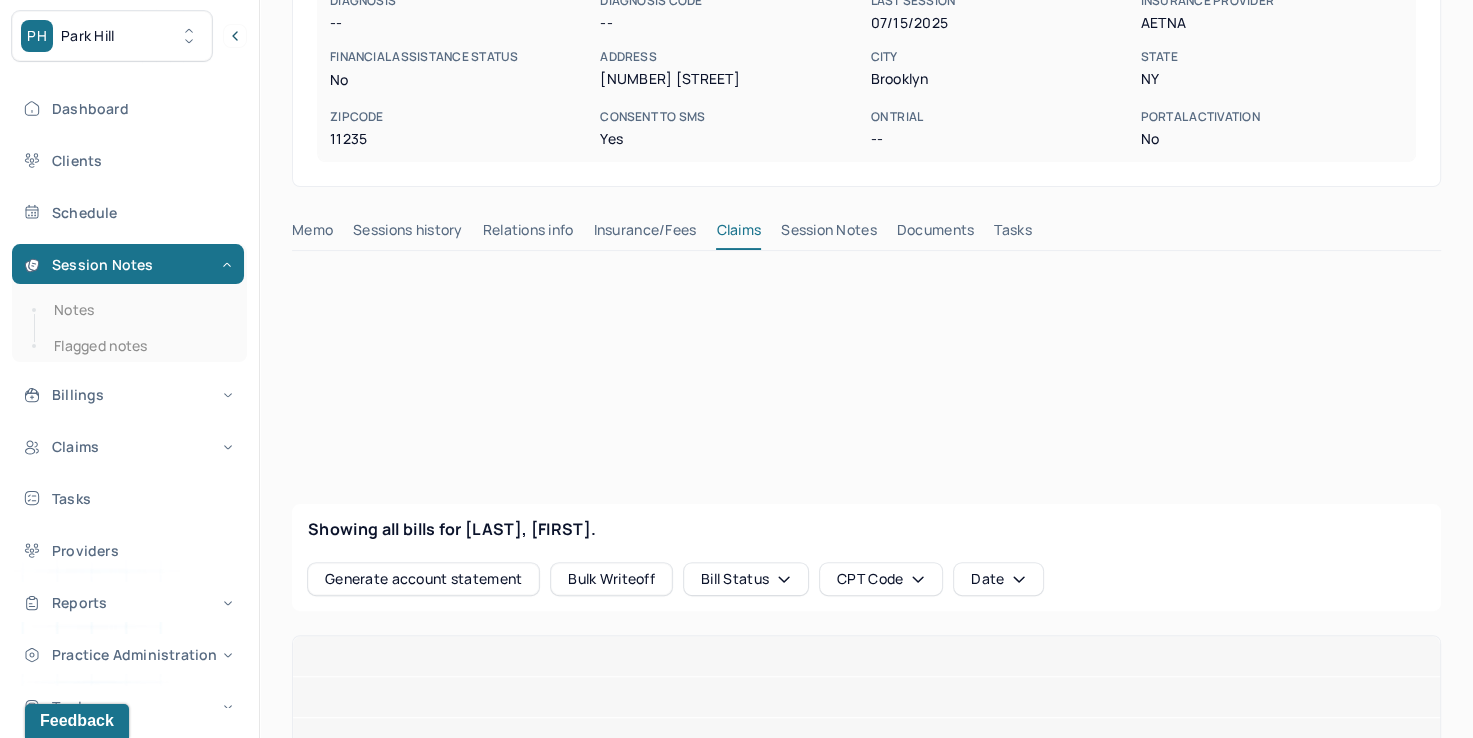 scroll, scrollTop: 400, scrollLeft: 0, axis: vertical 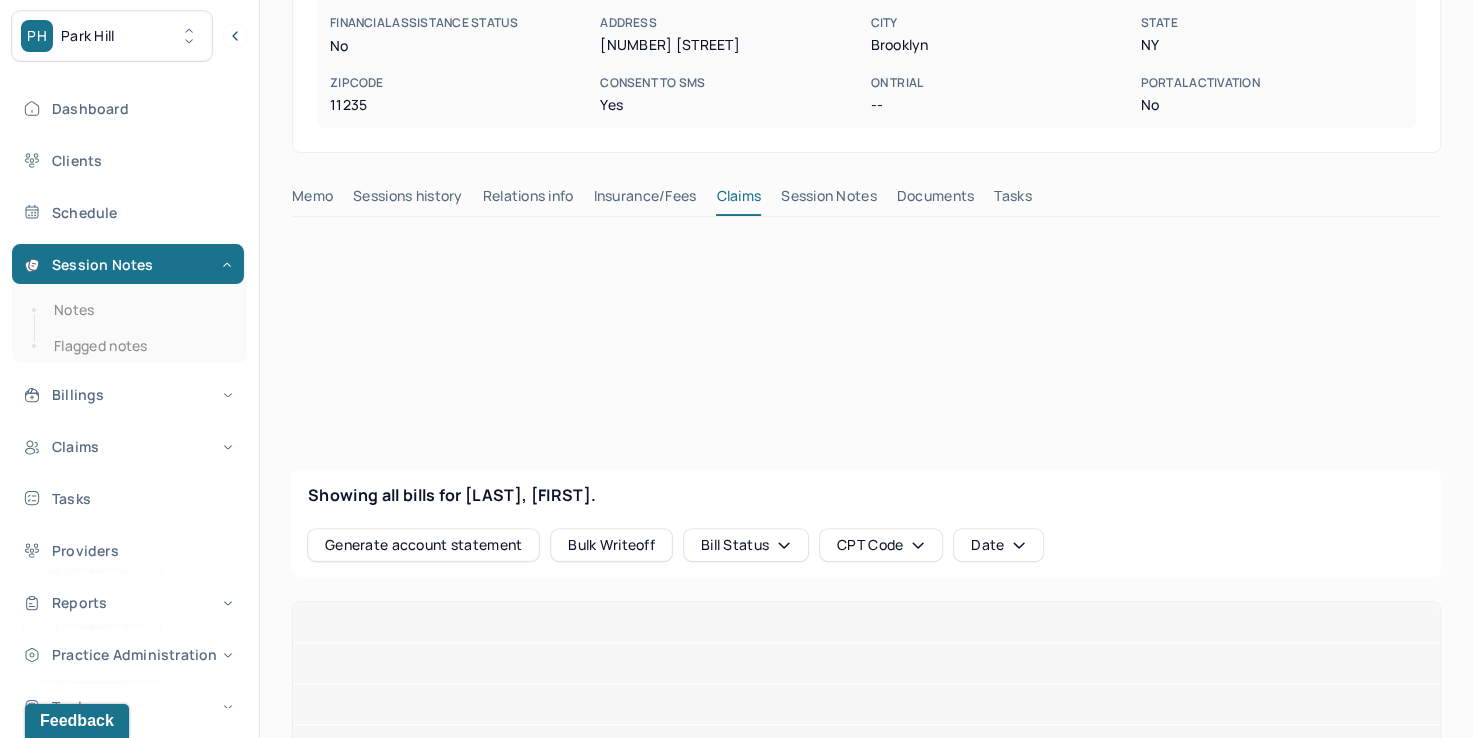 click on "Insurance/Fees" at bounding box center [645, 200] 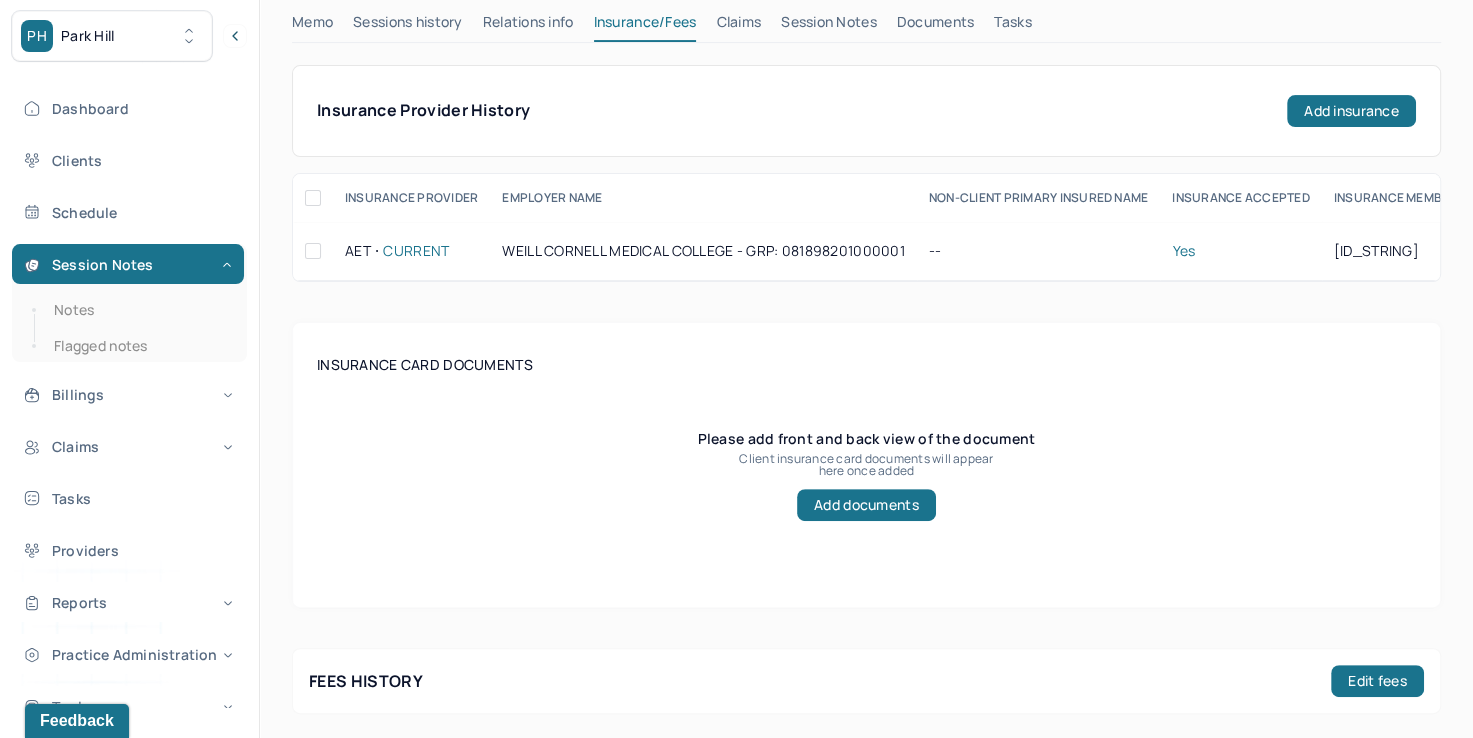 scroll, scrollTop: 500, scrollLeft: 0, axis: vertical 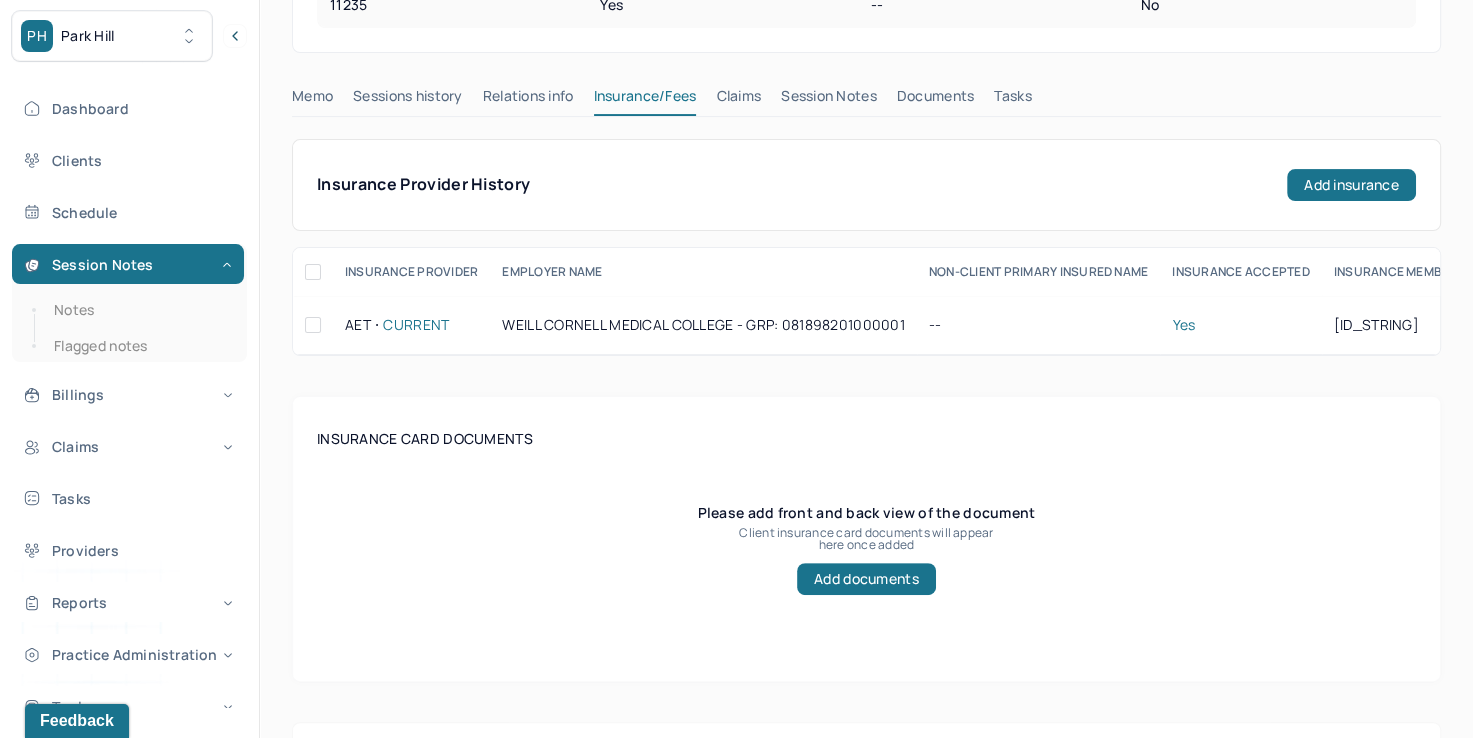 click on "Claims" at bounding box center [738, 100] 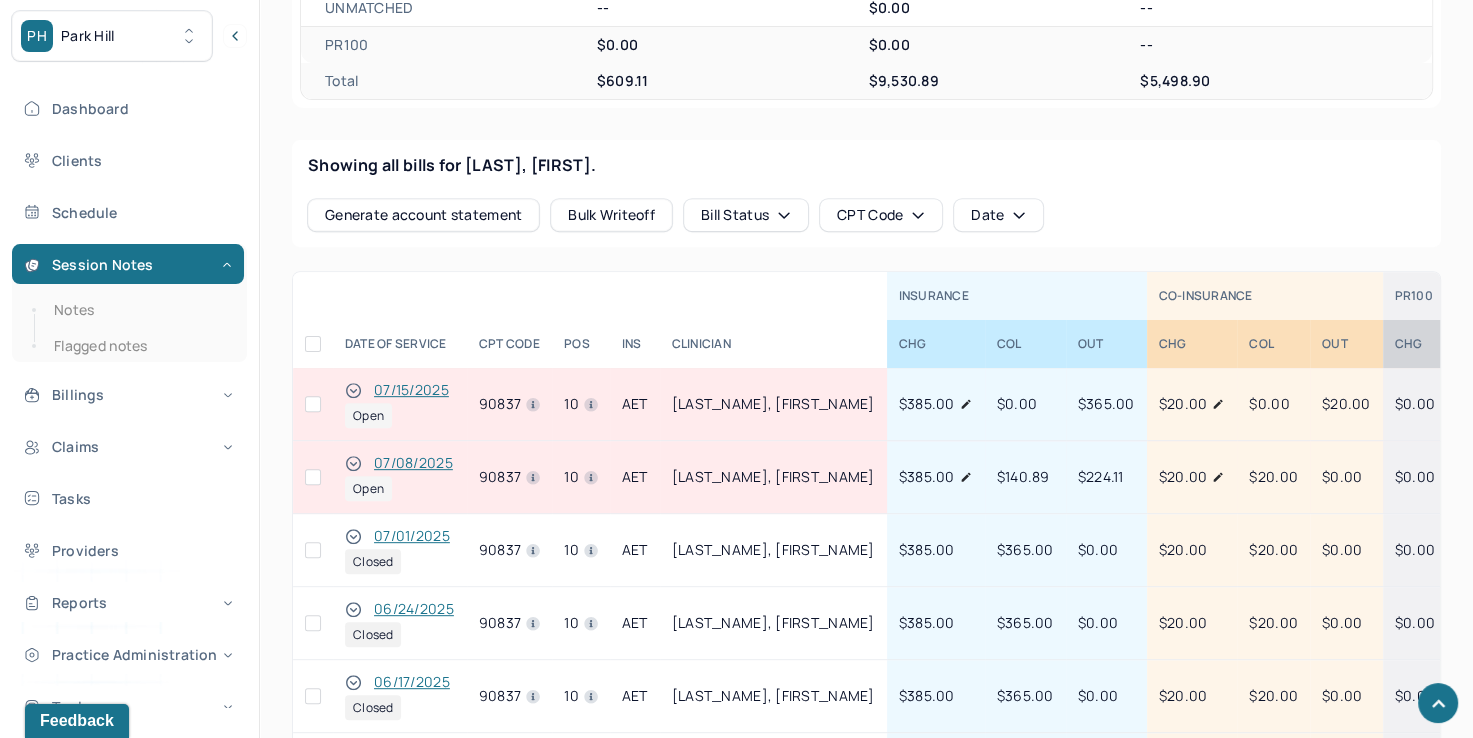 scroll, scrollTop: 800, scrollLeft: 0, axis: vertical 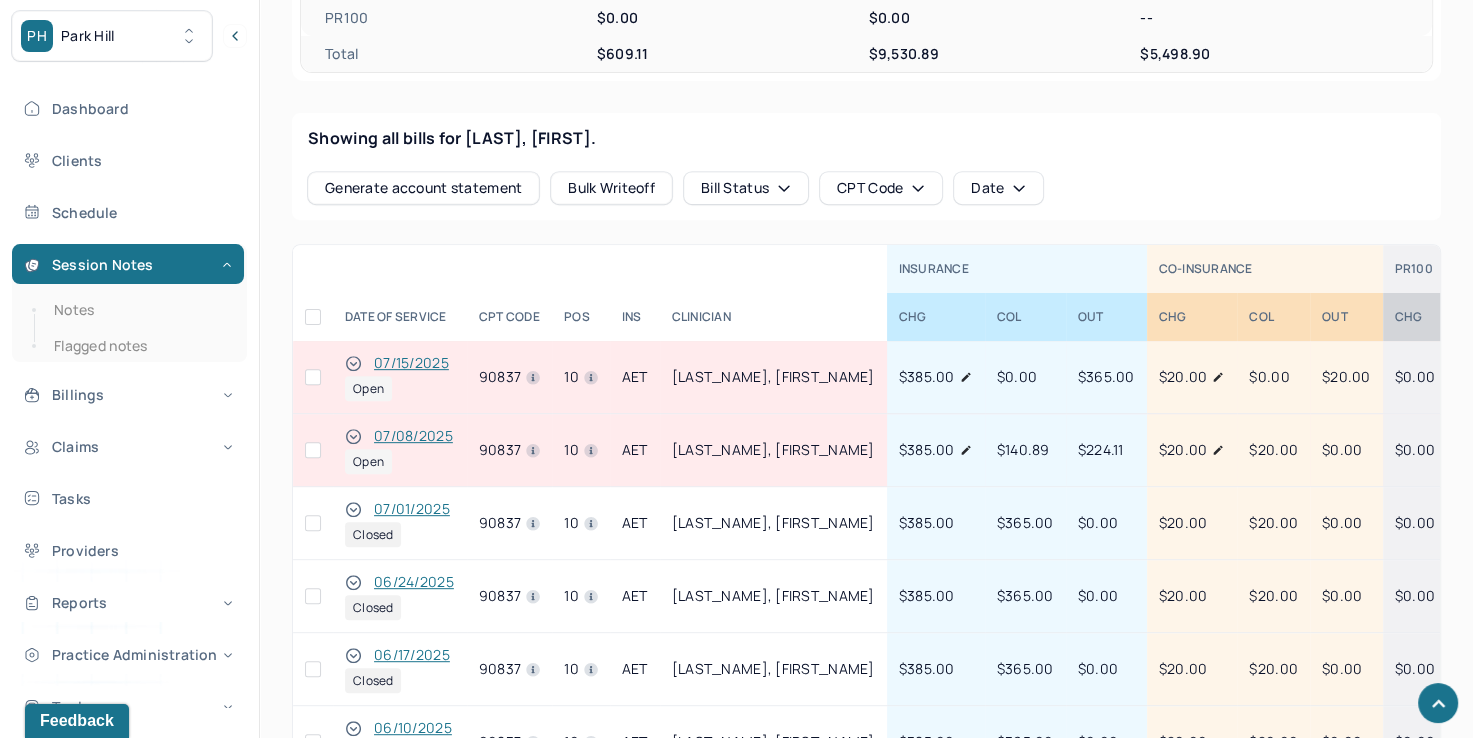 drag, startPoint x: 310, startPoint y: 345, endPoint x: 326, endPoint y: 336, distance: 18.35756 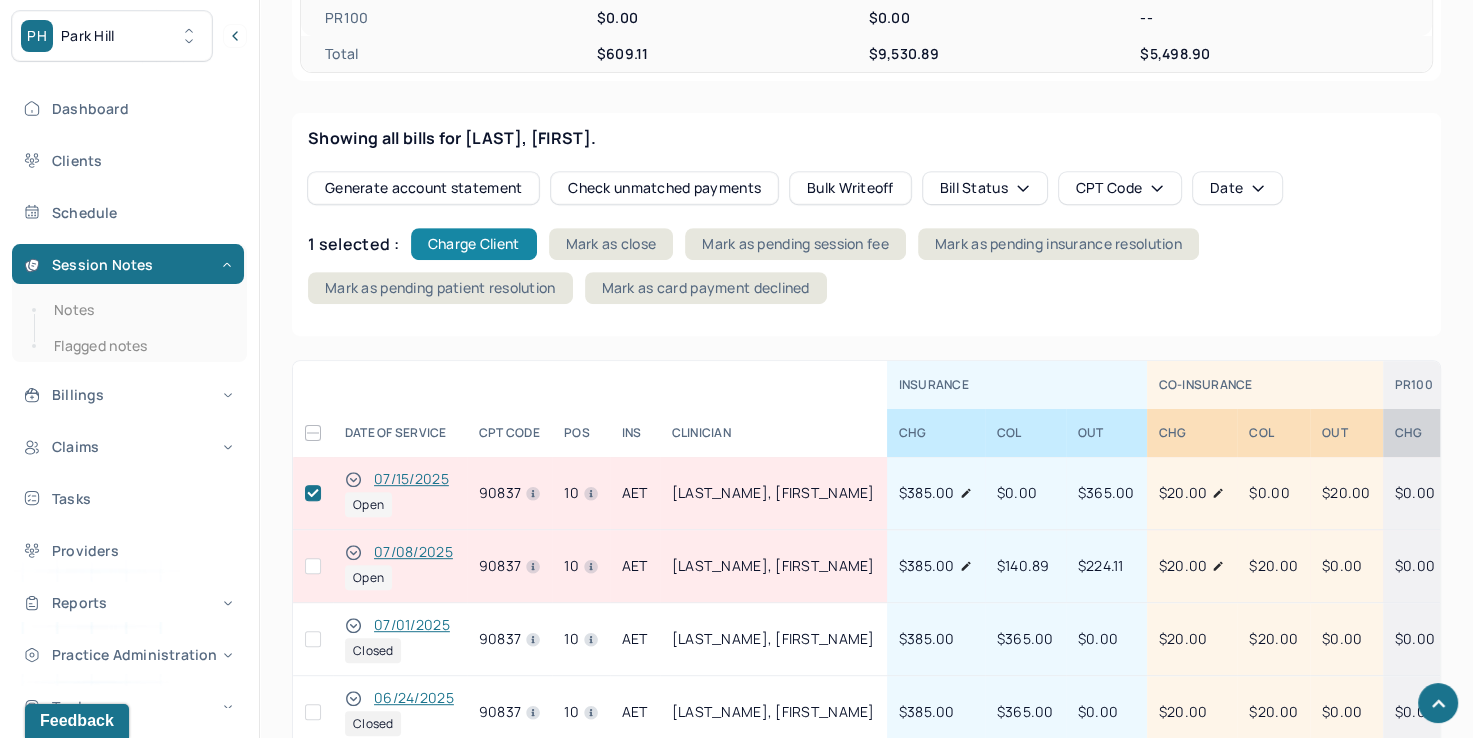 click on "Charge Client" at bounding box center [474, 244] 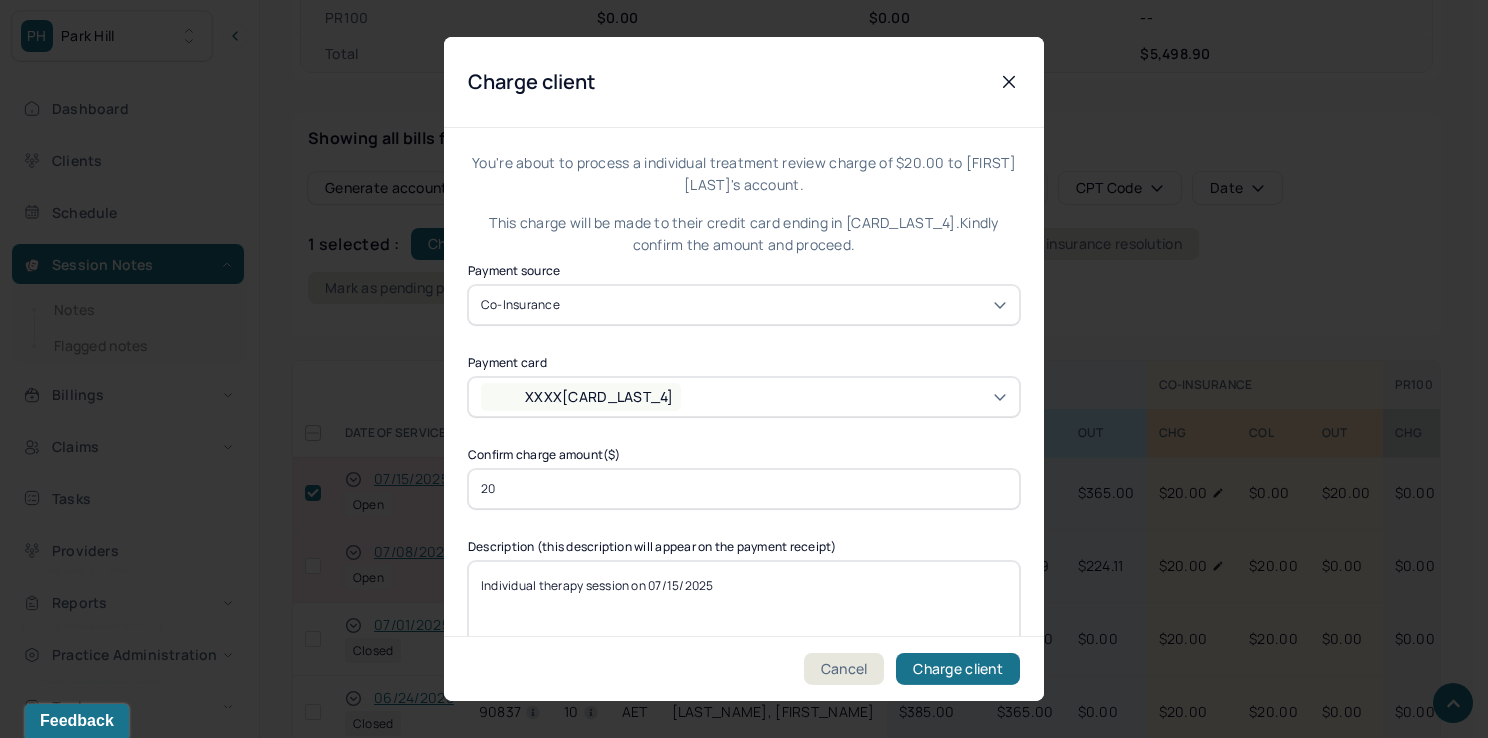 click on "XXXX[CARD_LAST_4]" at bounding box center (744, 397) 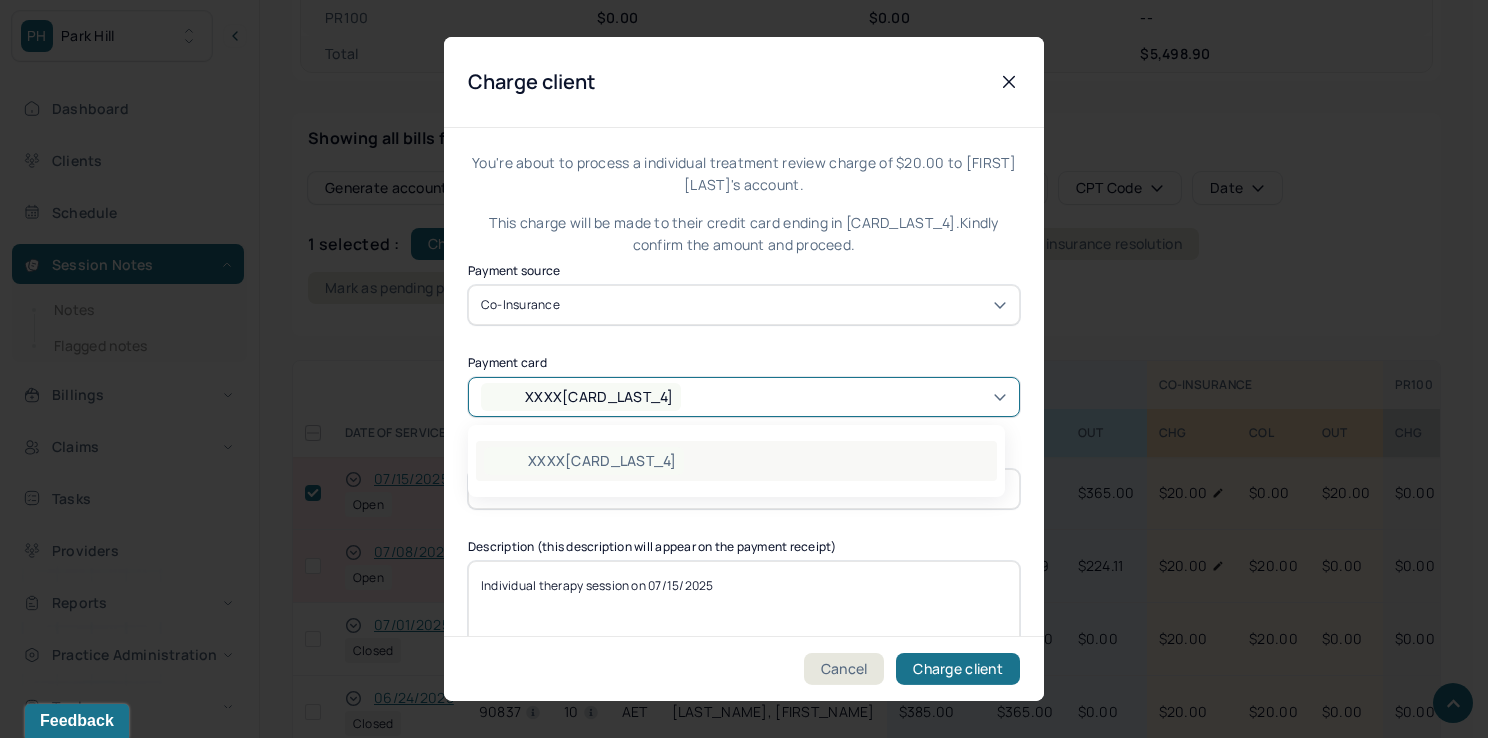 click on "XXXX[CARD_LAST_4]" at bounding box center [736, 461] 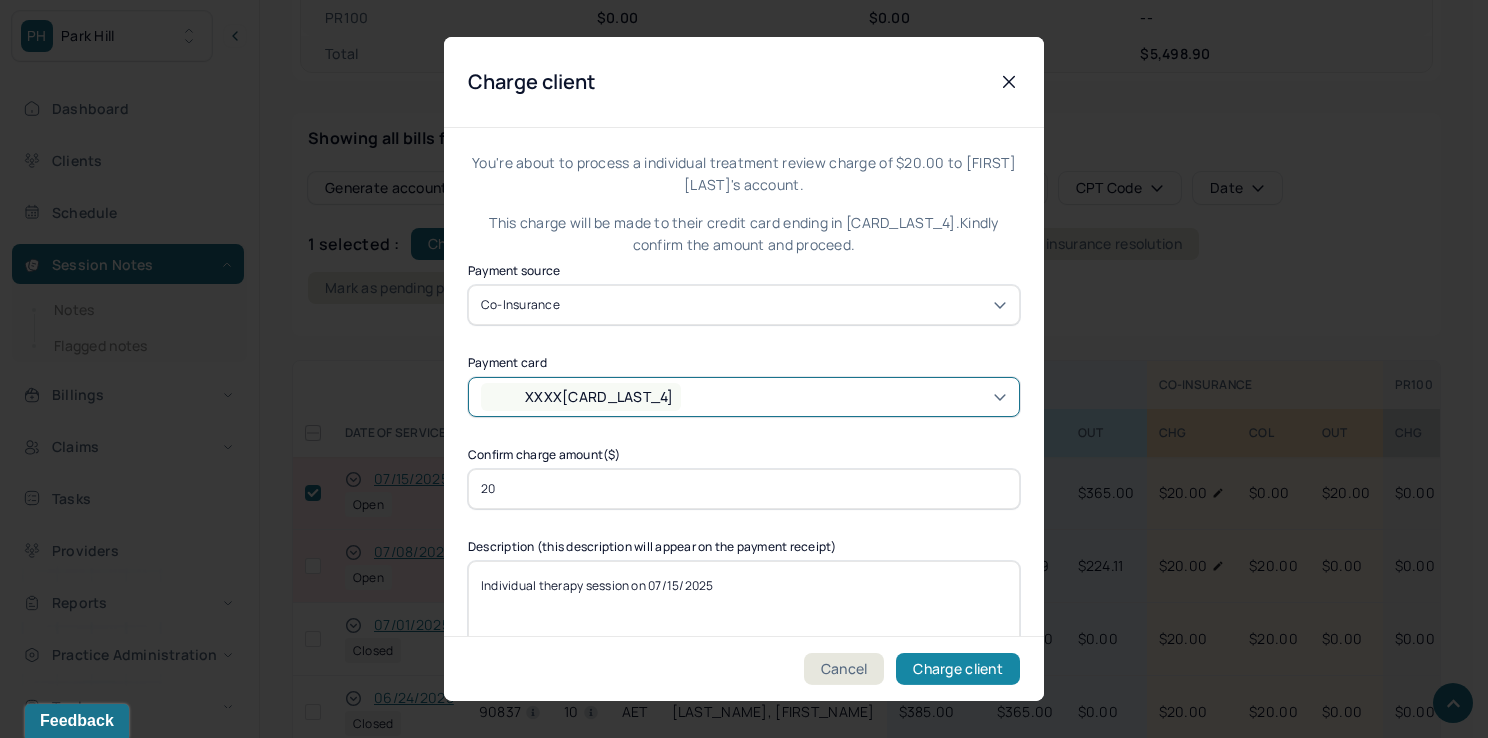 click on "Charge client" at bounding box center [958, 669] 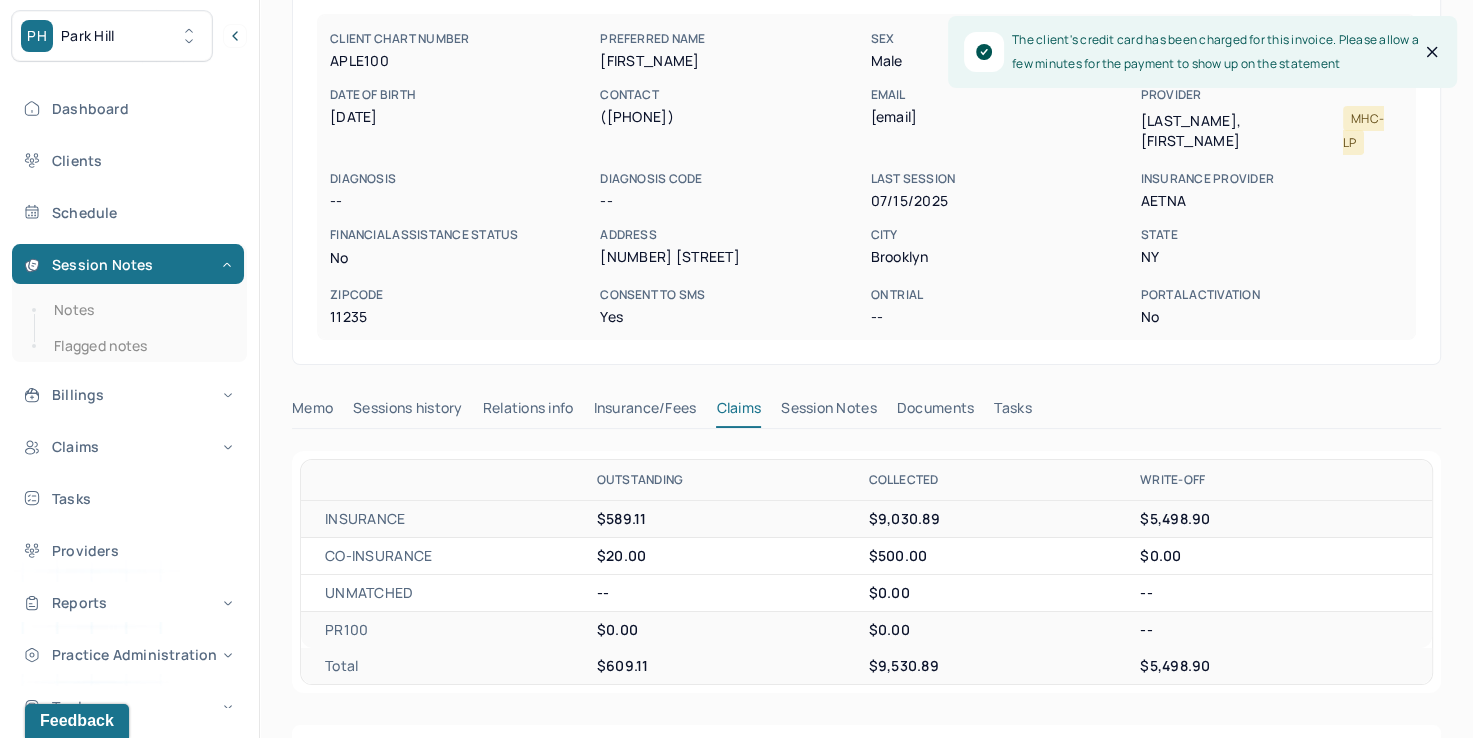 scroll, scrollTop: 0, scrollLeft: 0, axis: both 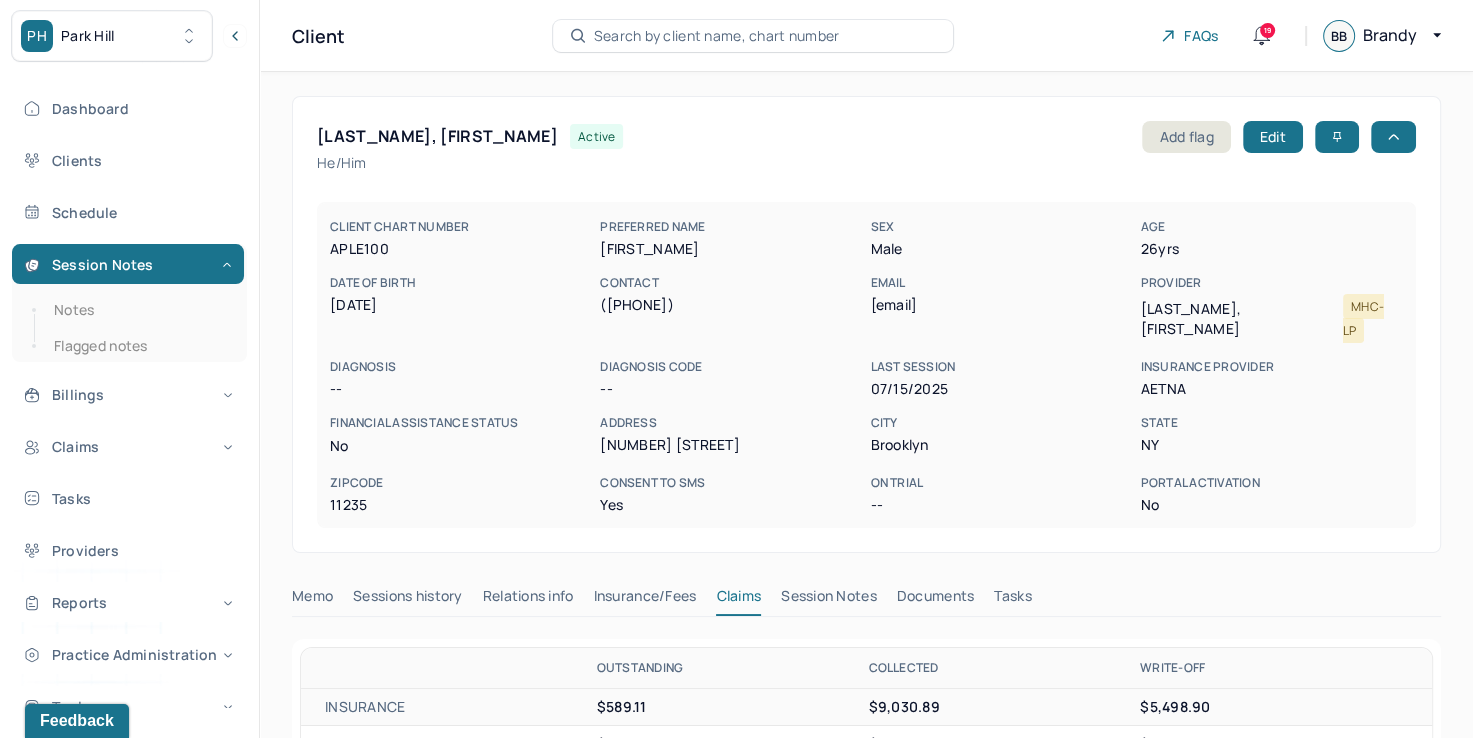 click on "Search by client name, chart number" at bounding box center [717, 36] 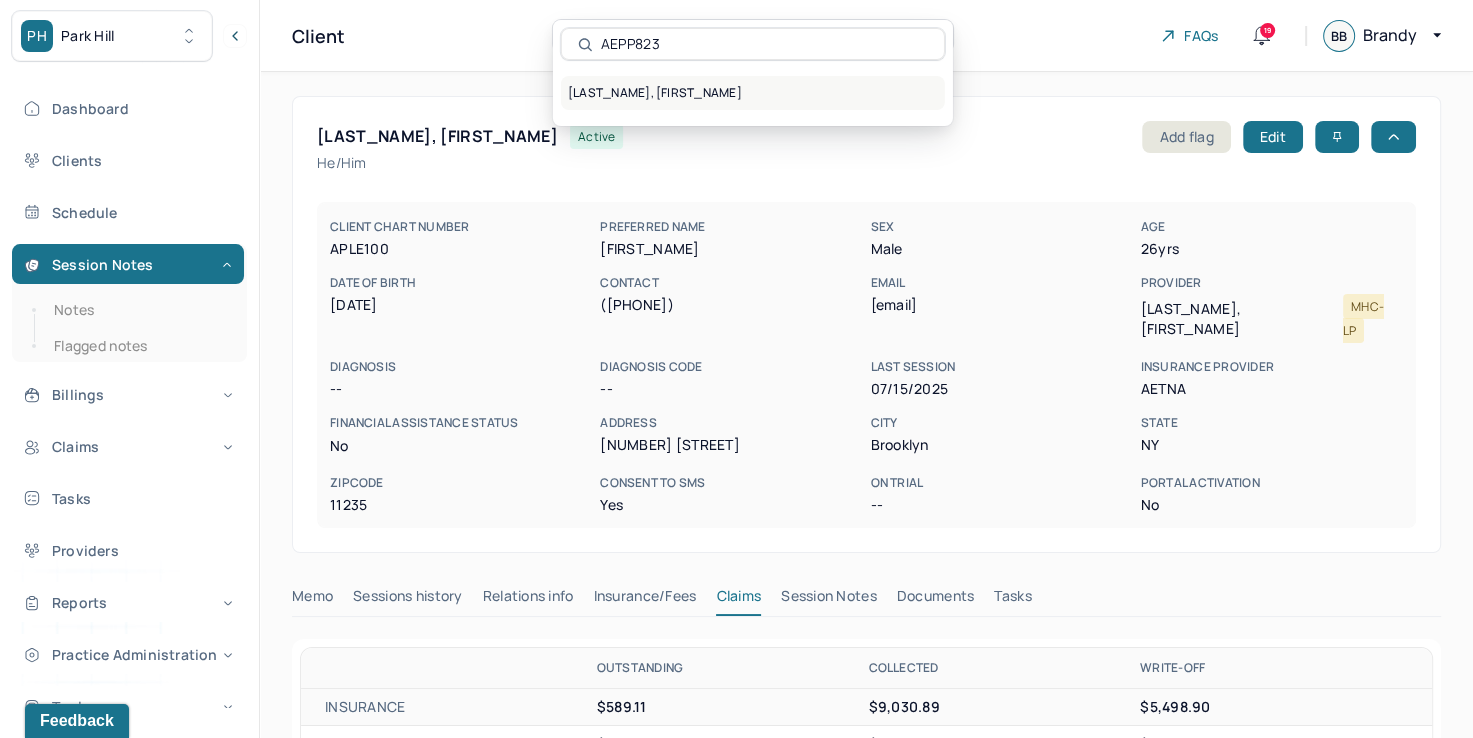 type on "AEPP823" 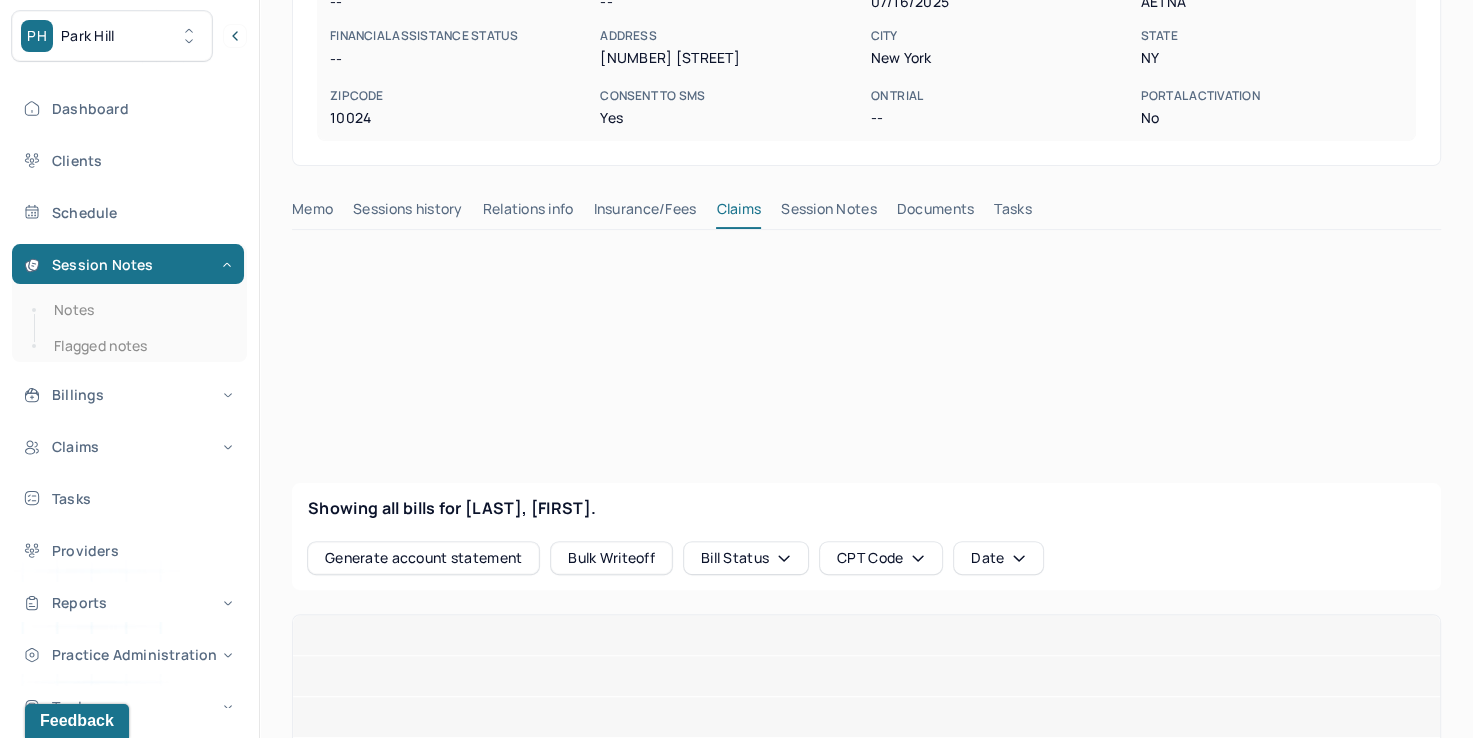 scroll, scrollTop: 400, scrollLeft: 0, axis: vertical 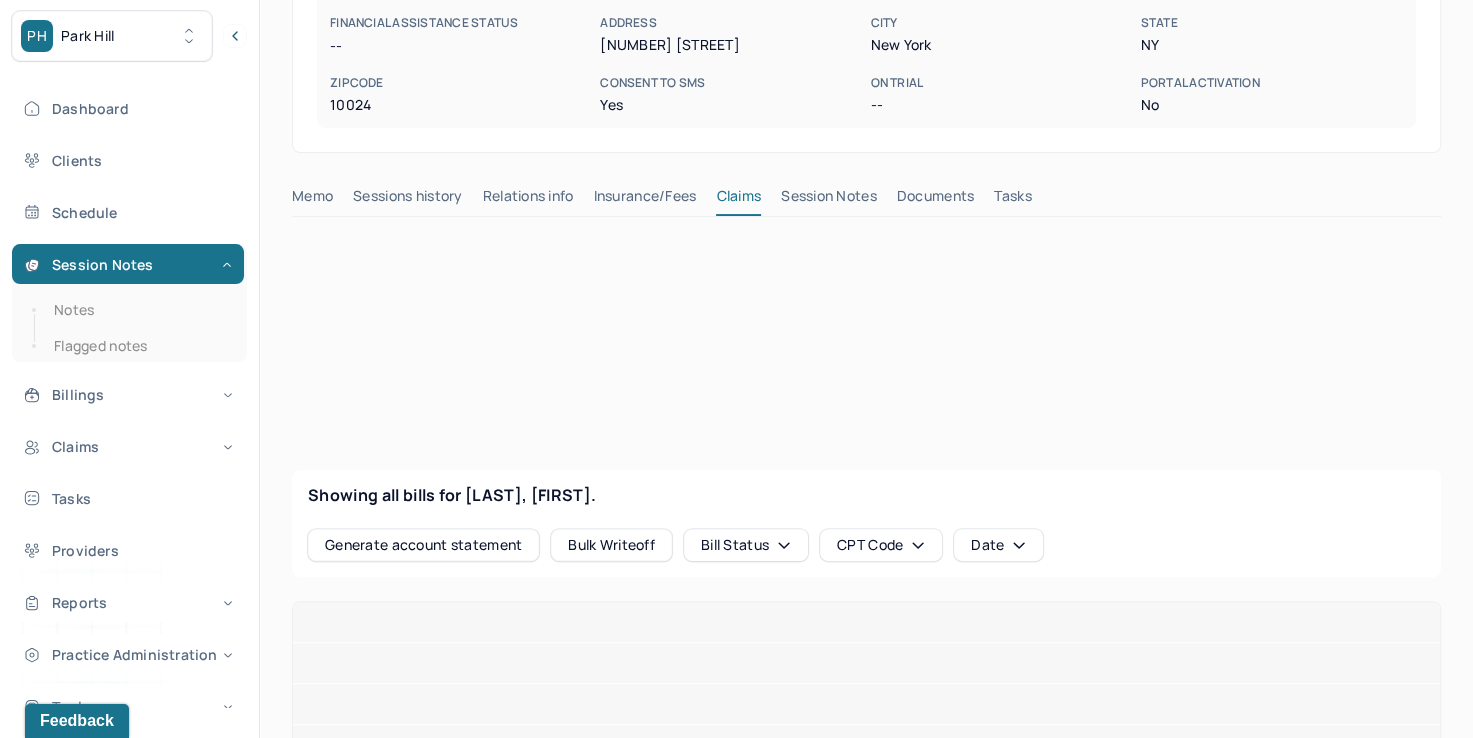 click on "Insurance/Fees" at bounding box center (645, 200) 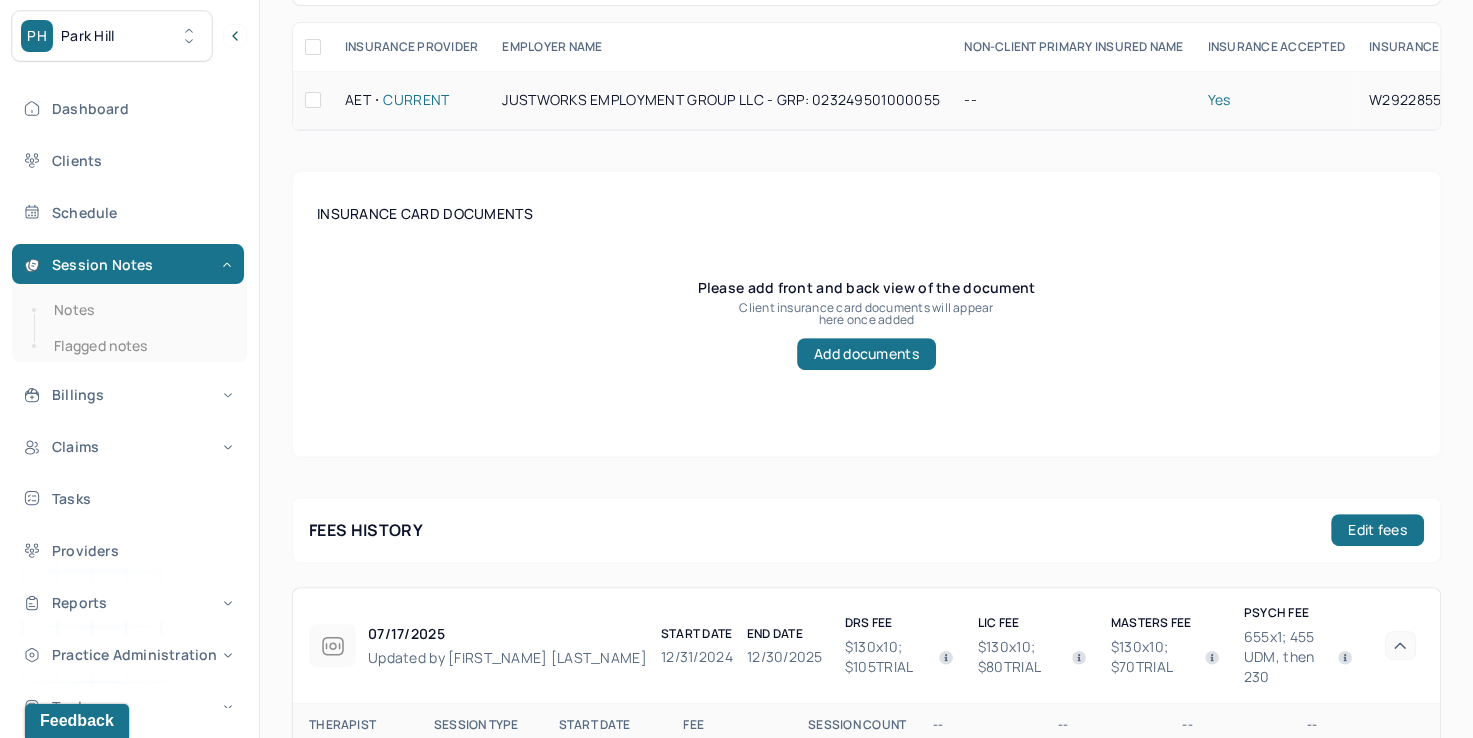 scroll, scrollTop: 500, scrollLeft: 0, axis: vertical 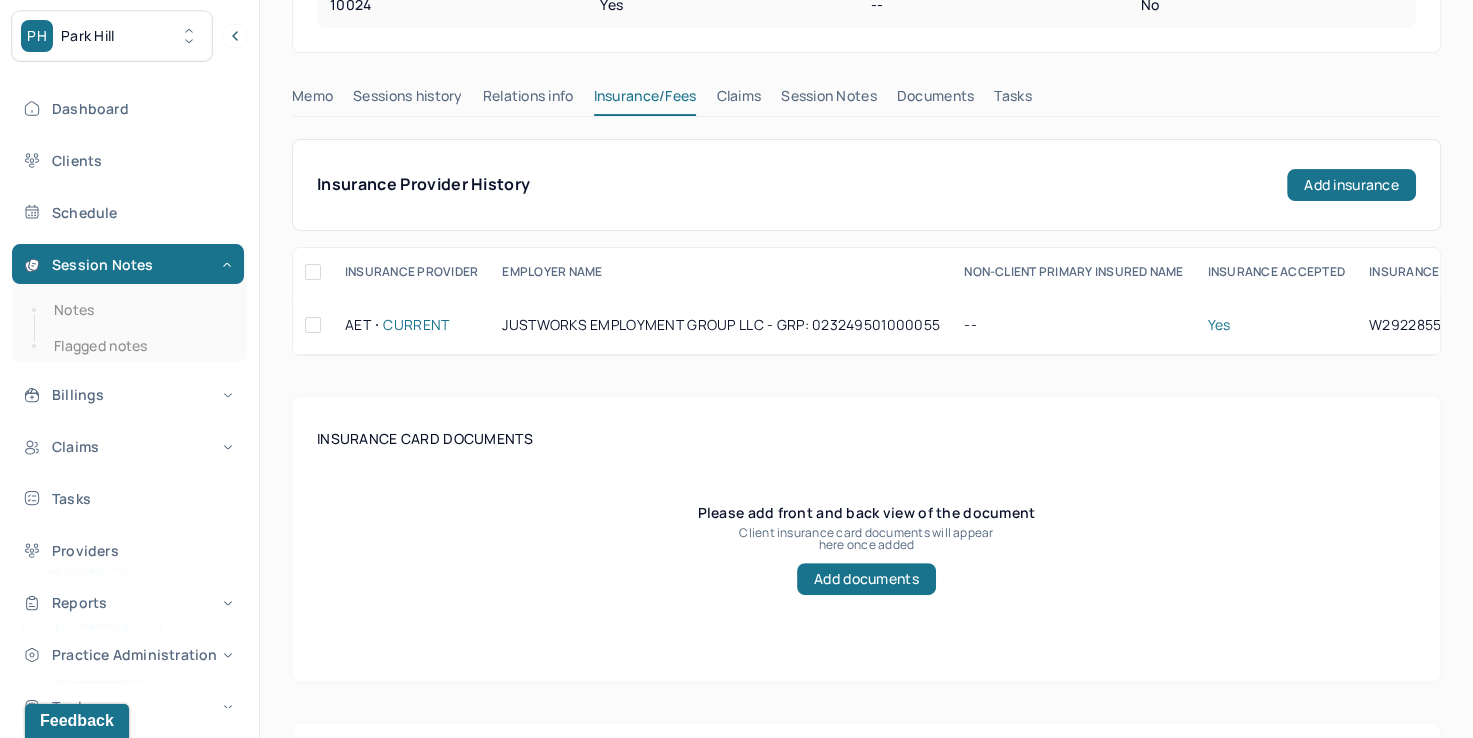 click on "Claims" at bounding box center (738, 100) 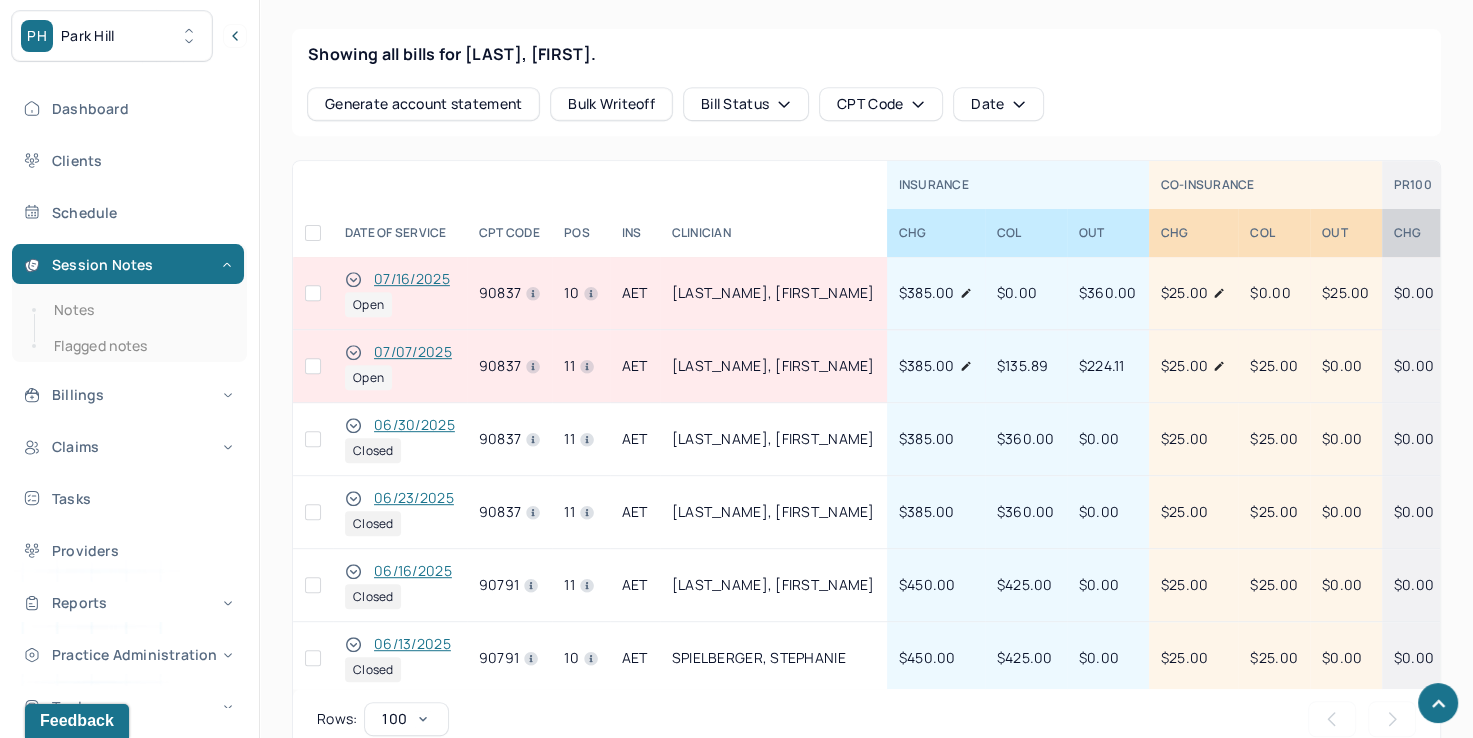 scroll, scrollTop: 900, scrollLeft: 0, axis: vertical 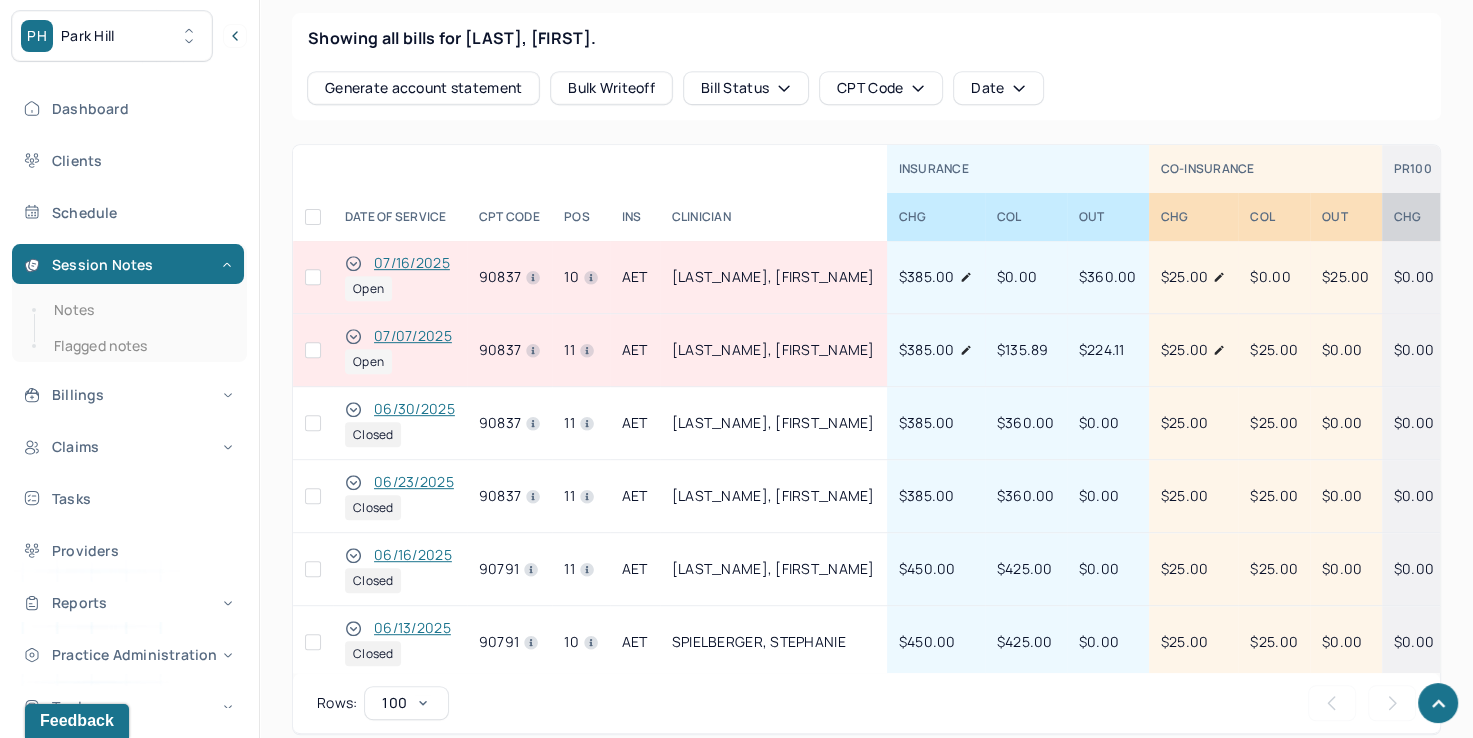 click at bounding box center (313, 277) 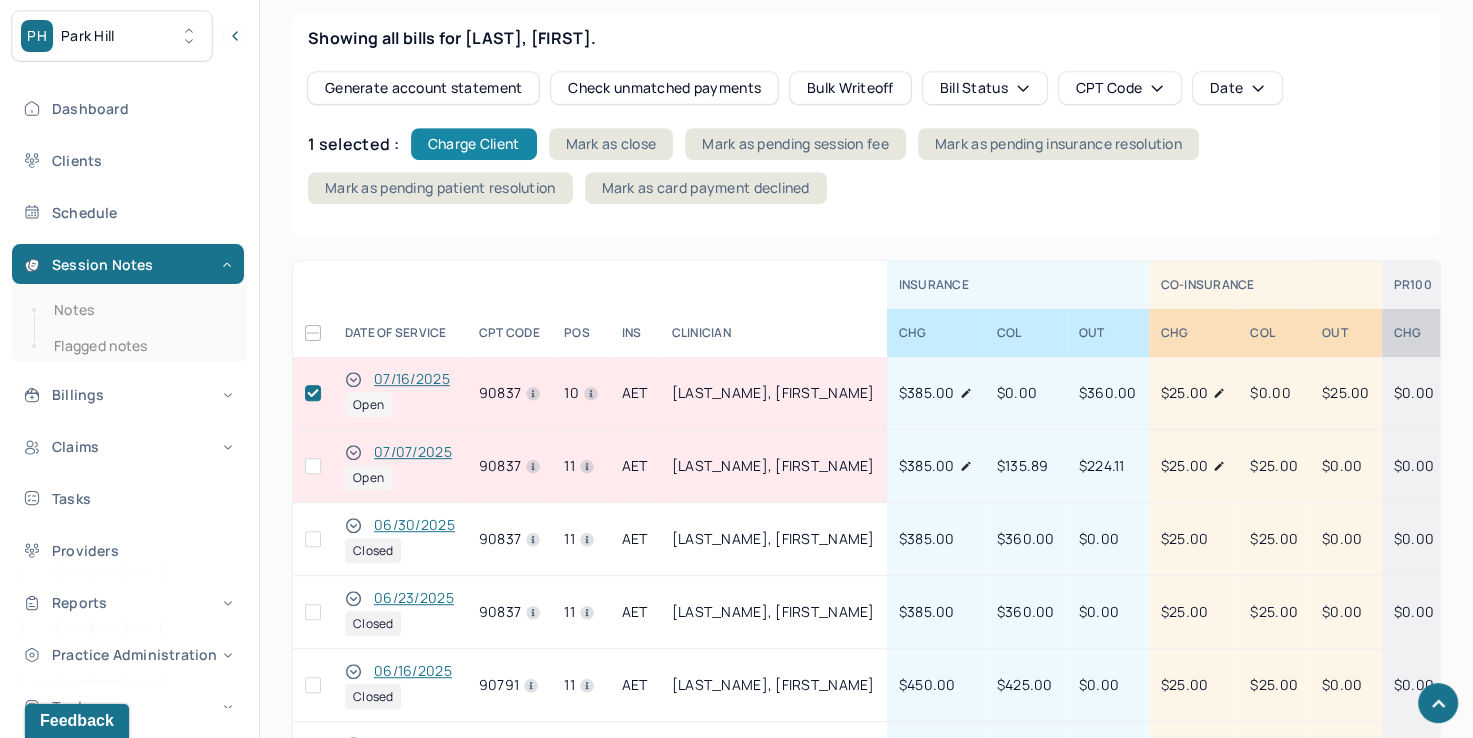 click on "Charge Client" at bounding box center (474, 144) 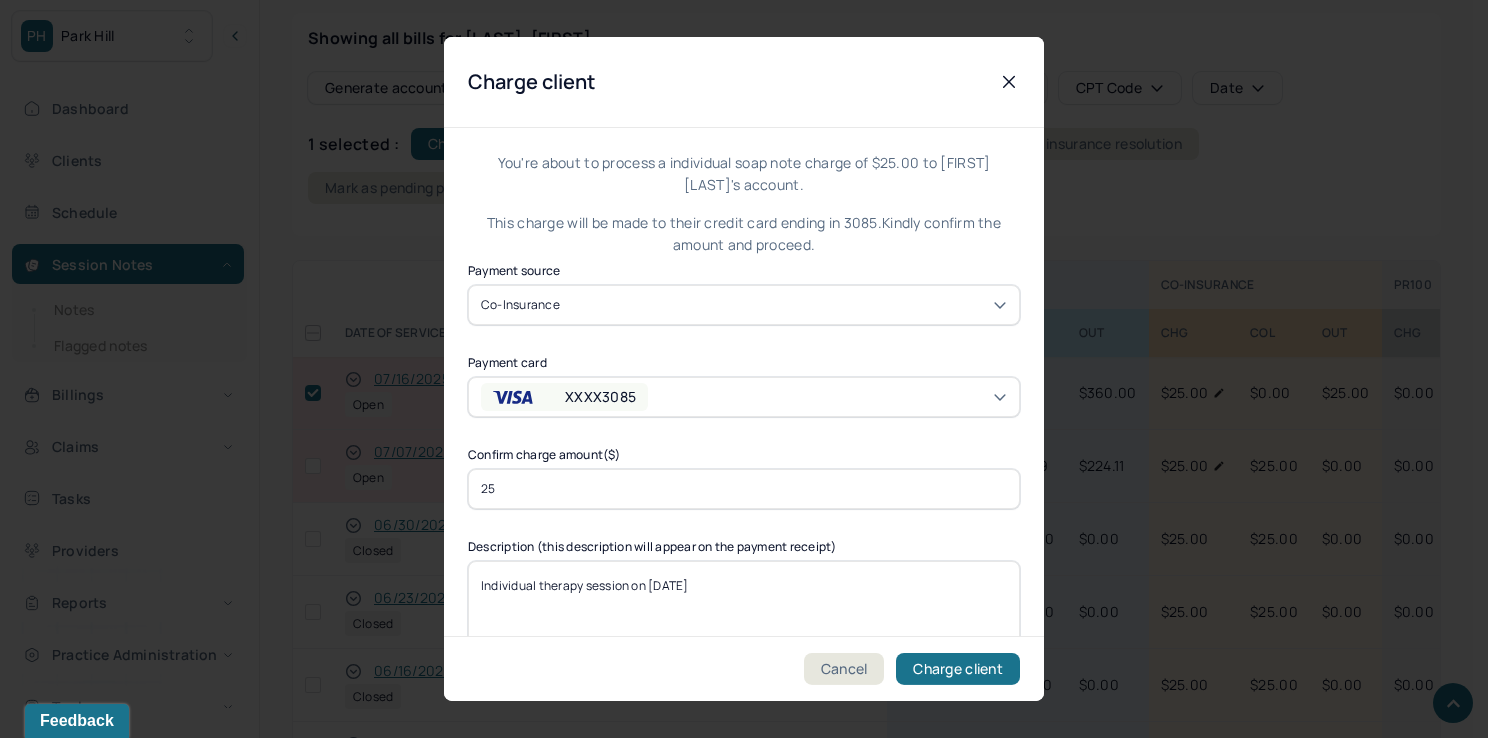 click on "XXXX3085" at bounding box center [744, 397] 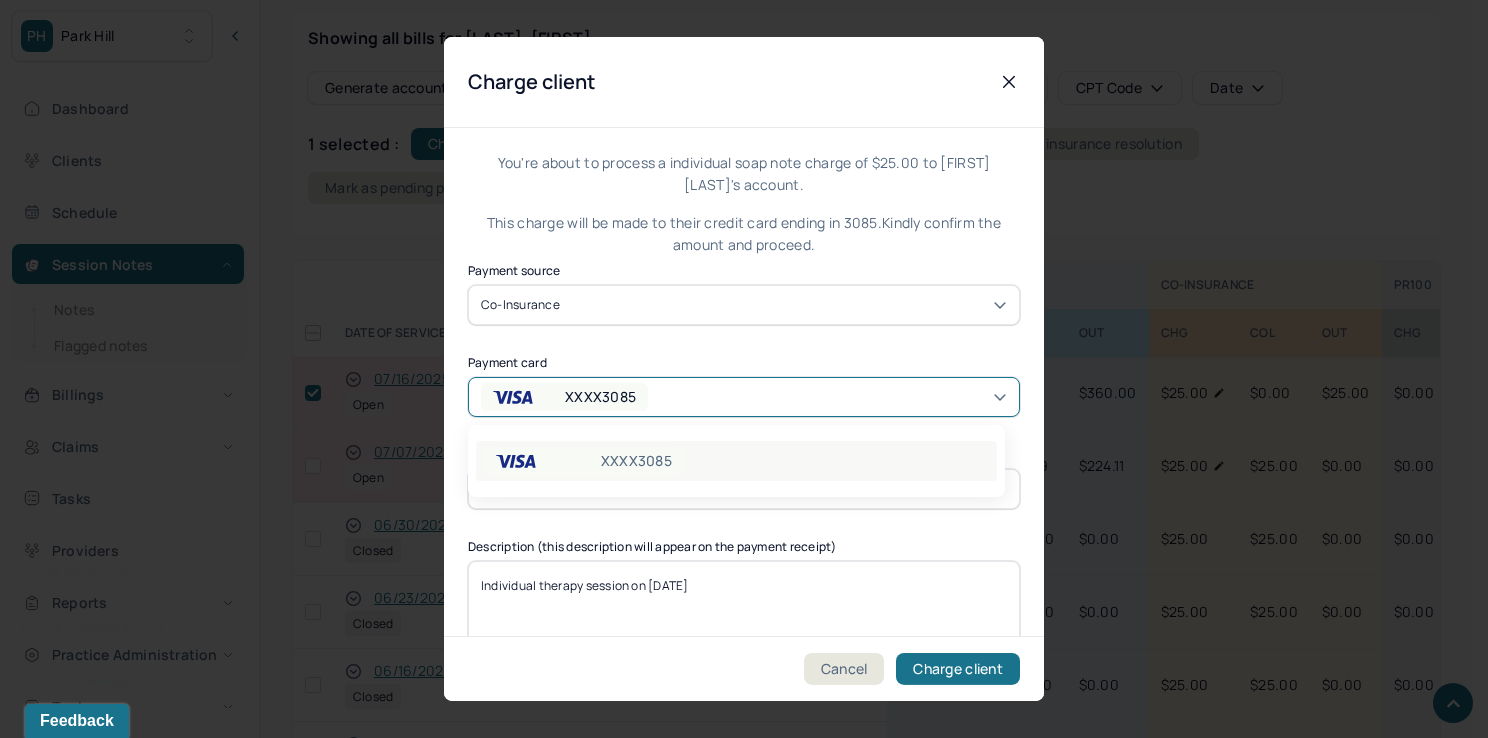 click on "XXXX3085" at bounding box center [736, 461] 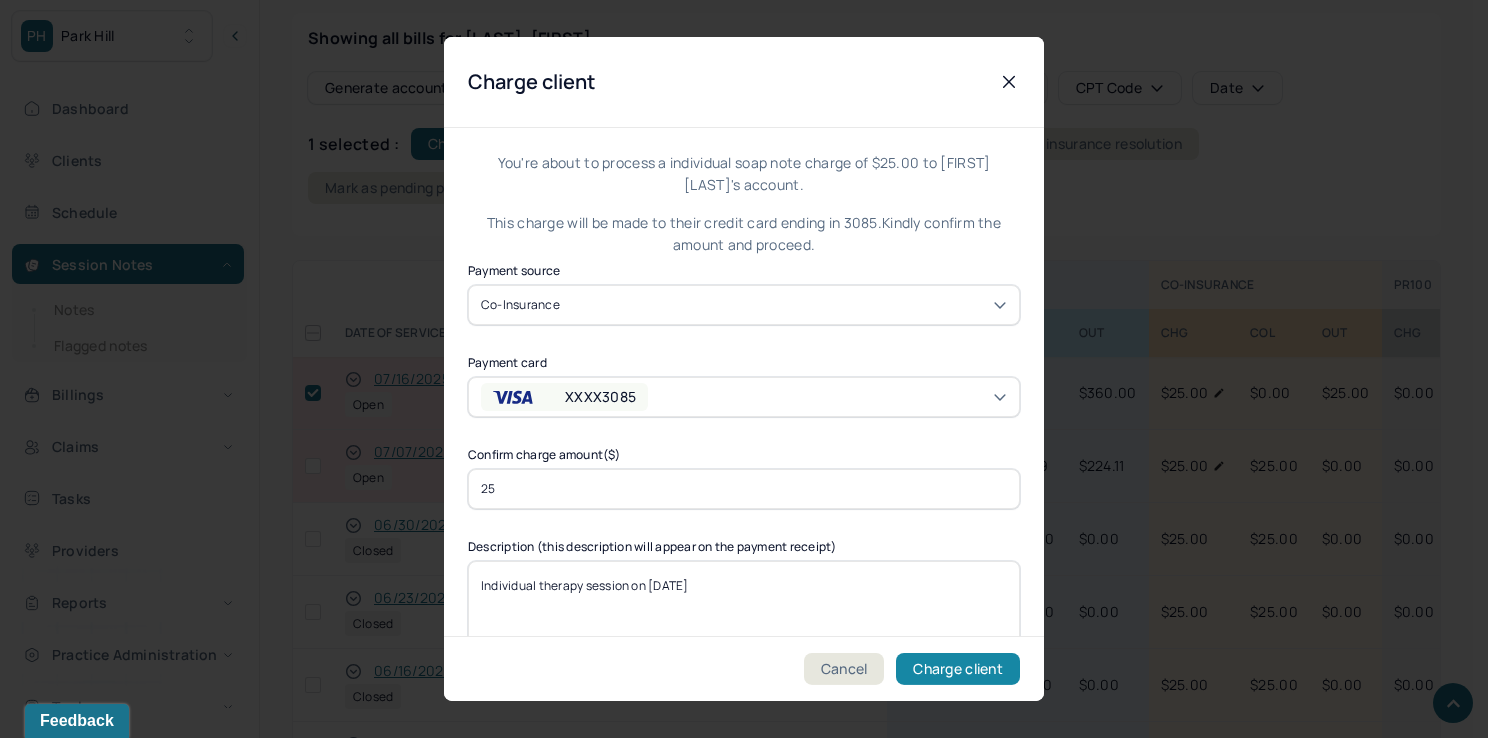 click on "Charge client" at bounding box center [958, 669] 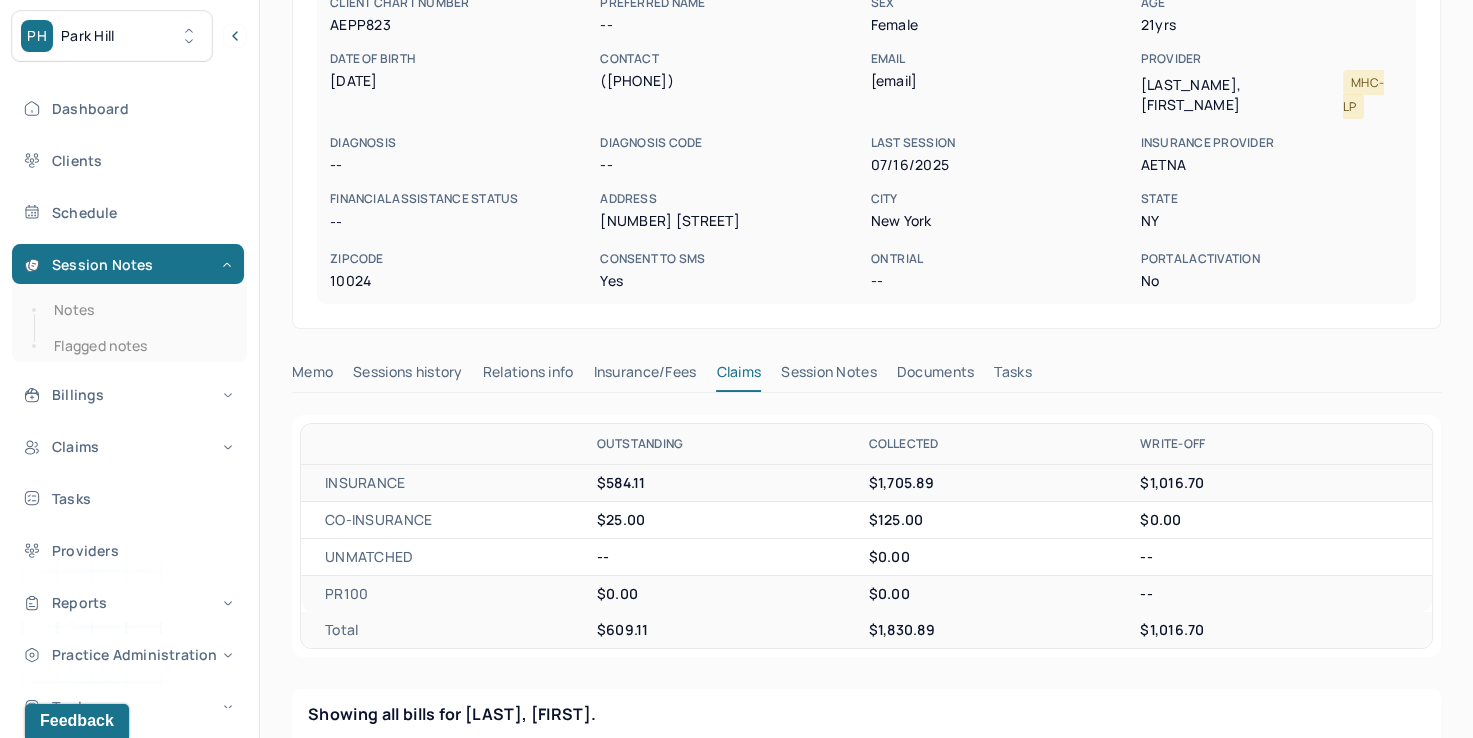 scroll, scrollTop: 0, scrollLeft: 0, axis: both 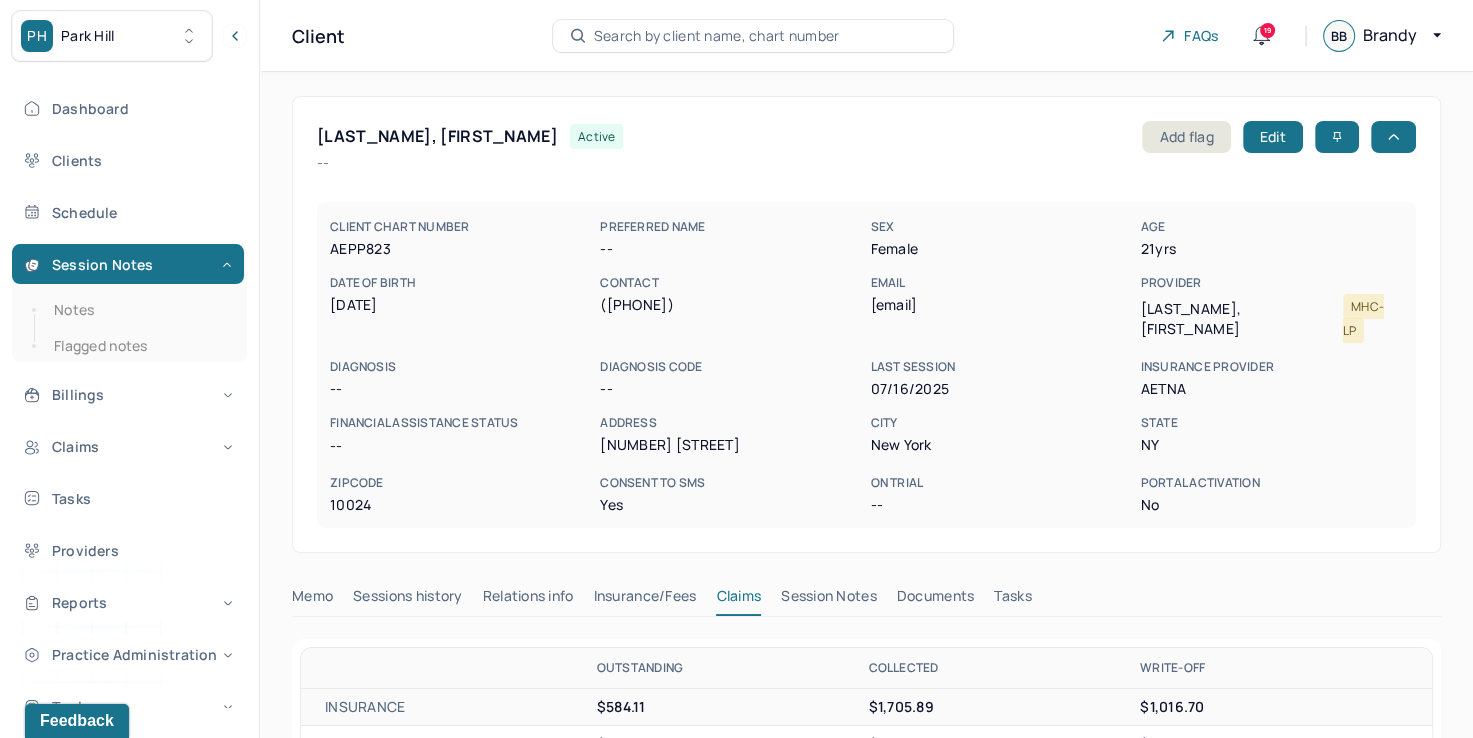 click on "Search by client name, chart number" at bounding box center (717, 36) 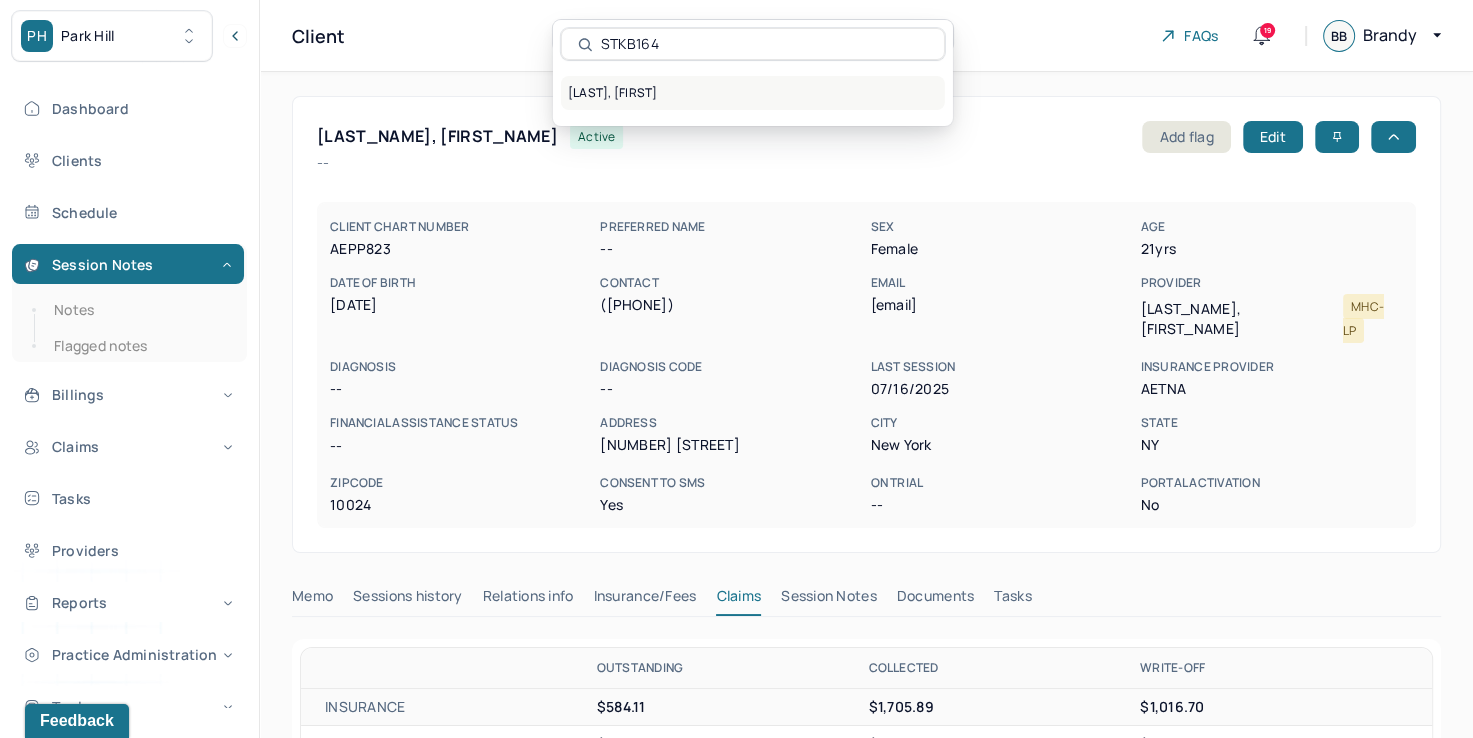 type on "STKB164" 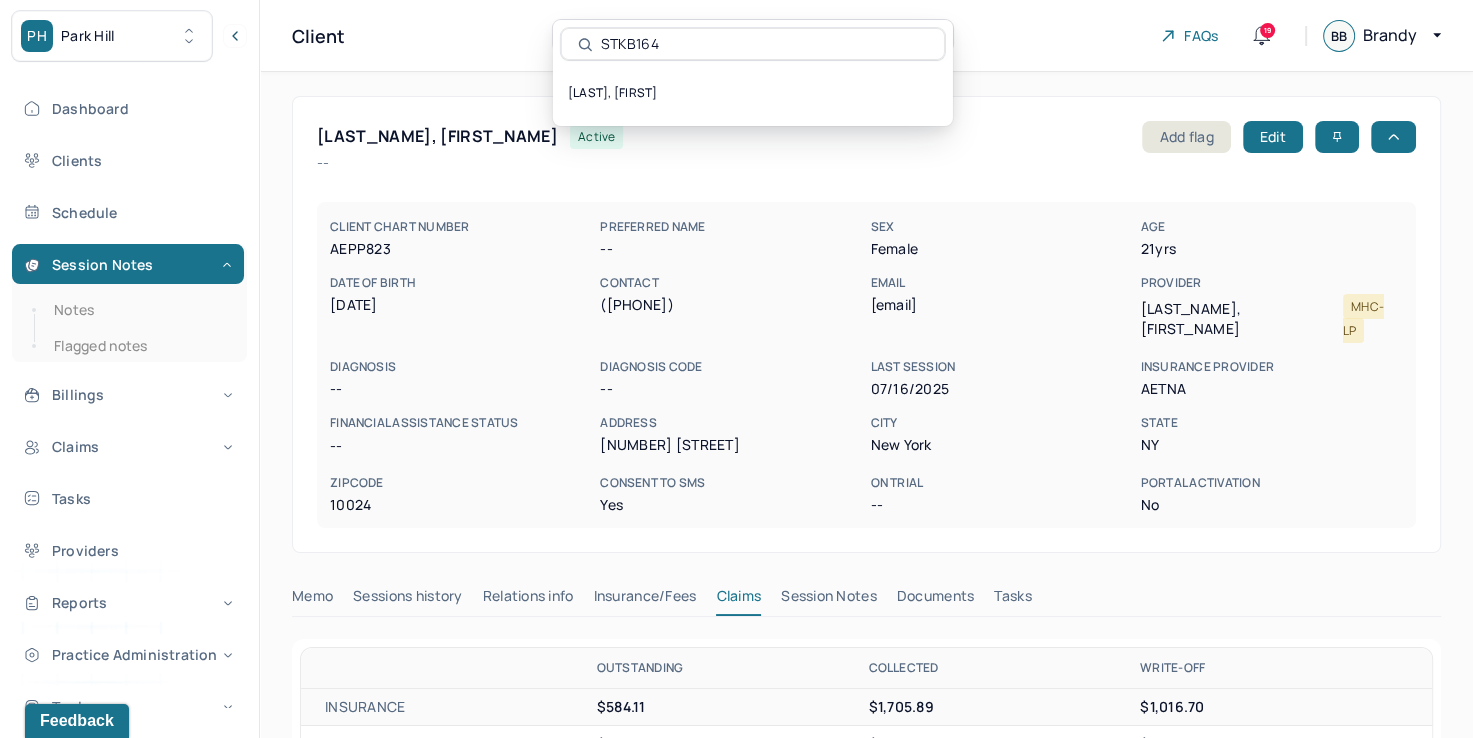 click on "[LAST], [FIRST]" at bounding box center (753, 93) 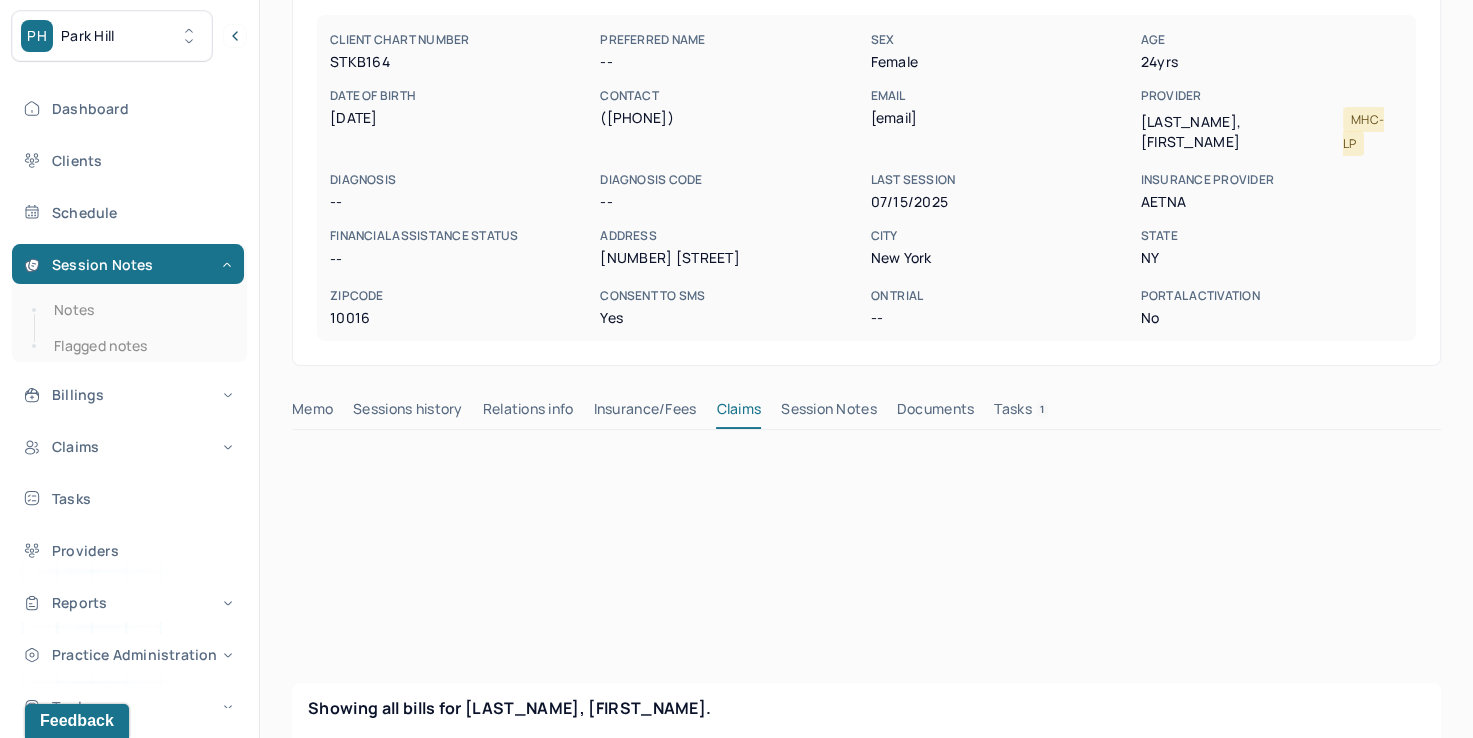 scroll, scrollTop: 200, scrollLeft: 0, axis: vertical 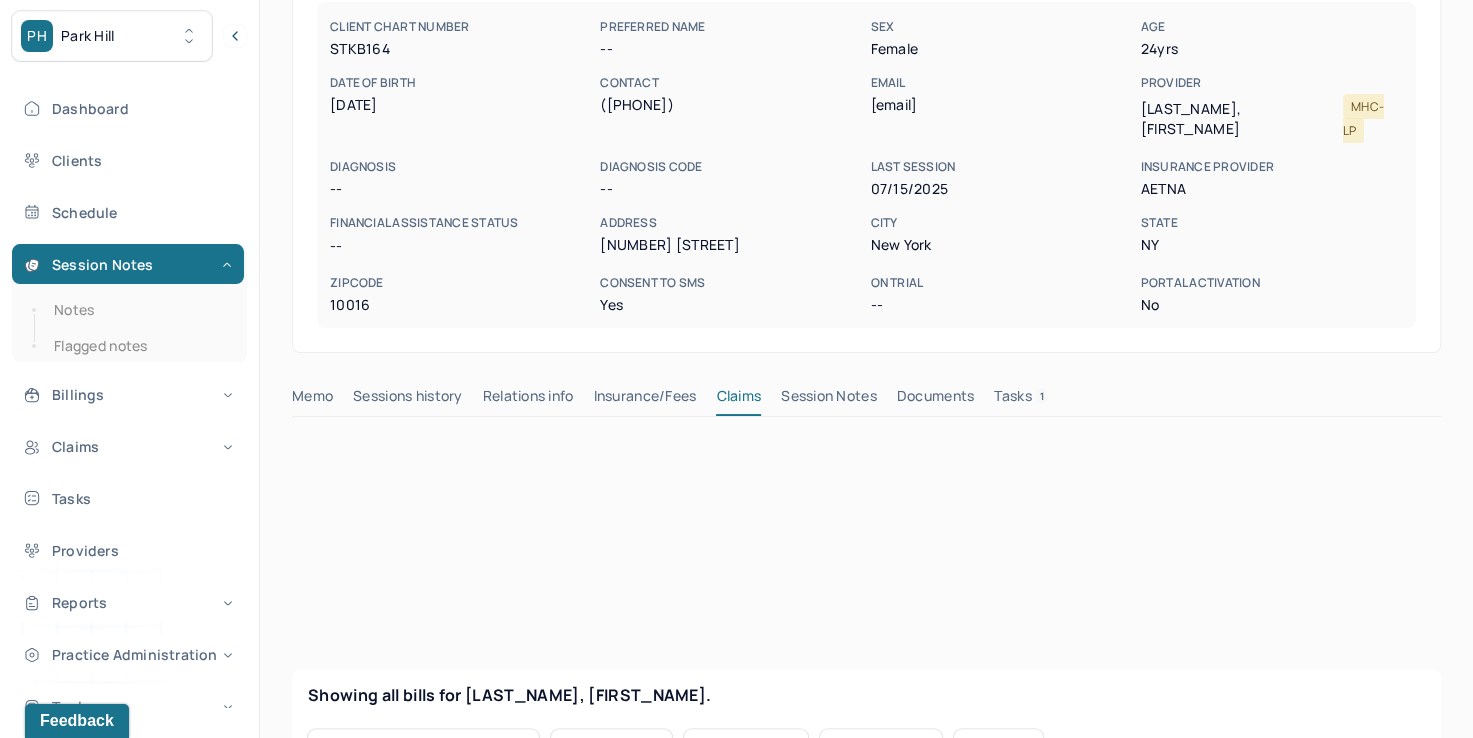 click on "Insurance/Fees" at bounding box center [645, 400] 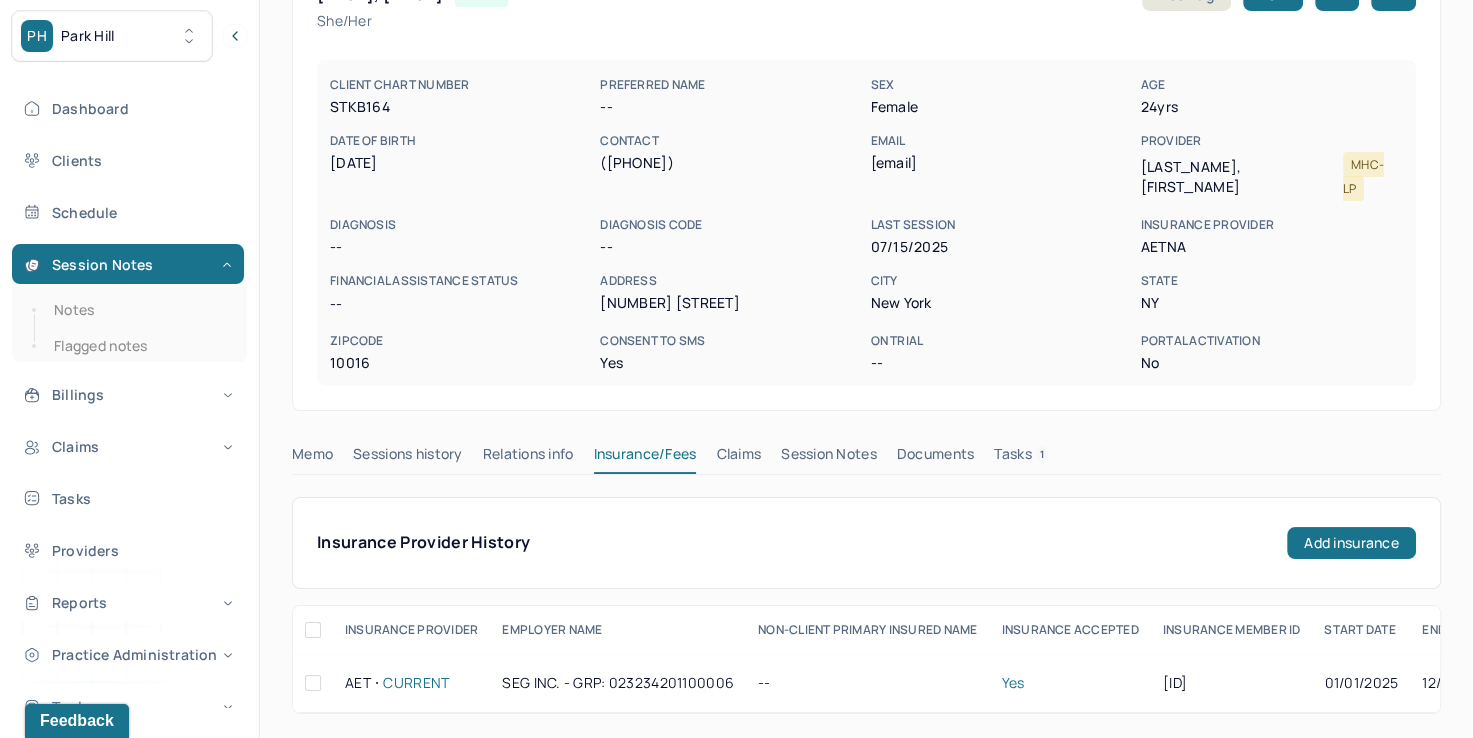 scroll, scrollTop: 300, scrollLeft: 0, axis: vertical 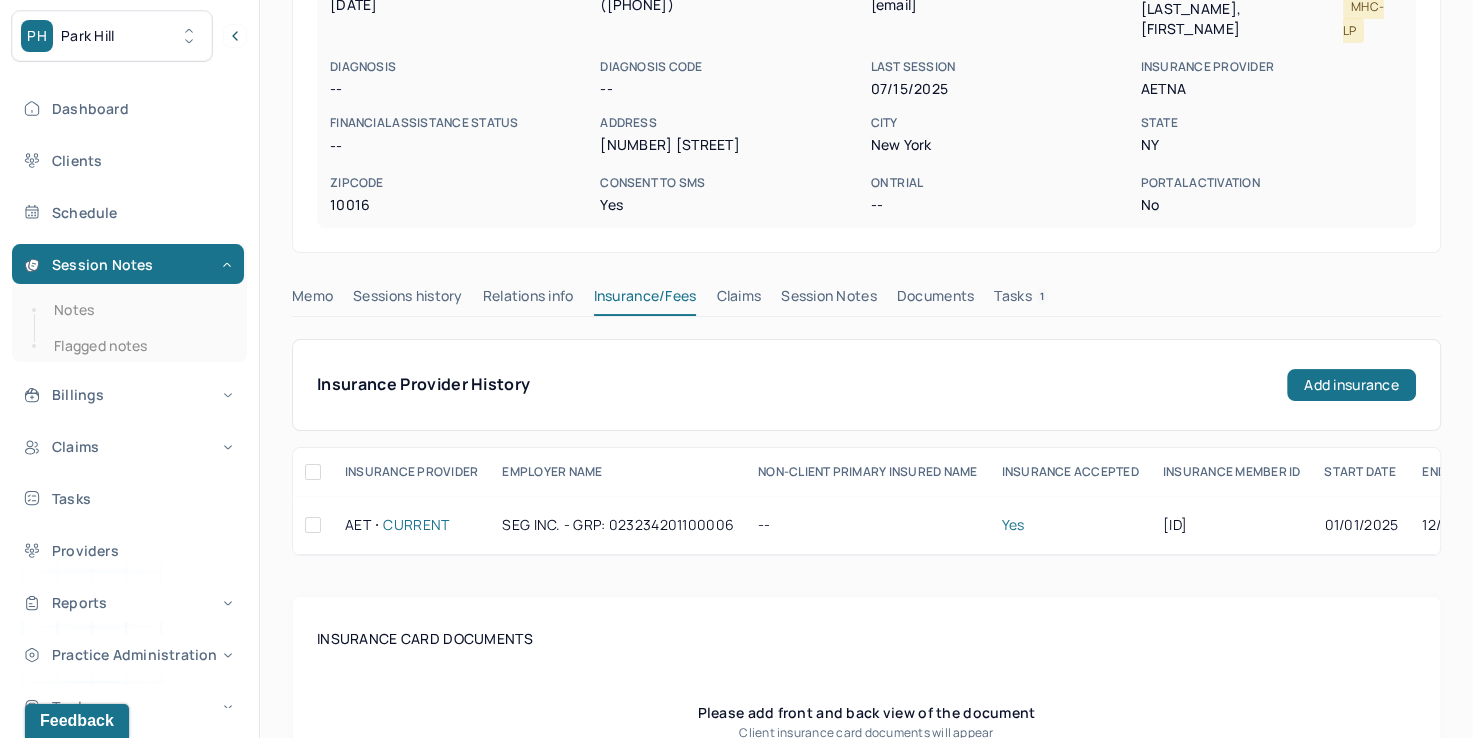 click on "Claims" at bounding box center [738, 300] 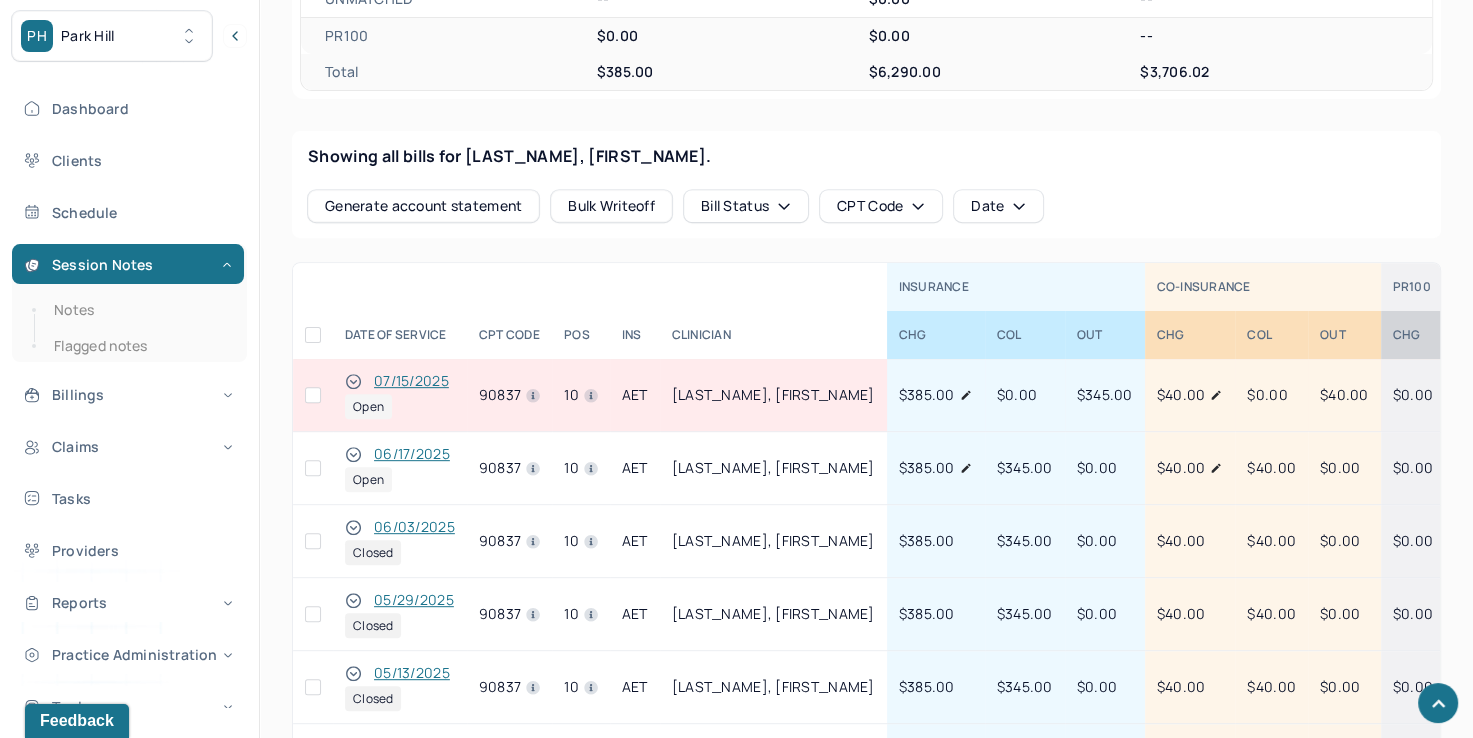 scroll, scrollTop: 800, scrollLeft: 0, axis: vertical 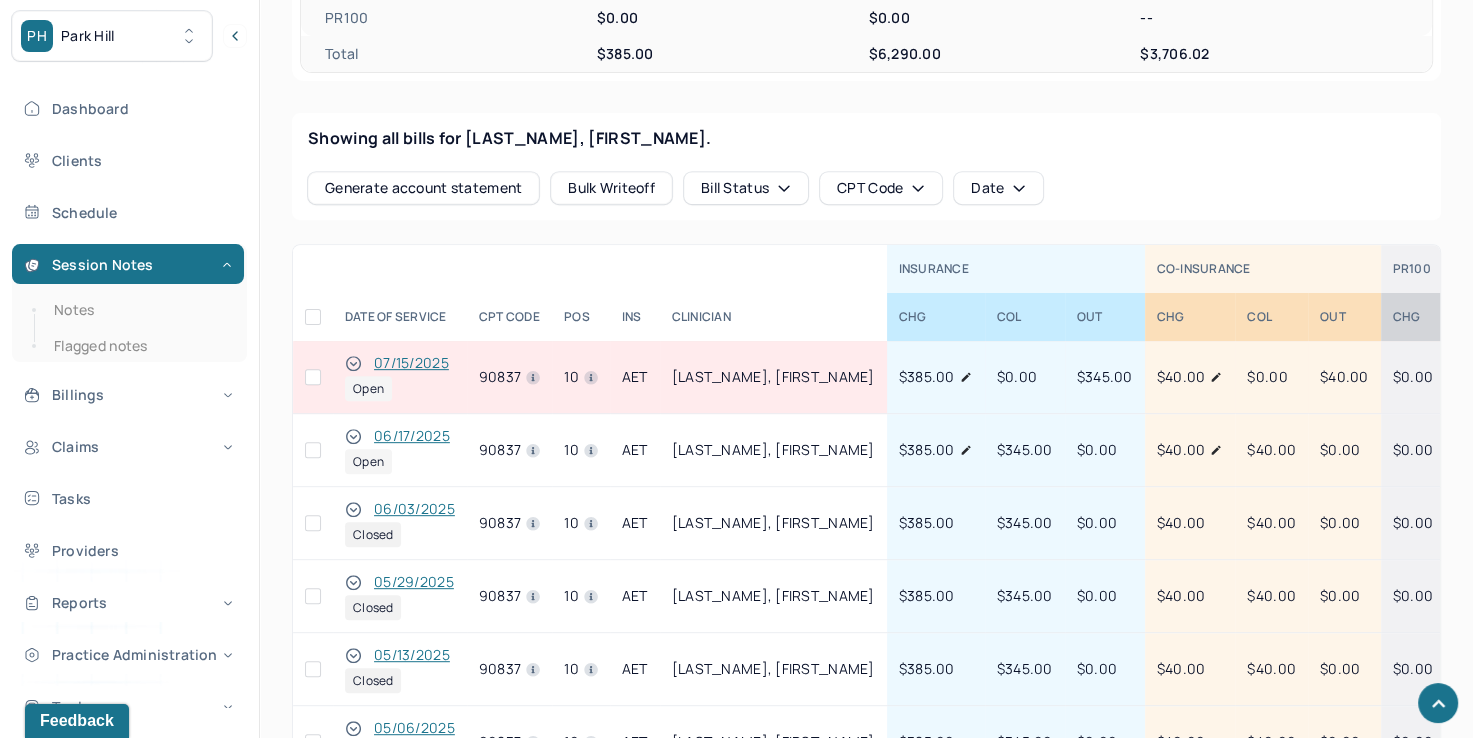 click at bounding box center (313, 377) 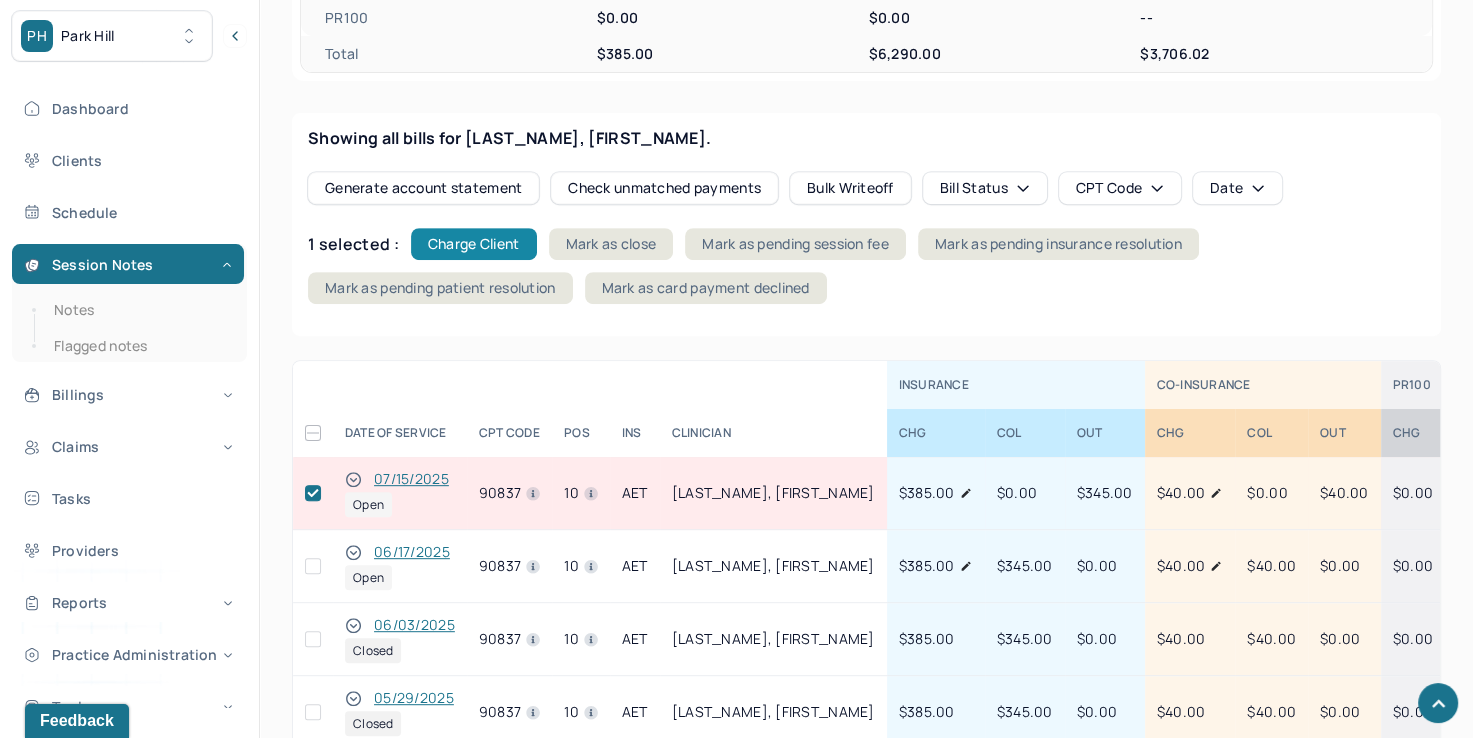 click on "Charge Client" at bounding box center [474, 244] 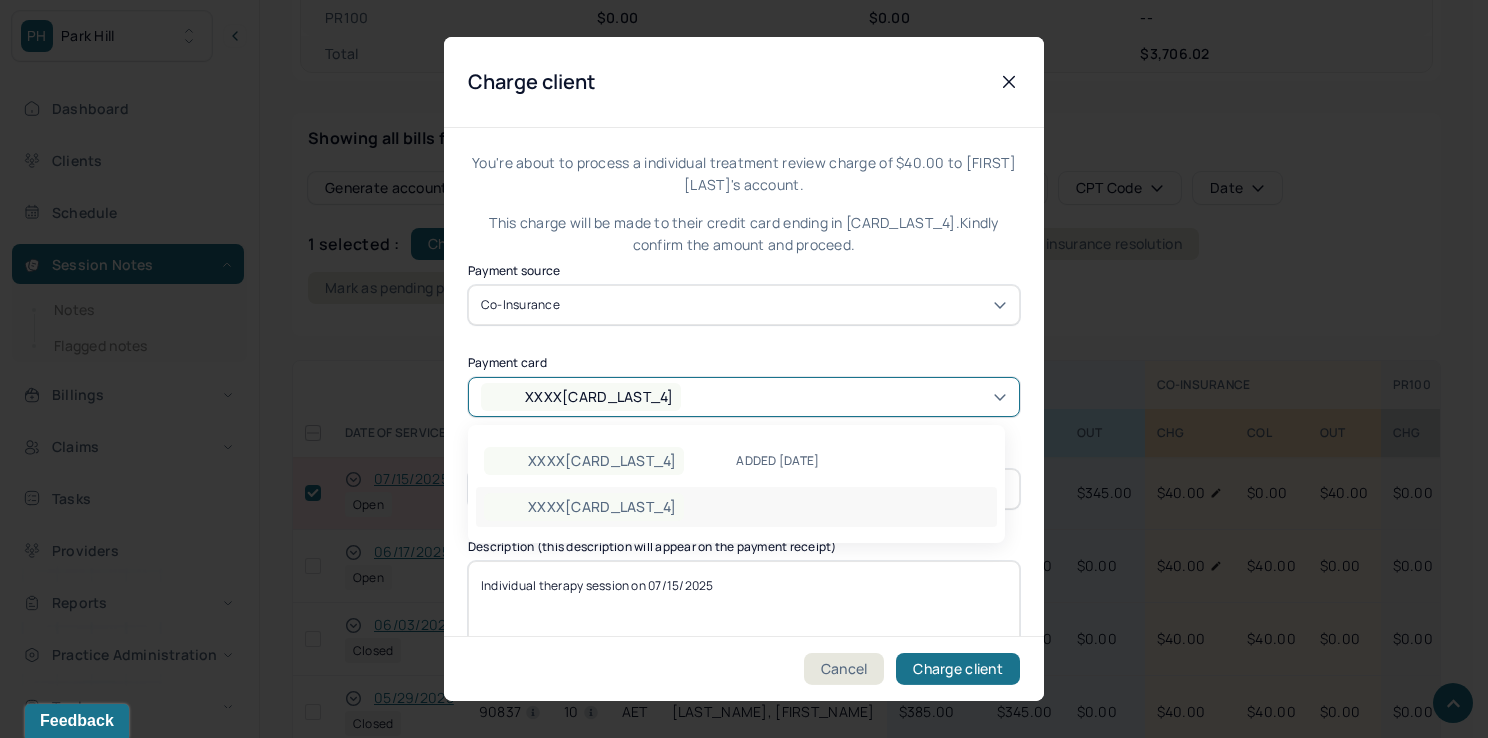 click on "XXXX[CARD_LAST_4]" at bounding box center [581, 397] 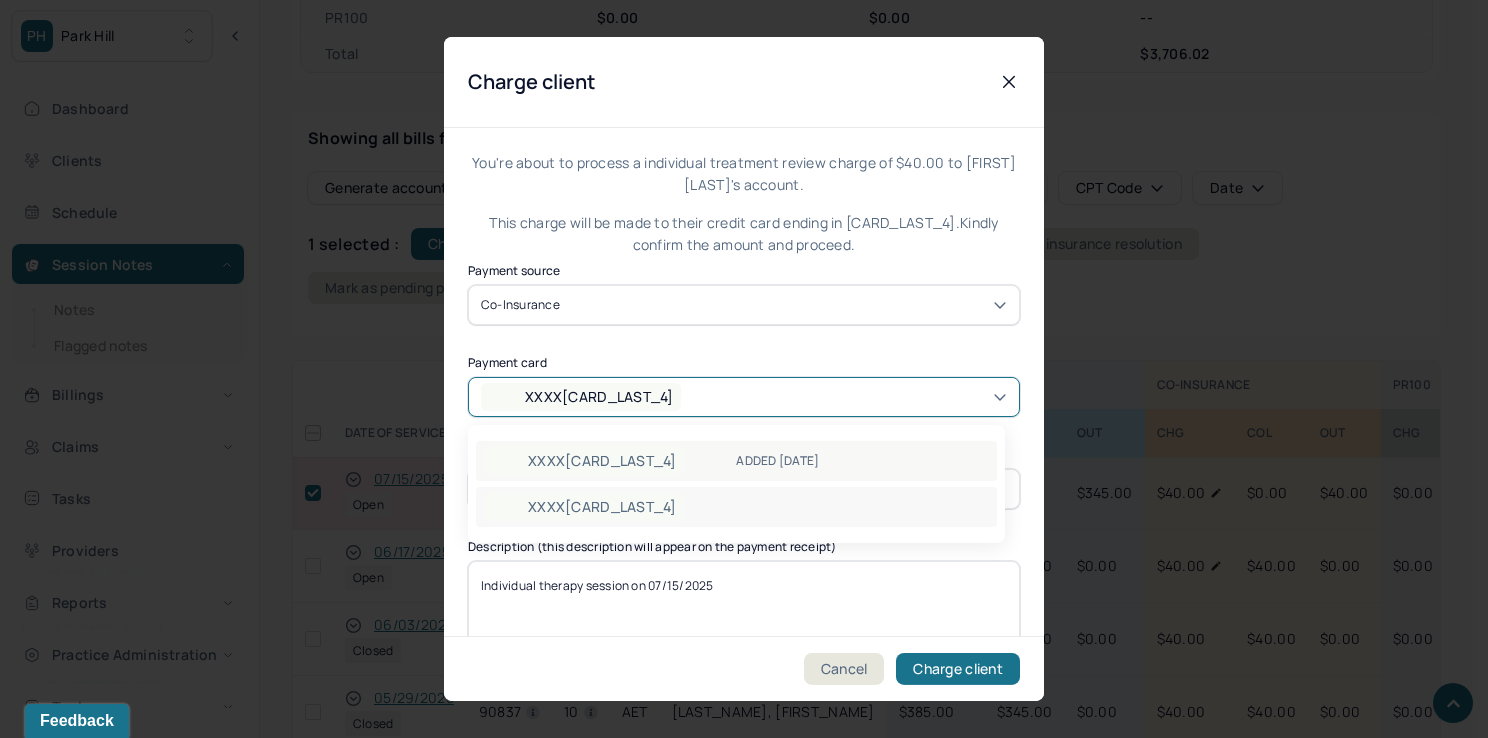 click on "XXXX[NUMBER] ADDED [DATE]" at bounding box center [736, 461] 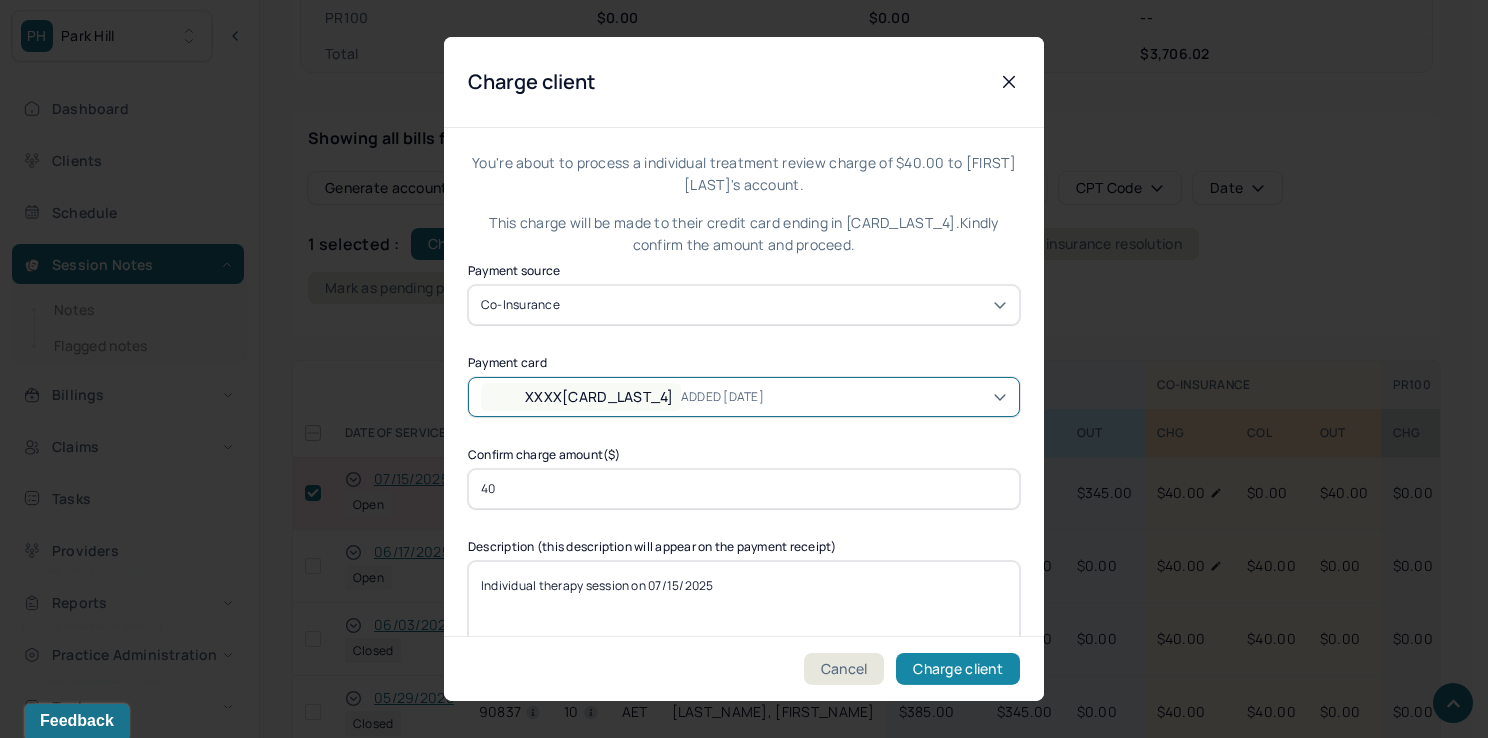 click on "Charge client" at bounding box center (958, 669) 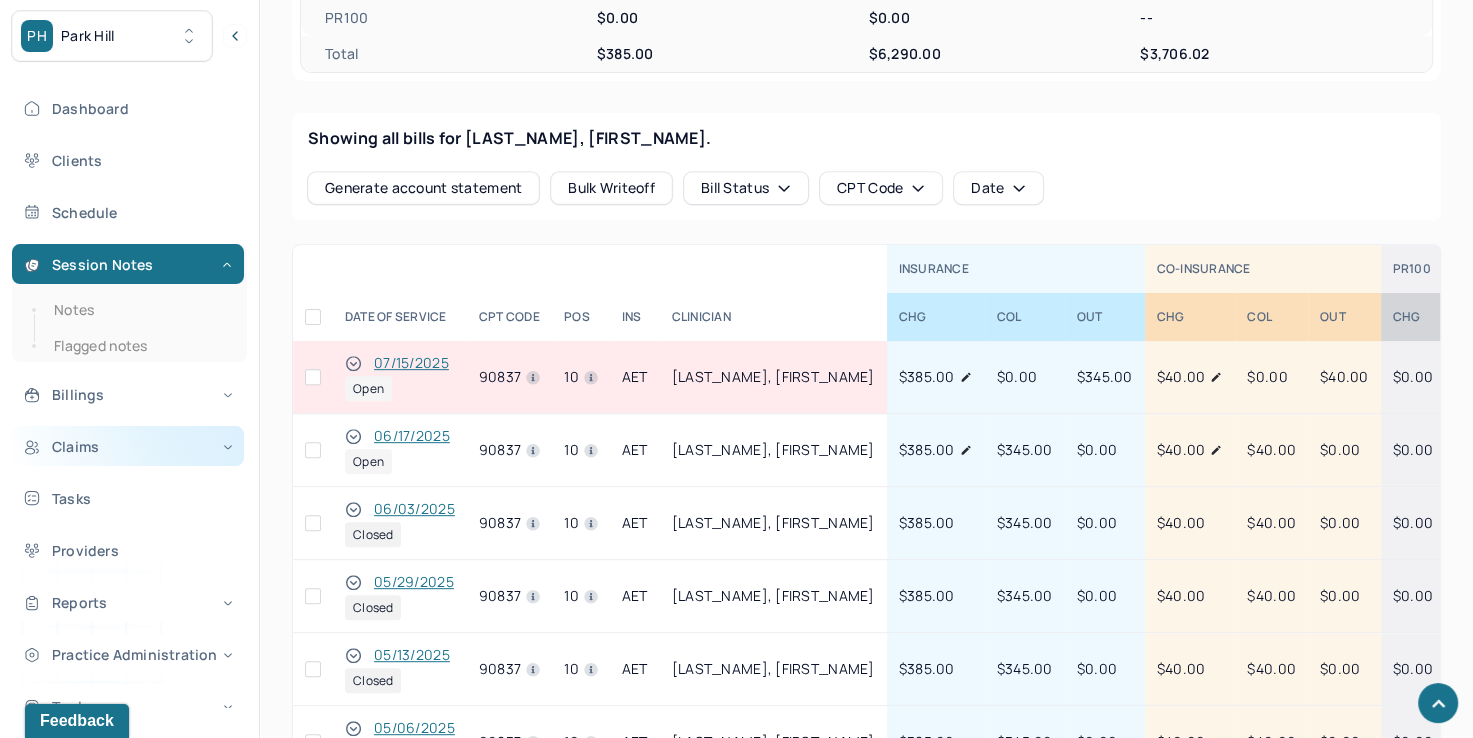 click on "Claims" at bounding box center (128, 446) 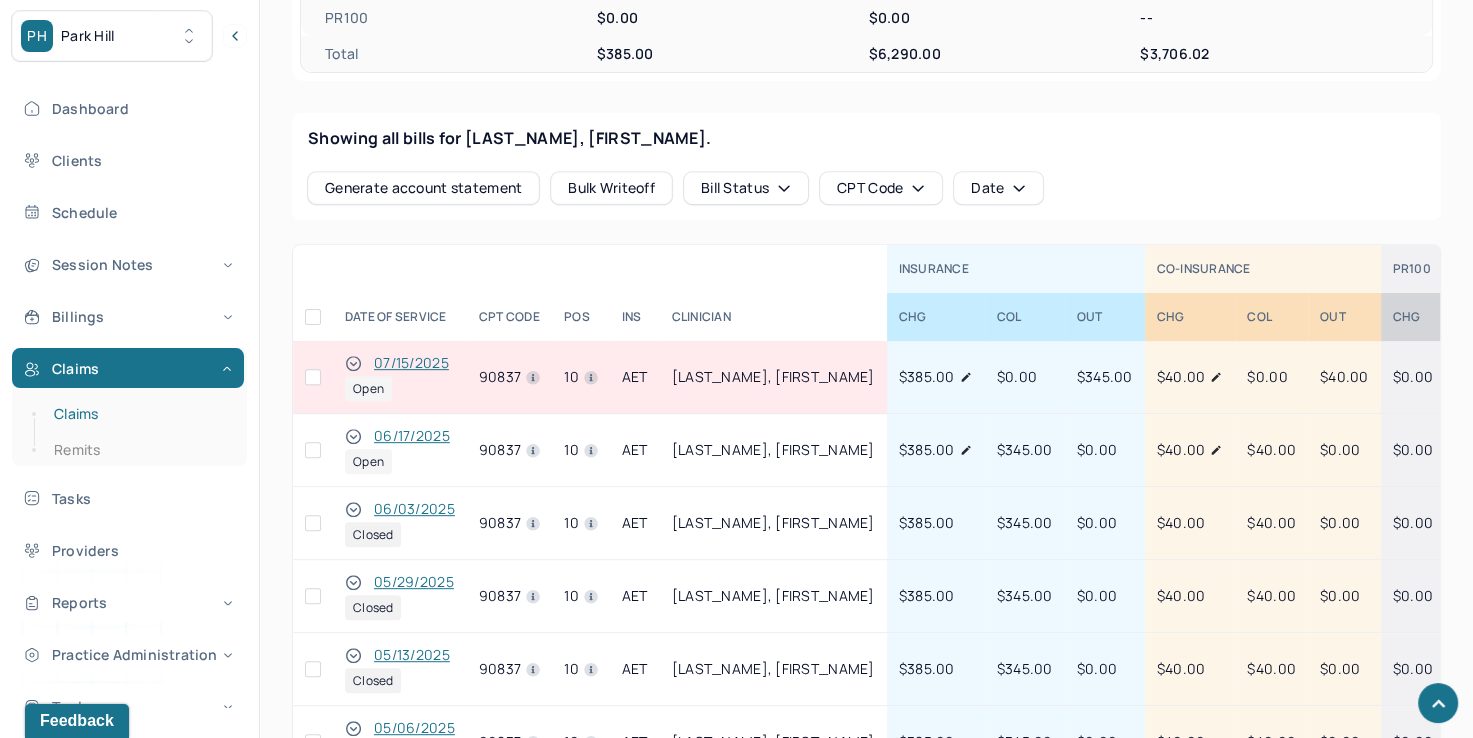 click on "Claims" at bounding box center [139, 414] 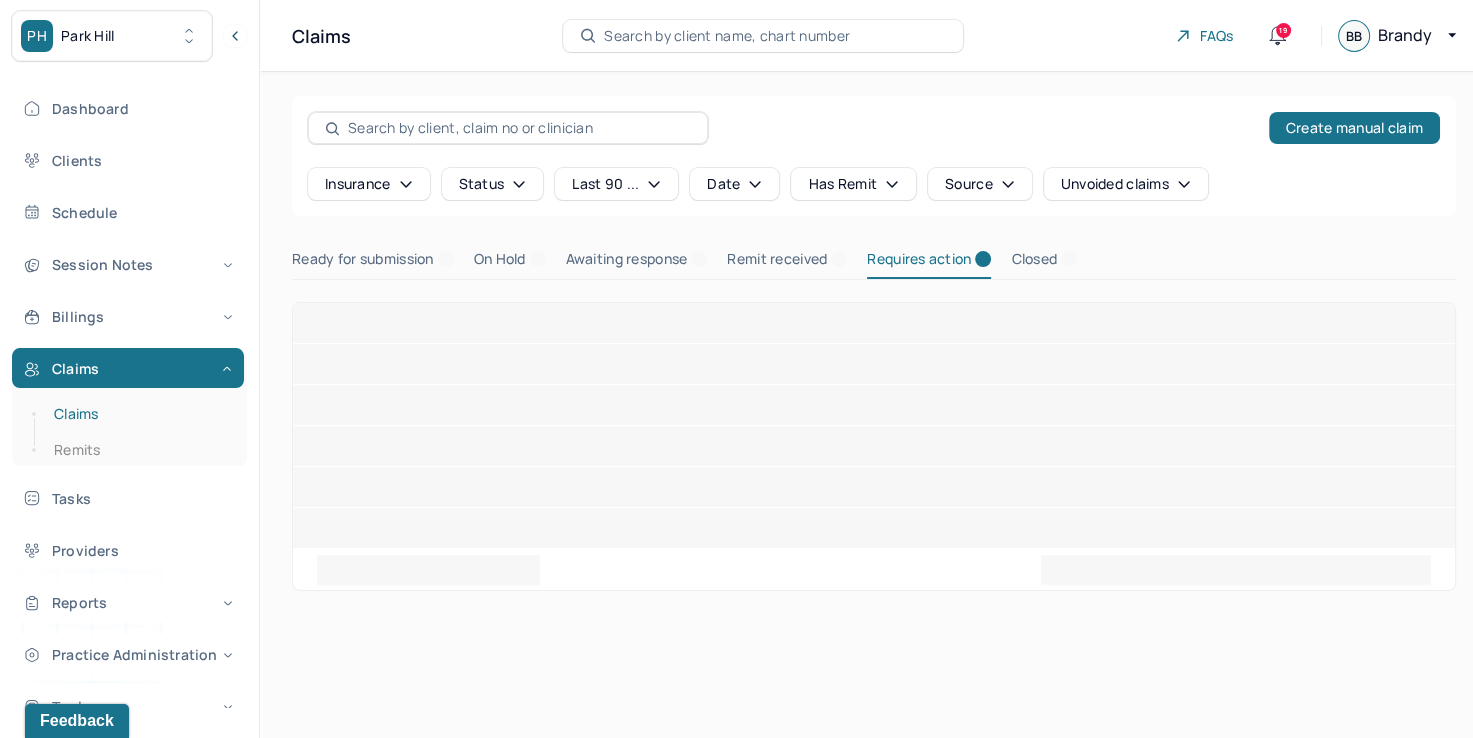 scroll, scrollTop: 0, scrollLeft: 0, axis: both 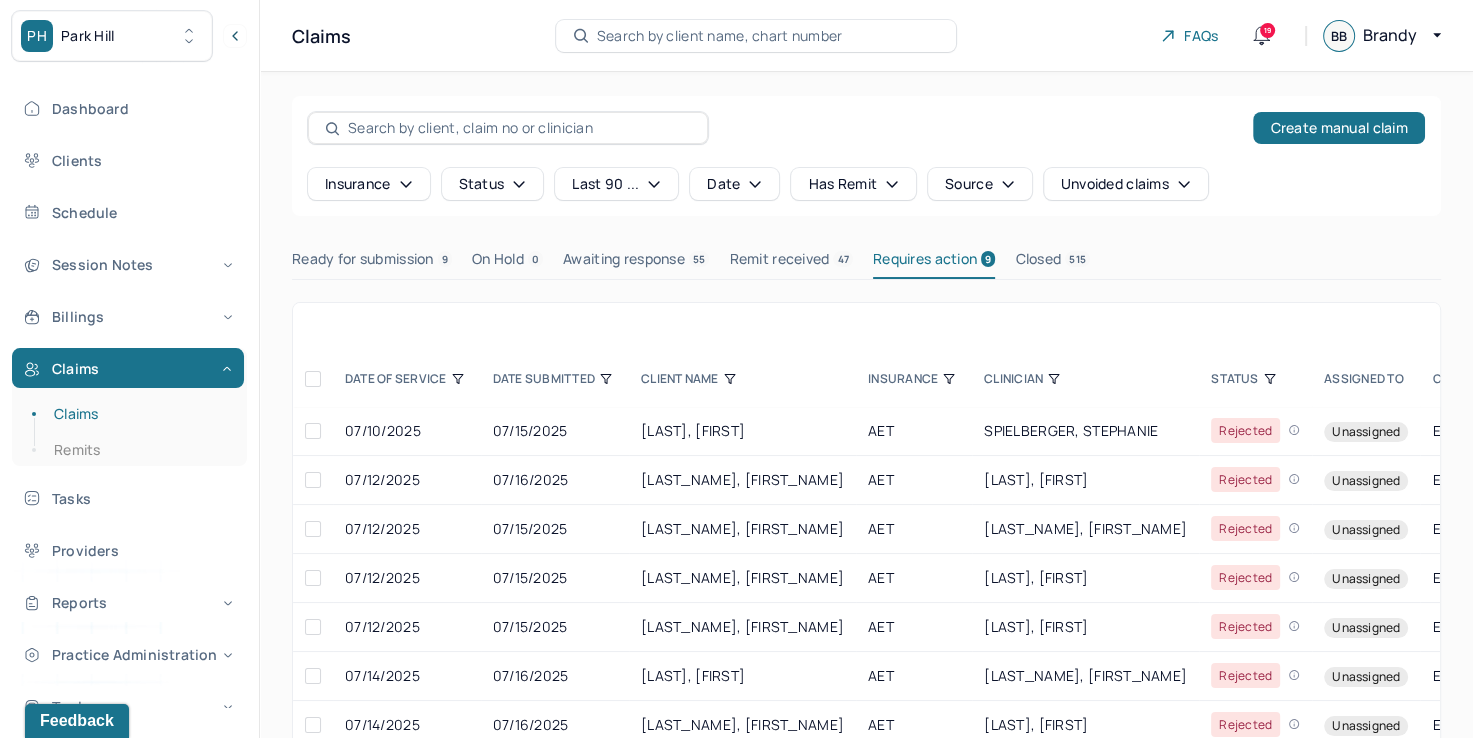 click at bounding box center (313, 379) 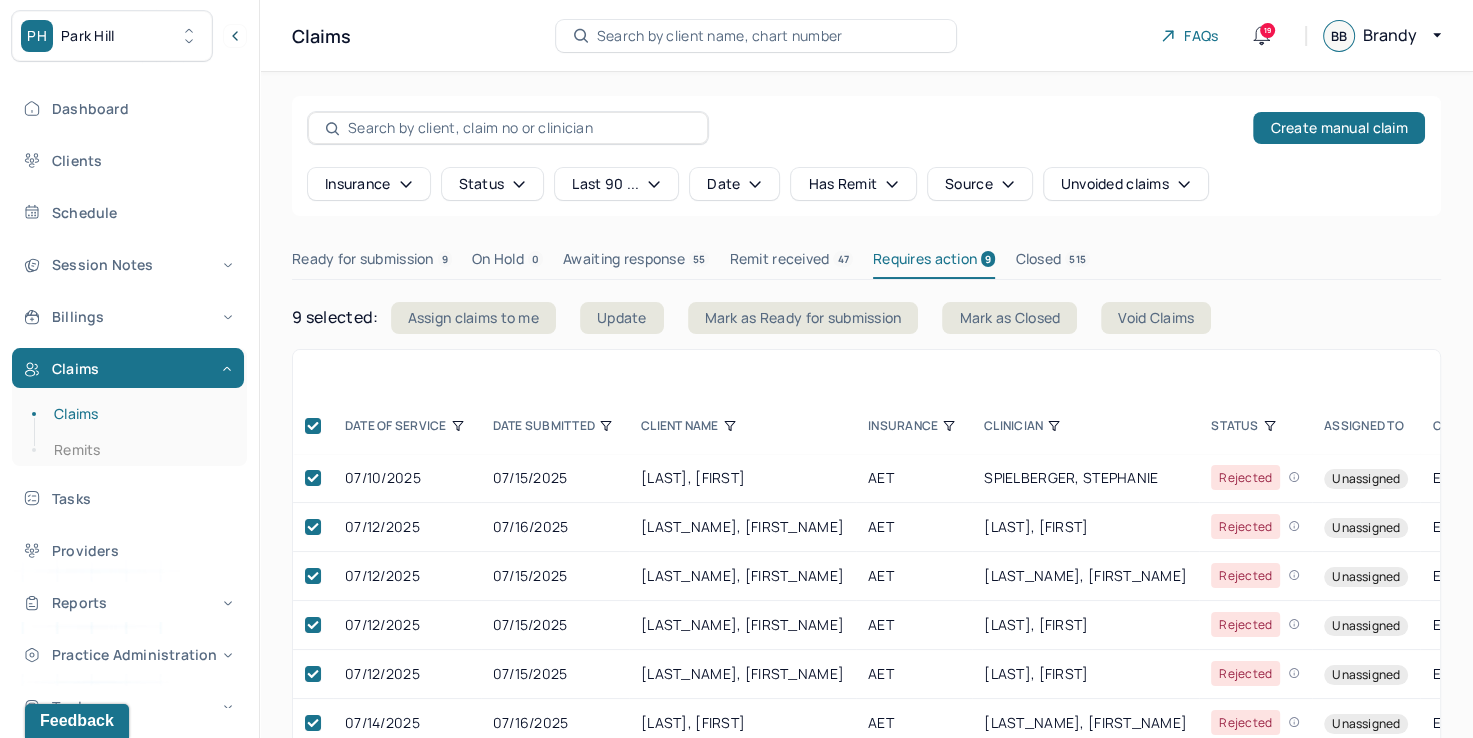 click 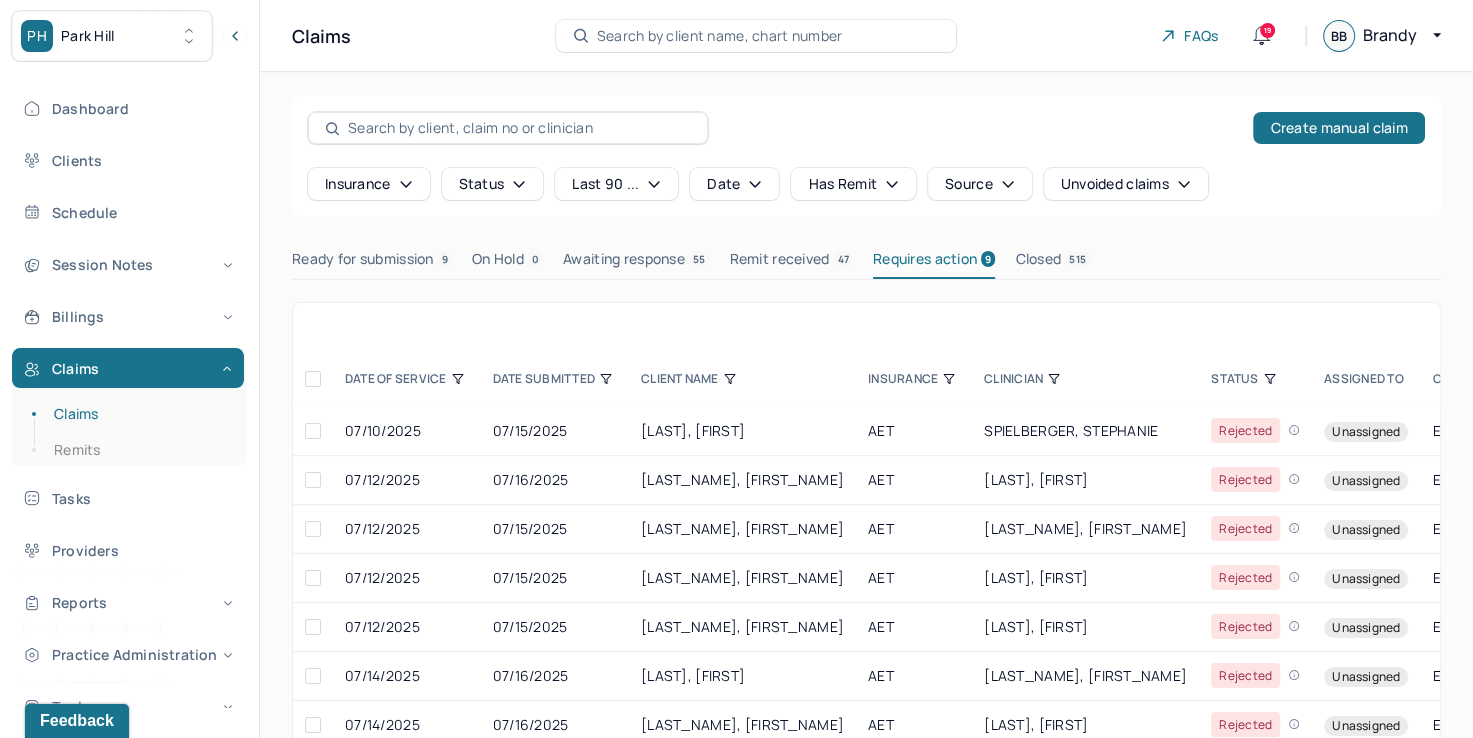 click at bounding box center [313, 379] 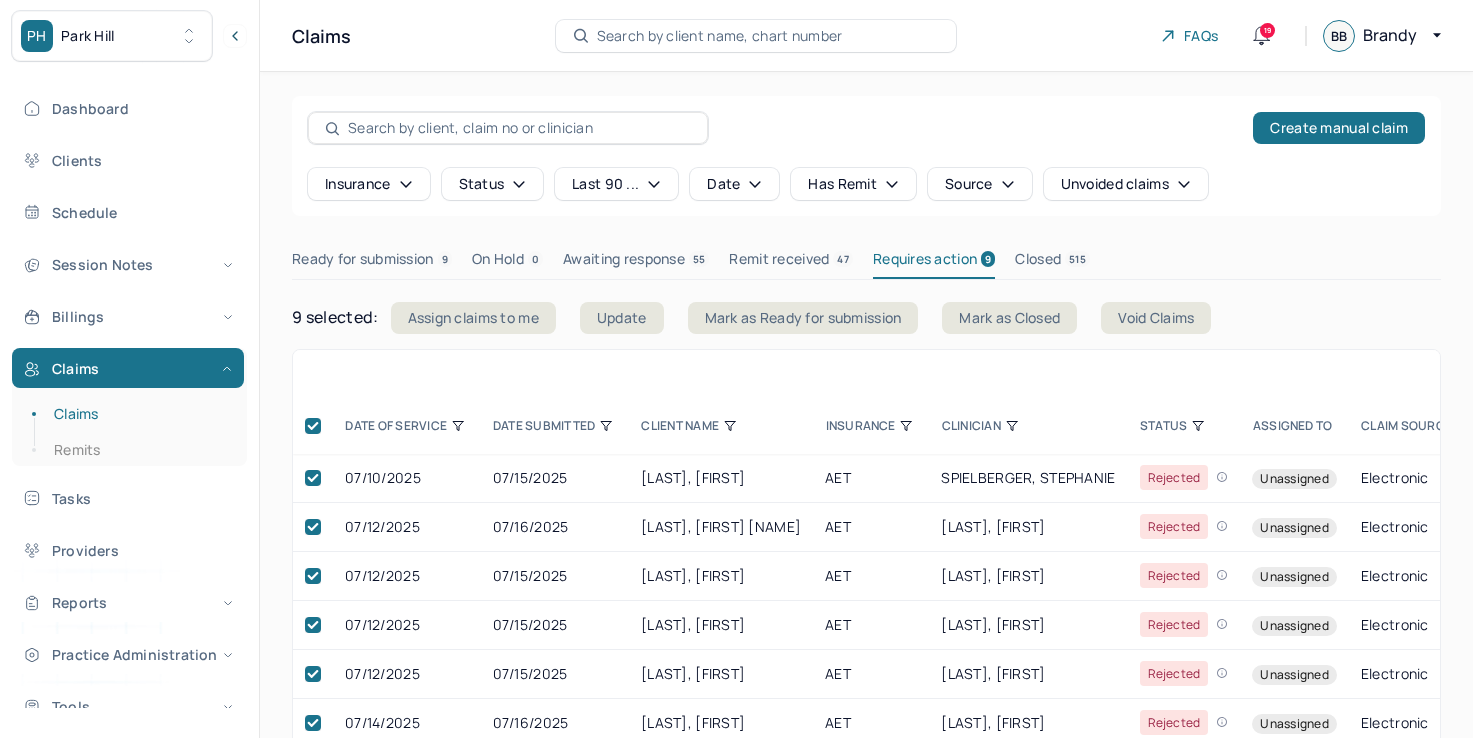 scroll, scrollTop: 0, scrollLeft: 0, axis: both 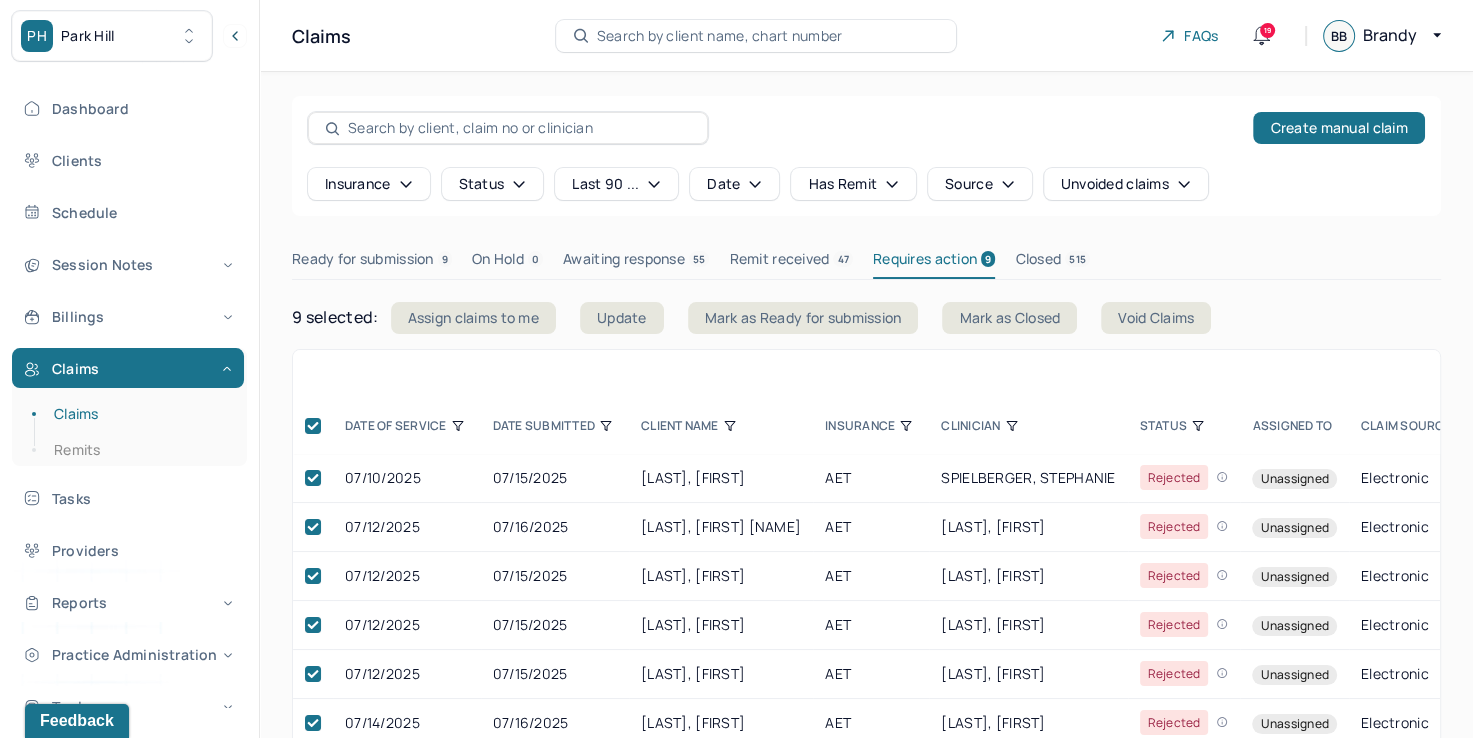 click 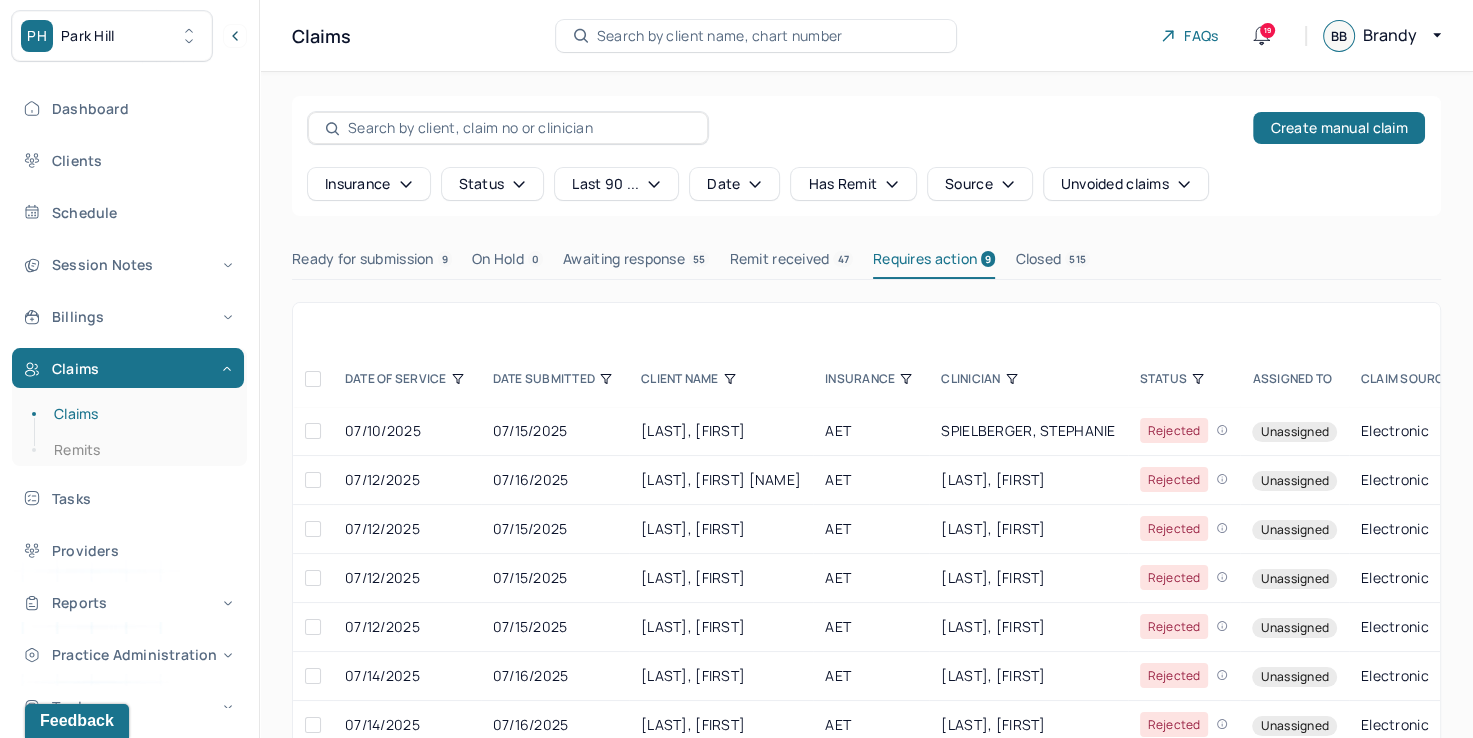 click on "Create manual claim     Insurance     Status     last 90 ...     Date     Has Remit     Source     Unvoided claims     Ready for submission 9     On Hold 0     Awaiting response 55     Remit received 47     Requires action 9     Closed 515                     OUTSTANDING   DATE OF SERVICE     DATE SUBMITTED     CLIENT NAME     INSURANCE     CLINICIAN     STATUS     Assigned to CLAIM SOURCE     CPT CODE     CHARGE INSURANCE CO-INSURANCE HAS REMITS     AGE ACCEPTS ASSIGNMENT     Attached doc     07/10/2025 07/15/2025 ANEIRO, PAMELA AET SPIELBERGER, STEPHANIE rejected Unassigned Electronic 90791 $450.00 $410.00 $0.00 No 3 days Yes No     07/12/2025 07/16/2025 LEDESMA, ELADIO RAMON AET CHENG, JACKLYN rejected Unassigned Electronic 90837 $385.00 $355.00 $0.00 No 1 day Yes No     07/12/2025 07/15/2025 FORTUNATO, SIDNEY AET HO, VENUS rejected Unassigned Electronic 90837 $385.00 $360.00 $0.00 No 3 days Yes No     07/12/2025 07/15/2025 ZHANG, XUEHAN AET CHENG, JACKLYN rejected Unassigned Electronic 90837 $385.00 No" at bounding box center (866, 472) 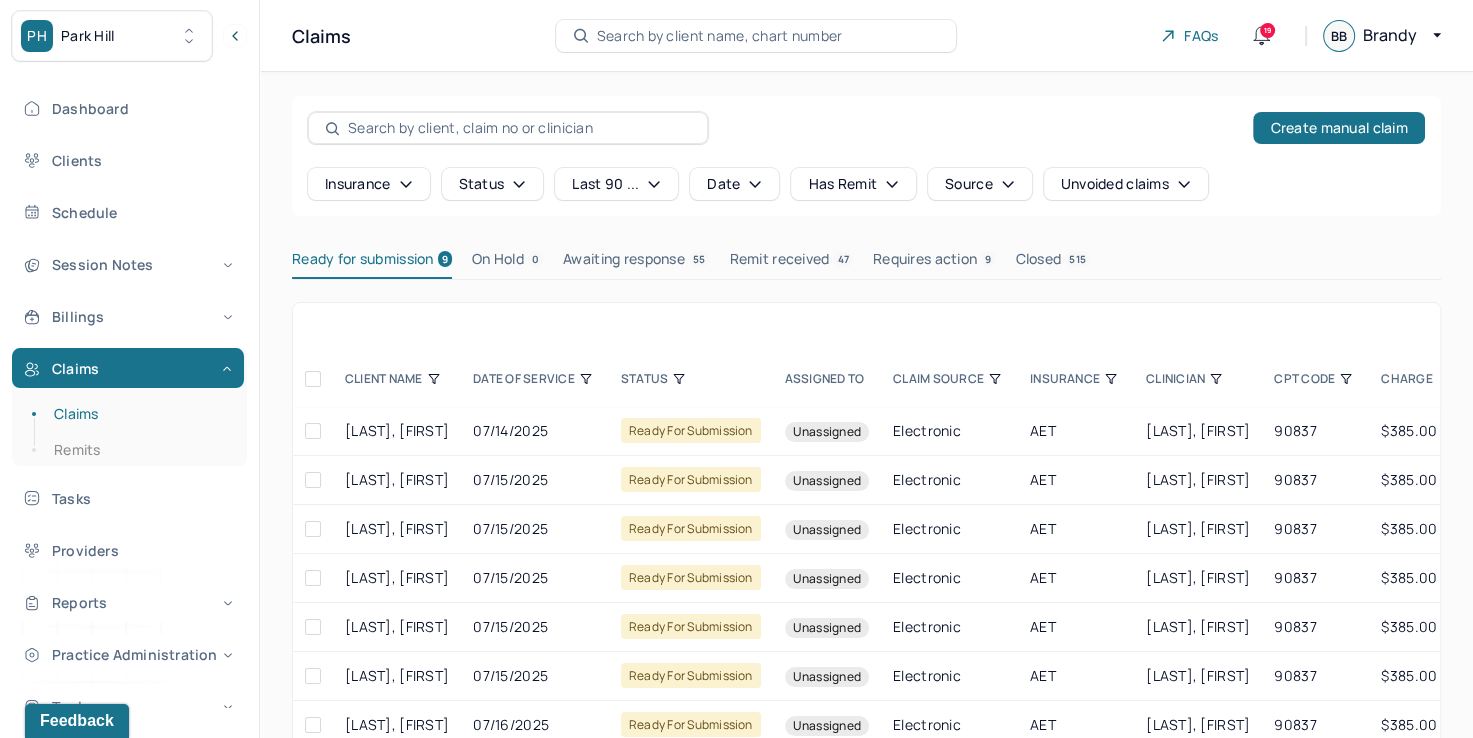 click at bounding box center [313, 379] 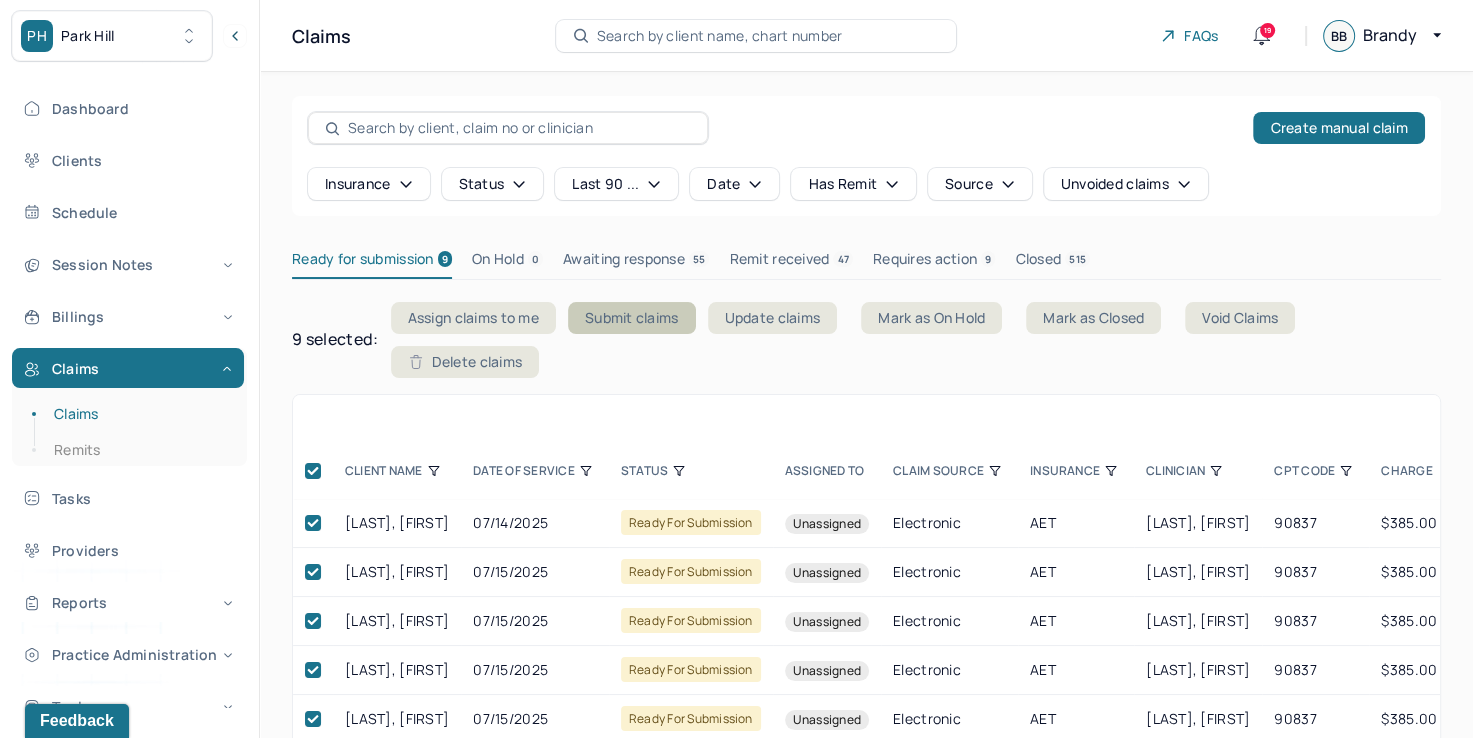 click on "Submit claims" at bounding box center (632, 318) 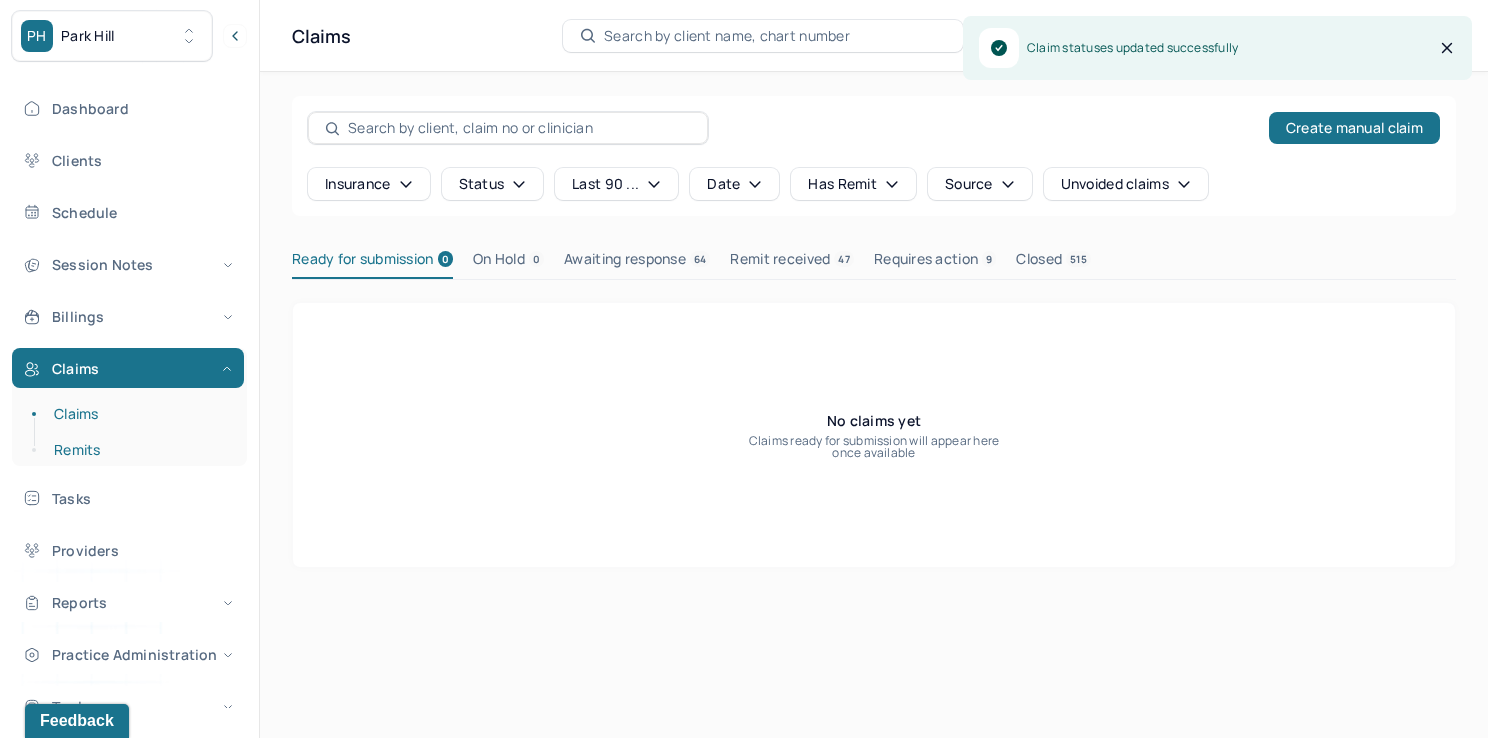 click on "Remits" at bounding box center [139, 450] 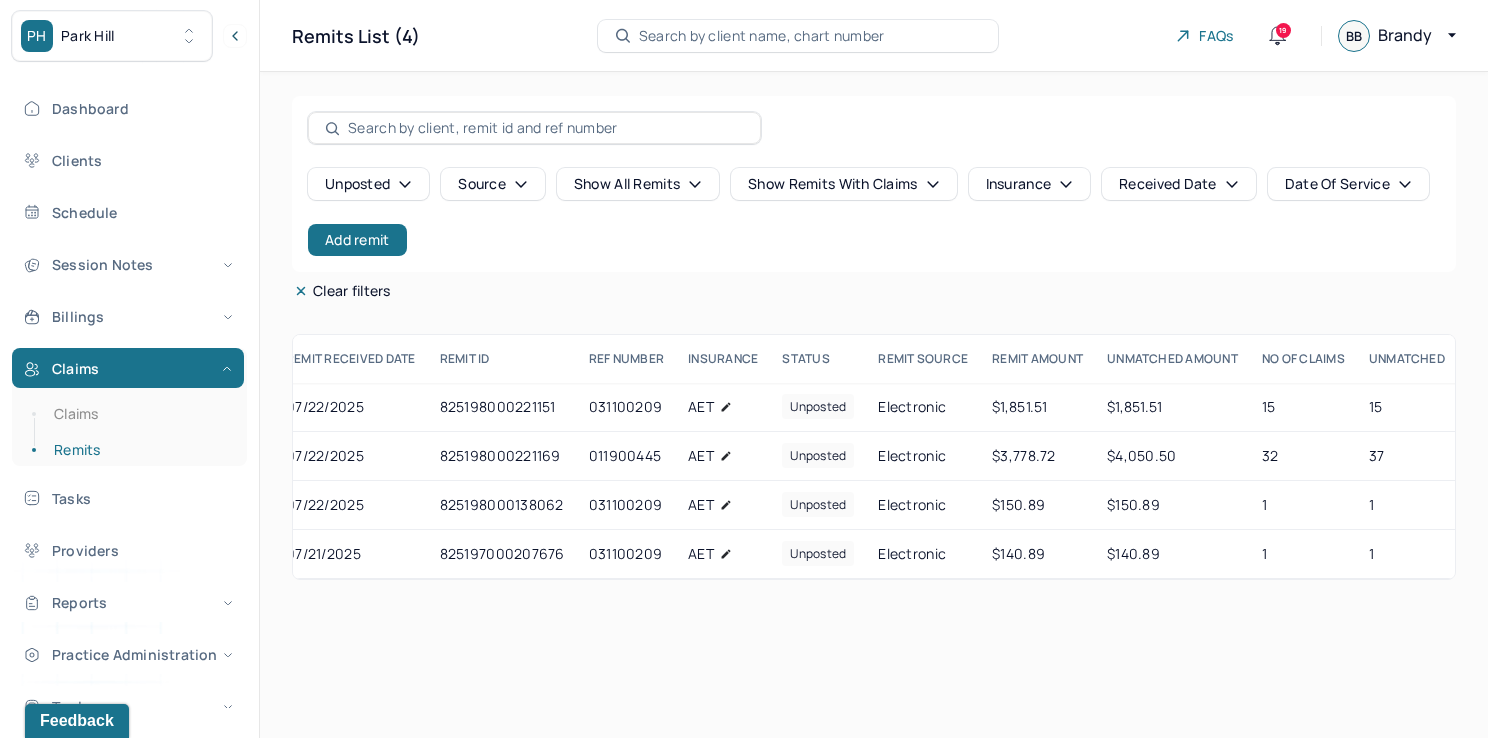 scroll, scrollTop: 0, scrollLeft: 0, axis: both 